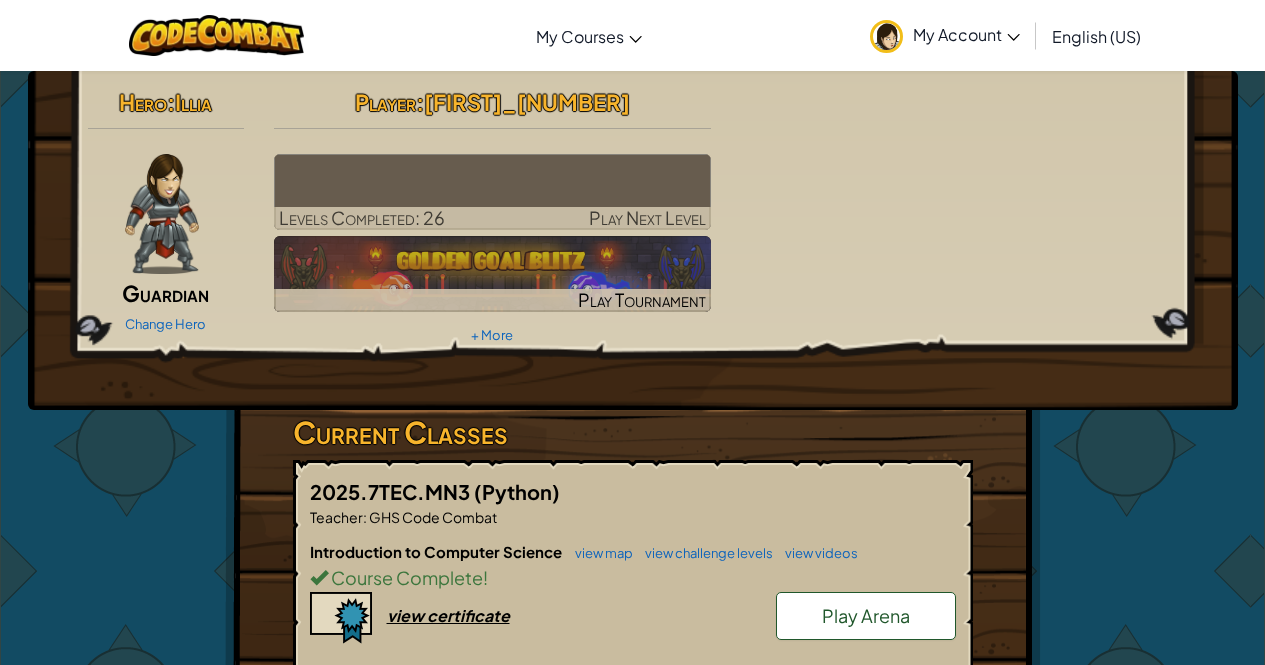scroll, scrollTop: 0, scrollLeft: 0, axis: both 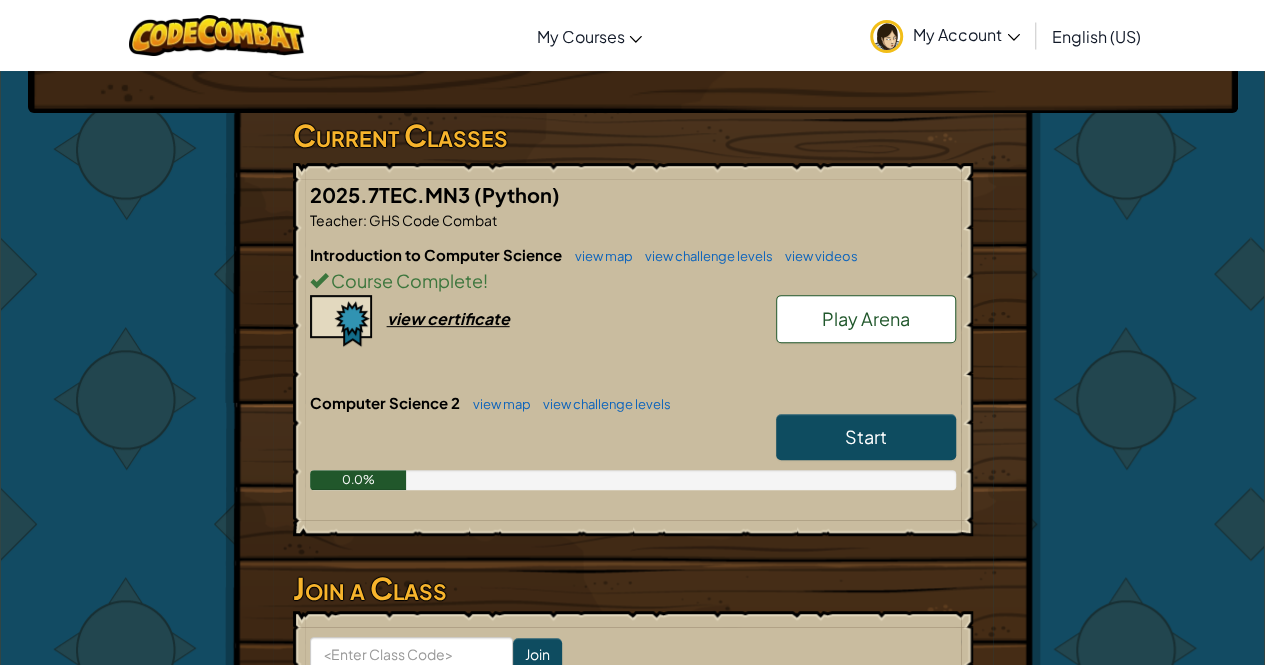 click on "Start" at bounding box center (866, 436) 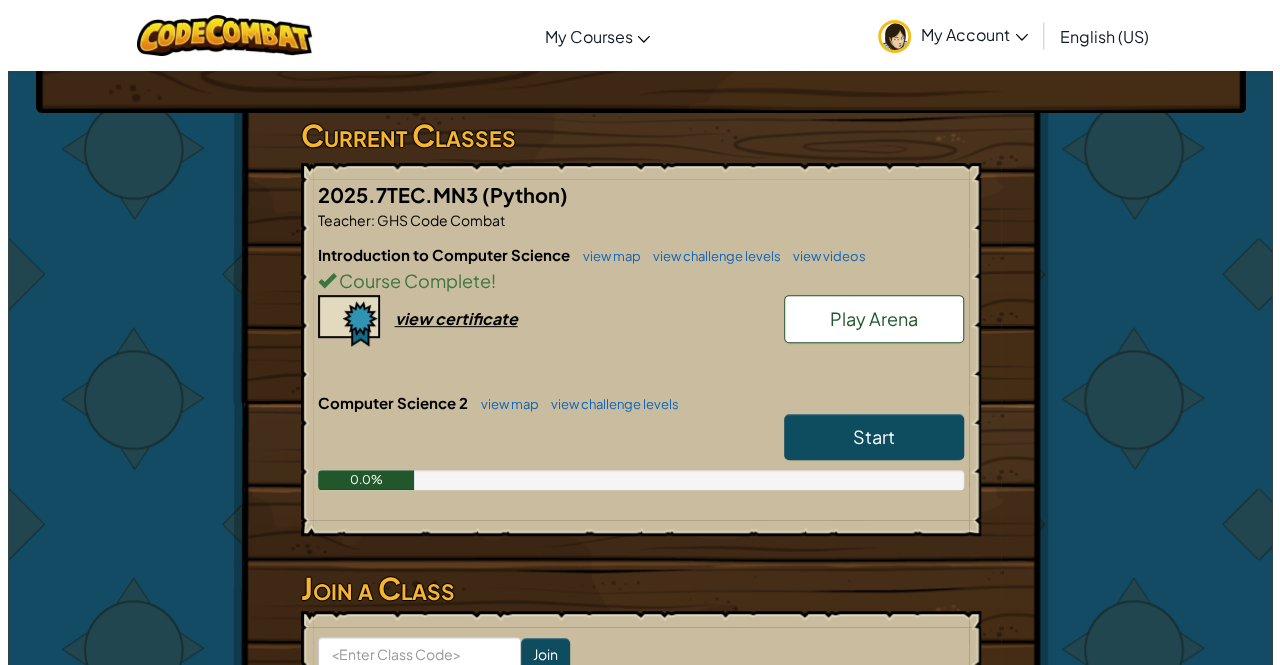scroll, scrollTop: 0, scrollLeft: 0, axis: both 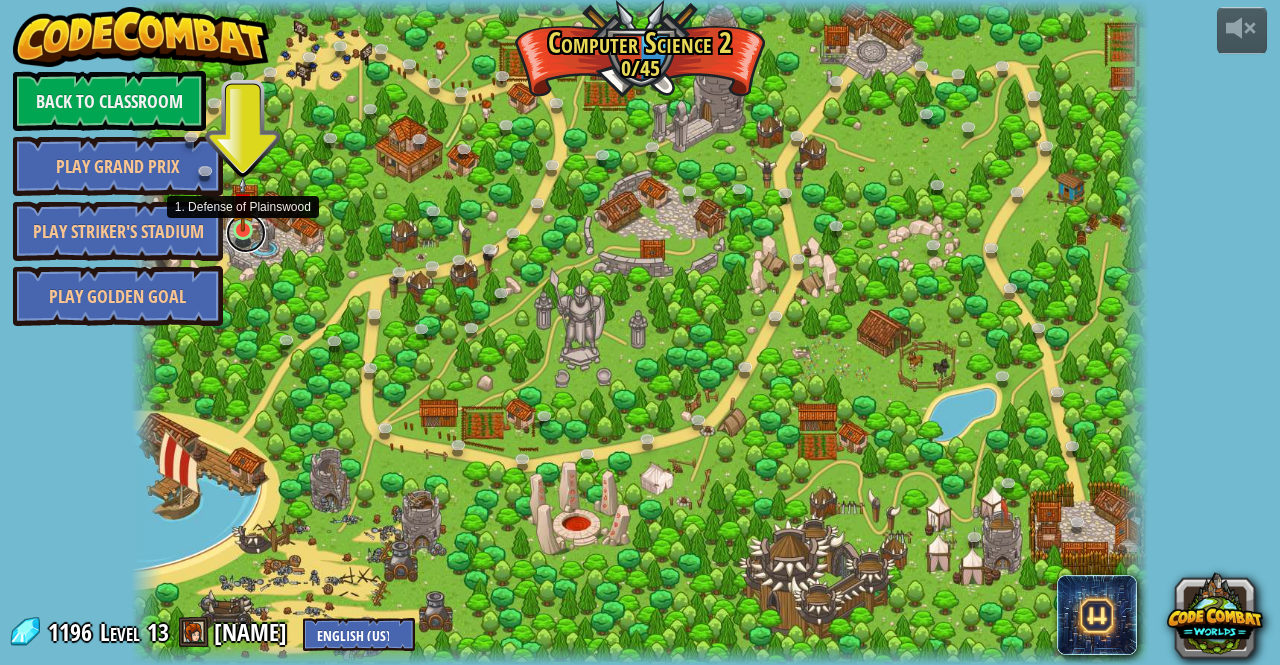 click at bounding box center (246, 233) 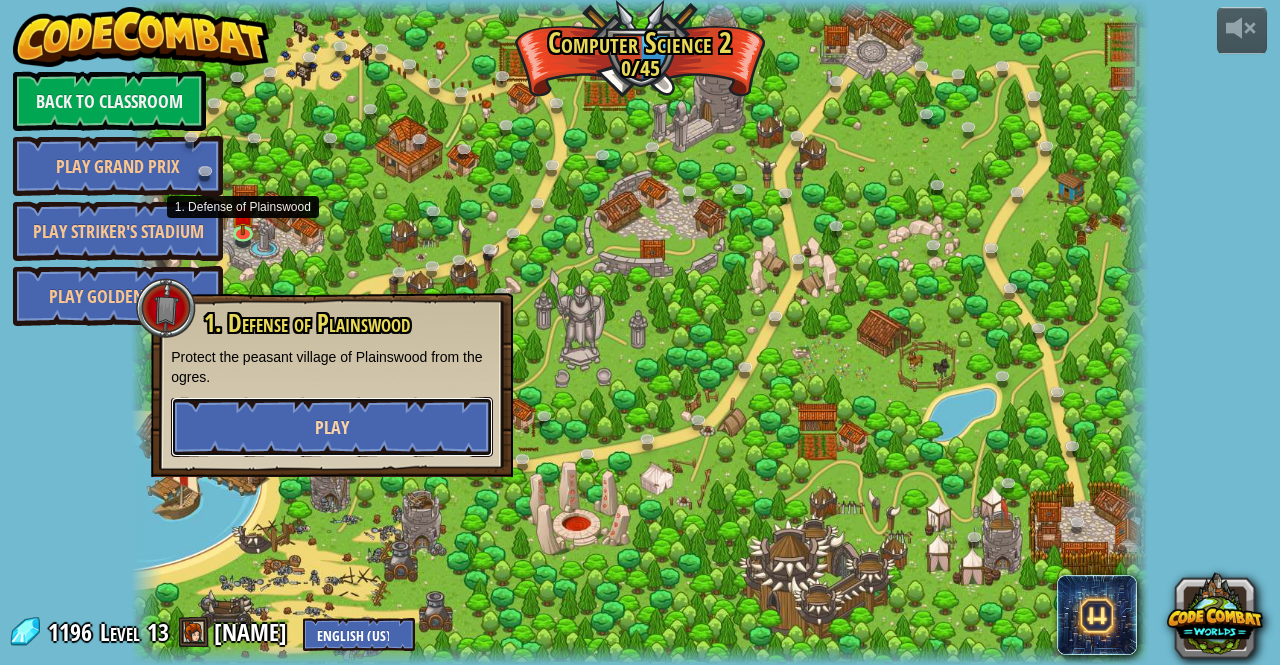 click on "Play" at bounding box center (332, 427) 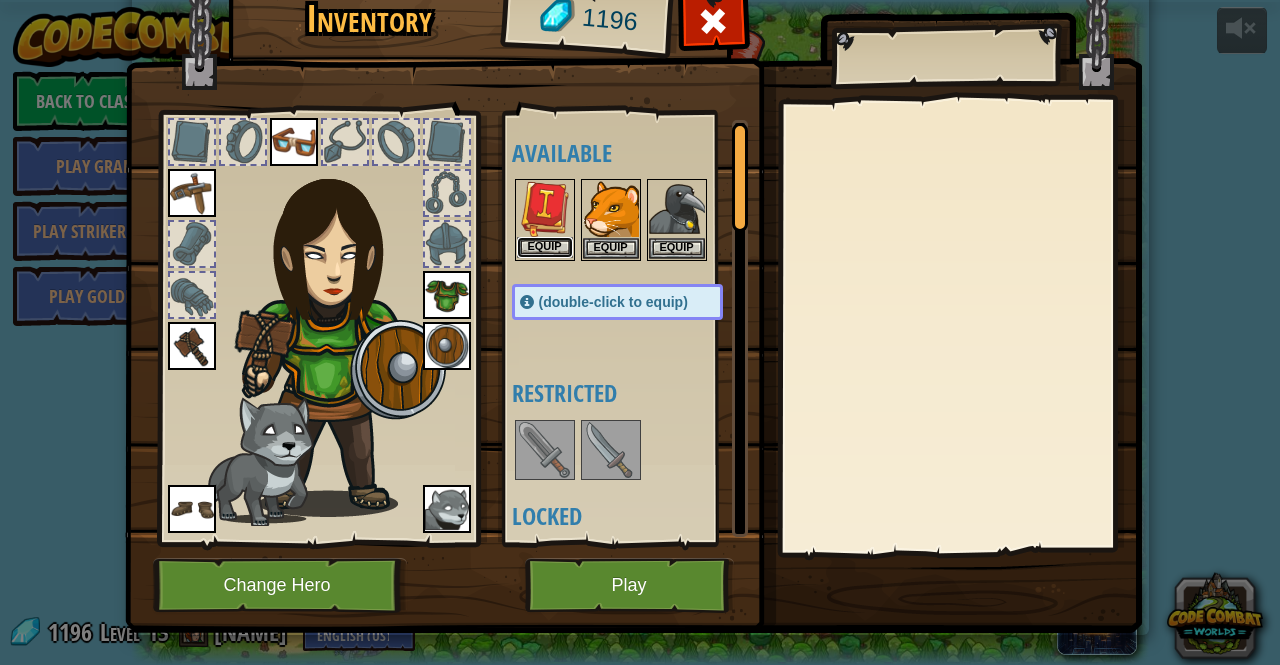 click on "Equip" at bounding box center (545, 247) 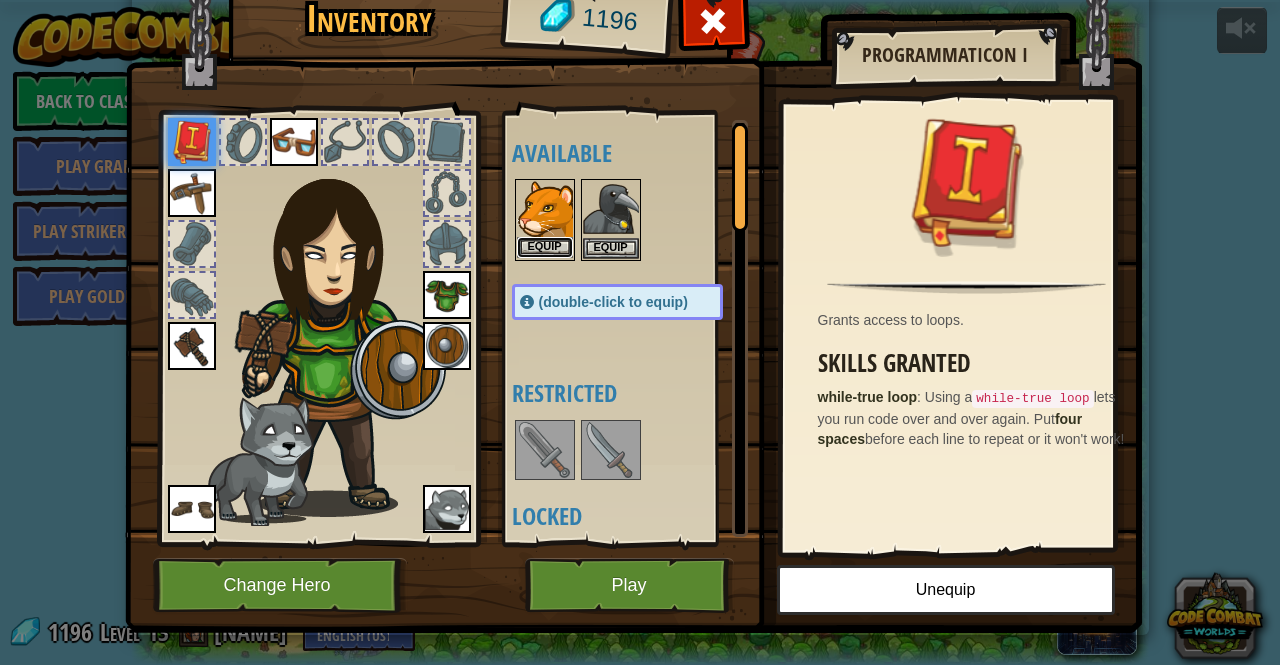 click on "Equip" at bounding box center (545, 247) 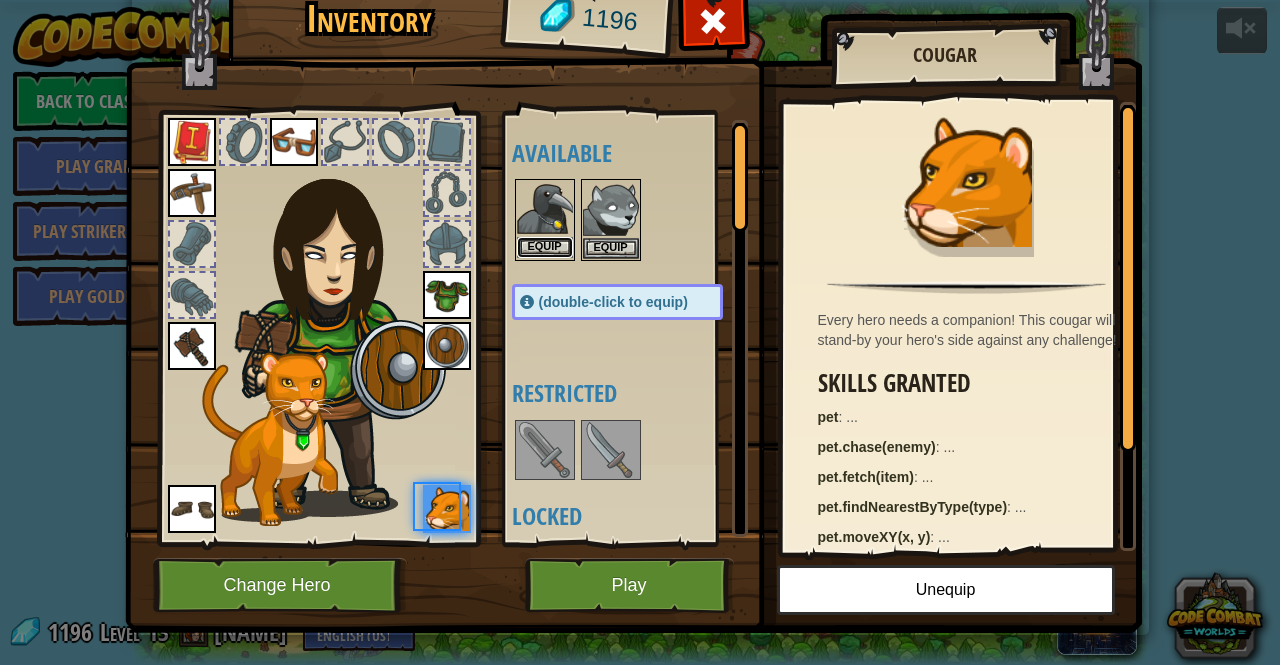 click on "Equip" at bounding box center [545, 247] 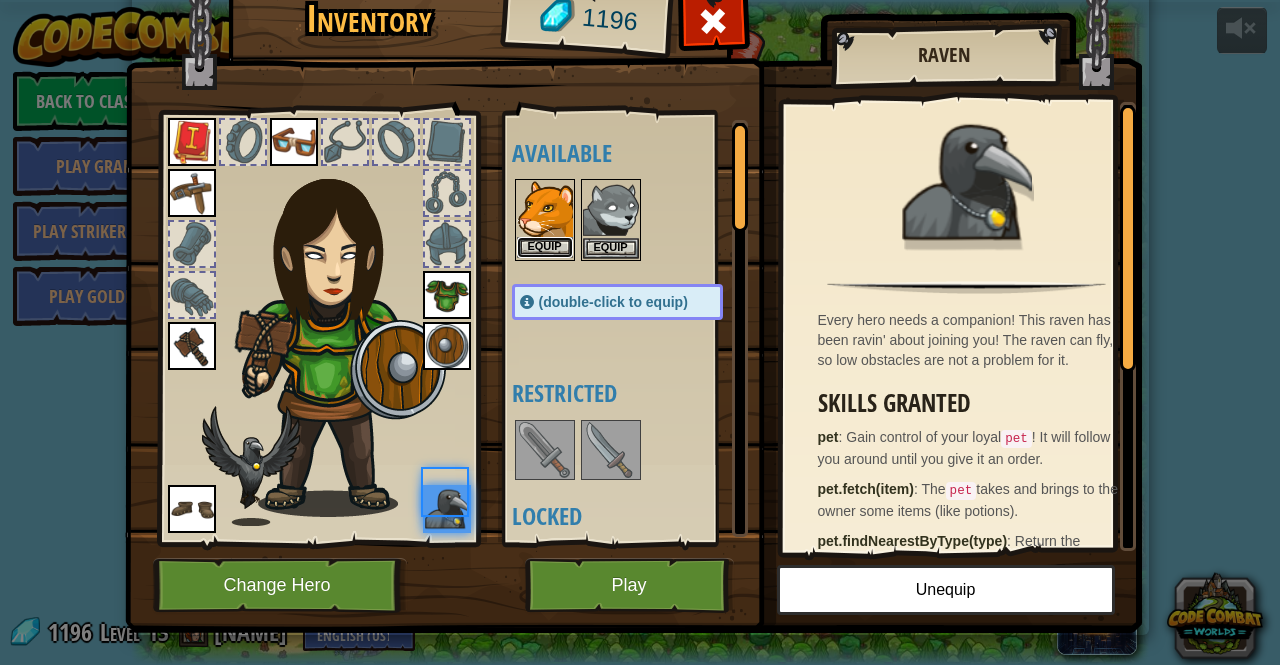 click on "Equip" at bounding box center [545, 247] 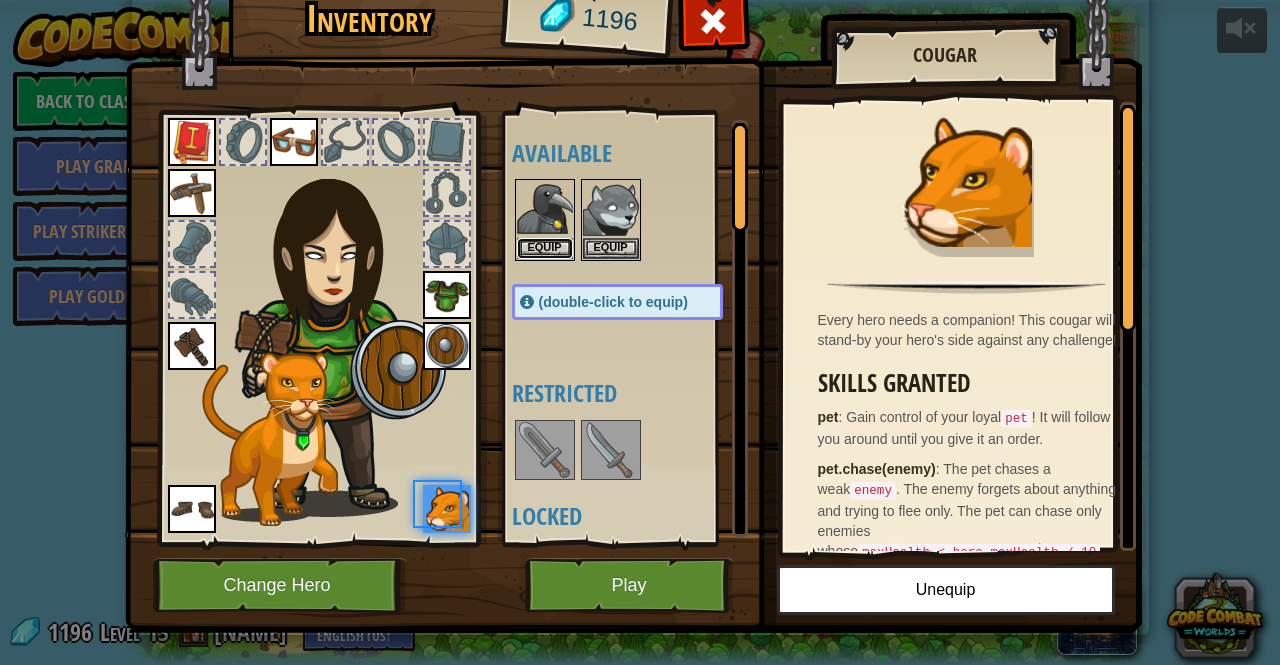 click on "Equip" at bounding box center (545, 248) 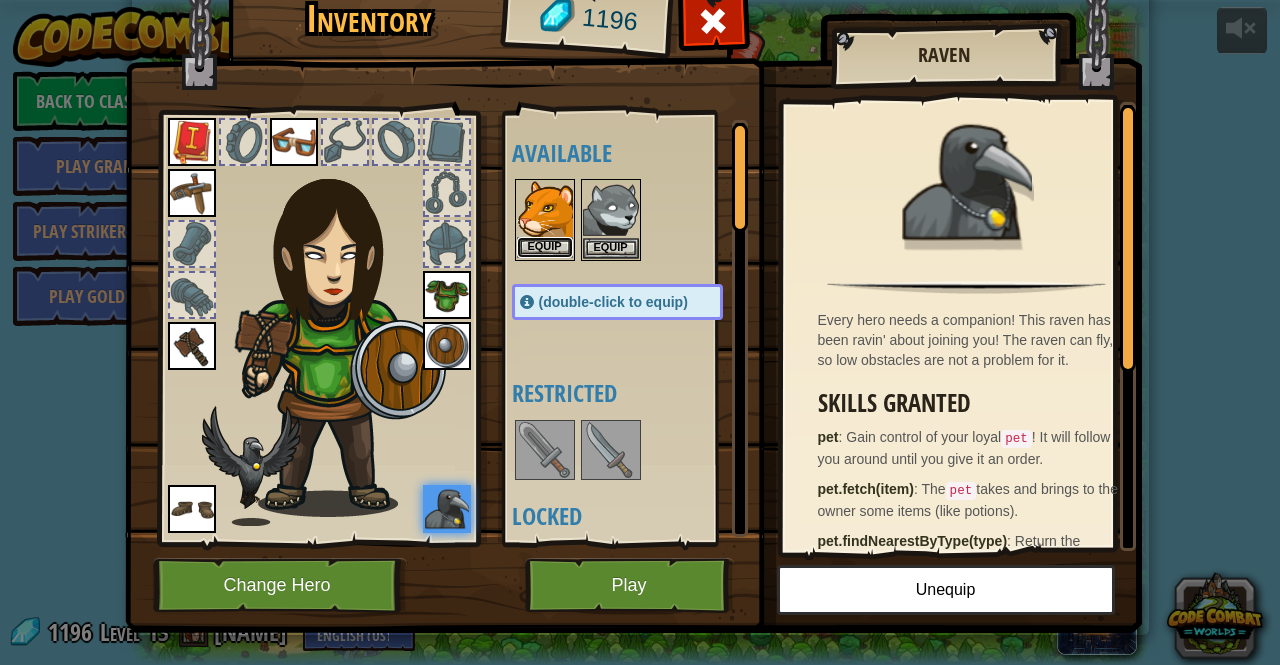 click on "Equip" at bounding box center (545, 247) 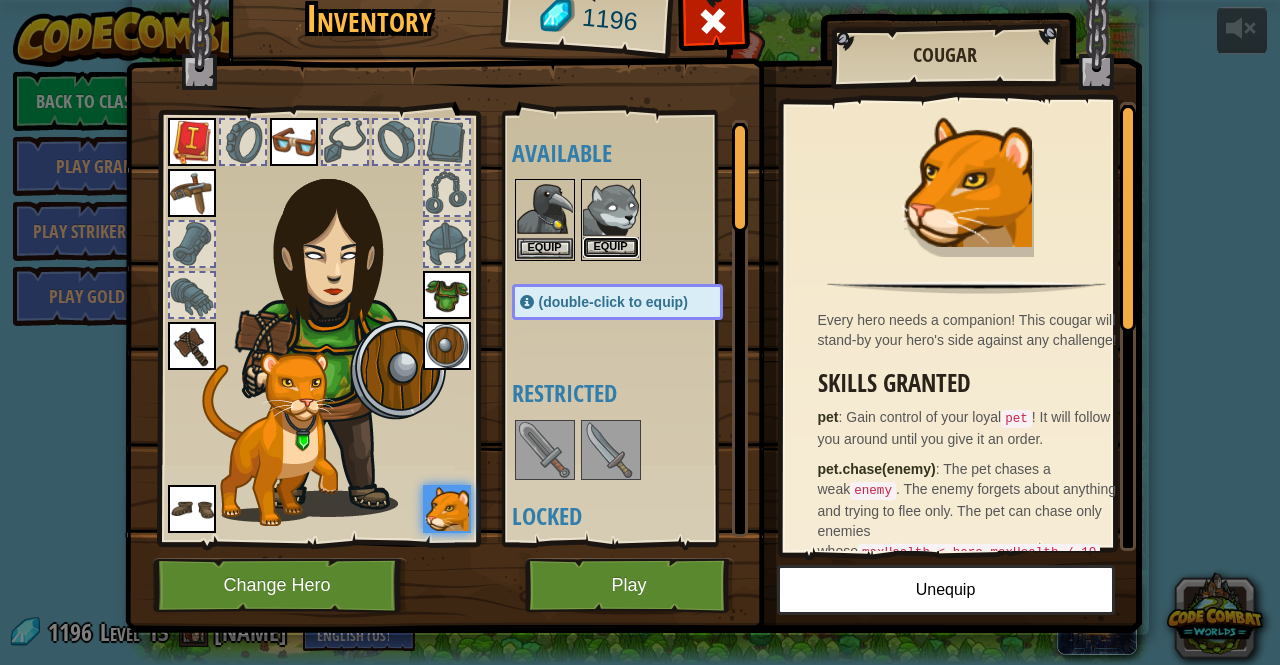 click on "Equip" at bounding box center [611, 247] 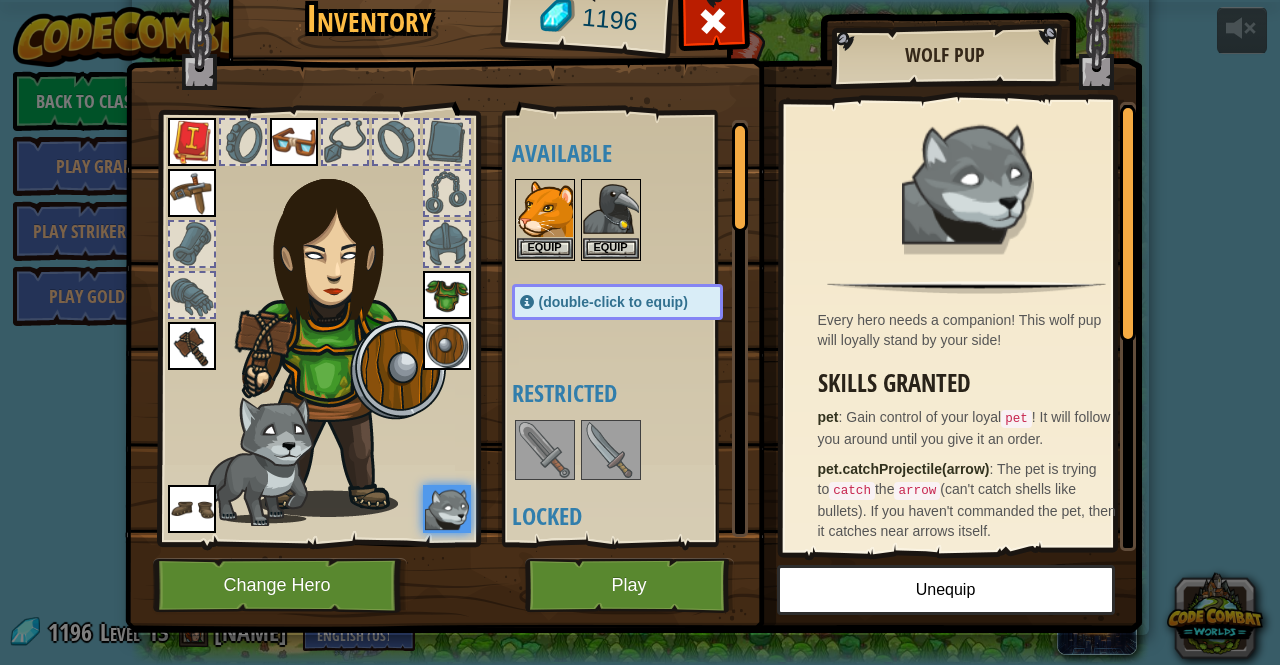 click at bounding box center (611, 450) 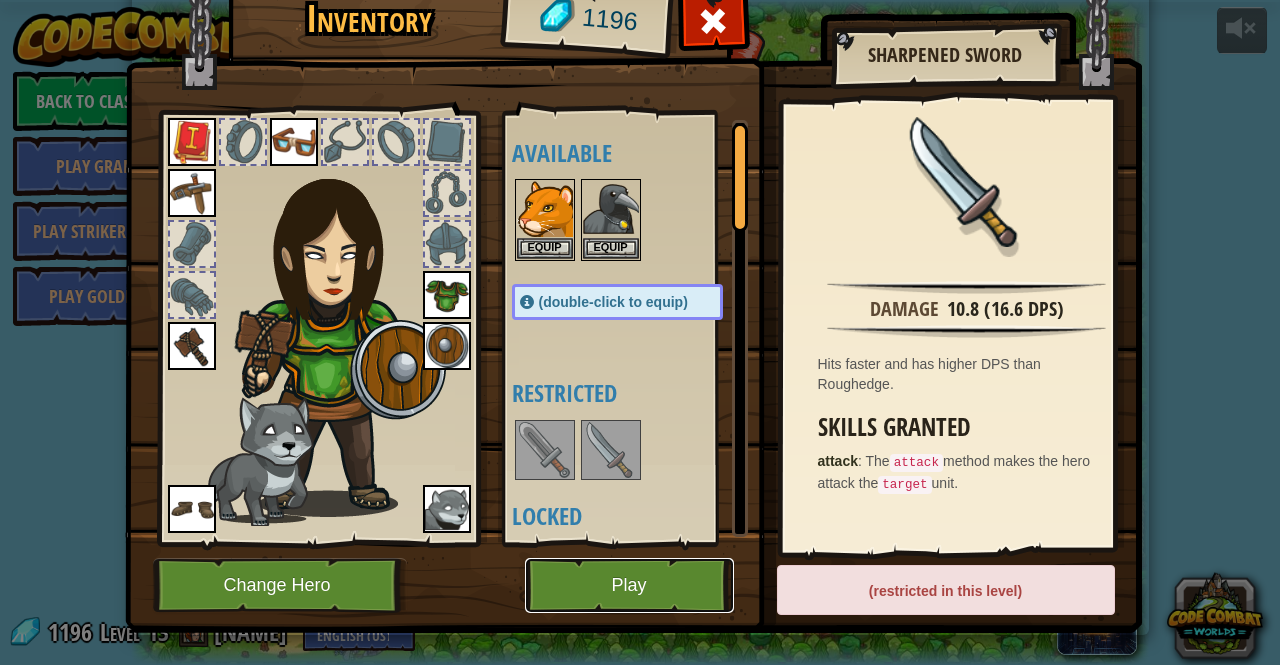 click on "Play" at bounding box center (629, 585) 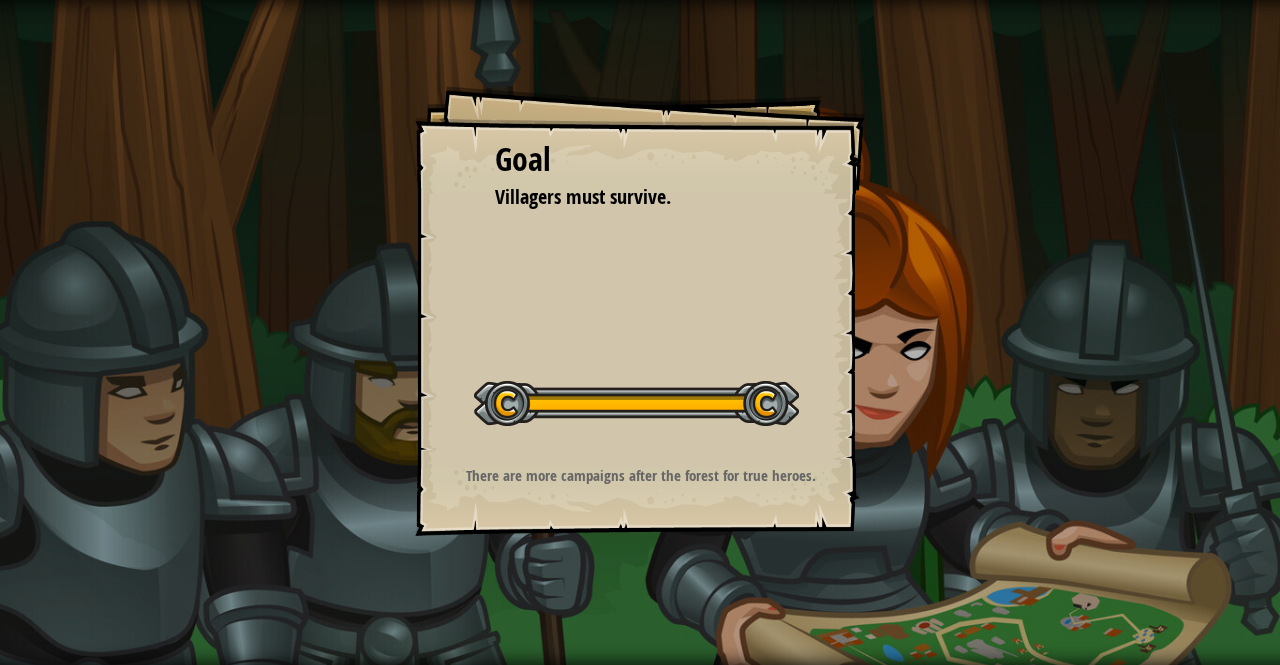 drag, startPoint x: 588, startPoint y: 559, endPoint x: 914, endPoint y: 343, distance: 391.06522 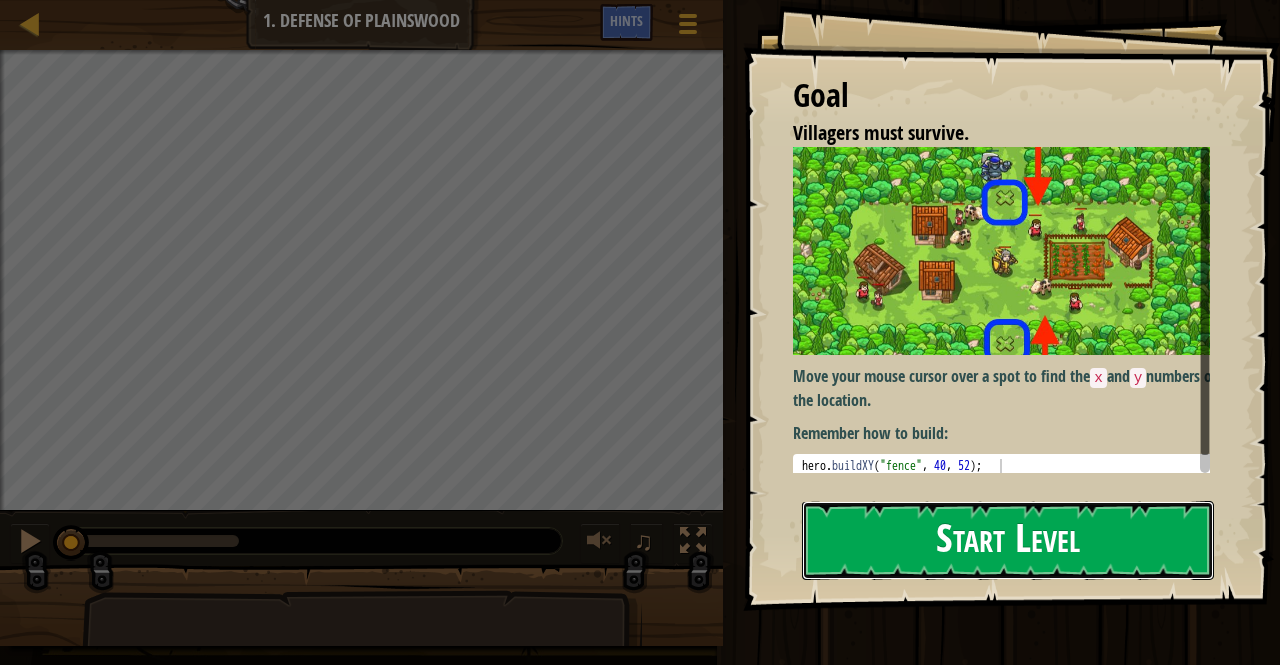 click on "Start Level" at bounding box center (1008, 540) 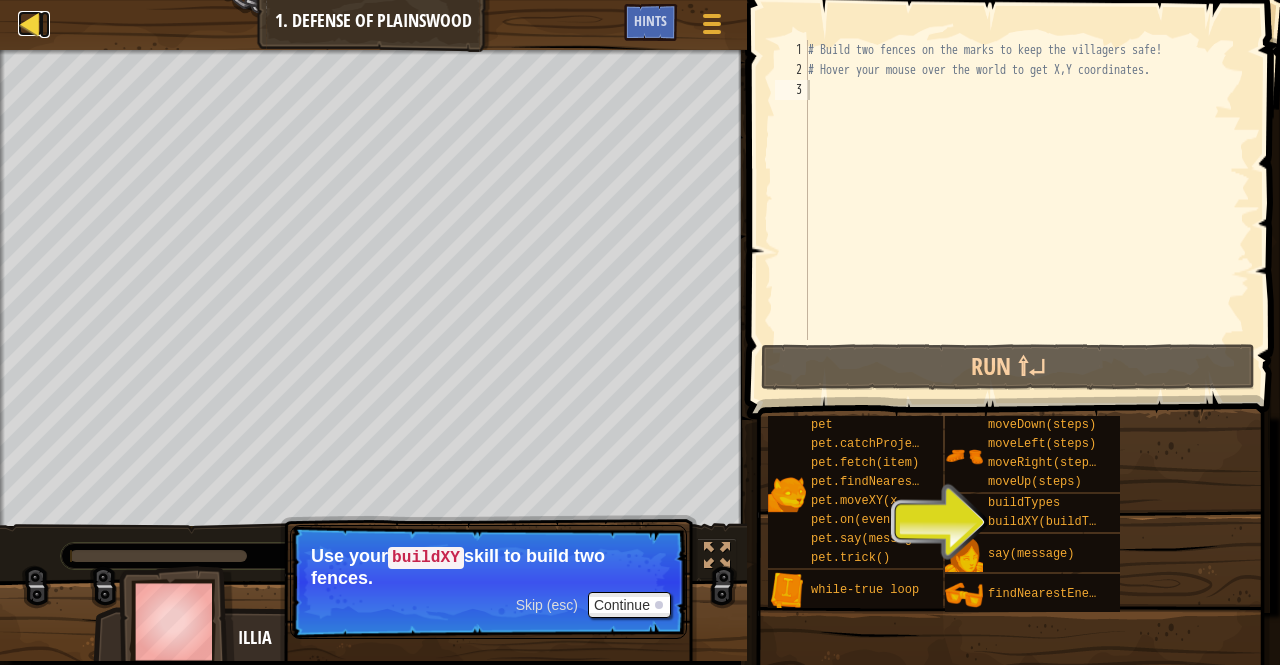click at bounding box center (30, 23) 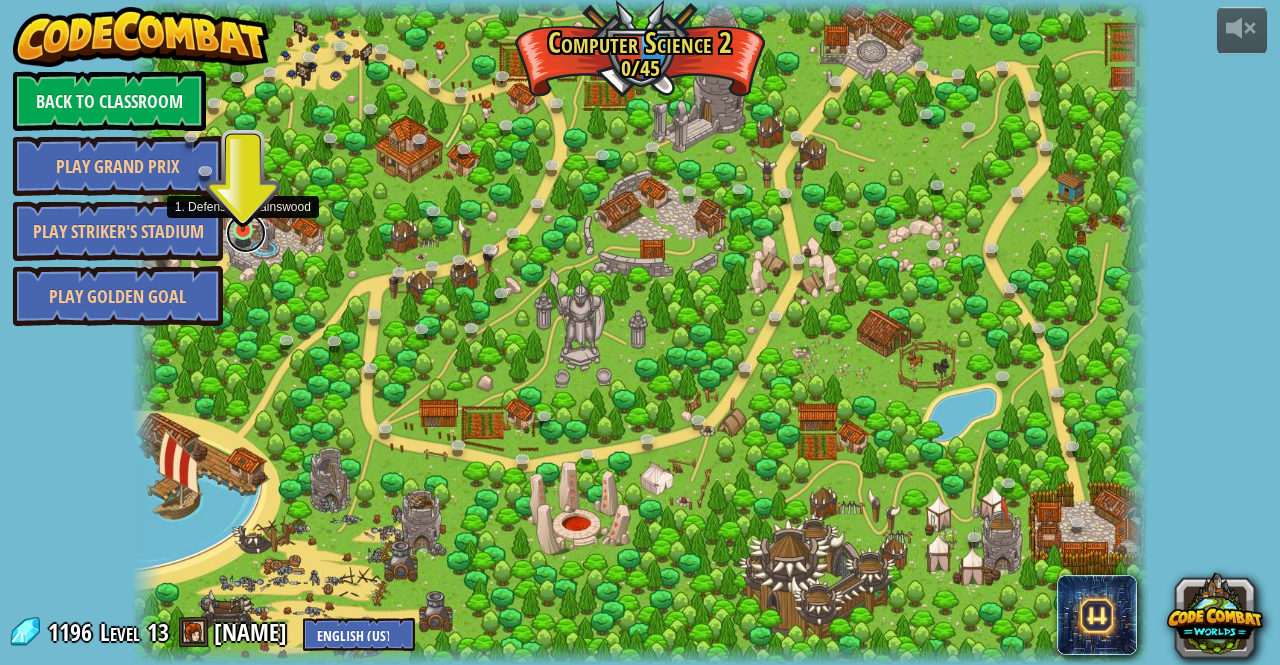 click at bounding box center [246, 233] 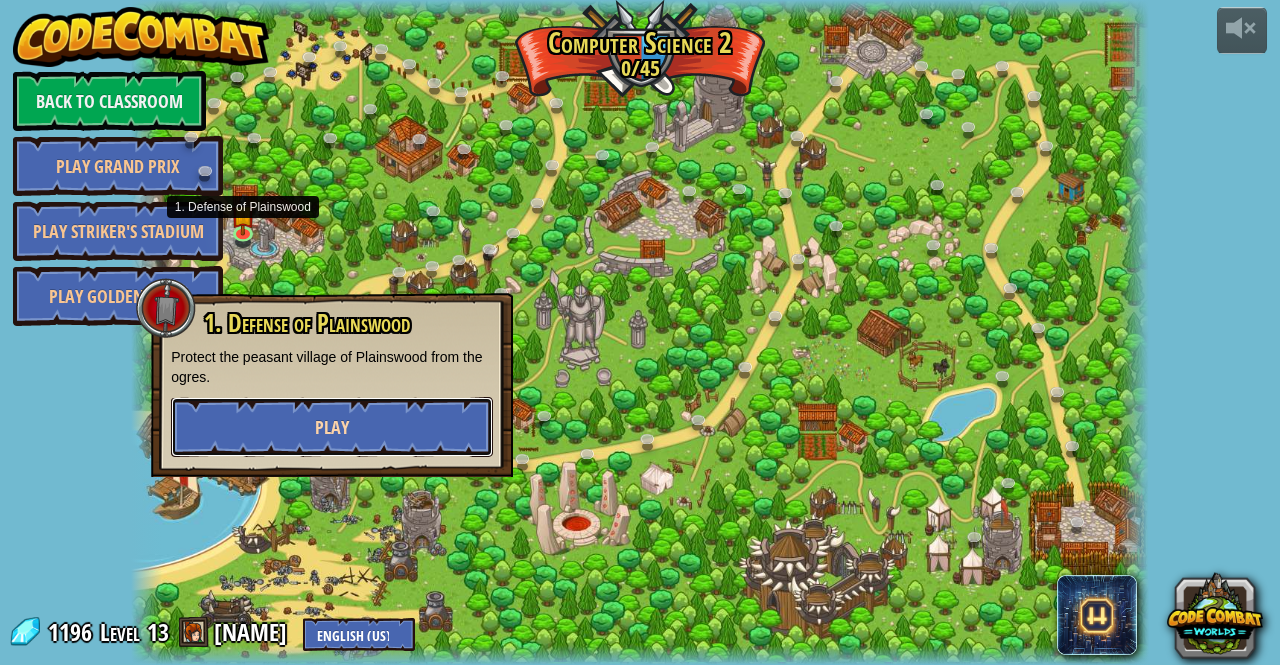 click on "Play" at bounding box center [332, 427] 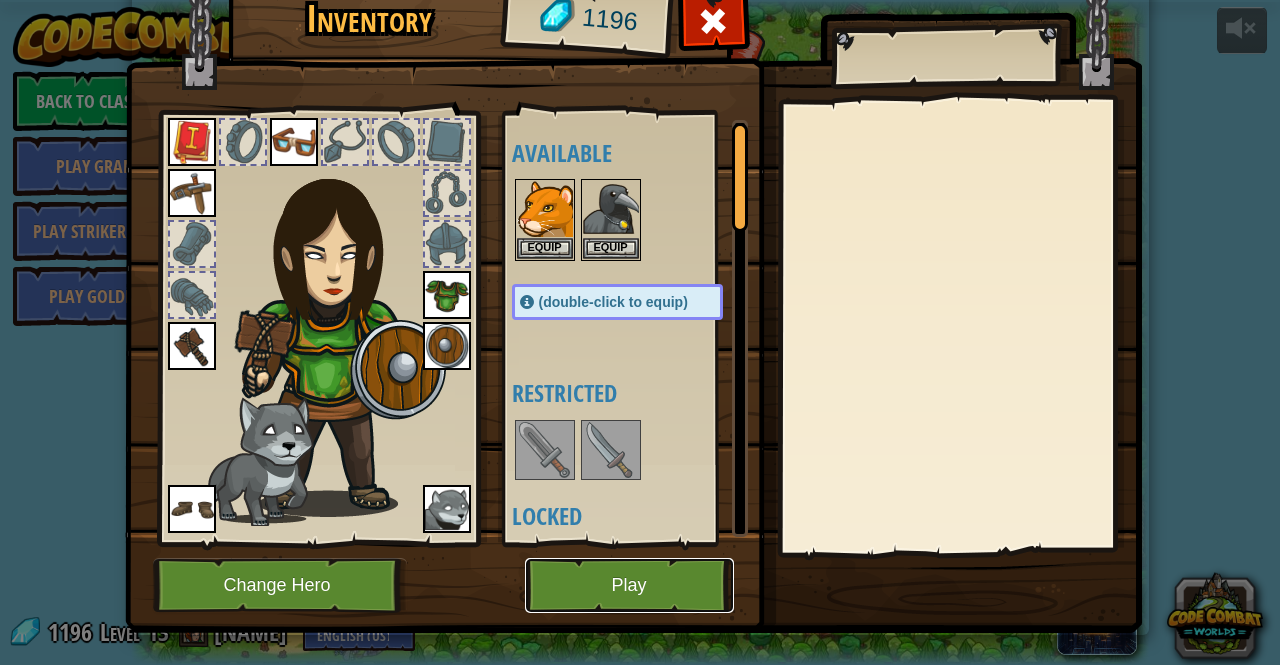 click on "Play" at bounding box center (629, 585) 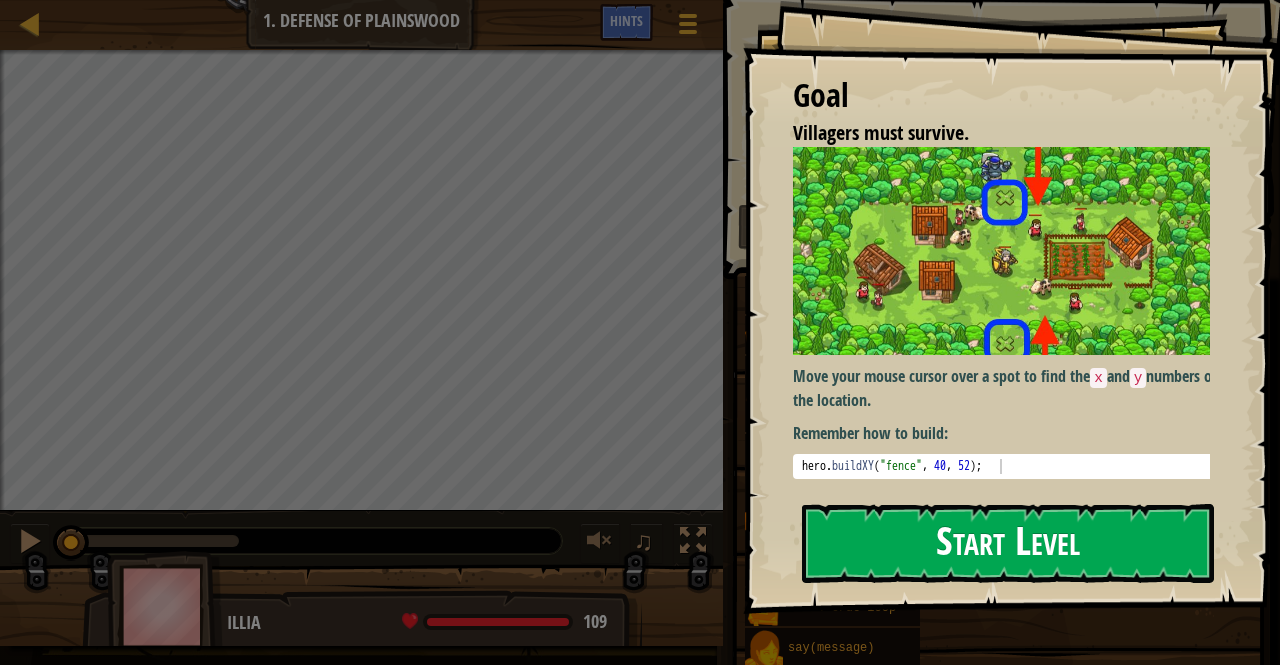 click on "Start Level" at bounding box center [1008, 543] 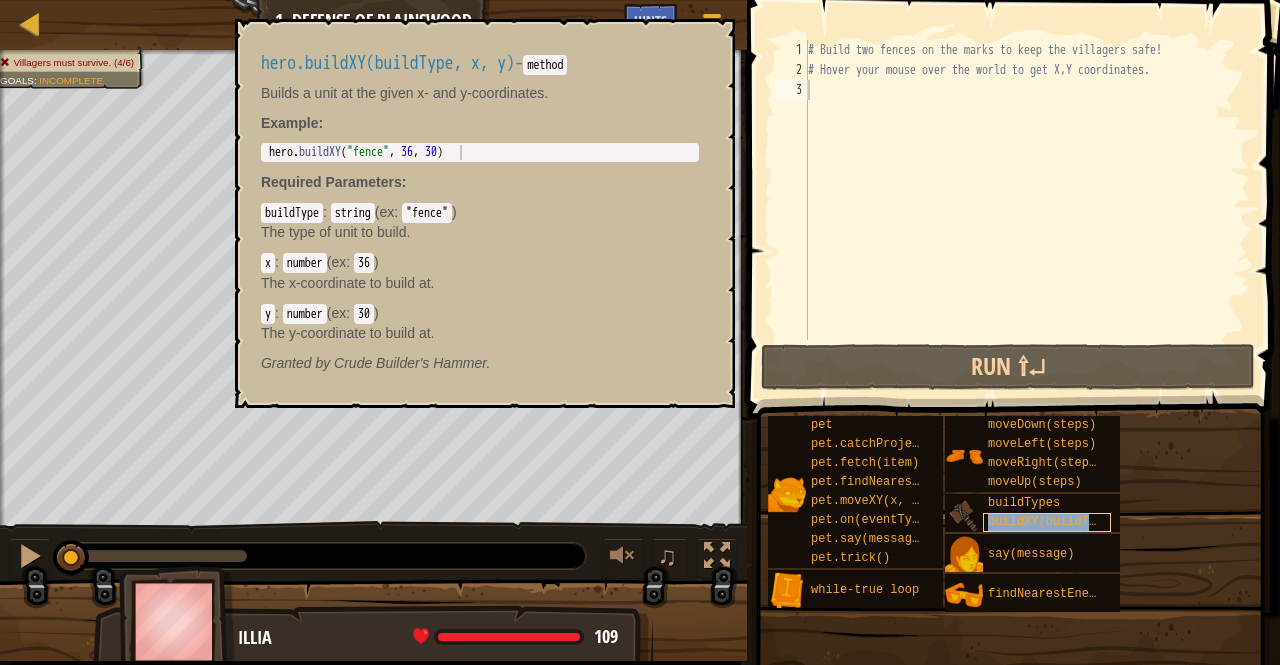 click on "buildXY(buildType, x, y)" at bounding box center [1047, 522] 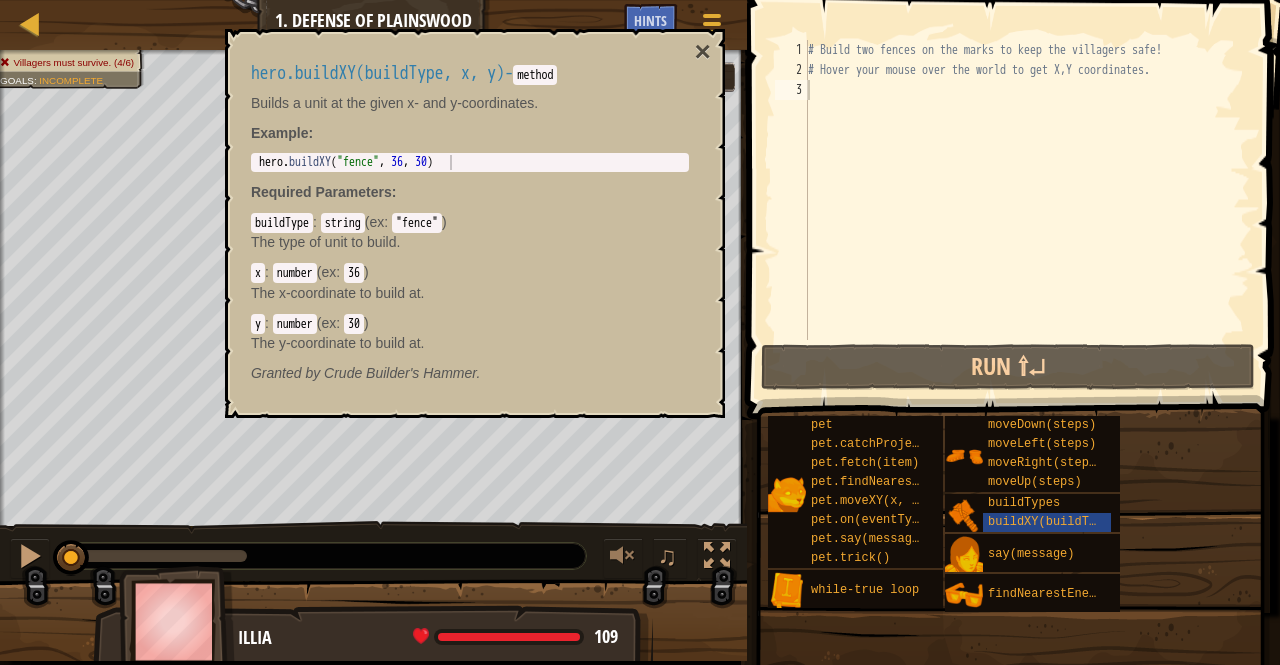 drag, startPoint x: 563, startPoint y: 99, endPoint x: 583, endPoint y: 107, distance: 21.540659 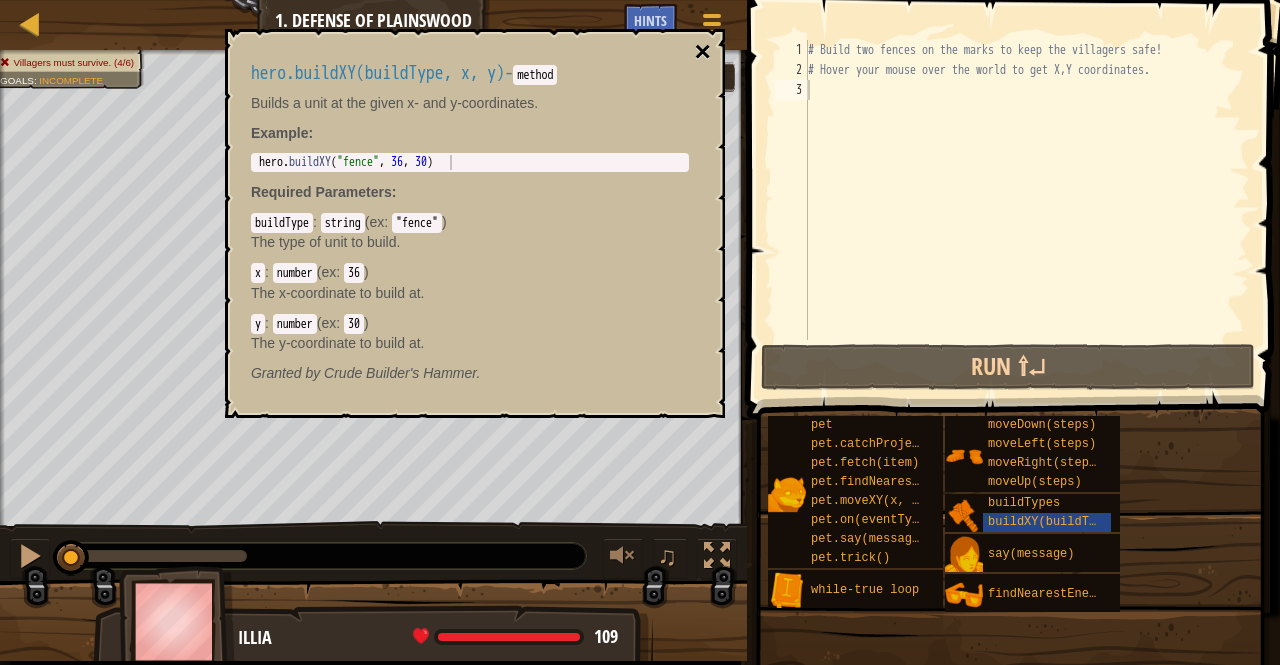click on "×" at bounding box center [703, 52] 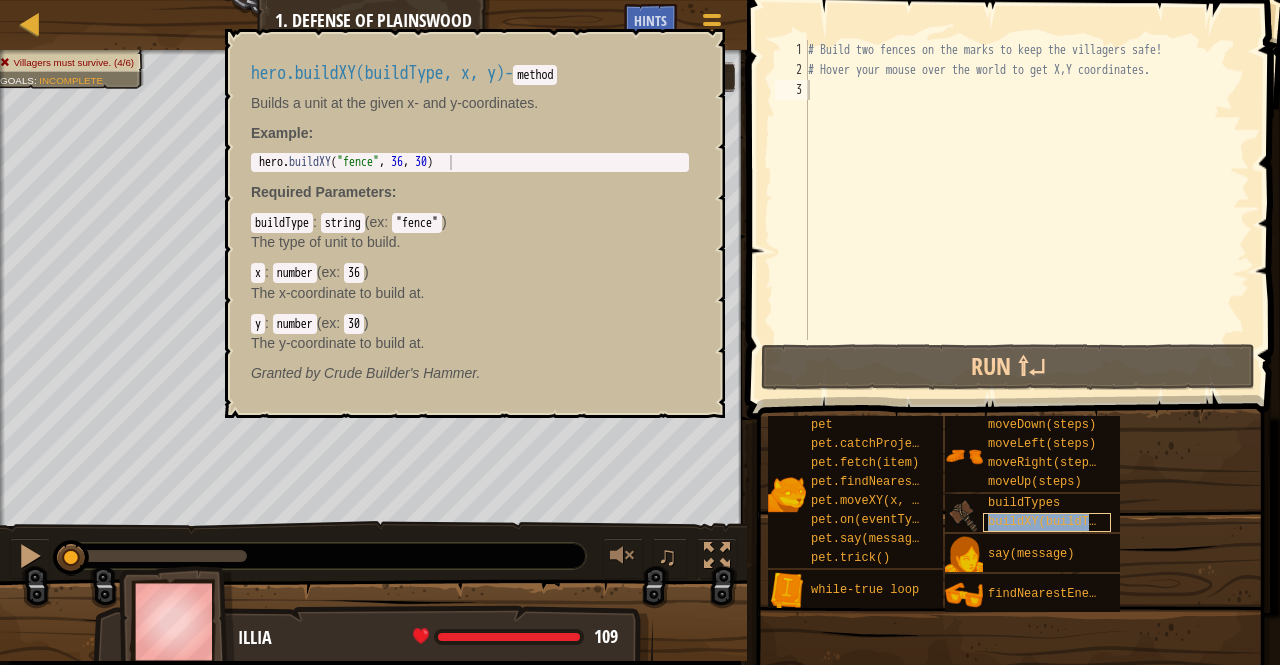 click on "buildXY(buildType, x, y)" at bounding box center [1074, 522] 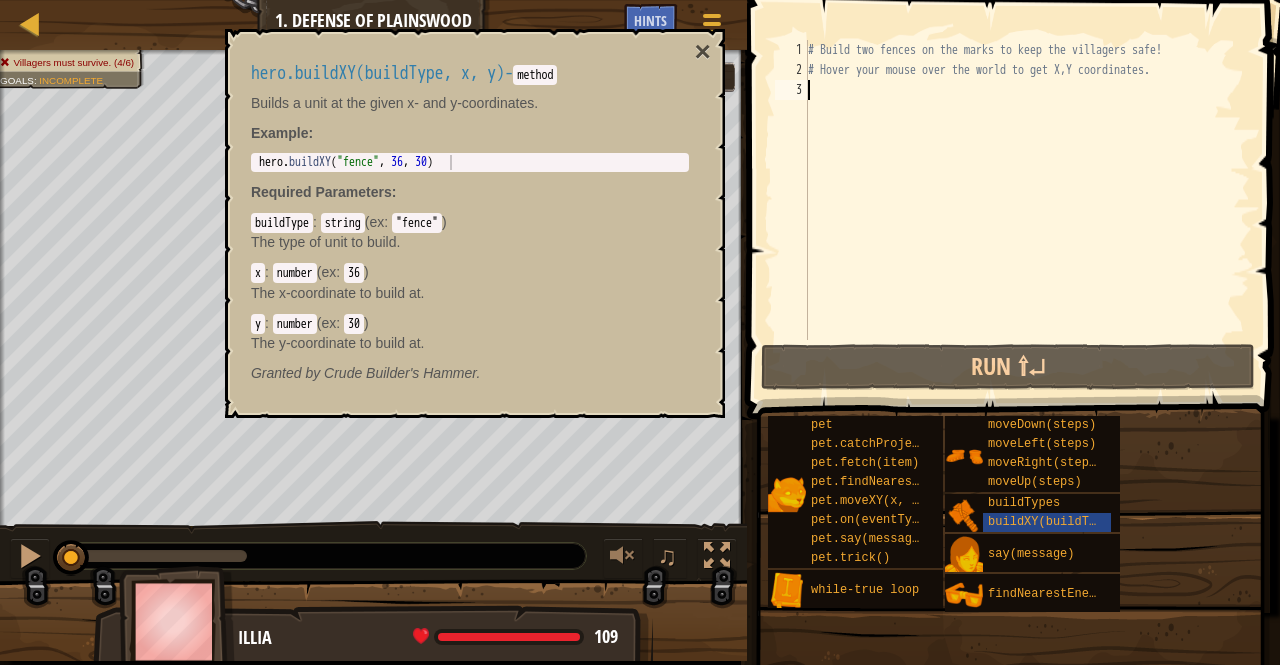 click on "36" at bounding box center (354, 273) 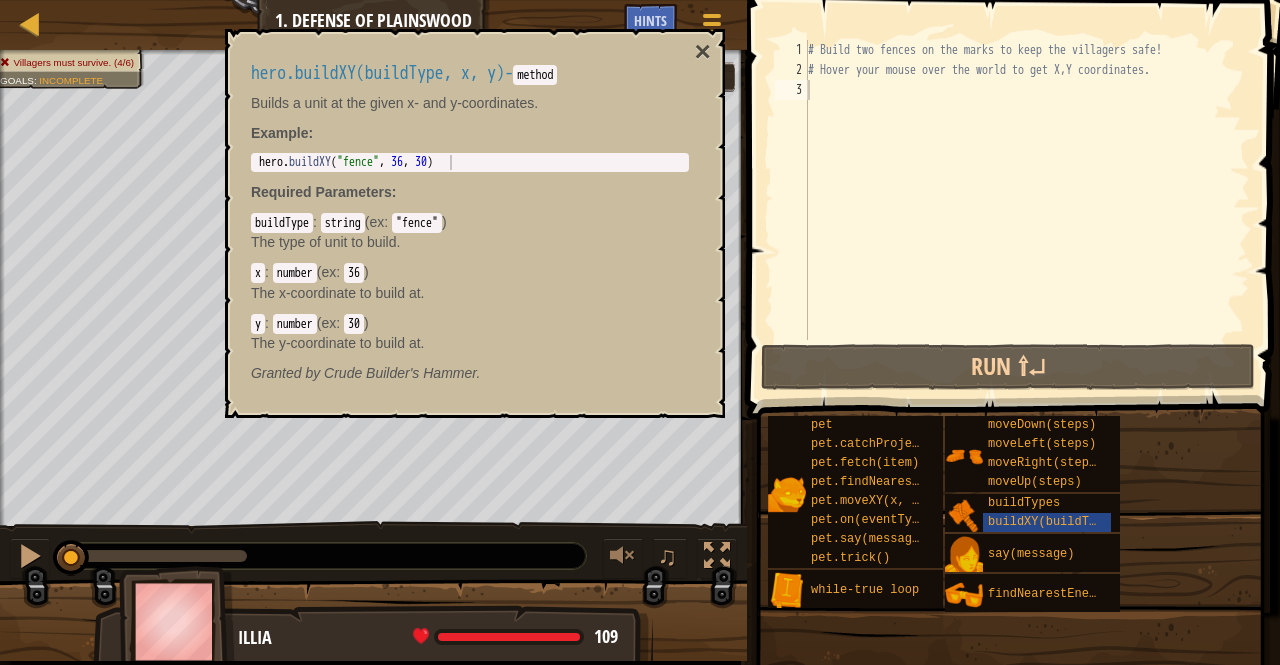 click on "36" at bounding box center (354, 273) 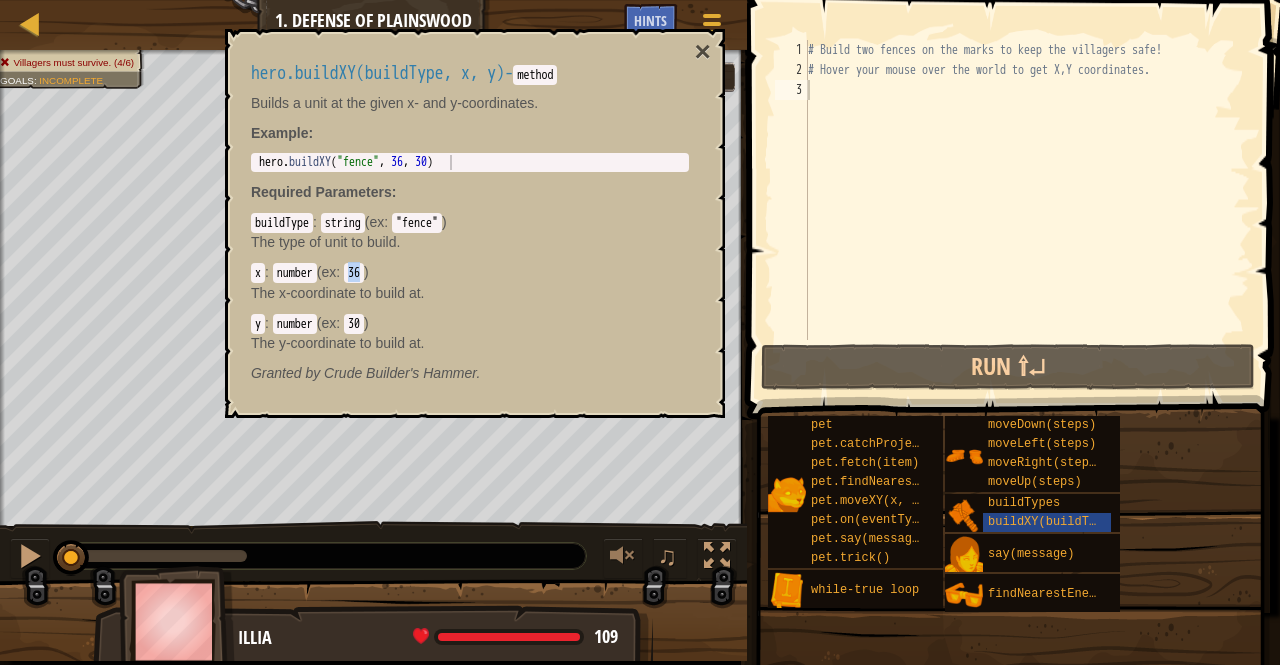 click on "36" at bounding box center [354, 273] 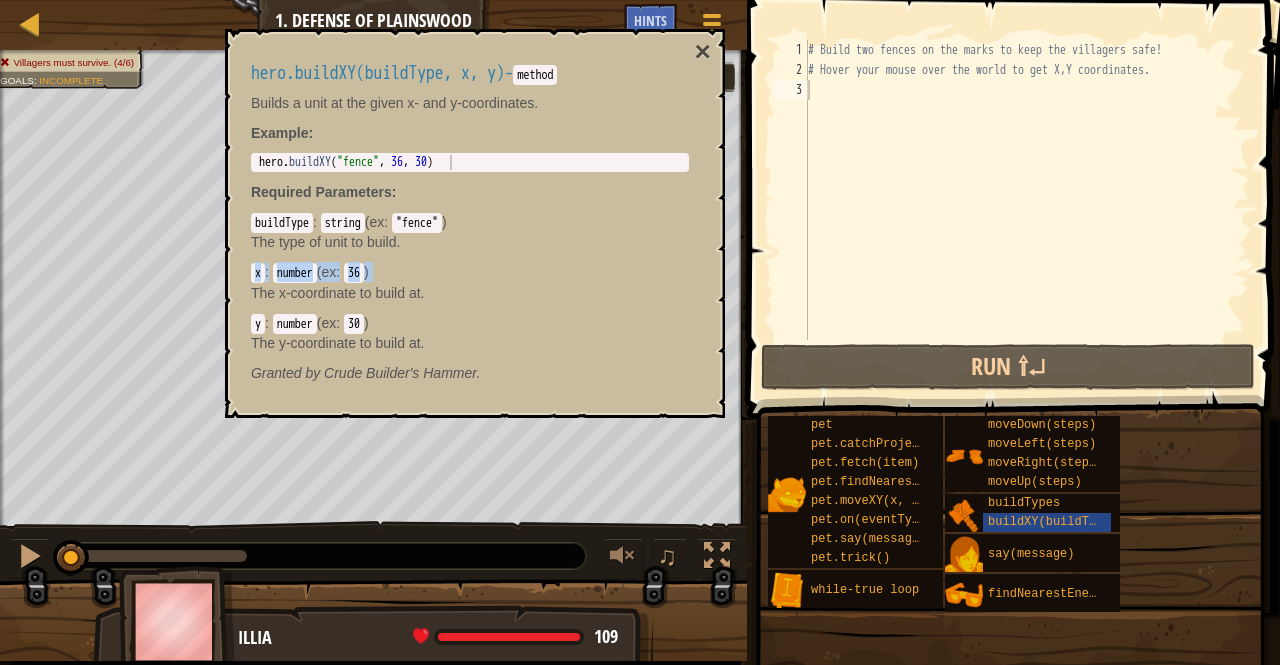 click on "36" at bounding box center [354, 273] 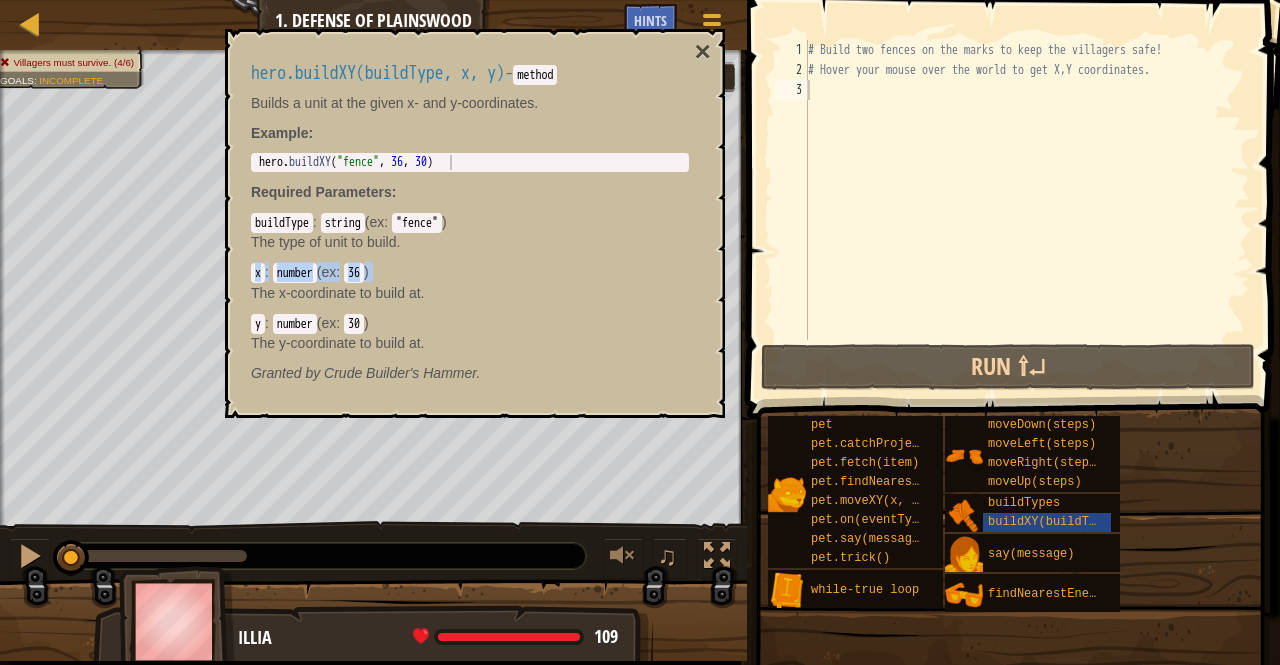click on "36" at bounding box center [354, 273] 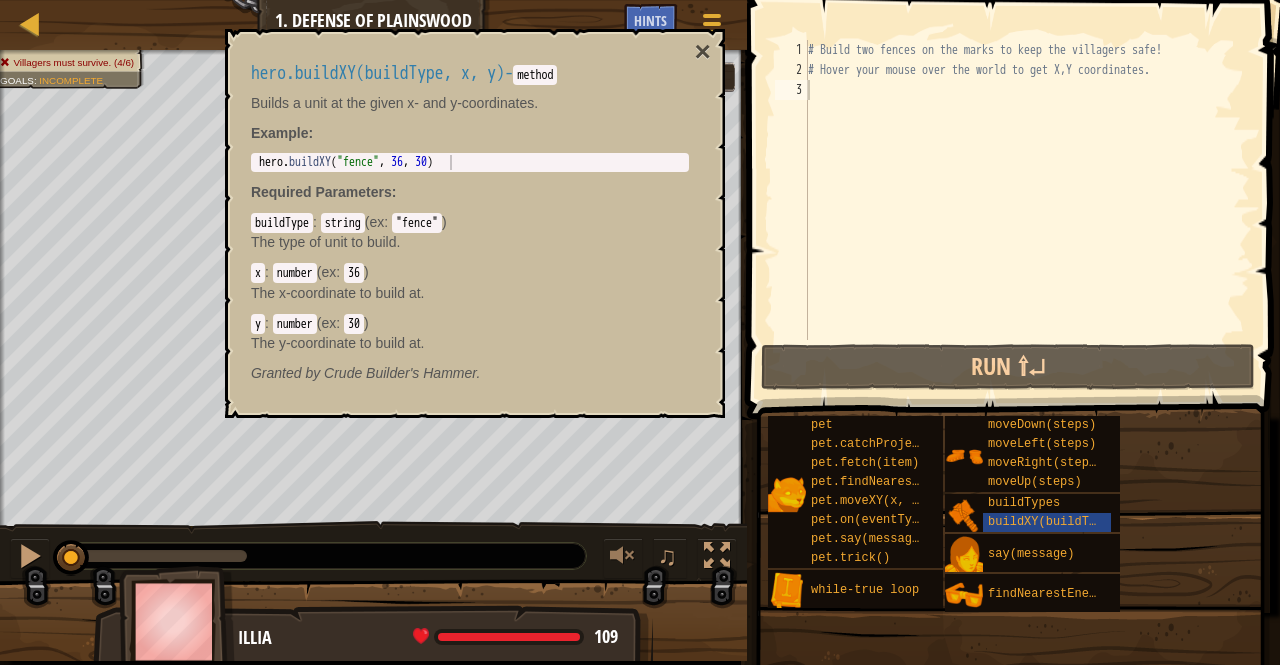 click on "36" at bounding box center (354, 273) 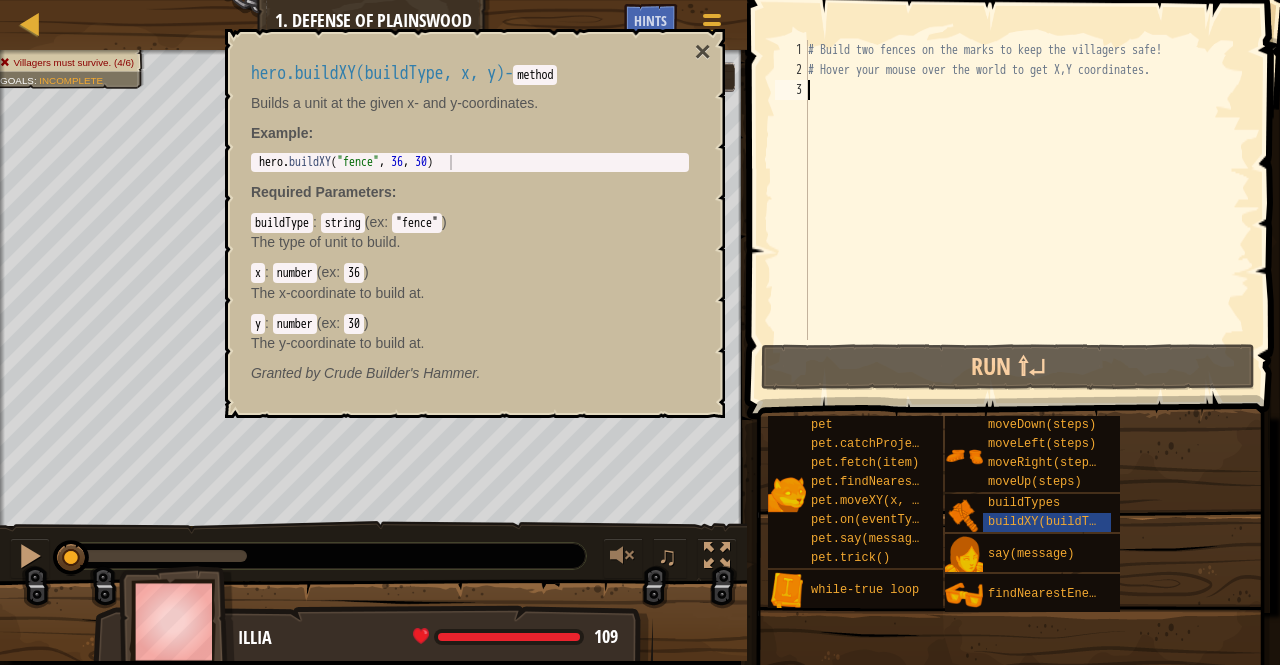 click on "# Build two fences on the marks to keep the villagers safe! # Hover your mouse over the world to get X,Y coordinates." at bounding box center [1027, 210] 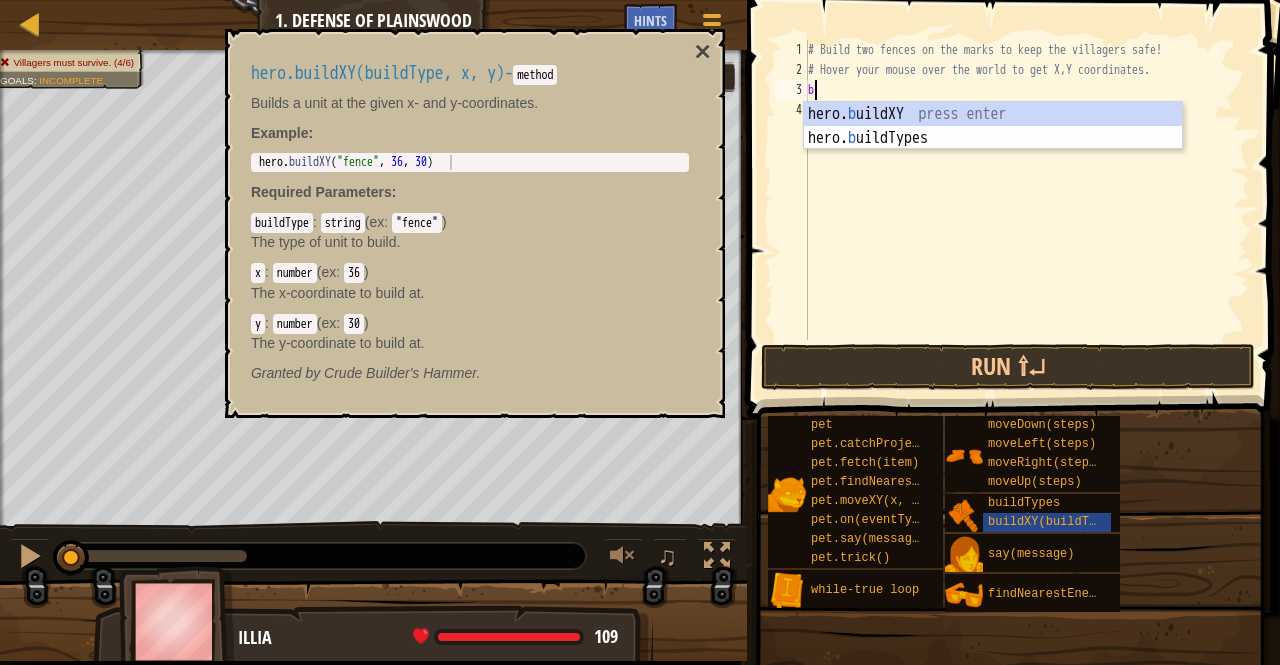 scroll, scrollTop: 9, scrollLeft: 0, axis: vertical 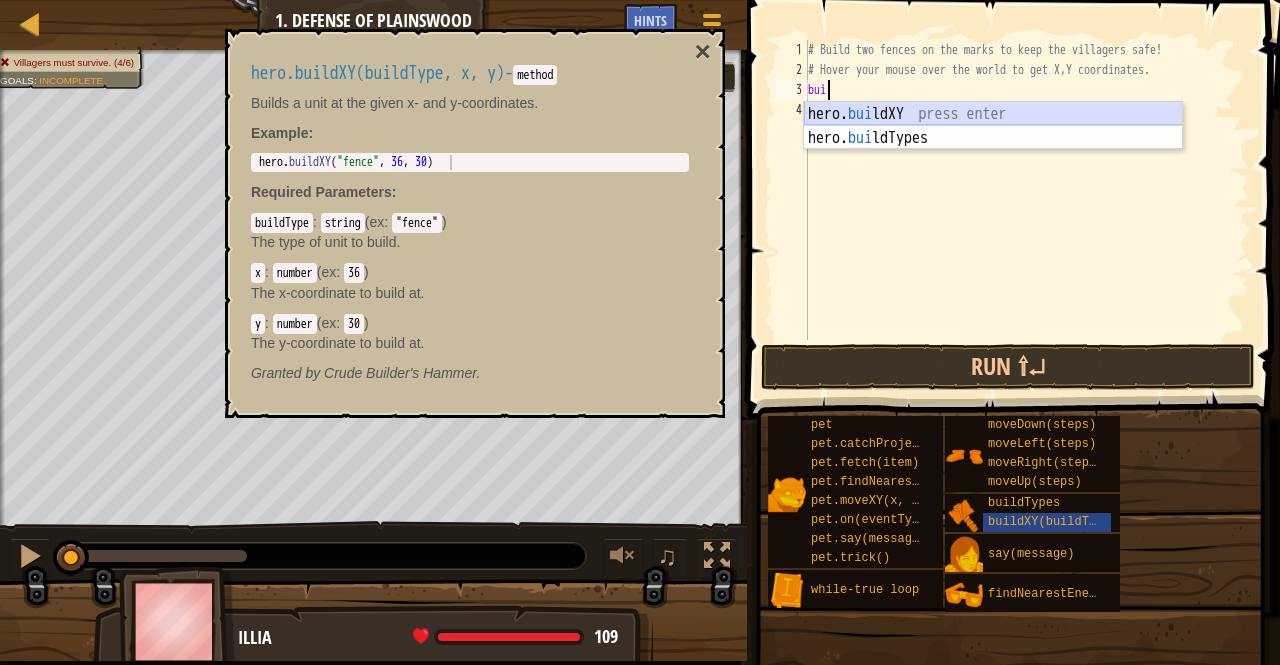 click on "hero. bui ldXY press enter hero. bui ldTypes press enter" at bounding box center (993, 150) 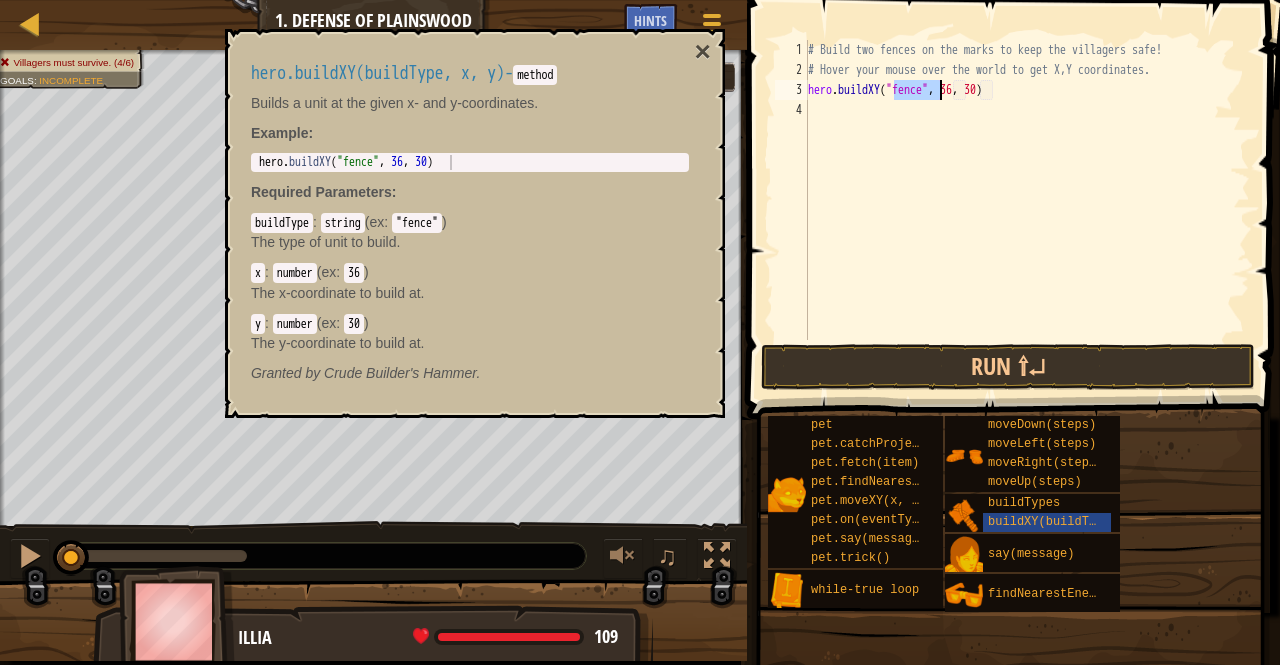 click on "# Build two fences on the marks to keep the villagers safe! # Hover your mouse over the world to get X,Y coordinates. hero . buildXY ( "fence" ,   36 ,   30 )" at bounding box center (1027, 210) 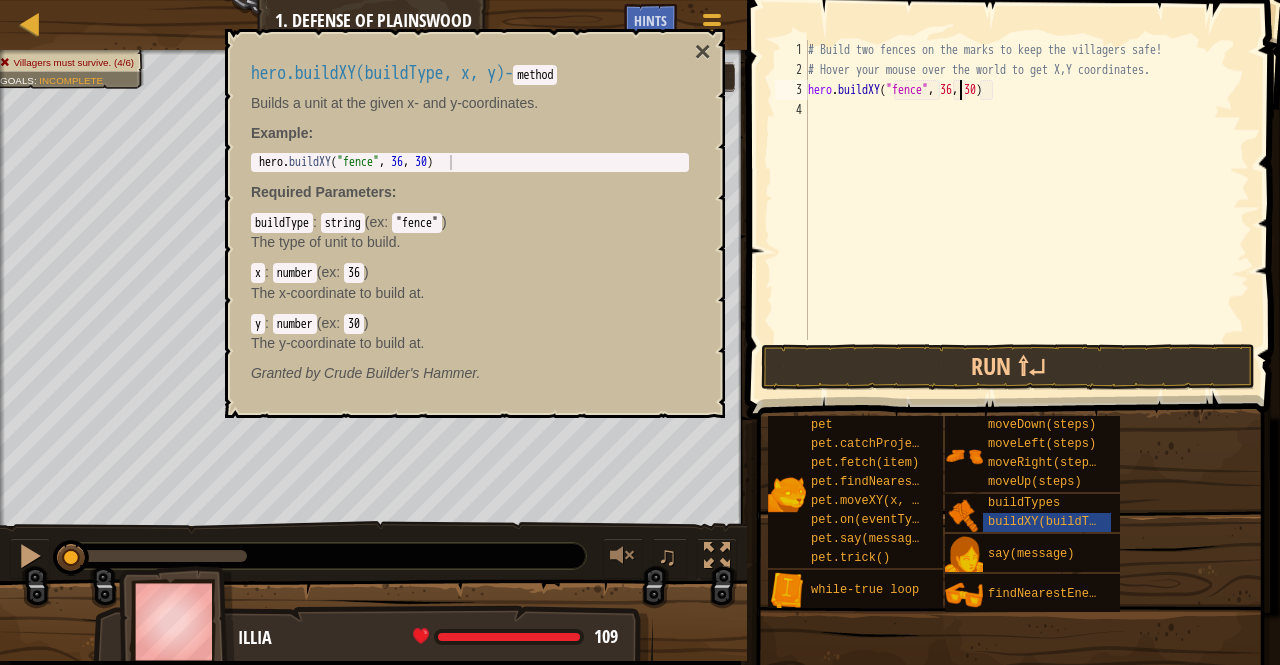 click on "# Build two fences on the marks to keep the villagers safe! # Hover your mouse over the world to get X,Y coordinates. hero . buildXY ( "fence" ,   36 ,   30 )" at bounding box center (1027, 210) 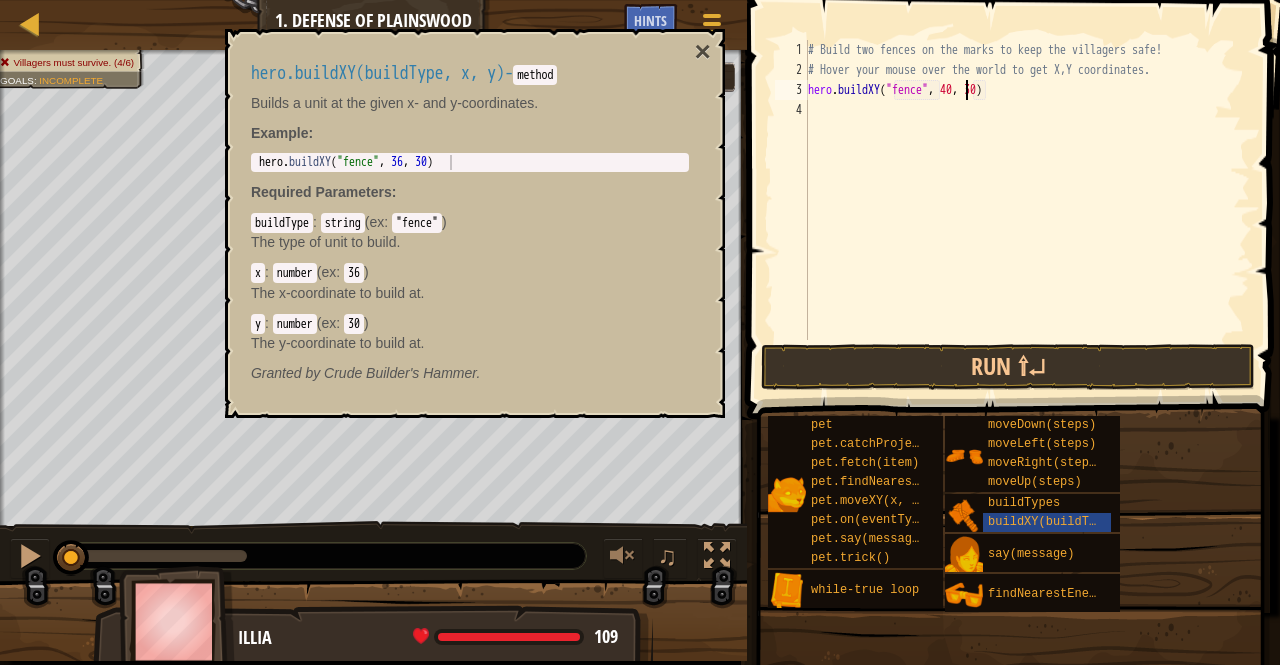 scroll, scrollTop: 9, scrollLeft: 13, axis: both 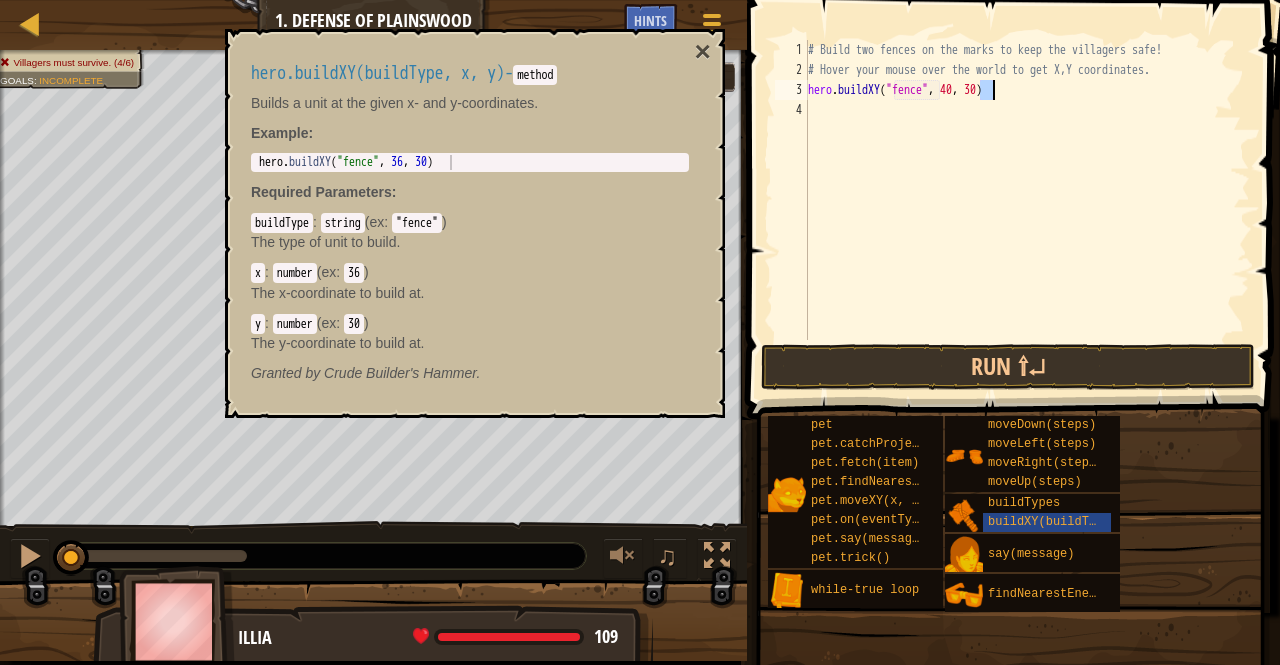 click on "# Build two fences on the marks to keep the villagers safe! # Hover your mouse over the world to get X,Y coordinates. hero . buildXY ( "fence" ,   40 ,   30 )" at bounding box center (1027, 210) 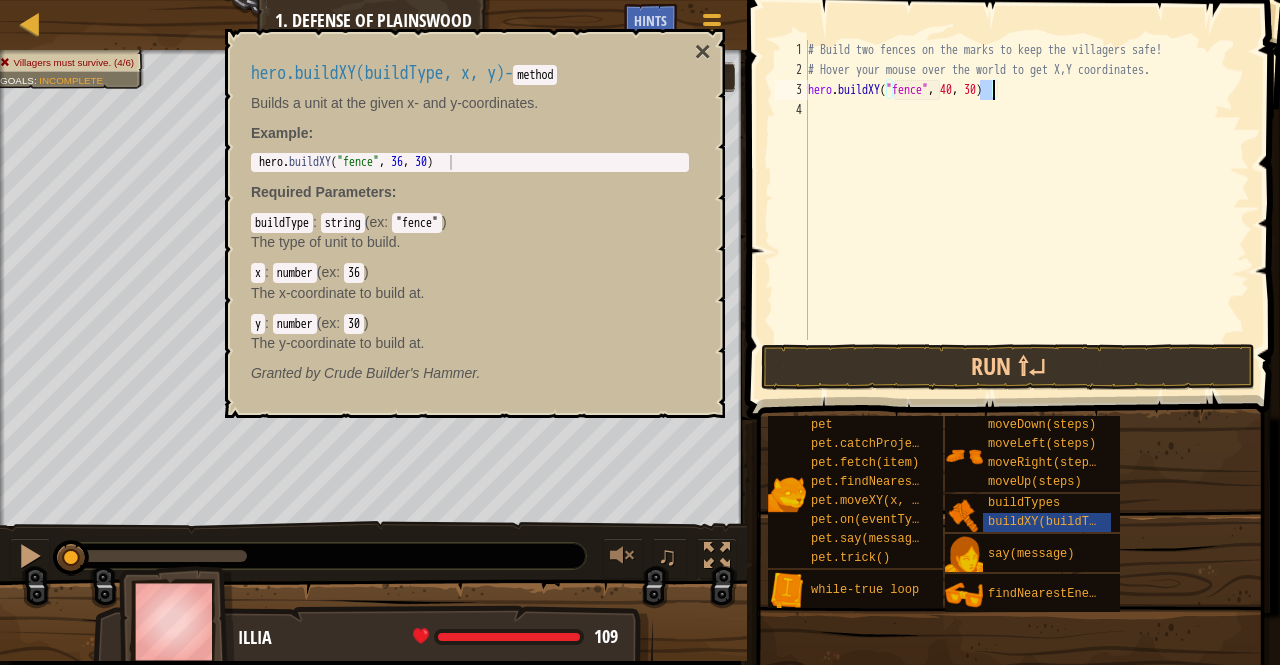 scroll, scrollTop: 9, scrollLeft: 14, axis: both 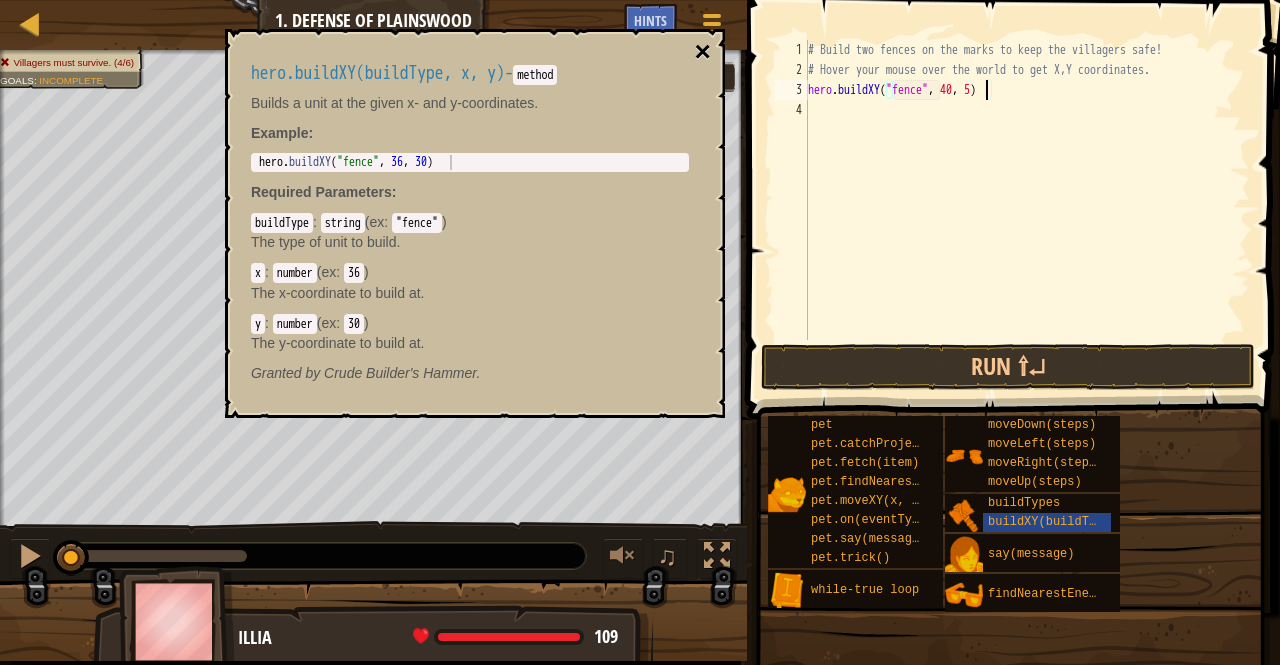 click on "×" at bounding box center (703, 52) 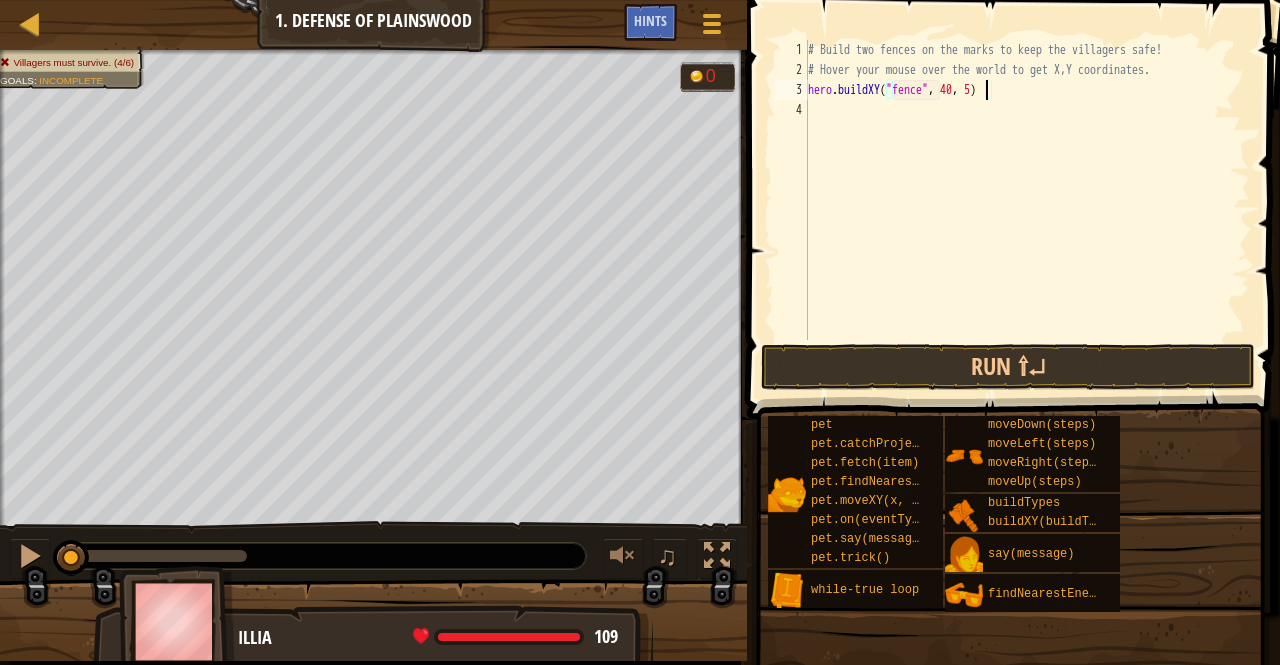 click on "# Build two fences on the marks to keep the villagers safe! # Hover your mouse over the world to get X,Y coordinates. hero . buildXY ( "fence" ,   40 ,   5 )" at bounding box center (1027, 210) 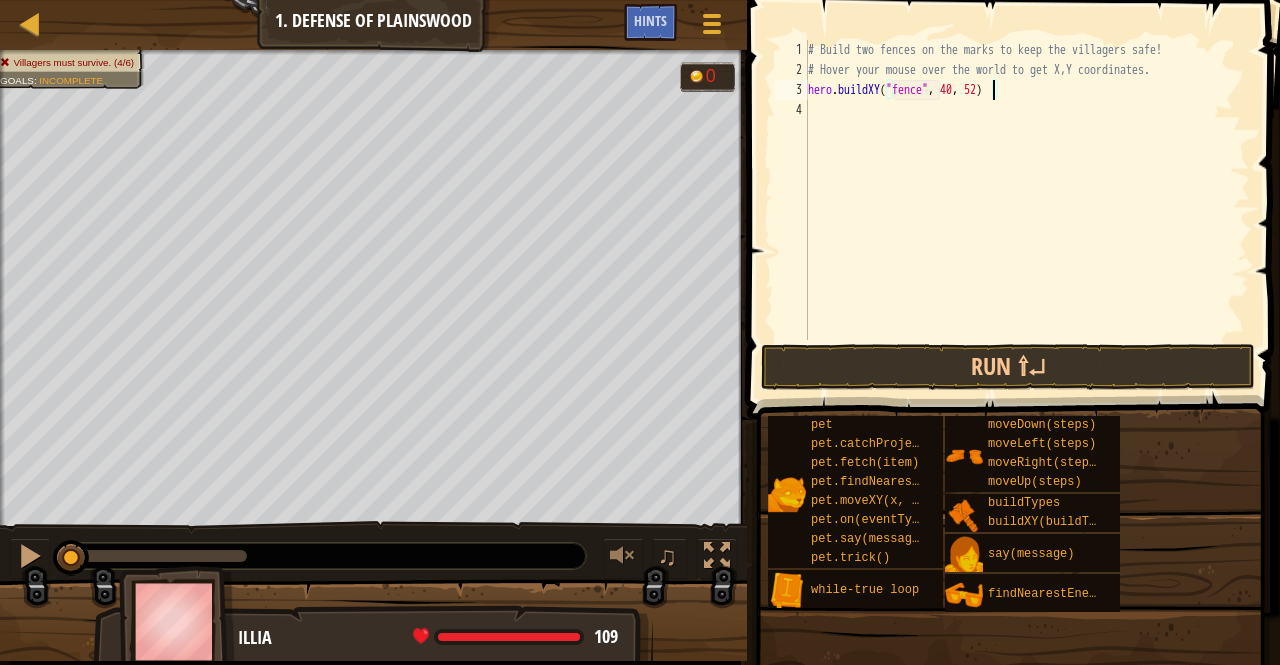 scroll, scrollTop: 9, scrollLeft: 14, axis: both 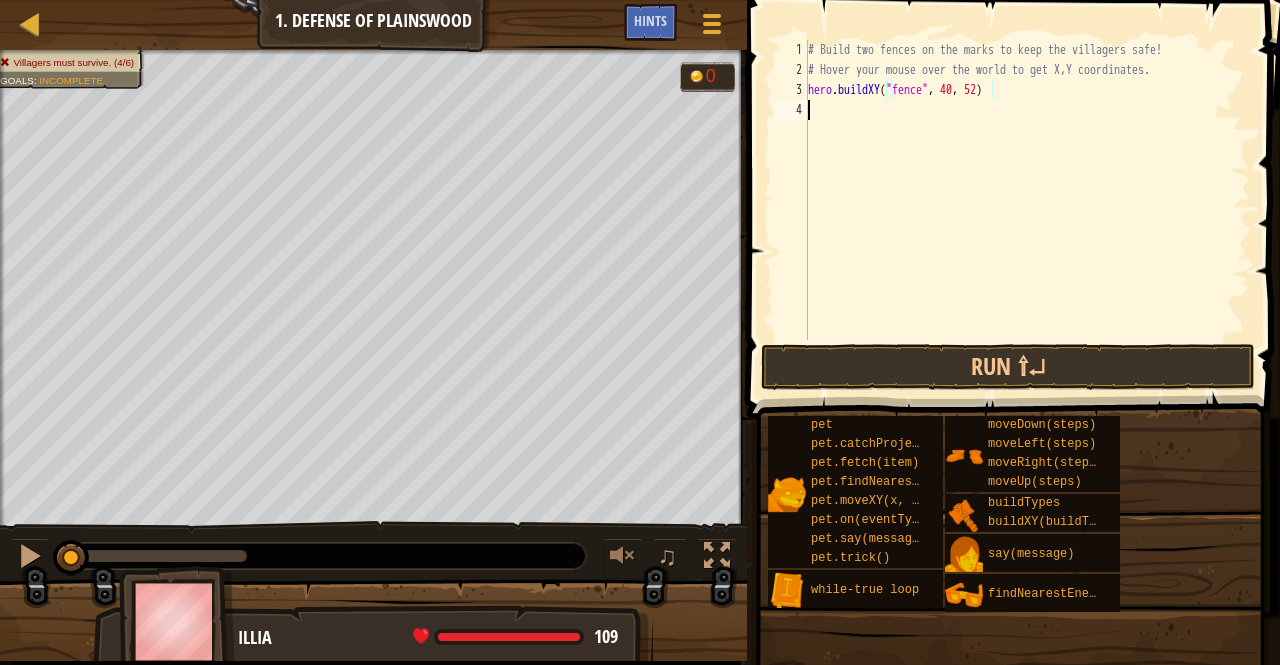 click on "# Build two fences on the marks to keep the villagers safe! # Hover your mouse over the world to get X,Y coordinates. hero . buildXY ( "fence" ,   40 ,   52 )" at bounding box center (1027, 210) 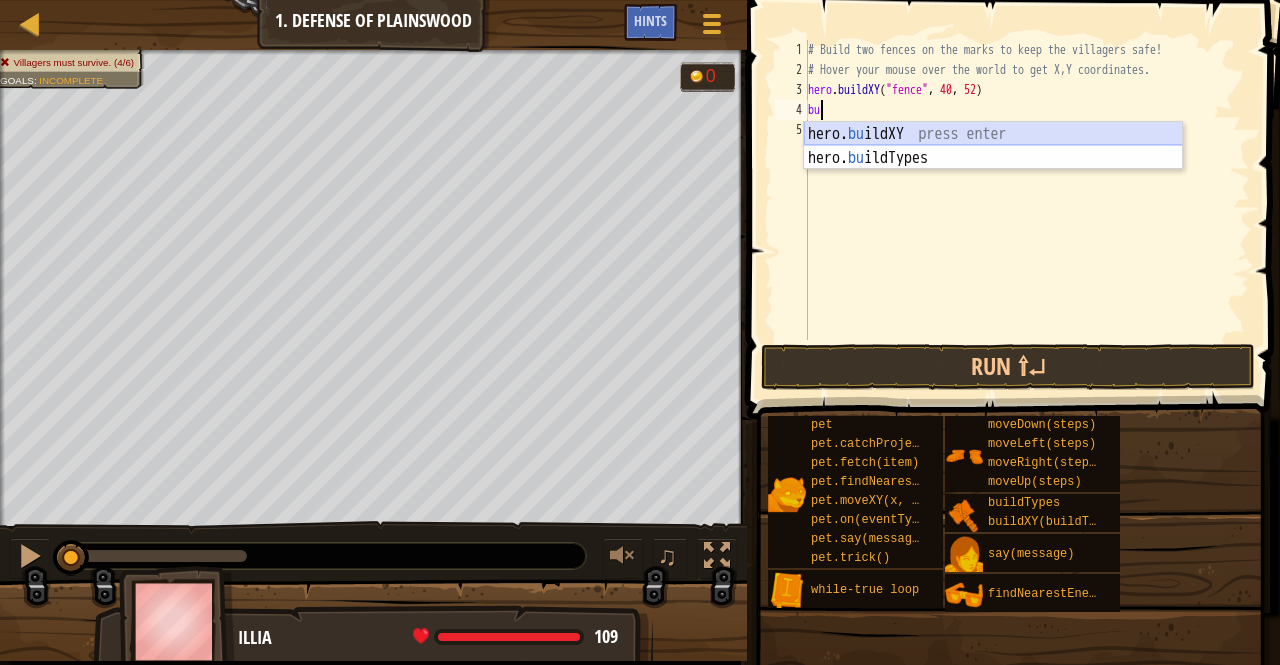 click on "hero. bu ildXY press enter hero. bu ildTypes press enter" at bounding box center (993, 170) 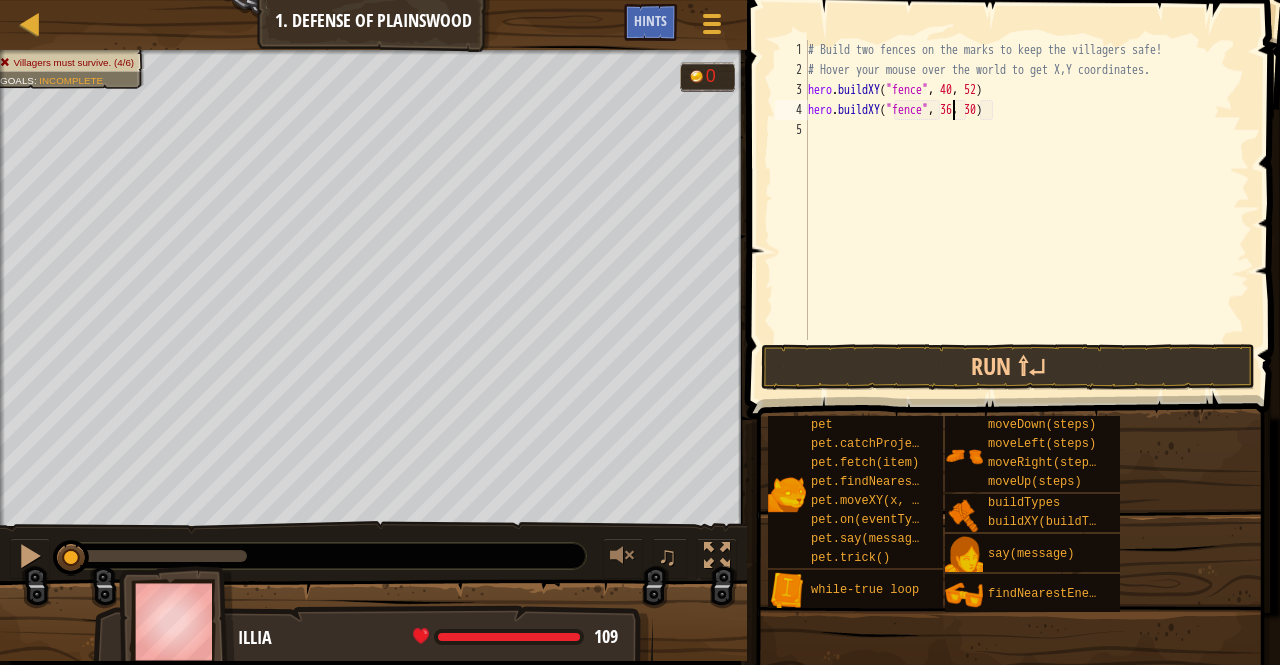 click on "# Build two fences on the marks to keep the villagers safe! # Hover your mouse over the world to get X,Y coordinates. hero . buildXY ( "fence" ,   40 ,   52 ) hero . buildXY ( "fence" ,   36 ,   30 )" at bounding box center (1027, 210) 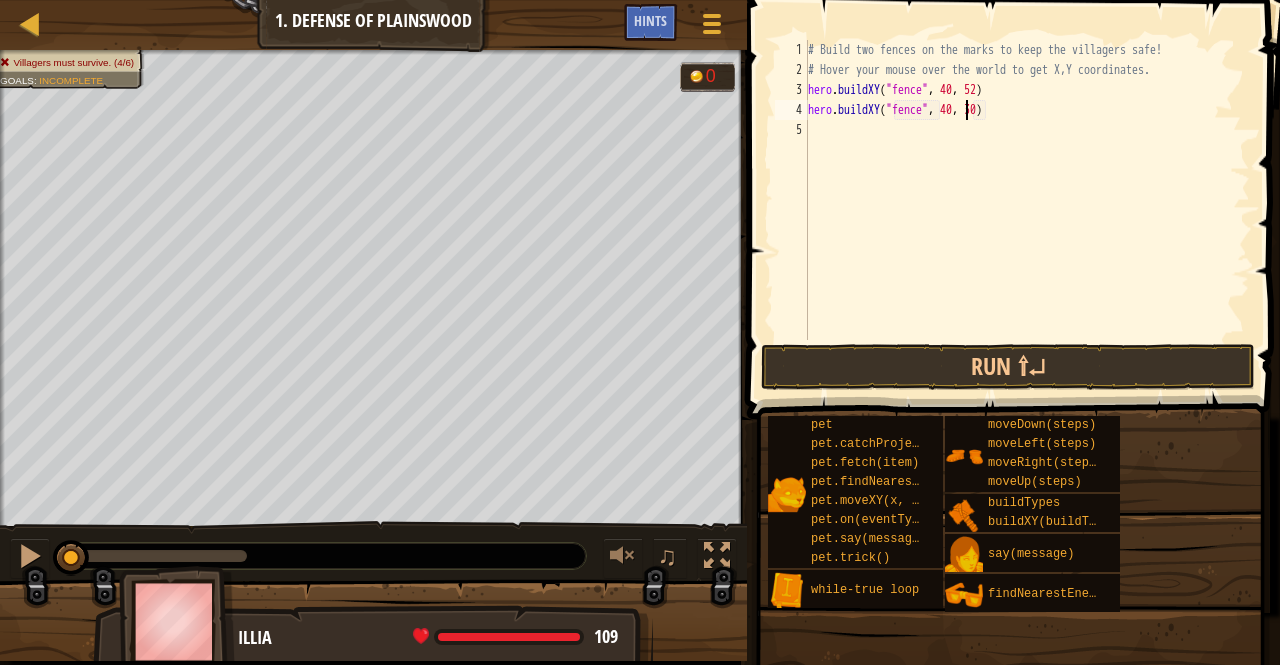 scroll, scrollTop: 9, scrollLeft: 13, axis: both 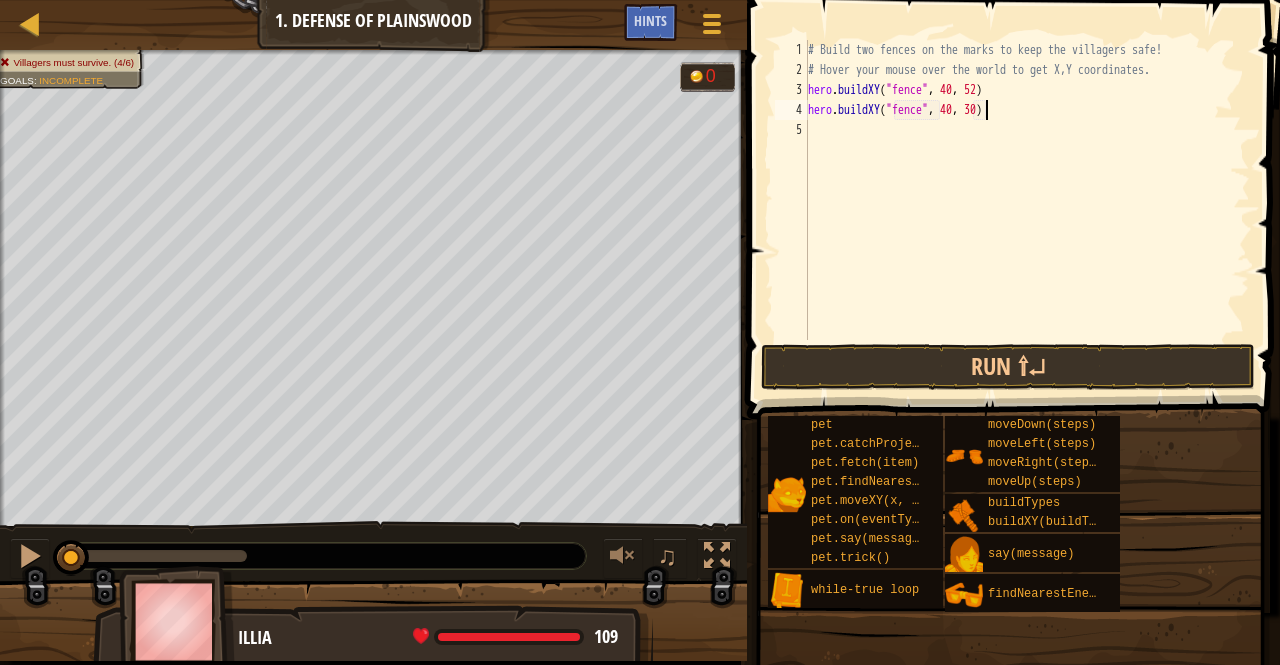click on "# Build two fences on the marks to keep the villagers safe! # Hover your mouse over the world to get X,Y coordinates. hero . buildXY ( "fence" ,   40 ,   52 ) hero . buildXY ( "fence" ,   40 ,   30 )" at bounding box center [1027, 210] 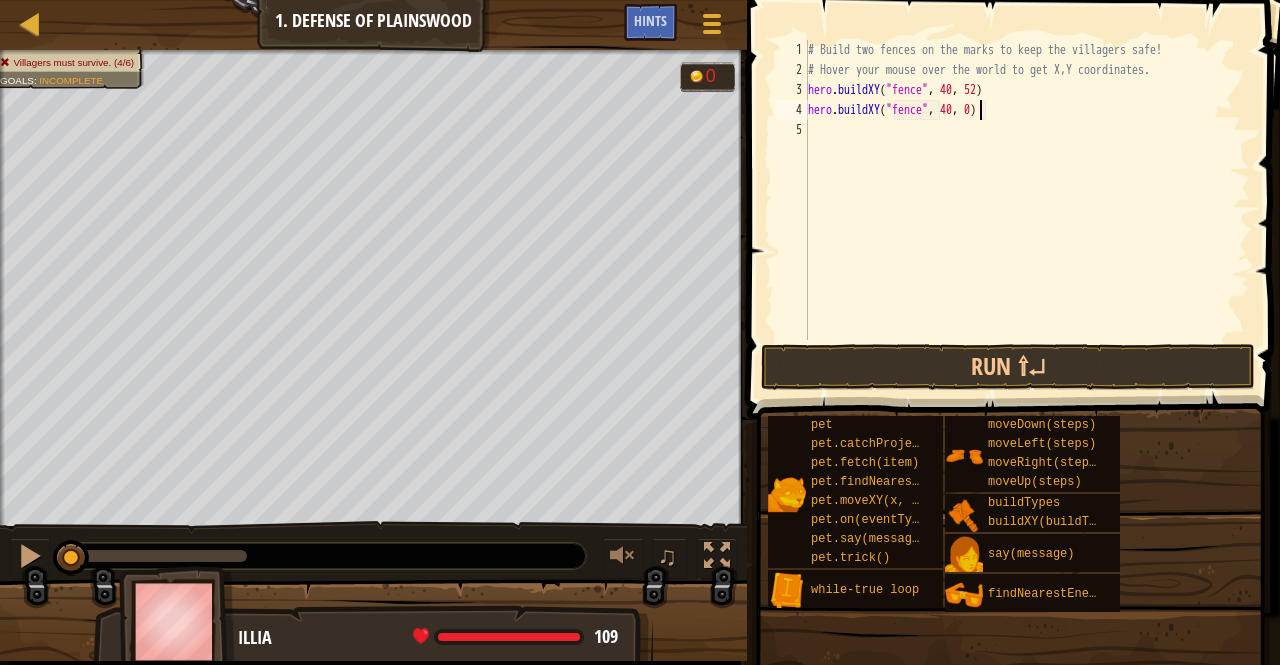 scroll, scrollTop: 9, scrollLeft: 14, axis: both 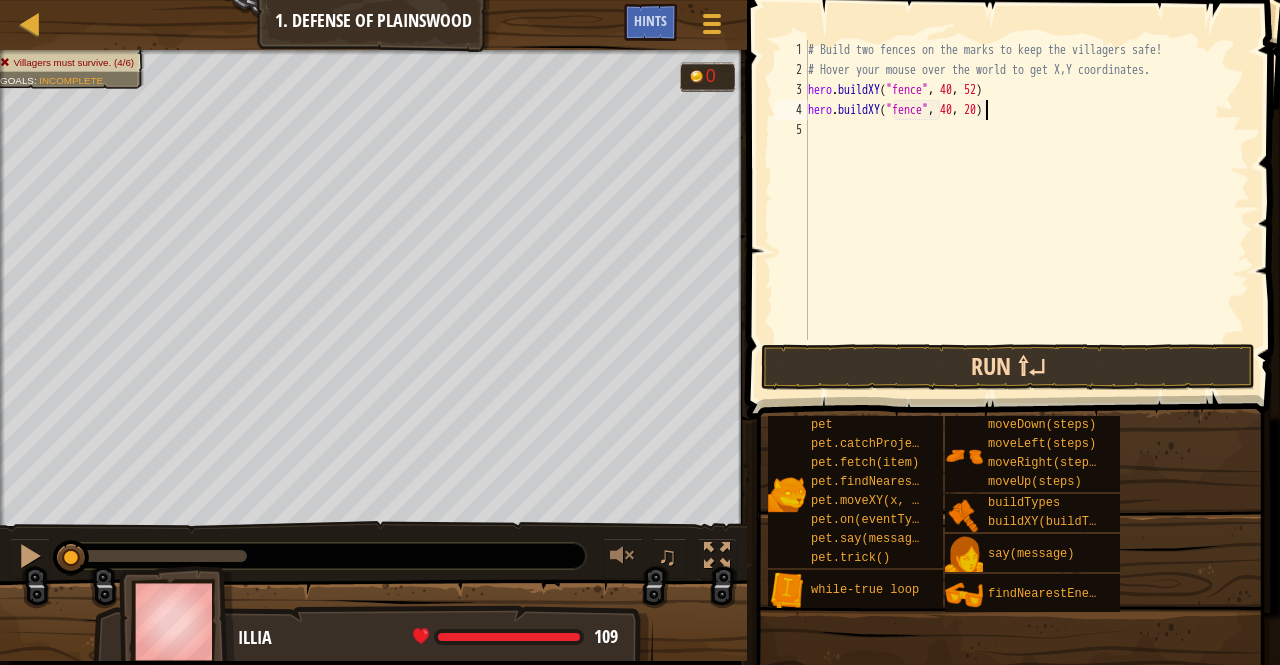 type on "hero.buildXY("fence", 40, 20)" 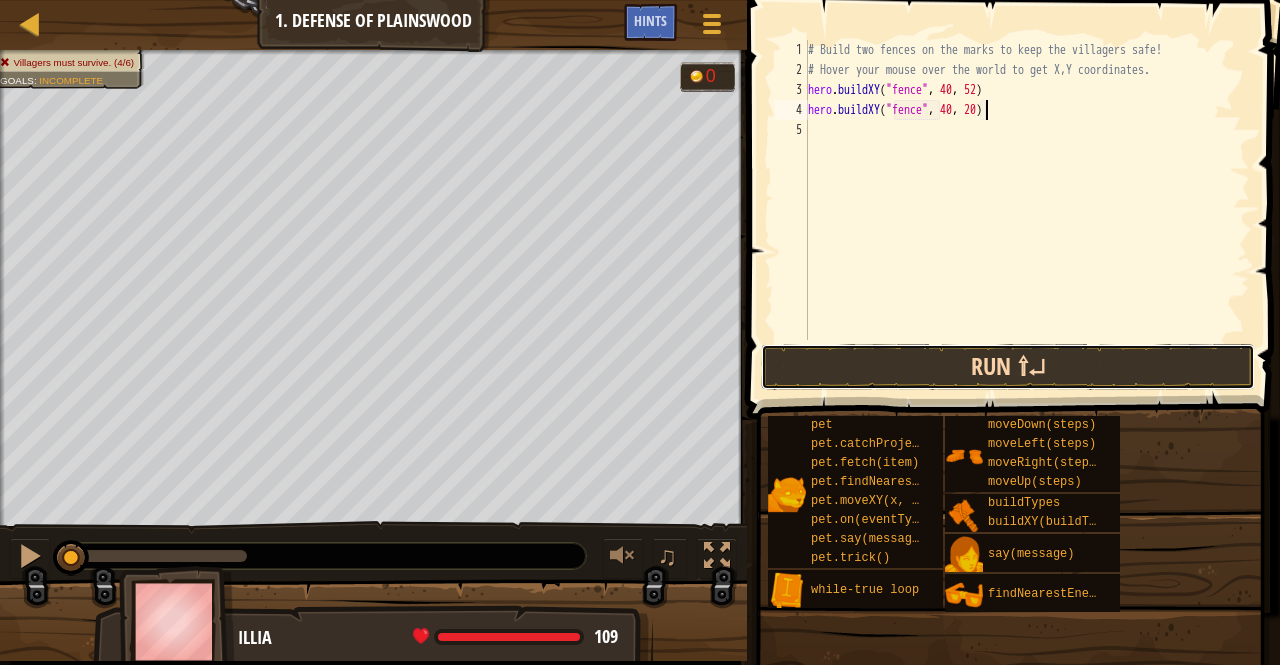 click on "Run ⇧↵" at bounding box center [1008, 367] 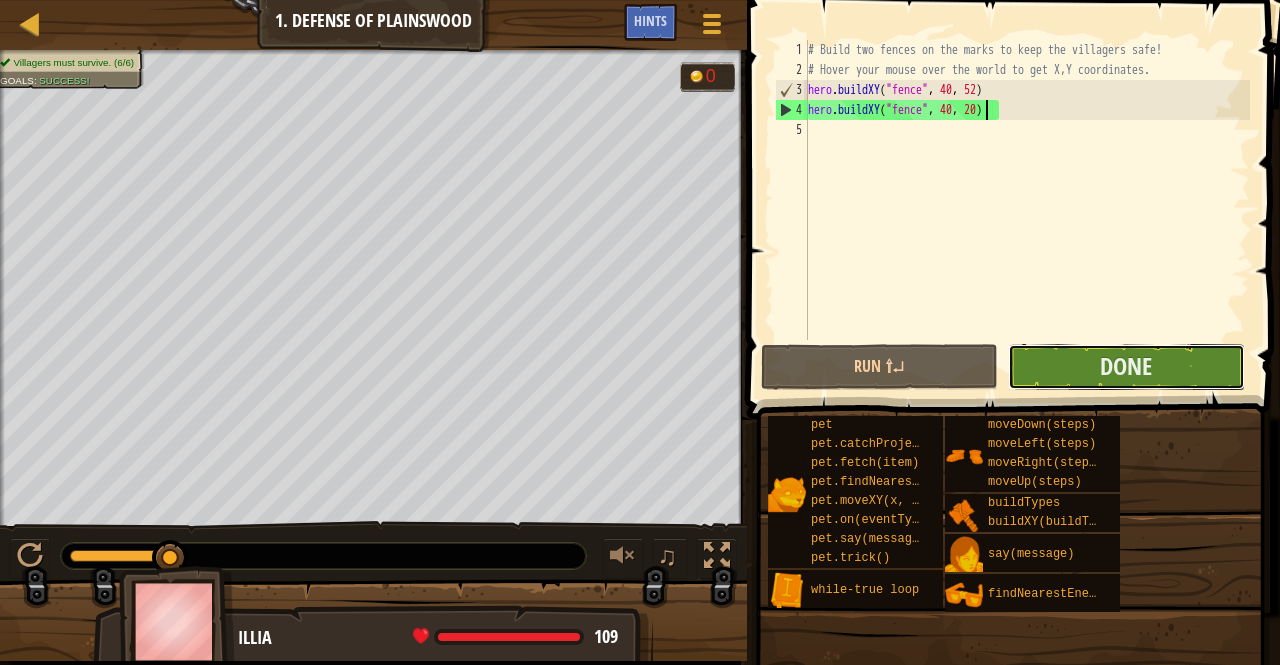 click on "Done" at bounding box center (1126, 367) 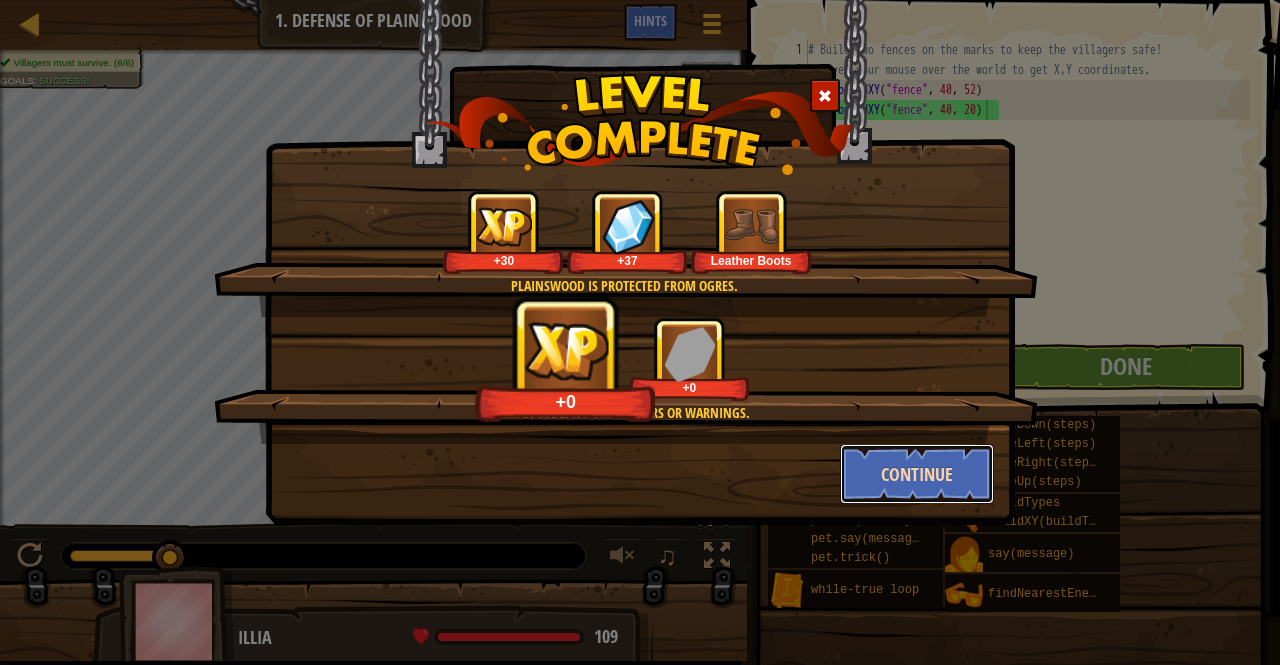 click on "Continue" at bounding box center [917, 474] 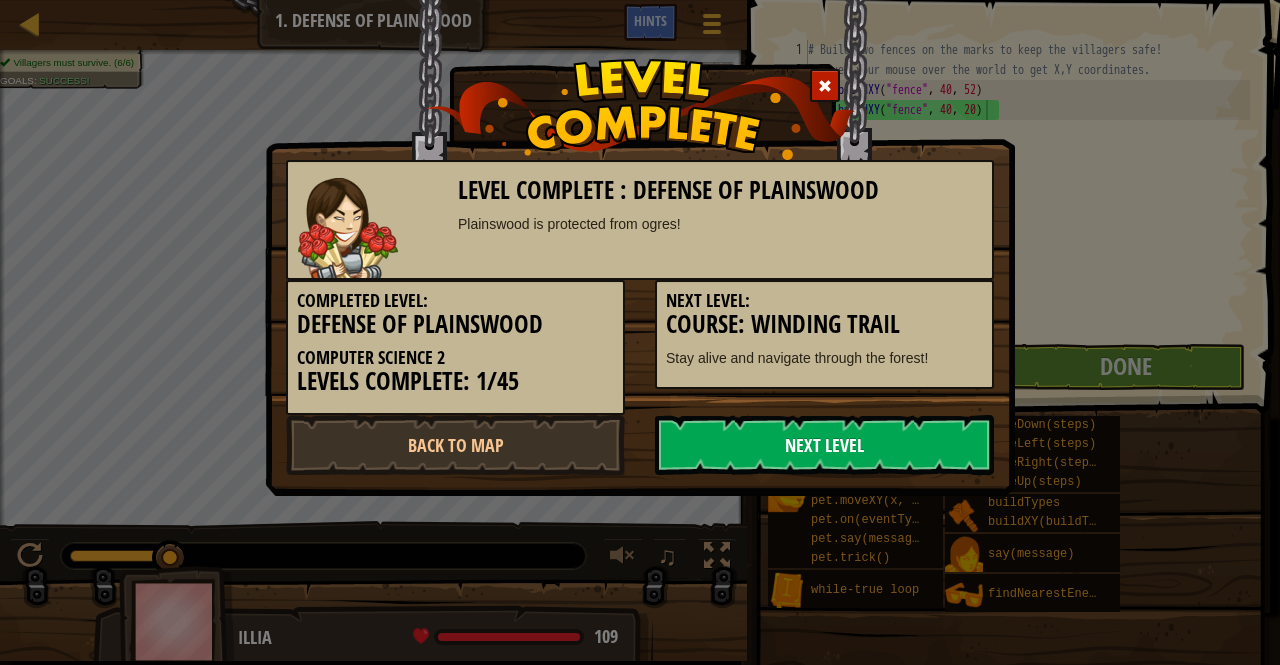 click on "Next Level" at bounding box center (824, 445) 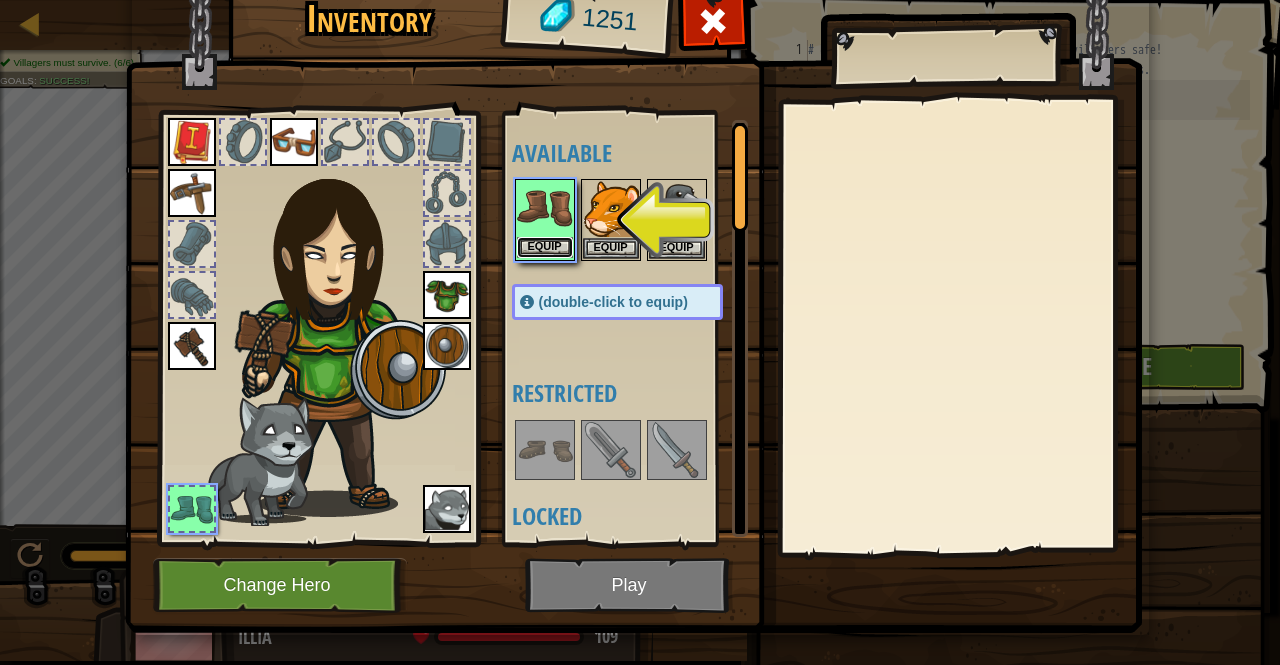 click on "Equip" at bounding box center (545, 247) 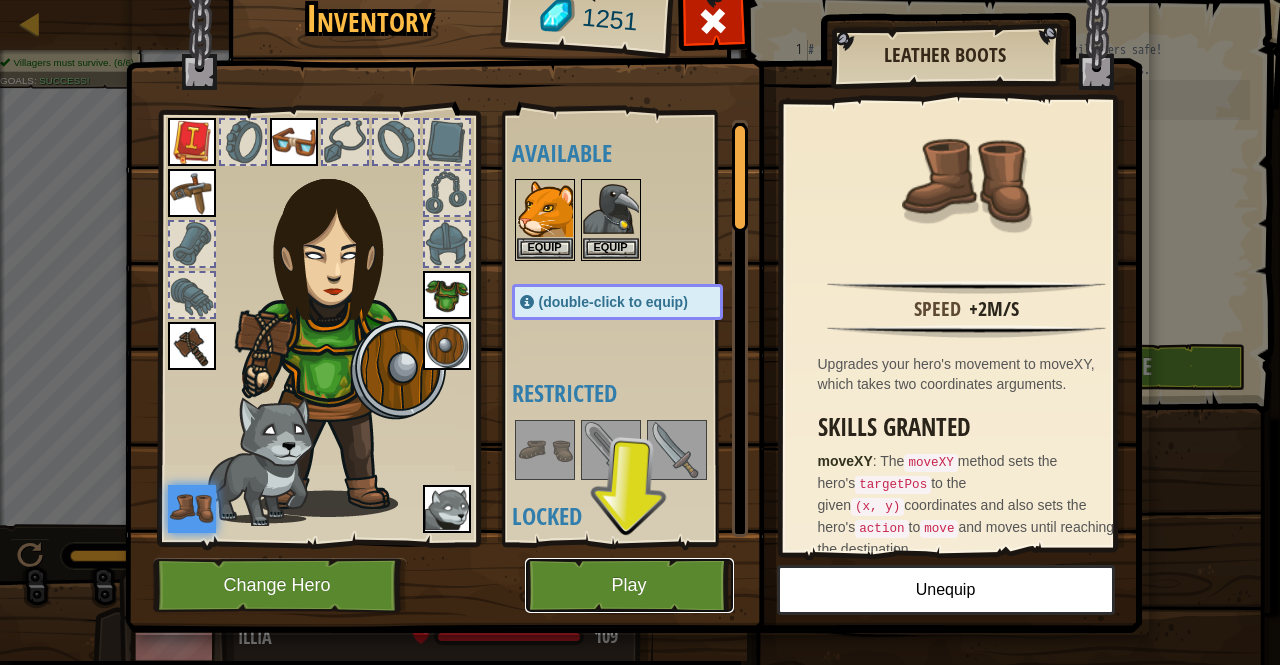 click on "Play" at bounding box center [629, 585] 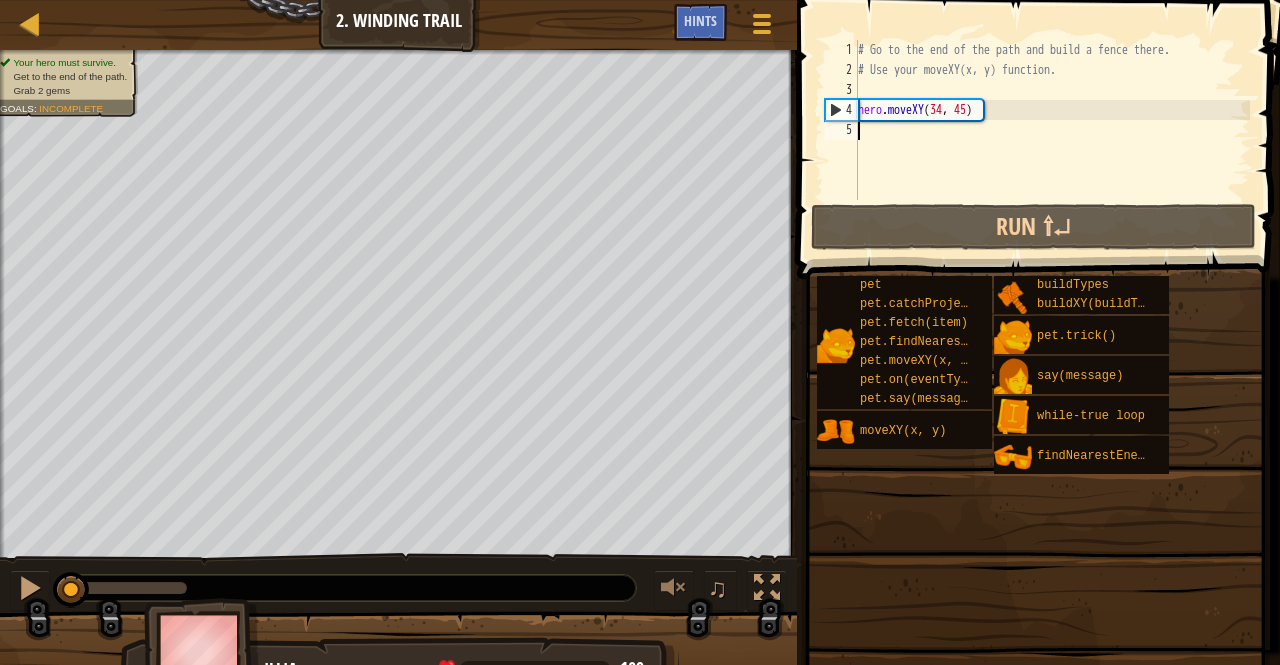 drag, startPoint x: 883, startPoint y: 619, endPoint x: 988, endPoint y: 545, distance: 128.45622 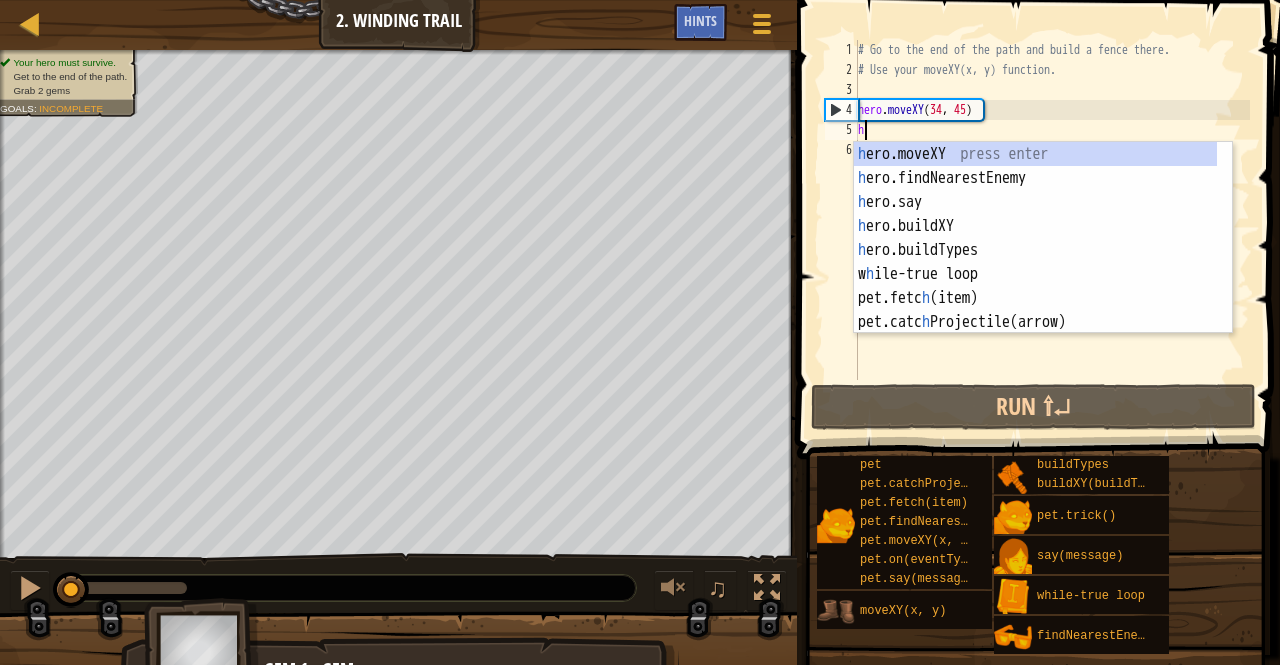 scroll, scrollTop: 9, scrollLeft: 0, axis: vertical 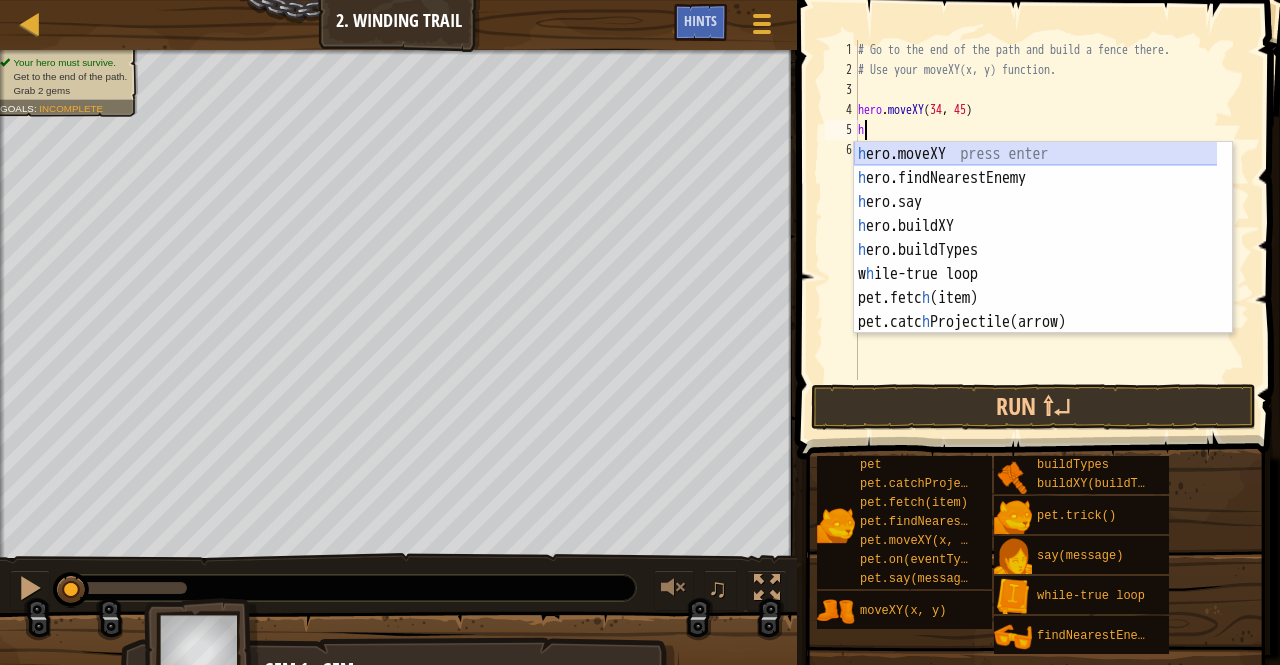 click on "h ero.moveXY press enter h ero.findNearestEnemy press enter h ero.say press enter h ero.buildXY press enter h ero.buildTypes press enter w h ile-true loop press enter pet.fetc h (item) press enter pet.catc h Projectile(arrow) press enter pet.on(eventType,  h andler) press enter" at bounding box center (1036, 262) 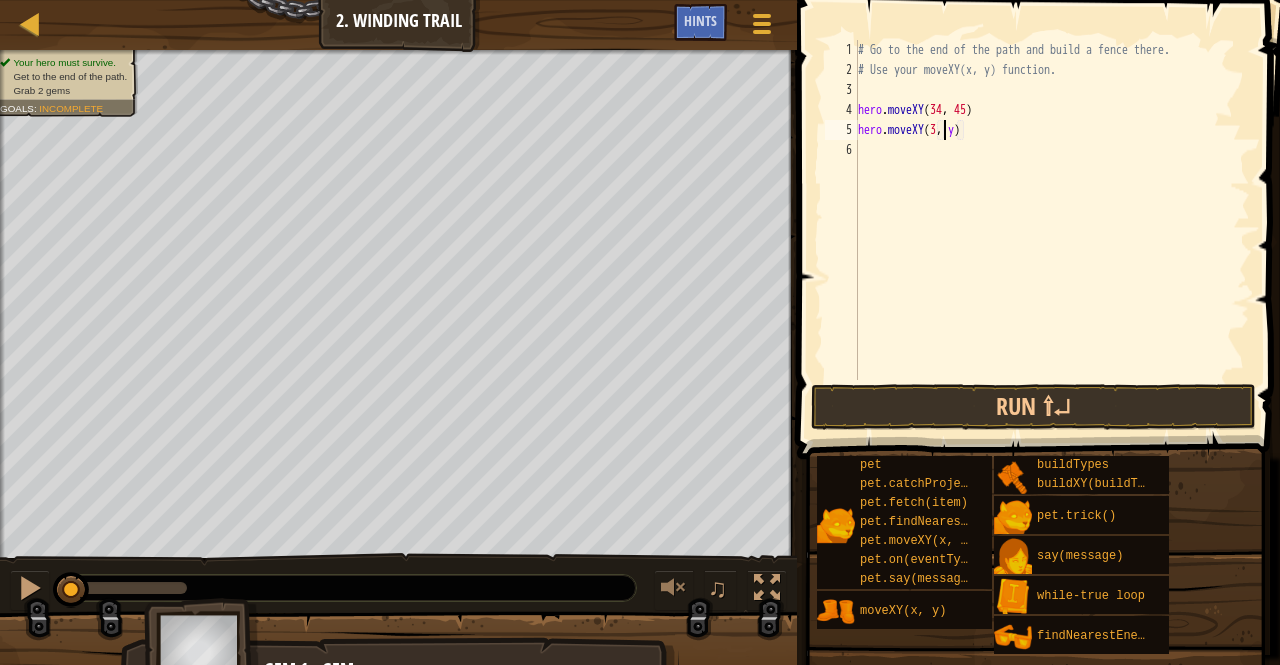 scroll, scrollTop: 9, scrollLeft: 8, axis: both 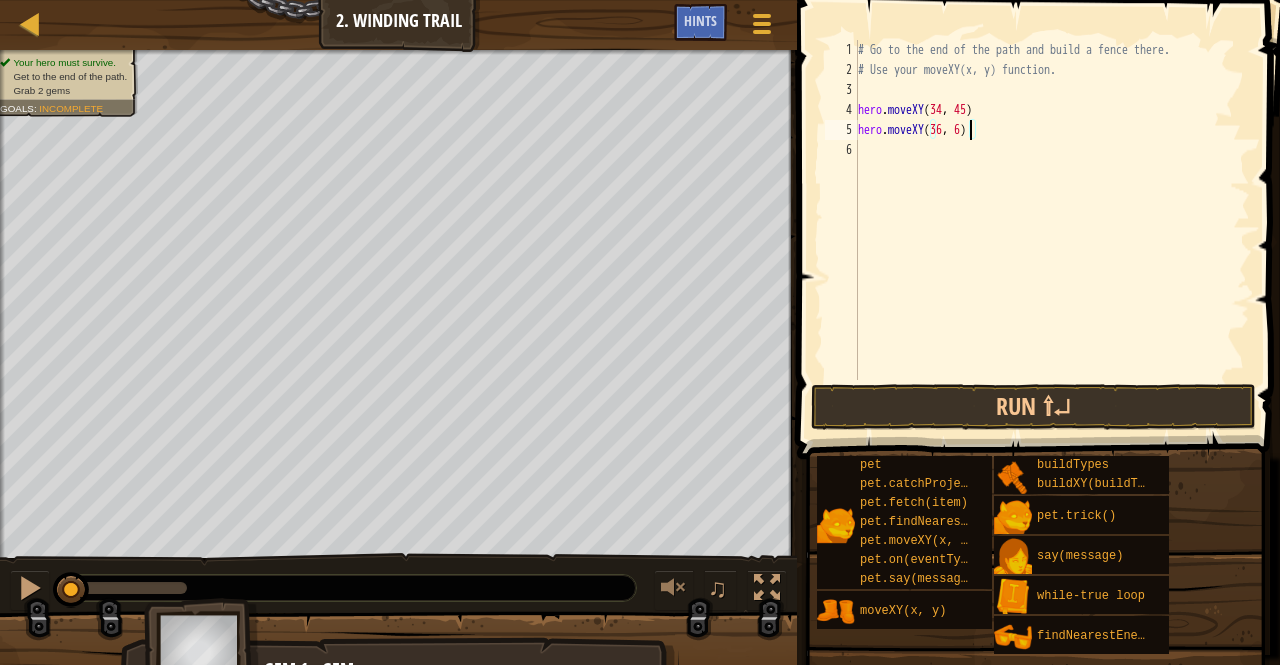type on "hero.moveXY(36, 60)" 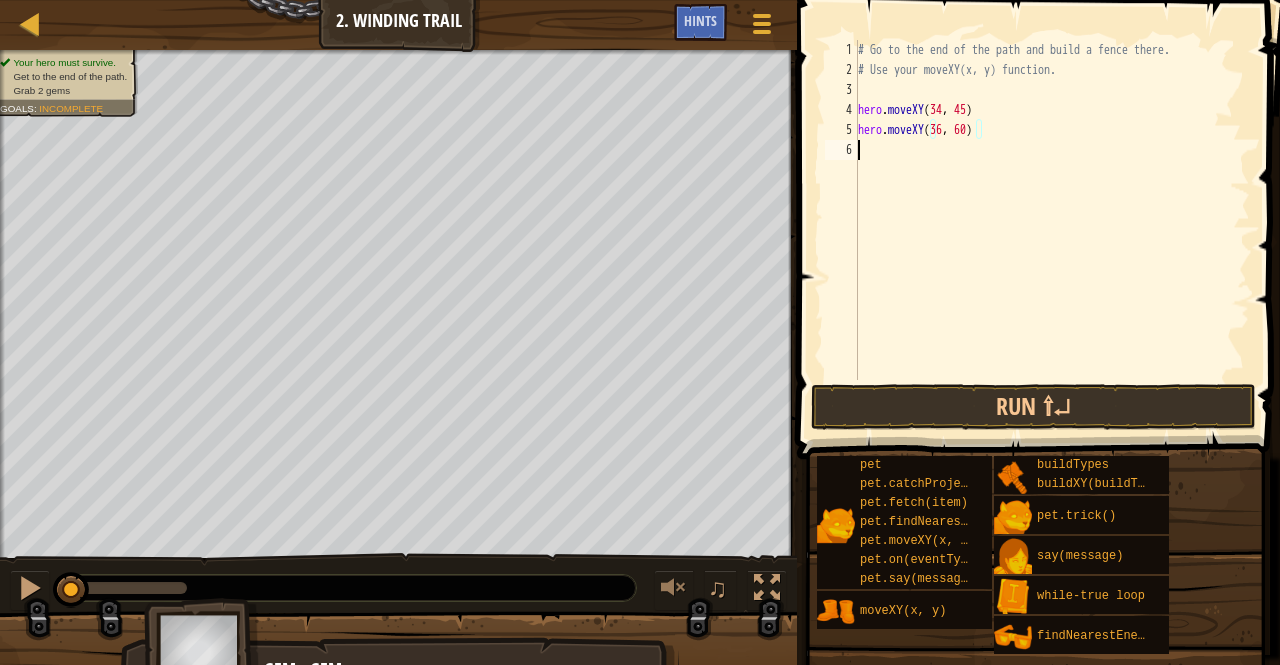 click on "# Go to the end of the path and build a fence there. # Use your moveXY(x, y) function. hero . moveXY ( 34 ,   45 ) hero . moveXY ( 36 ,   60 )" at bounding box center (1052, 230) 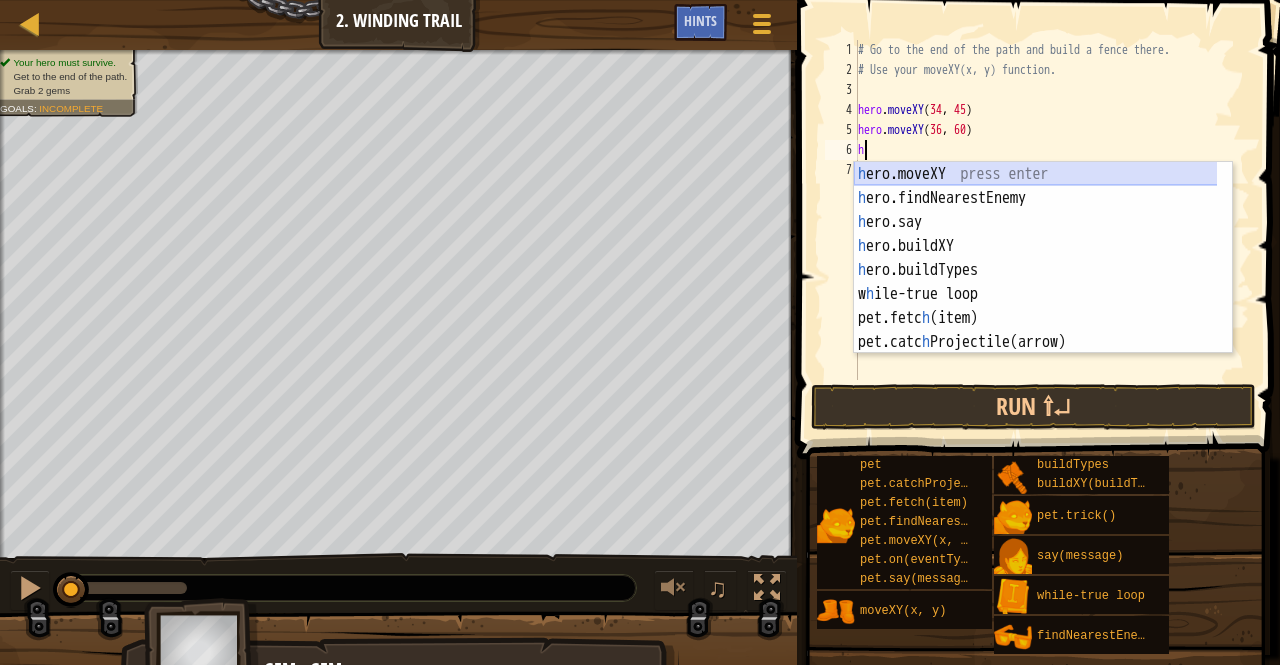 click on "h ero.moveXY press enter h ero.findNearestEnemy press enter h ero.say press enter h ero.buildXY press enter h ero.buildTypes press enter w h ile-true loop press enter pet.fetc h (item) press enter pet.catc h Projectile(arrow) press enter pet.on(eventType,  h andler) press enter" at bounding box center [1036, 282] 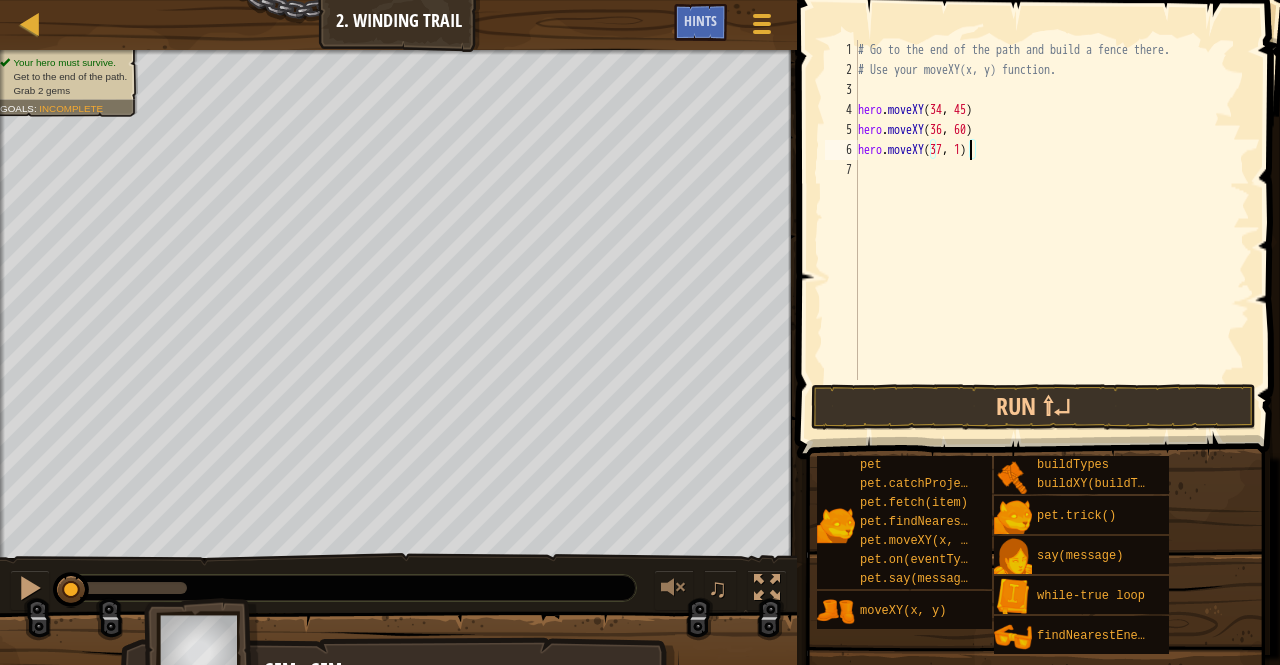scroll, scrollTop: 9, scrollLeft: 9, axis: both 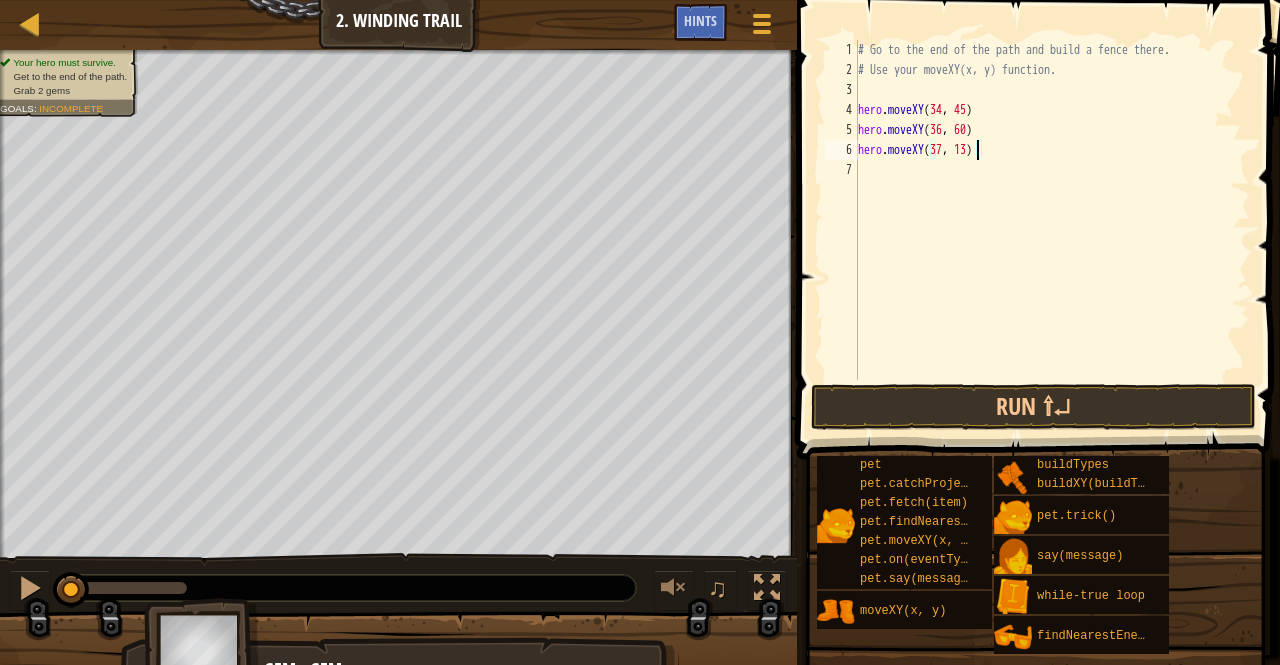 click on "# Go to the end of the path and build a fence there. # Use your moveXY(x, y) function. hero . moveXY ( 34 ,   45 ) hero . moveXY ( 36 ,   60 ) hero . moveXY ( 37 ,   13 )" at bounding box center (1052, 230) 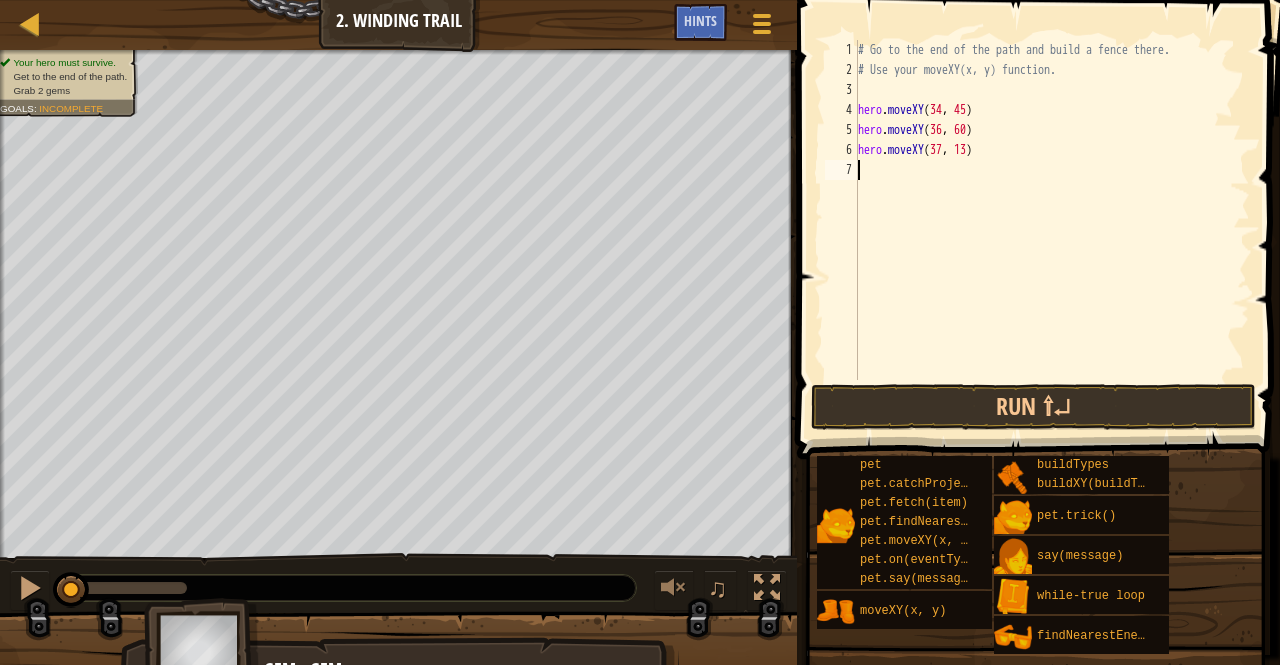 scroll, scrollTop: 9, scrollLeft: 0, axis: vertical 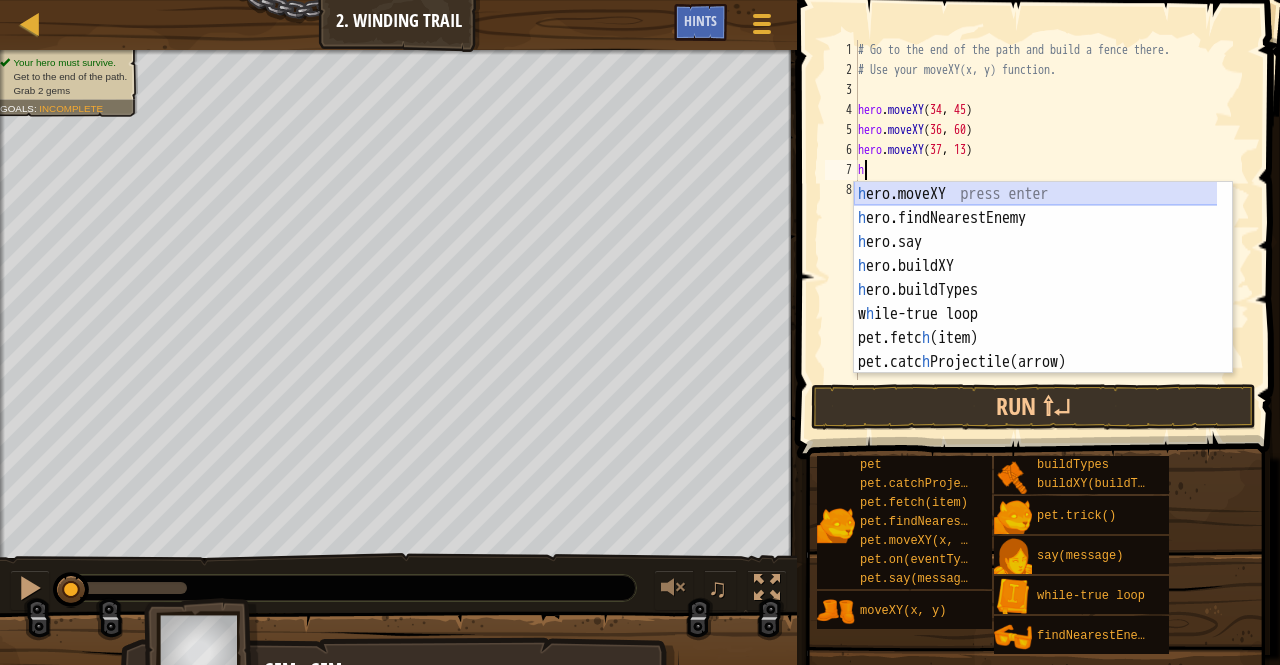 click on "h ero.moveXY press enter h ero.findNearestEnemy press enter h ero.say press enter h ero.buildXY press enter h ero.buildTypes press enter w h ile-true loop press enter pet.fetc h (item) press enter pet.catc h Projectile(arrow) press enter pet.on(eventType,  h andler) press enter" at bounding box center [1036, 302] 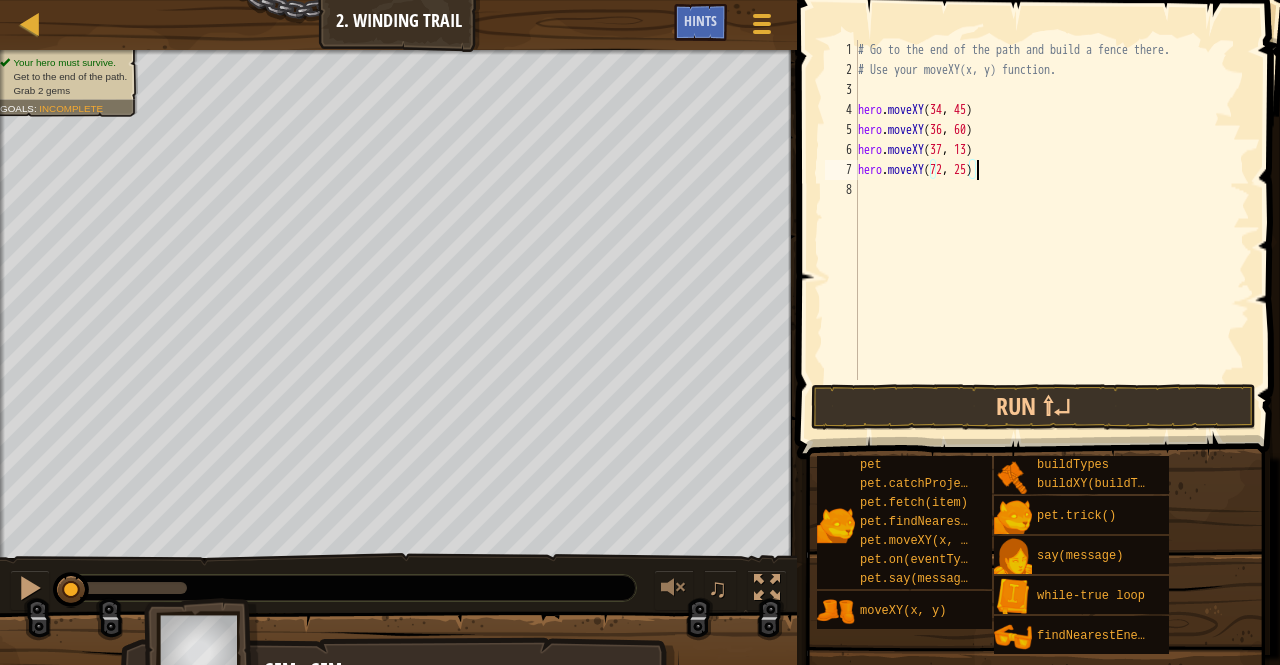 scroll, scrollTop: 9, scrollLeft: 9, axis: both 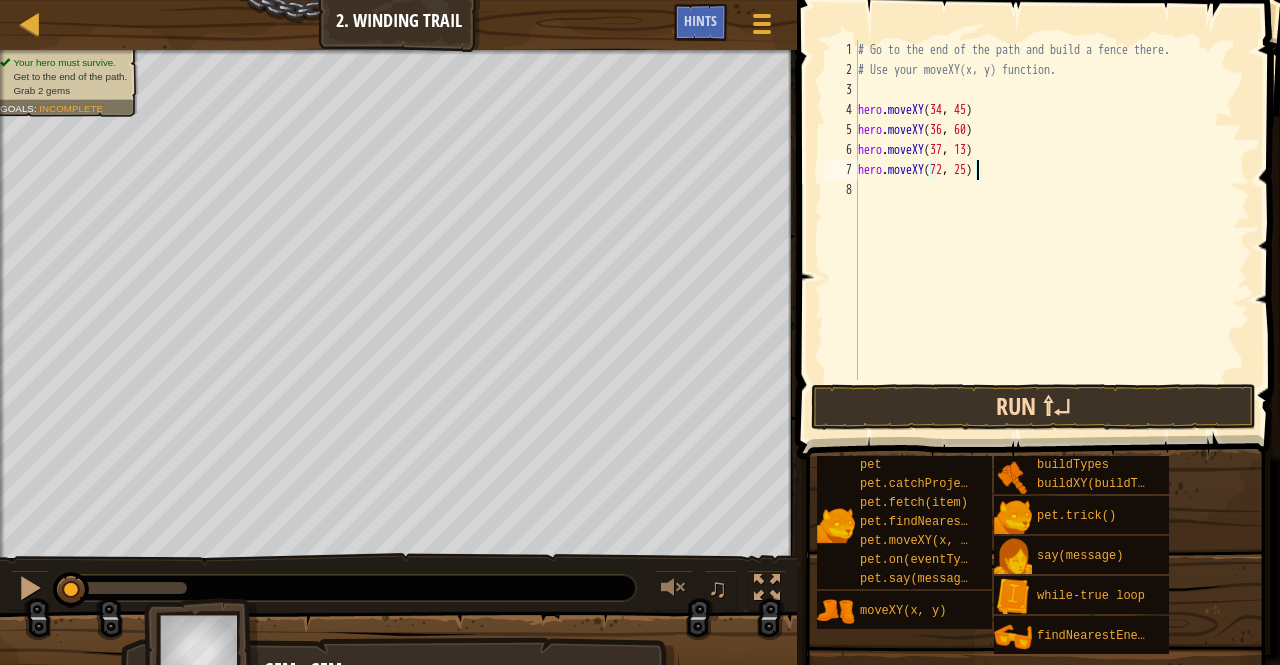 type on "hero.moveXY(72, 25)" 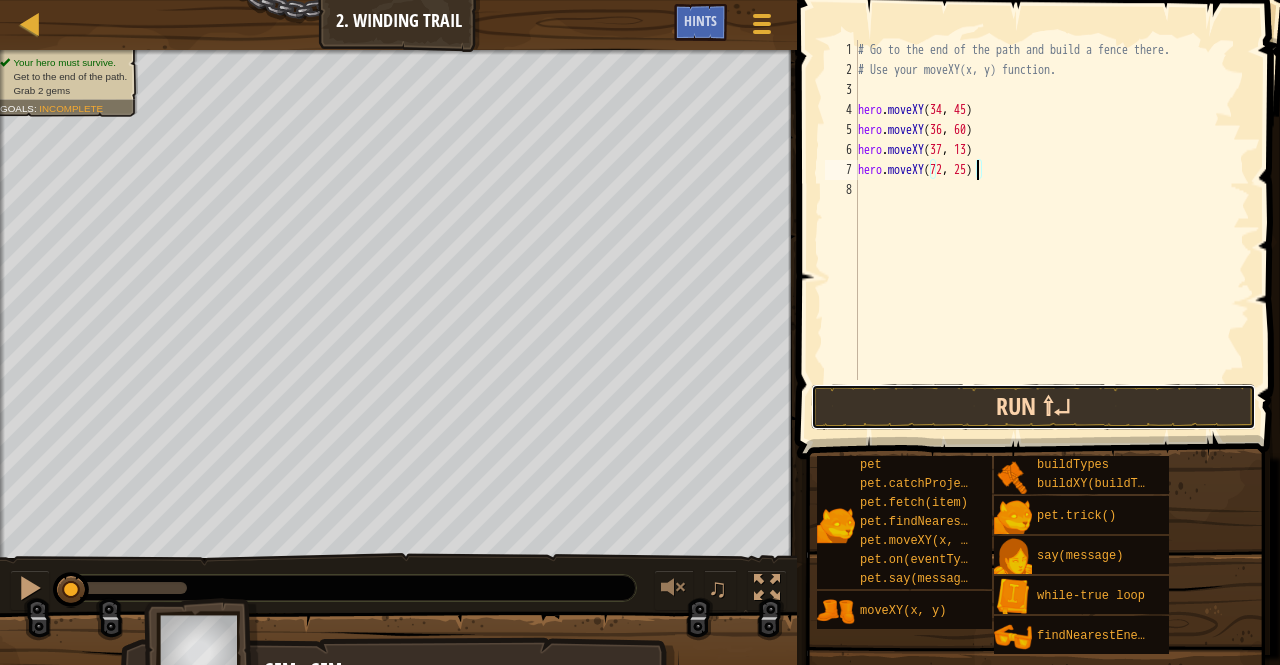 click on "Run ⇧↵" at bounding box center (1033, 407) 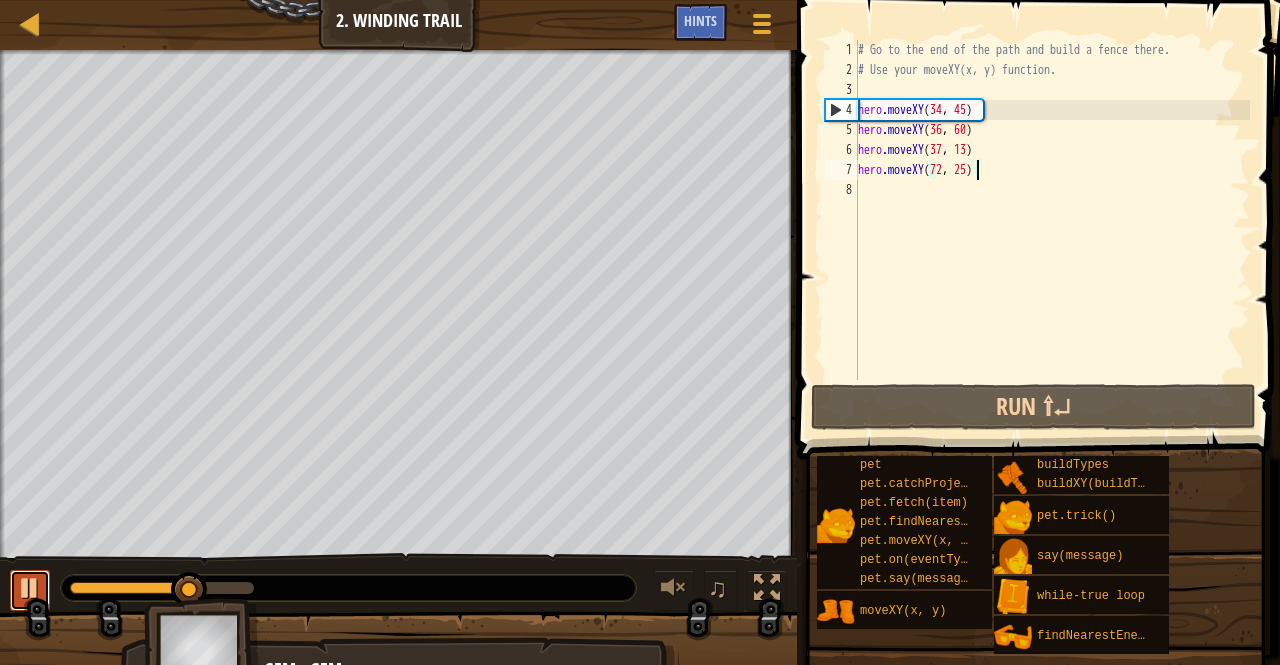 click at bounding box center (30, 588) 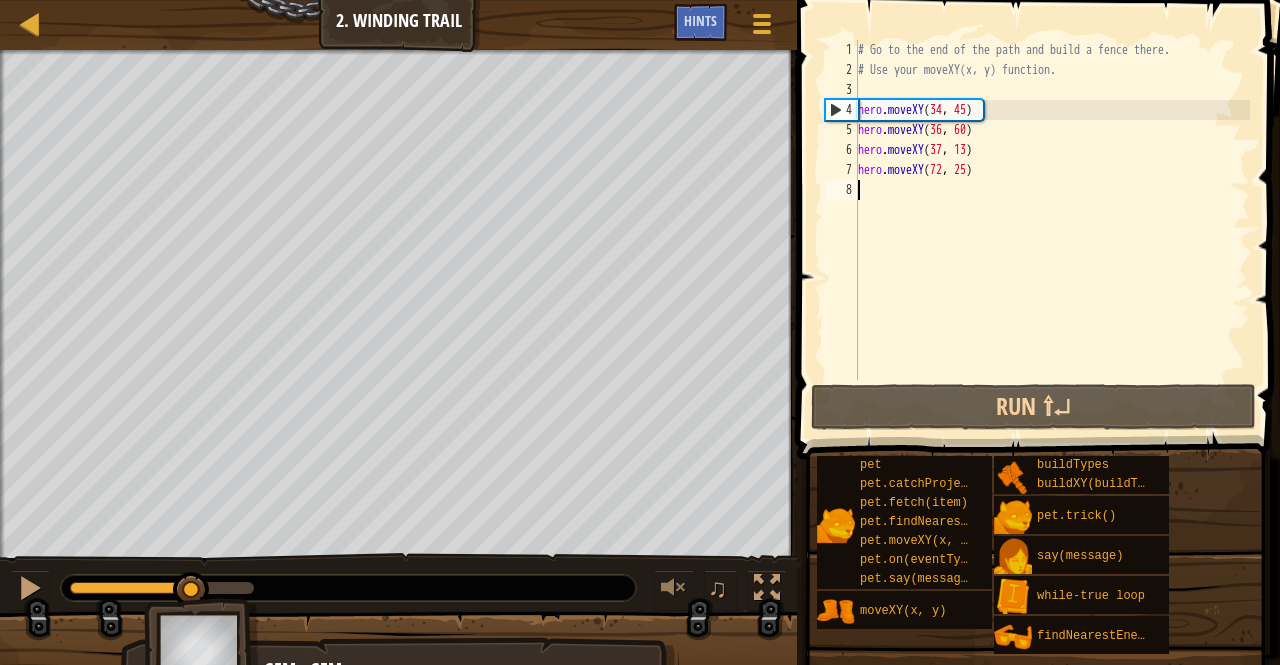click on "# Go to the end of the path and build a fence there. # Use your moveXY(x, y) function. hero . moveXY ( 34 ,   45 ) hero . moveXY ( 36 ,   60 ) hero . moveXY ( 37 ,   13 ) hero . moveXY ( 72 ,   25 )" at bounding box center [1052, 230] 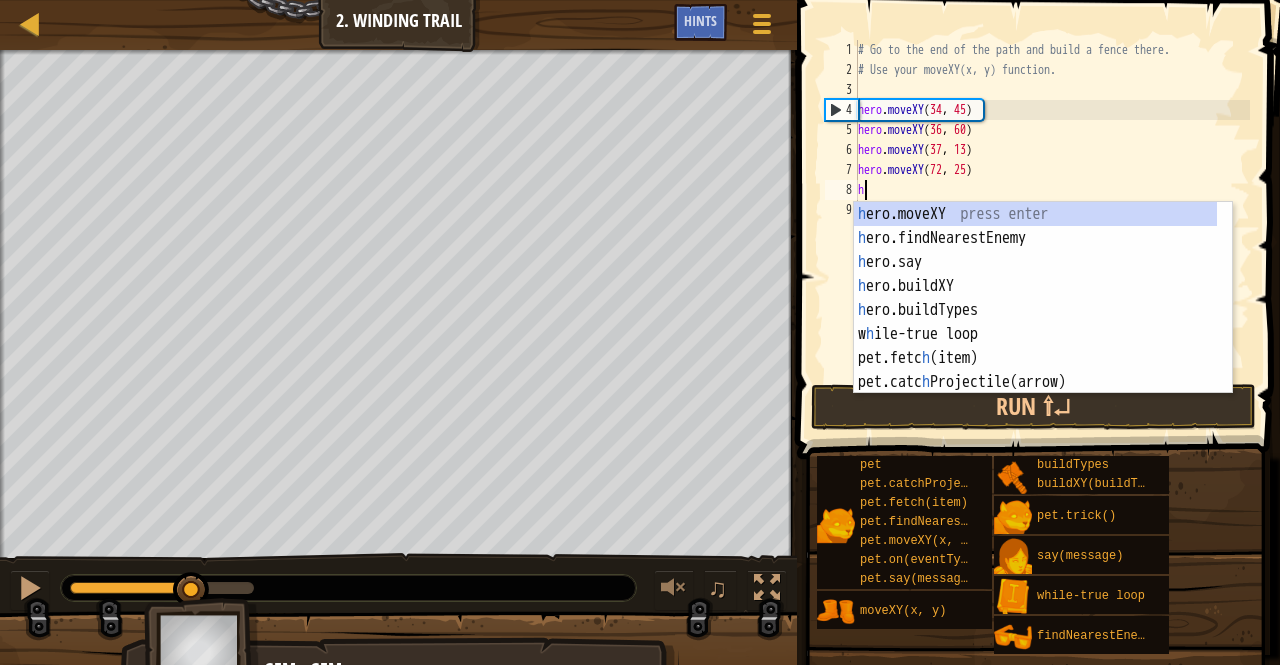 type on "he" 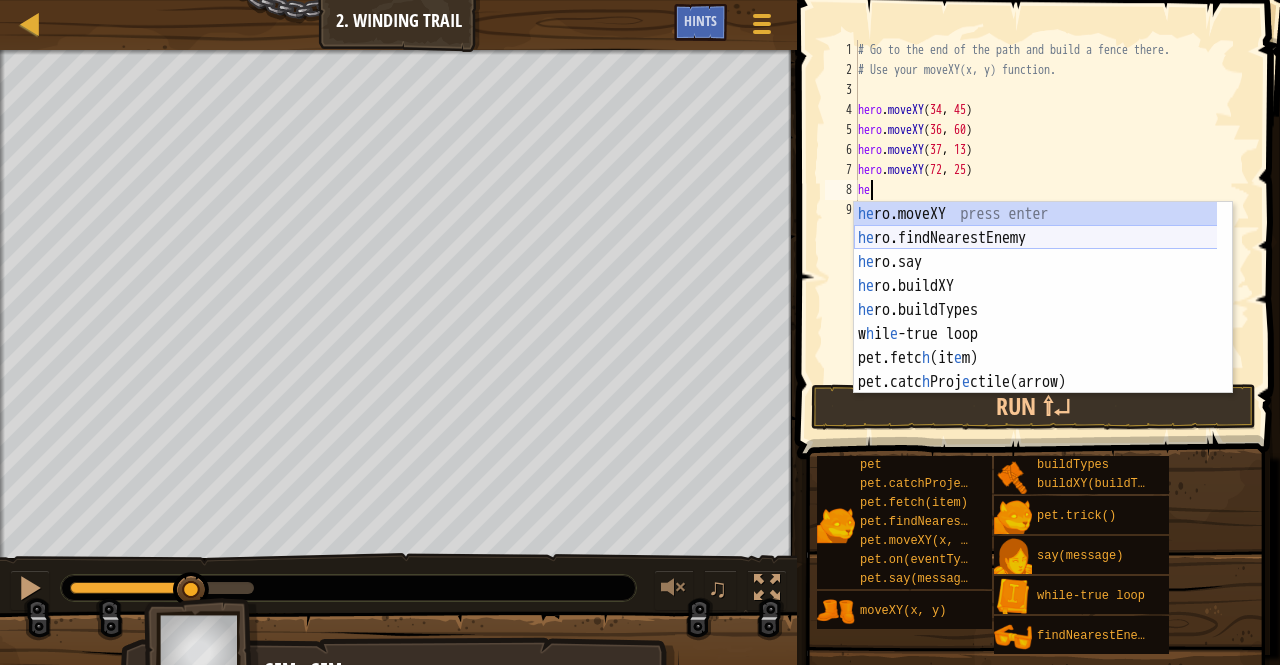 click on "he ro.moveXY press enter he ro.findNearestEnemy press enter he ro.say press enter he ro.buildXY press enter he ro.buildTypes press enter w h il e -true loop press enter pet.fetc h (it e m) press enter pet.catc h Proj e ctile(arrow) press enter pet.on(eventType,  h andl e r) press enter" at bounding box center (1036, 322) 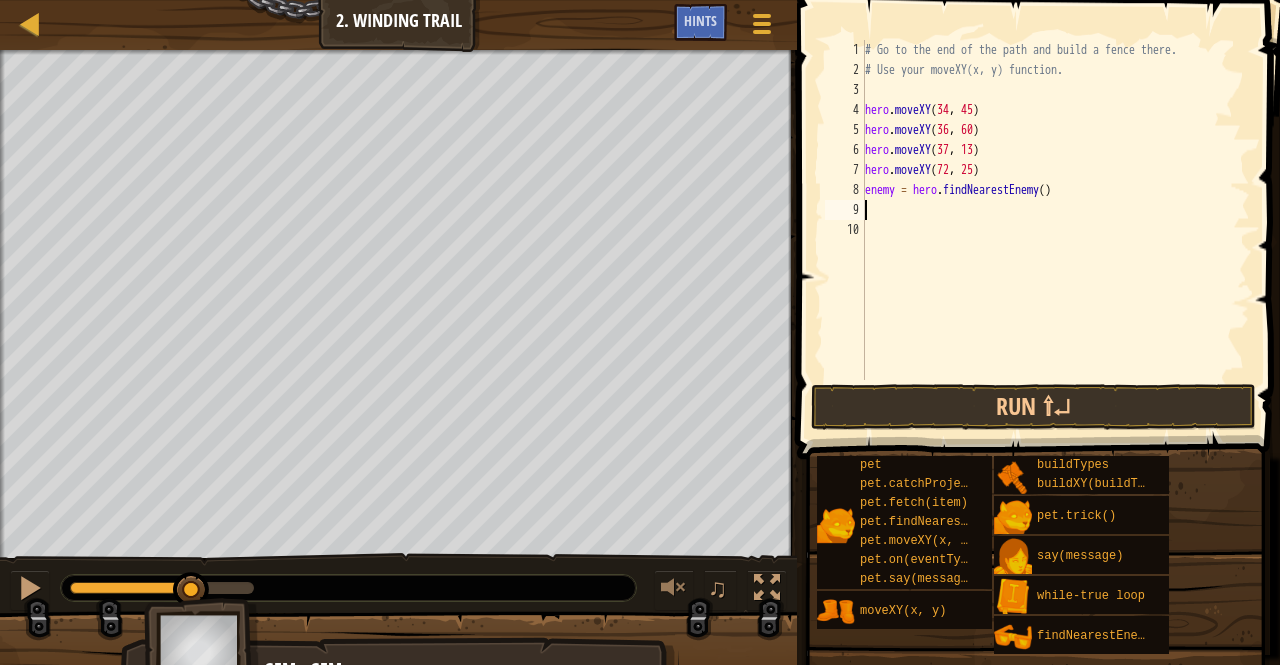 click on "# Go to the end of the path and build a fence there. # Use your moveXY(x, y) function. hero . moveXY ( 34 ,   45 ) hero . moveXY ( 36 ,   60 ) hero . moveXY ( 37 ,   13 ) hero . moveXY ( 72 ,   25 ) enemy   =   hero . findNearestEnemy ( )" at bounding box center [1056, 230] 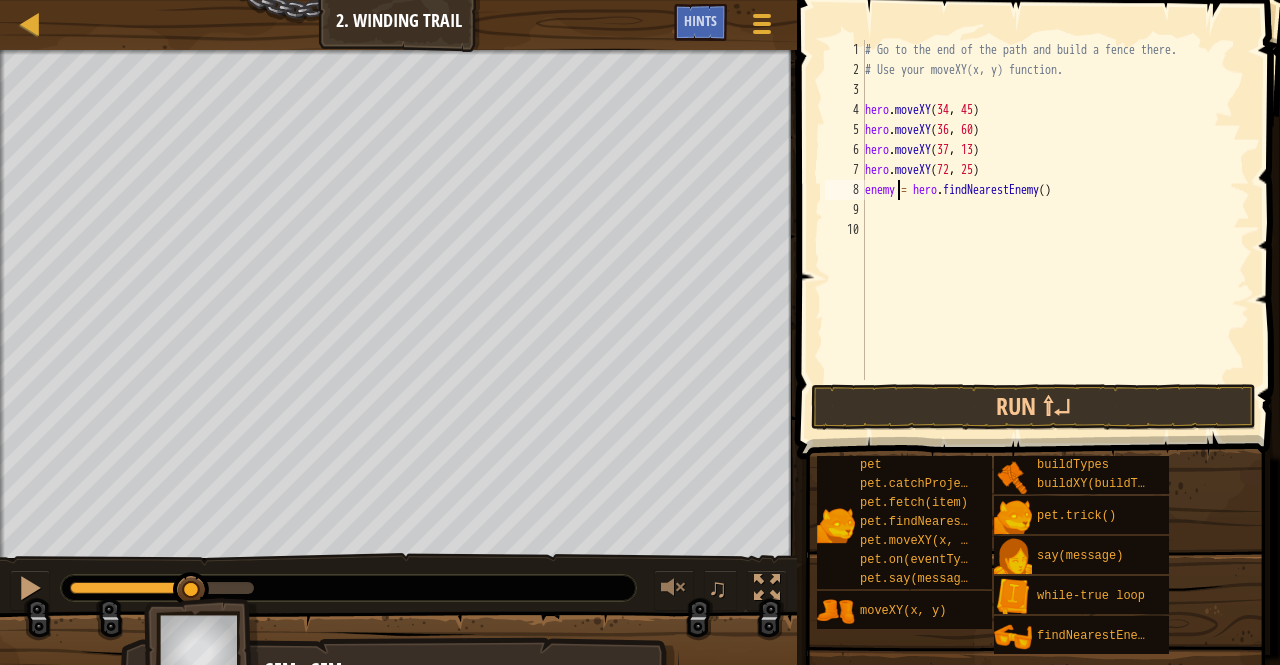 type on "enemy1 = hero.findNearestEnemy()" 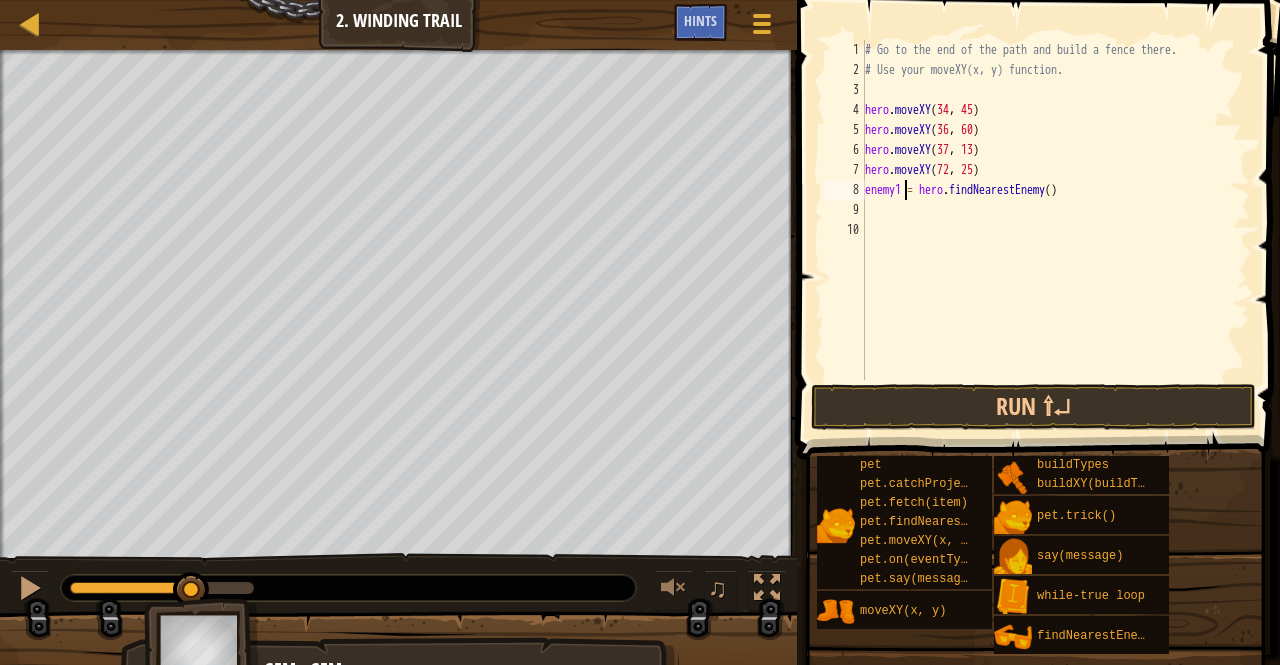 click on "# Go to the end of the path and build a fence there. # Use your moveXY(x, y) function. hero . moveXY ( 34 ,   45 ) hero . moveXY ( 36 ,   60 ) hero . moveXY ( 37 ,   13 ) hero . moveXY ( 72 ,   25 ) enemy1   =   hero . findNearestEnemy ( )" at bounding box center (1056, 230) 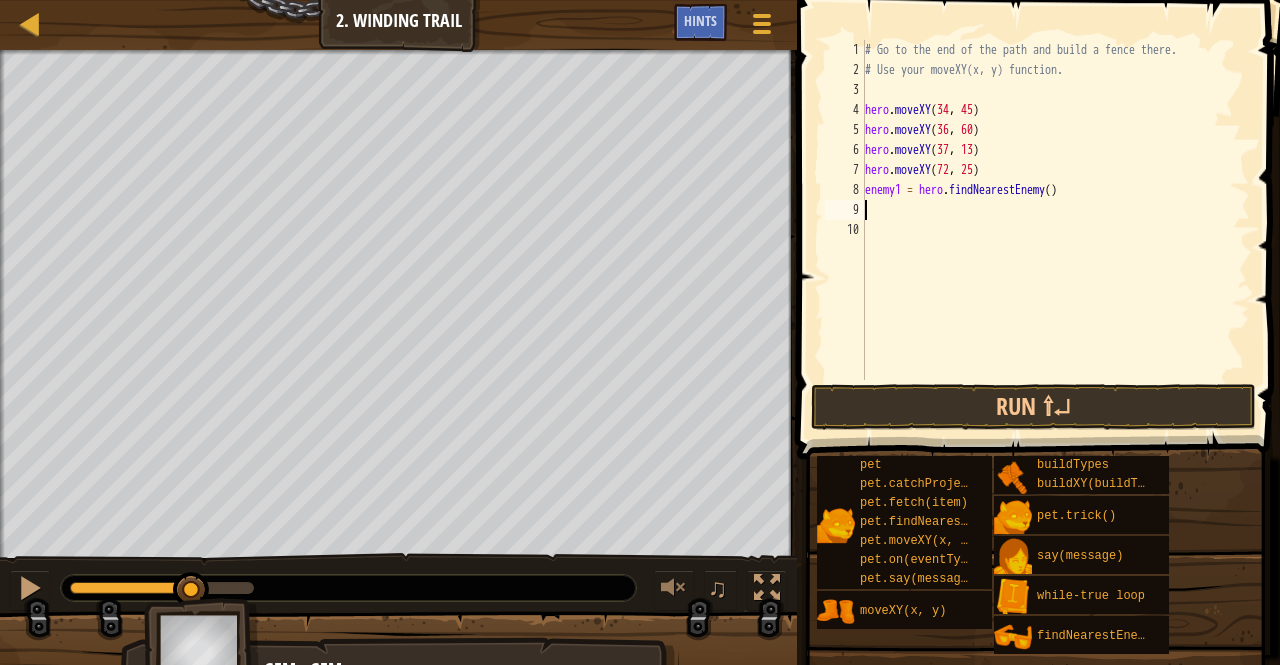 scroll, scrollTop: 9, scrollLeft: 0, axis: vertical 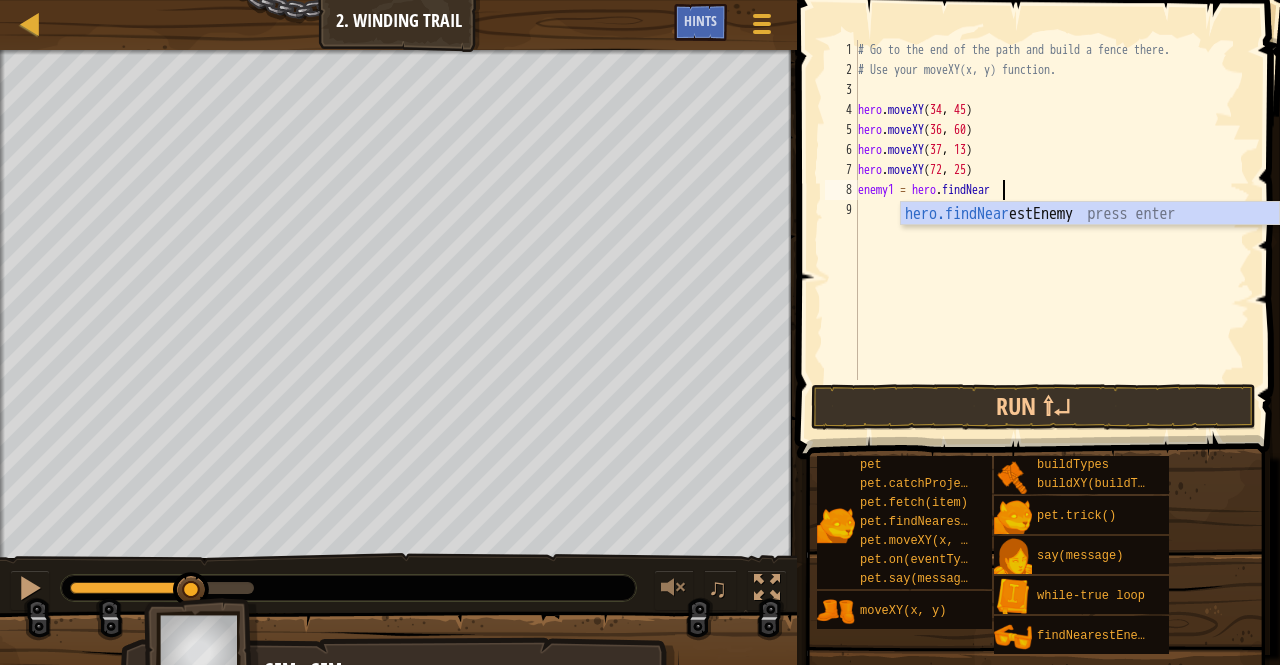 type on "enemy1 = hero.findNea" 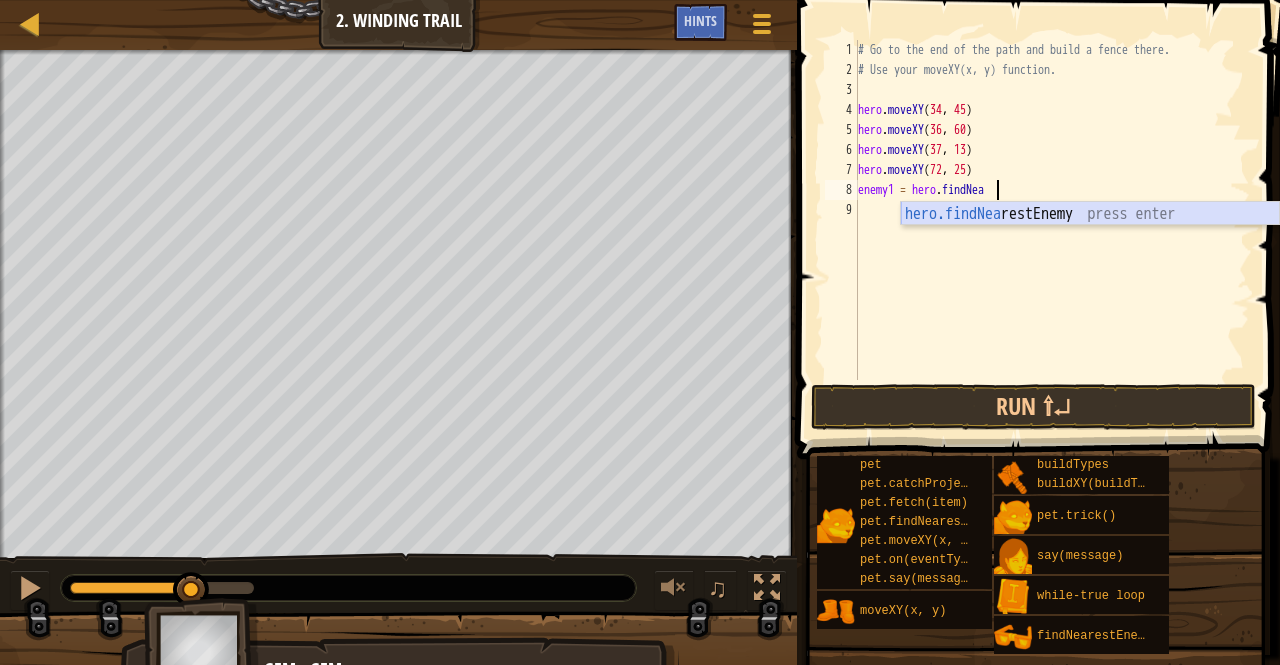 click on "hero.findNea restEnemy press enter" at bounding box center [1090, 238] 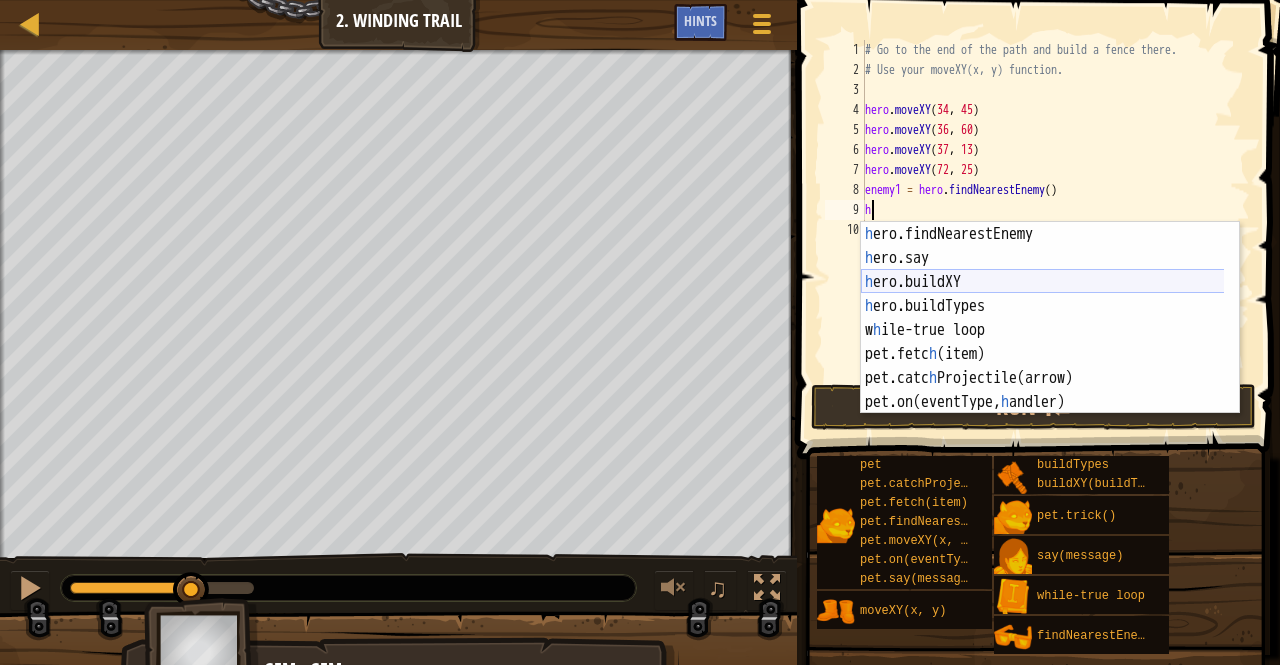 scroll, scrollTop: 24, scrollLeft: 0, axis: vertical 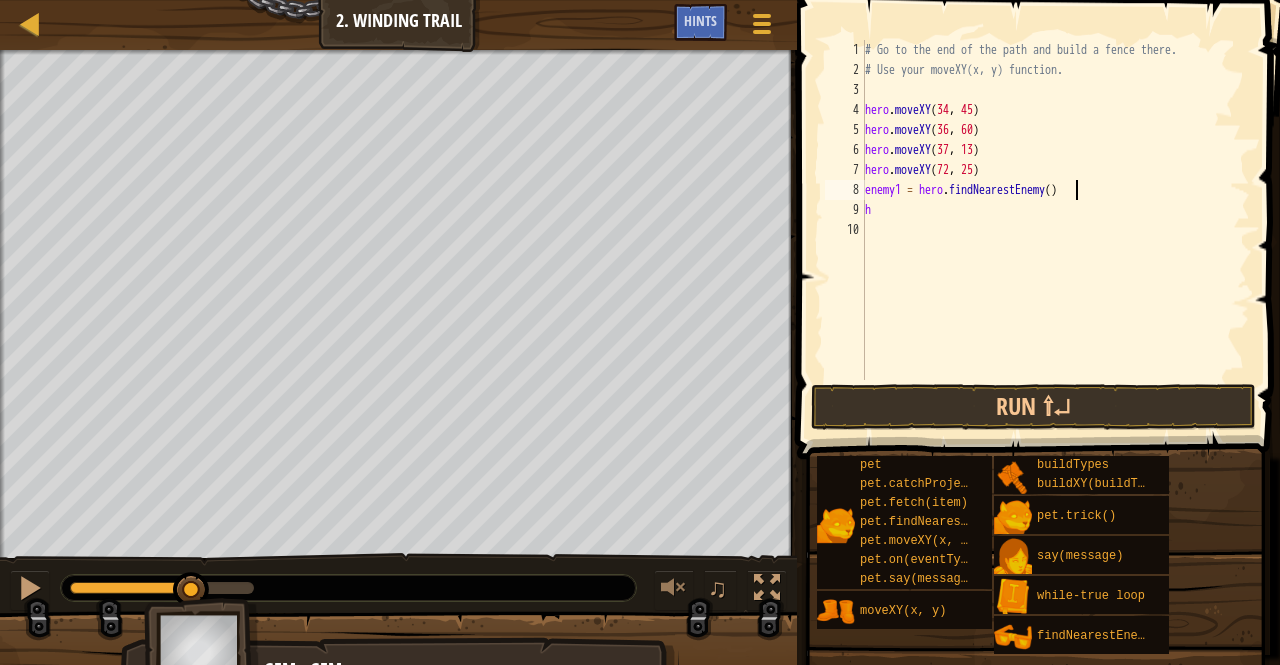 click on "# Go to the end of the path and build a fence there. # Use your moveXY(x, y) function. hero . moveXY ( 34 ,   45 ) hero . moveXY ( 36 ,   60 ) hero . moveXY ( 37 ,   13 ) hero . moveXY ( 72 ,   25 ) enemy1   =   hero . findNearestEnemy ( ) h" at bounding box center (1056, 230) 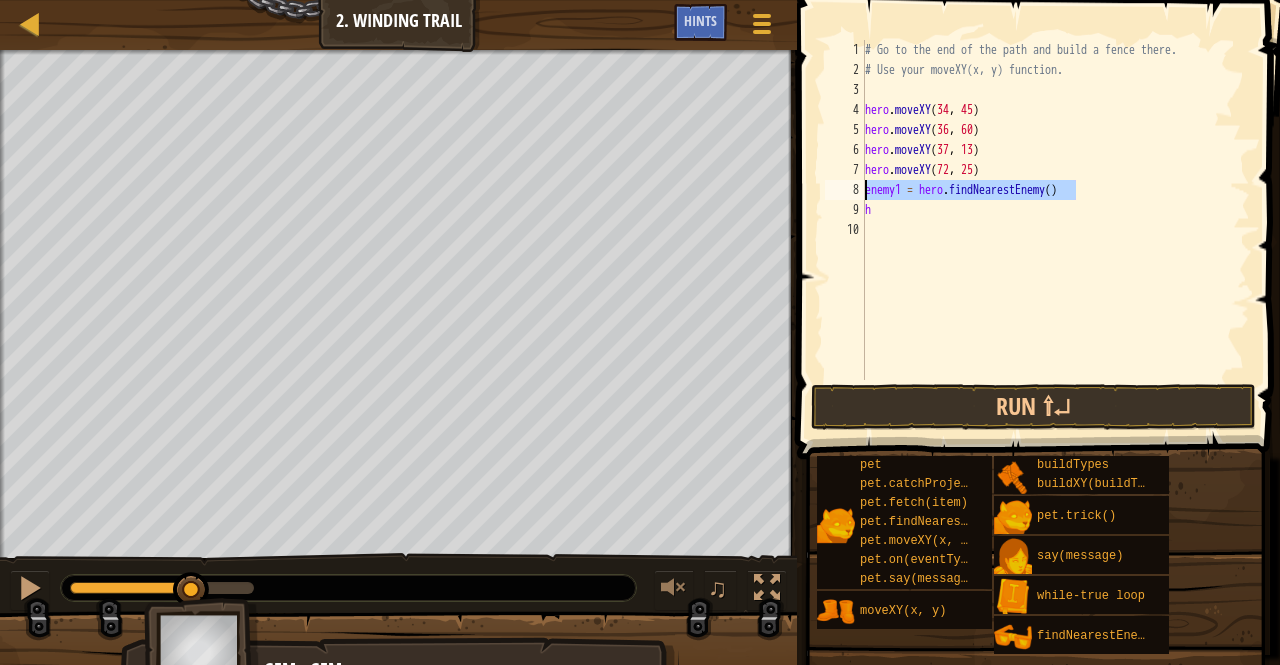 drag, startPoint x: 1088, startPoint y: 183, endPoint x: 864, endPoint y: 187, distance: 224.0357 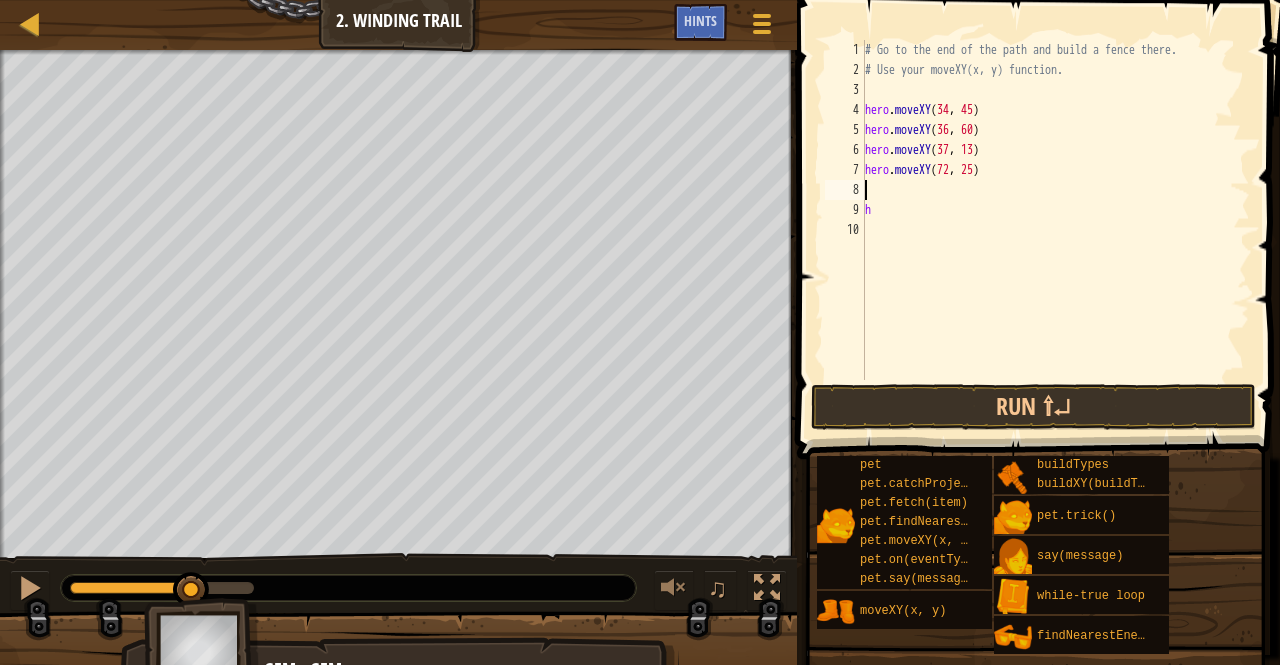 type on "h" 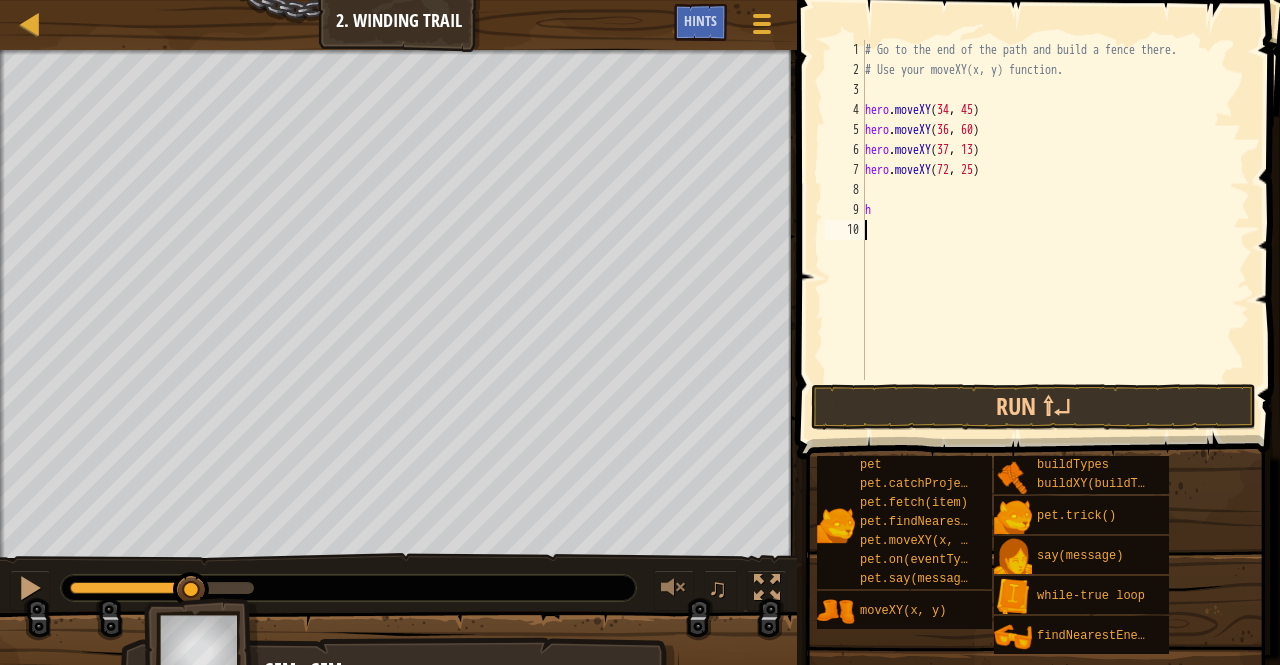 type on "h" 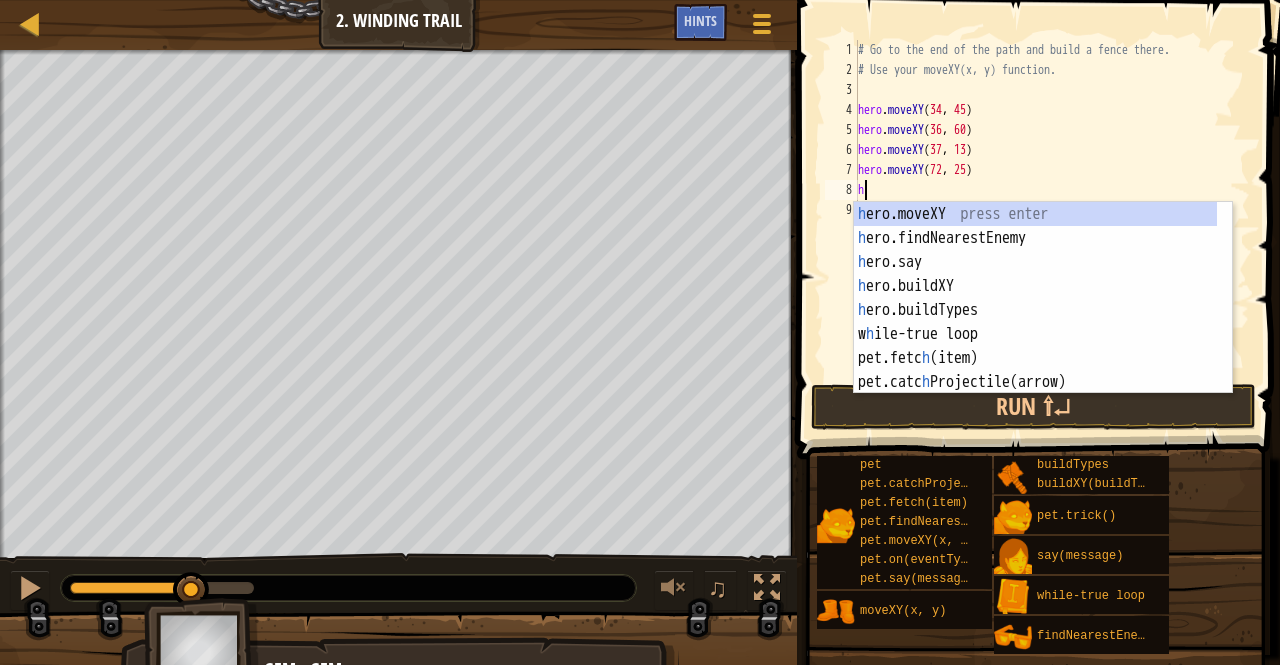 scroll, scrollTop: 0, scrollLeft: 0, axis: both 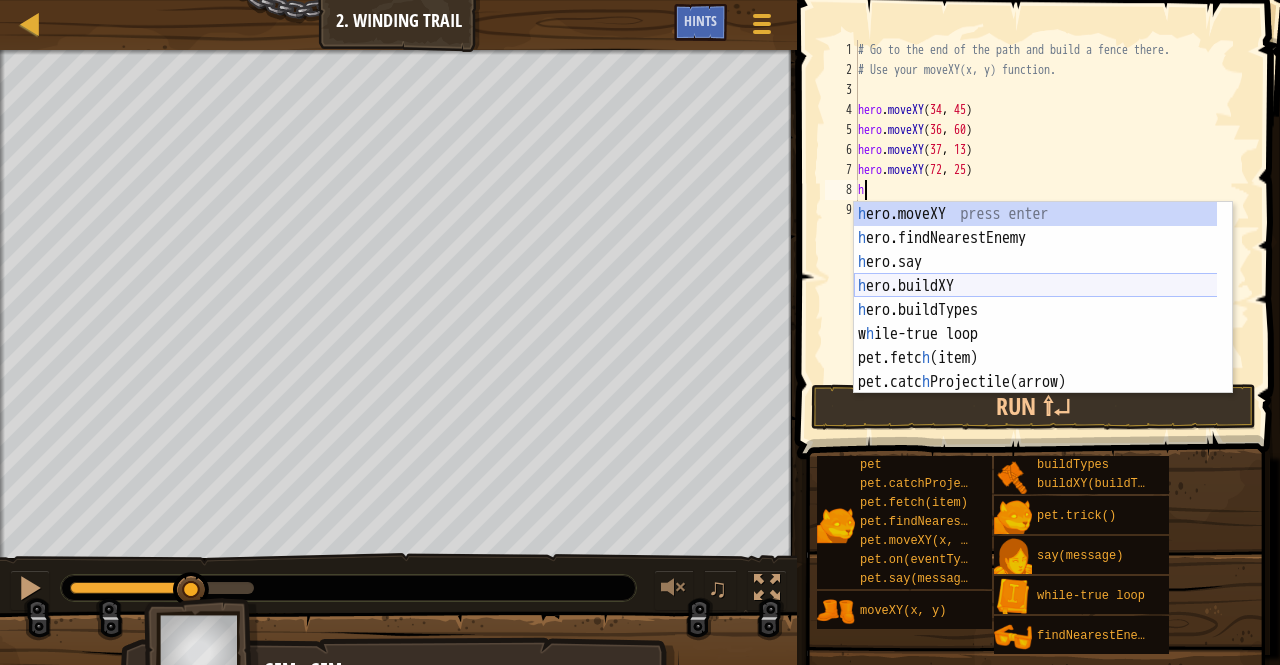 click on "h ero.moveXY press enter h ero.findNearestEnemy press enter h ero.say press enter h ero.buildXY press enter h ero.buildTypes press enter w h ile-true loop press enter pet.fetc h (item) press enter pet.catc h Projectile(arrow) press enter pet.on(eventType,  h andler) press enter" at bounding box center (1036, 322) 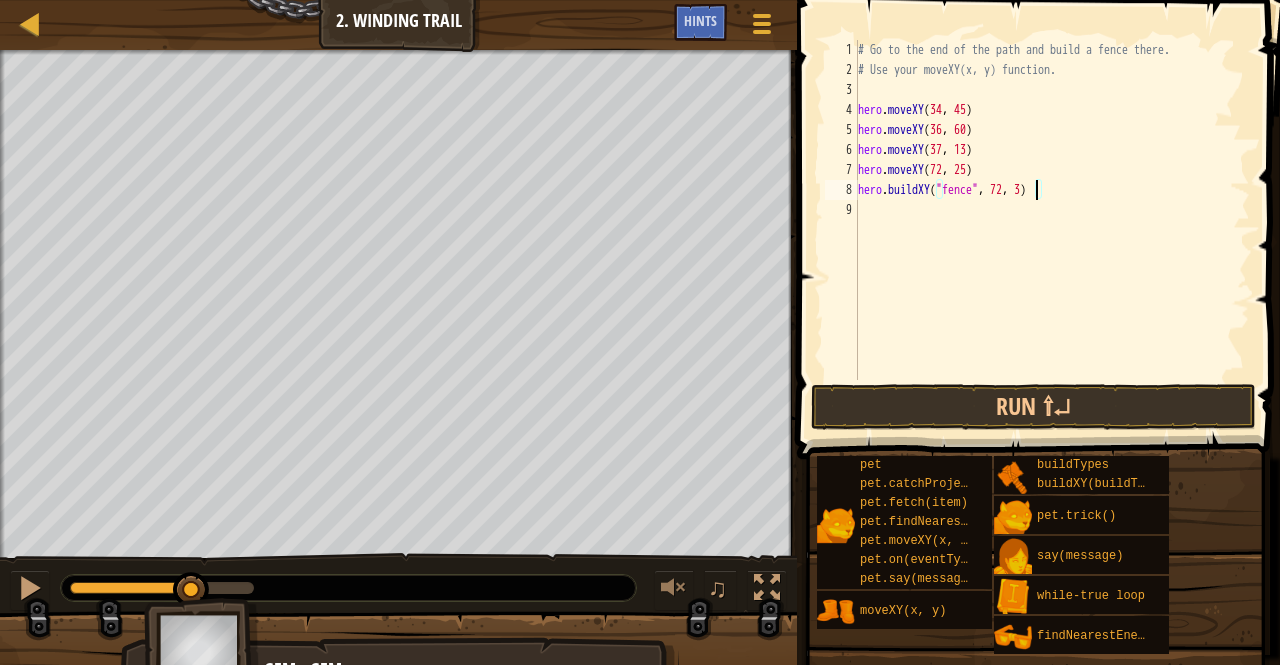 scroll, scrollTop: 9, scrollLeft: 14, axis: both 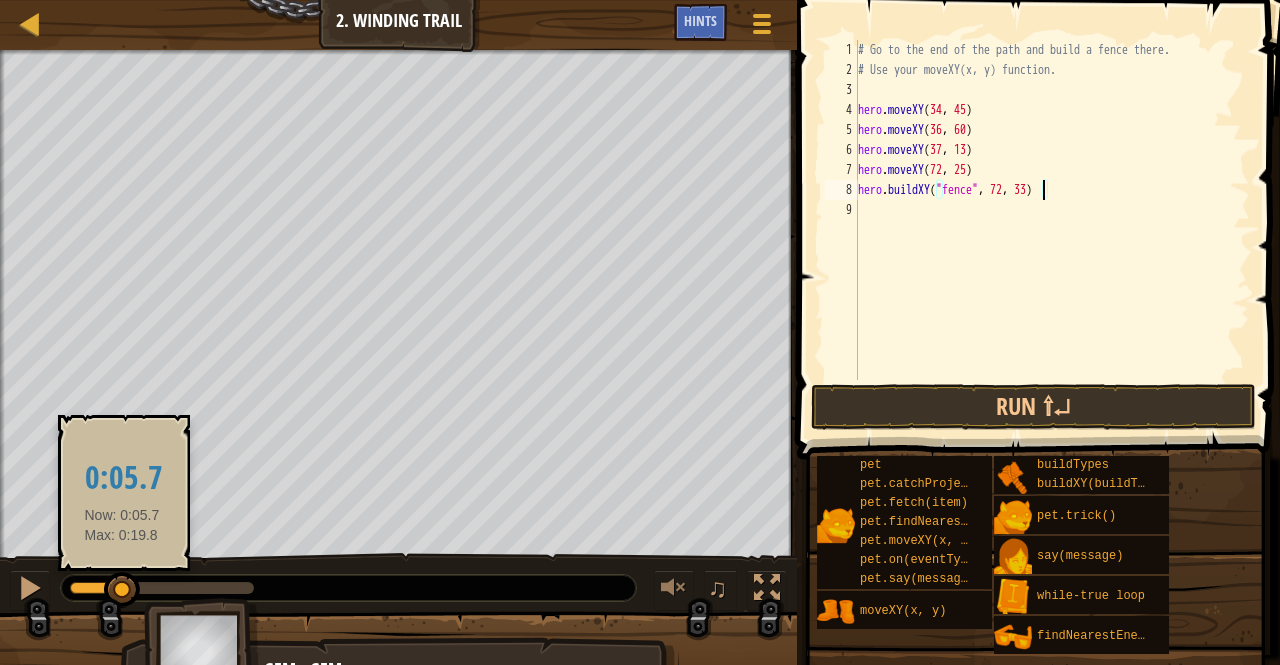 drag, startPoint x: 180, startPoint y: 593, endPoint x: 122, endPoint y: 589, distance: 58.137768 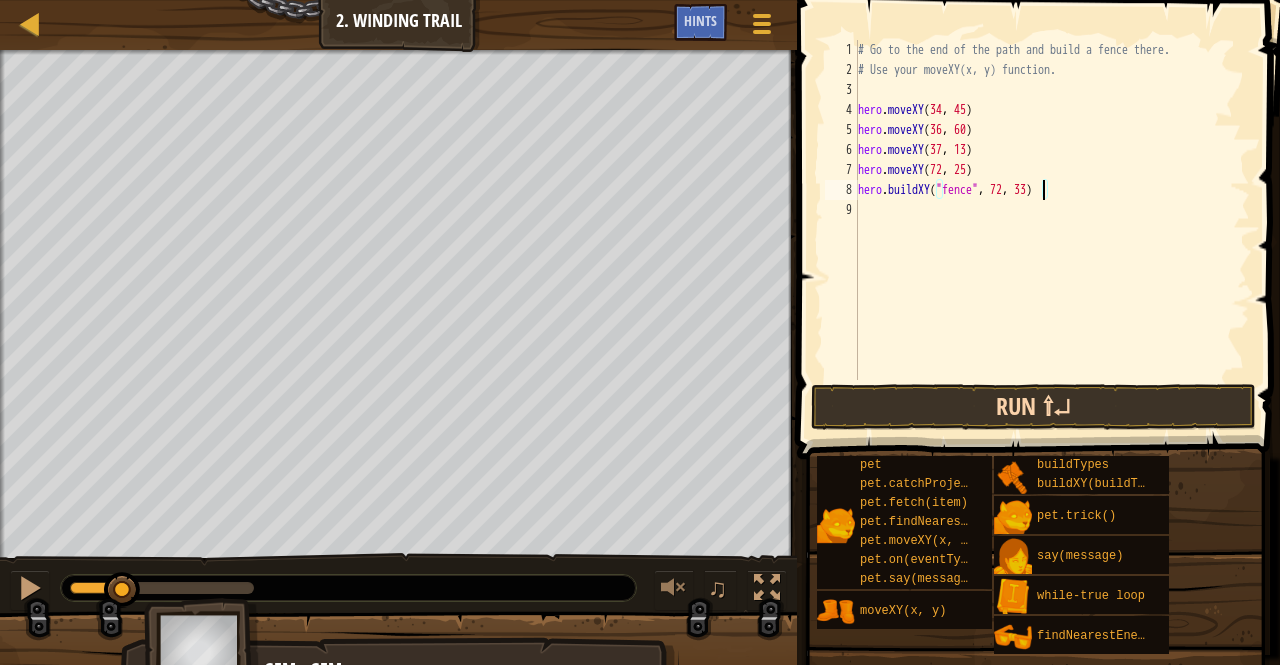 type on "hero.buildXY("fence", 72, 33)" 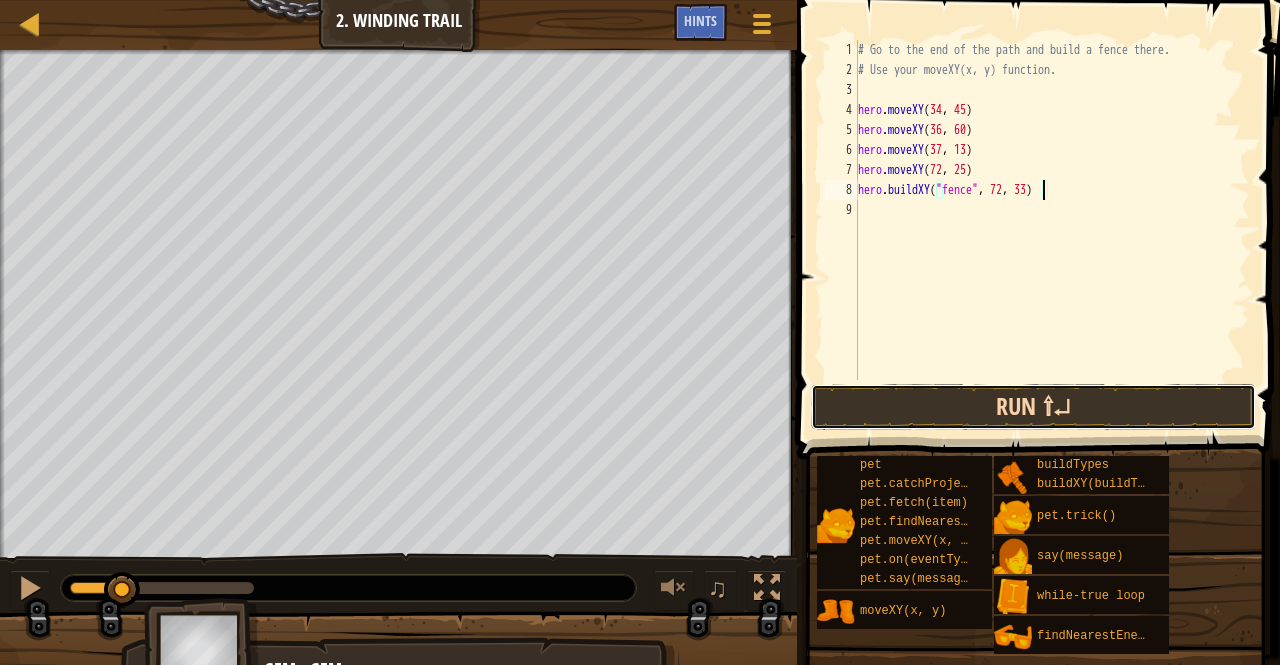 click on "Run ⇧↵" at bounding box center (1033, 407) 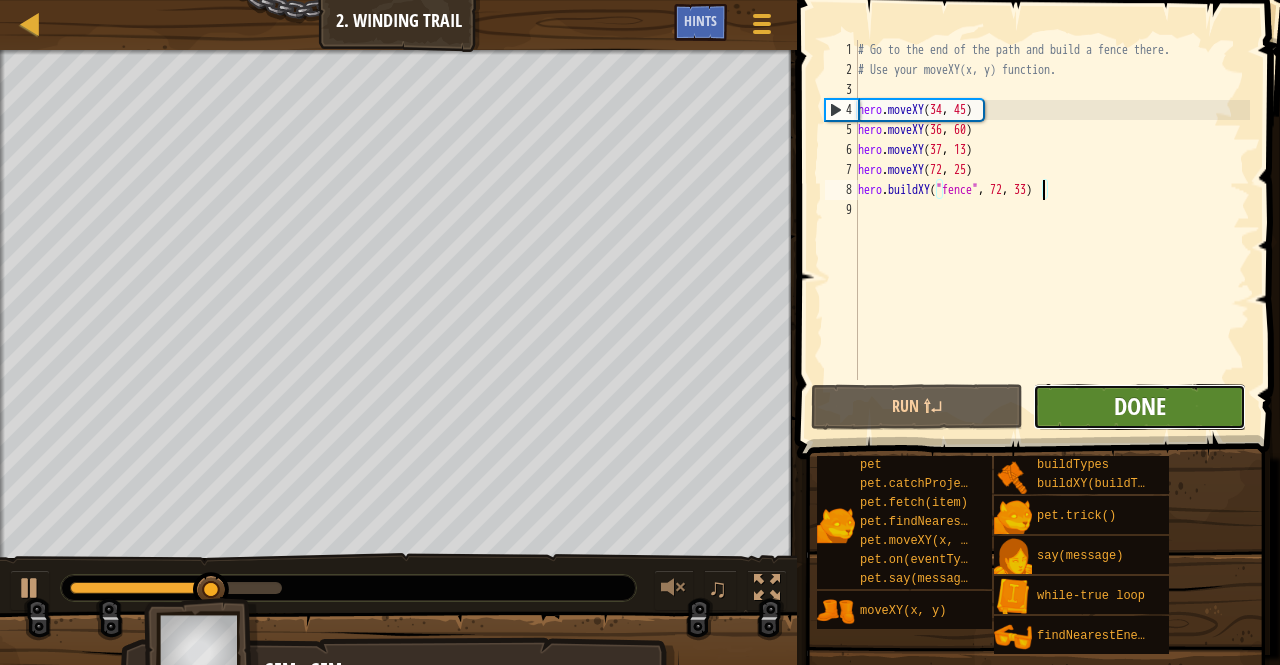 click on "Done" at bounding box center [1140, 406] 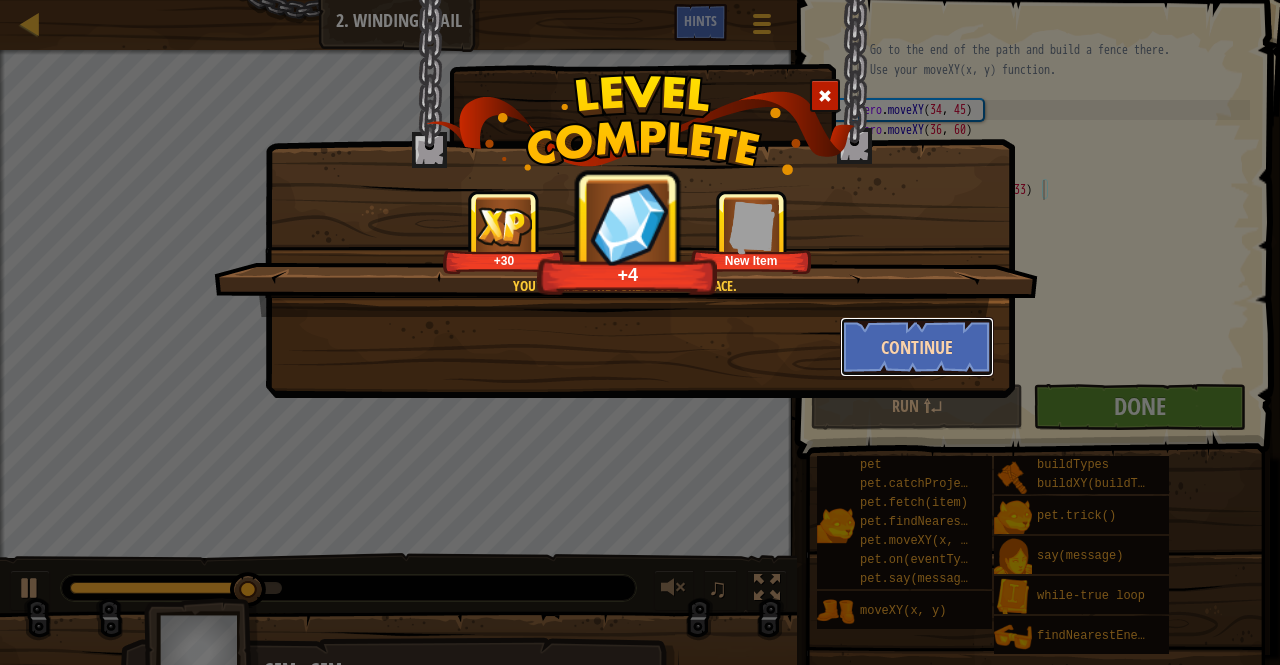 click on "Continue" at bounding box center (917, 347) 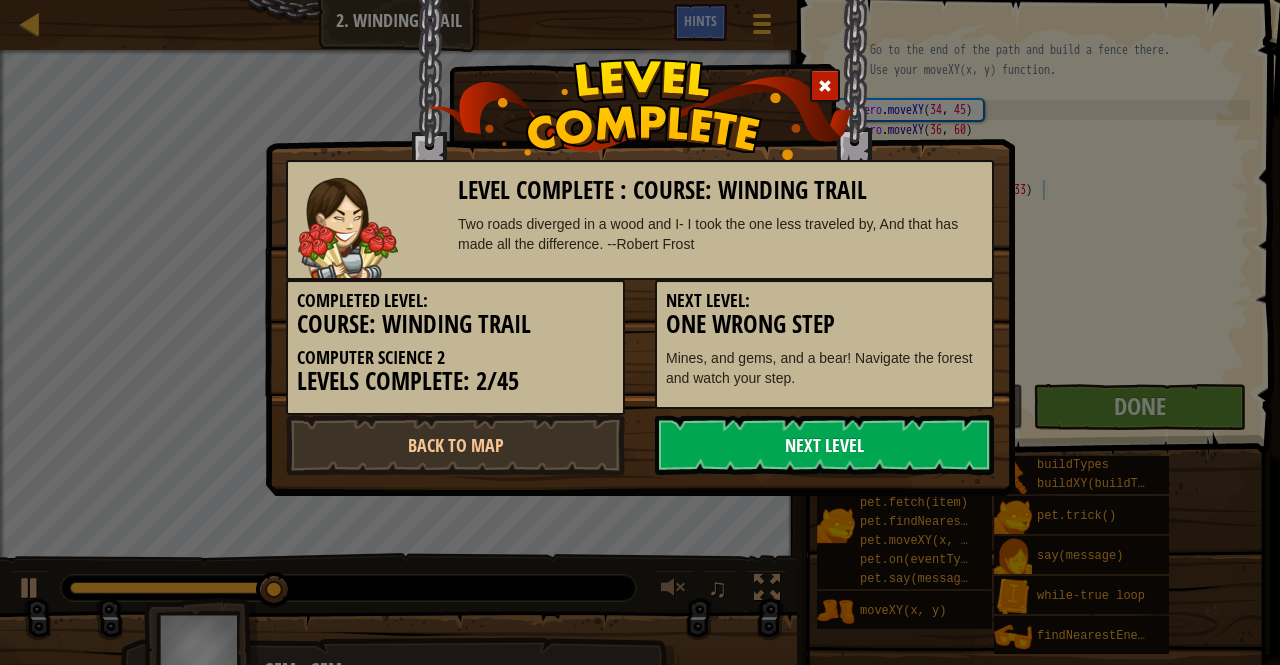 click on "Next Level" at bounding box center [824, 445] 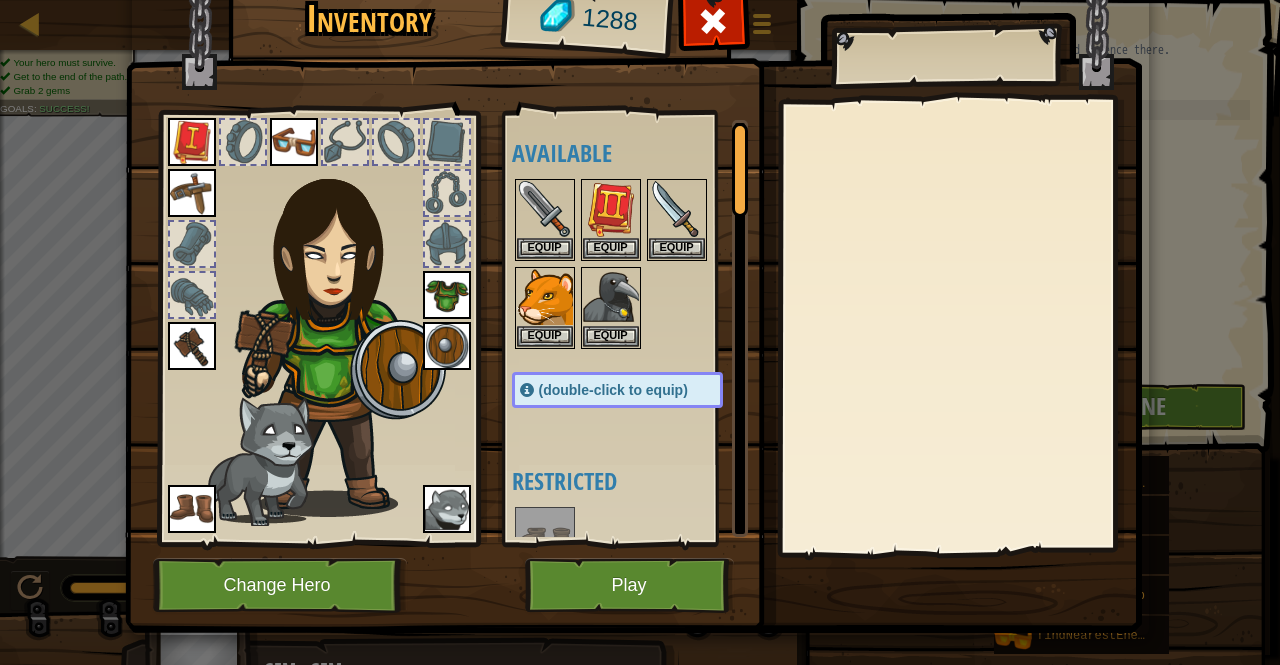 click at bounding box center (959, 326) 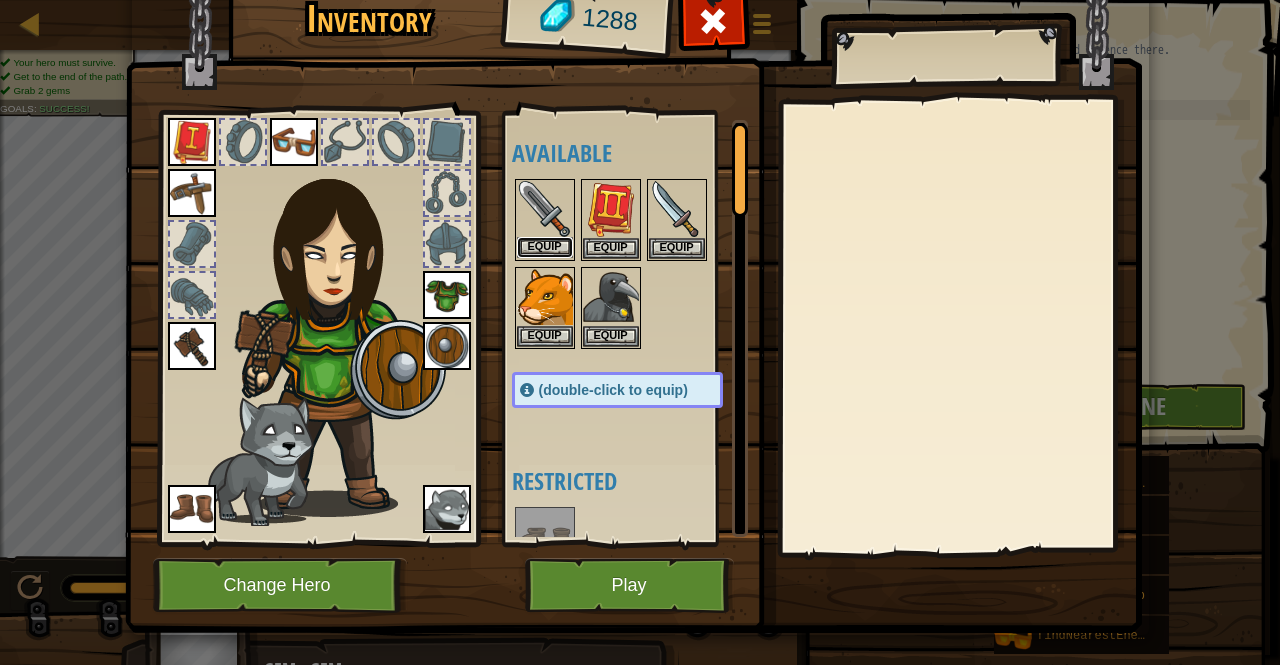 click on "Equip" at bounding box center (545, 247) 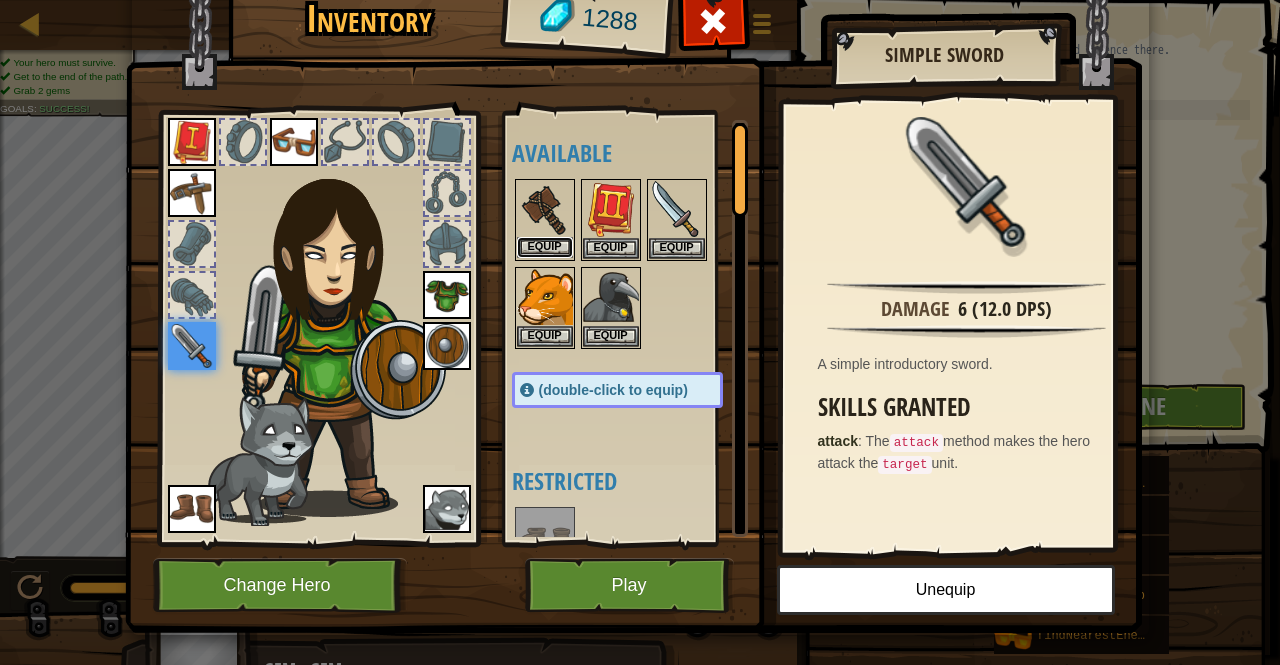 click on "Equip" at bounding box center [545, 247] 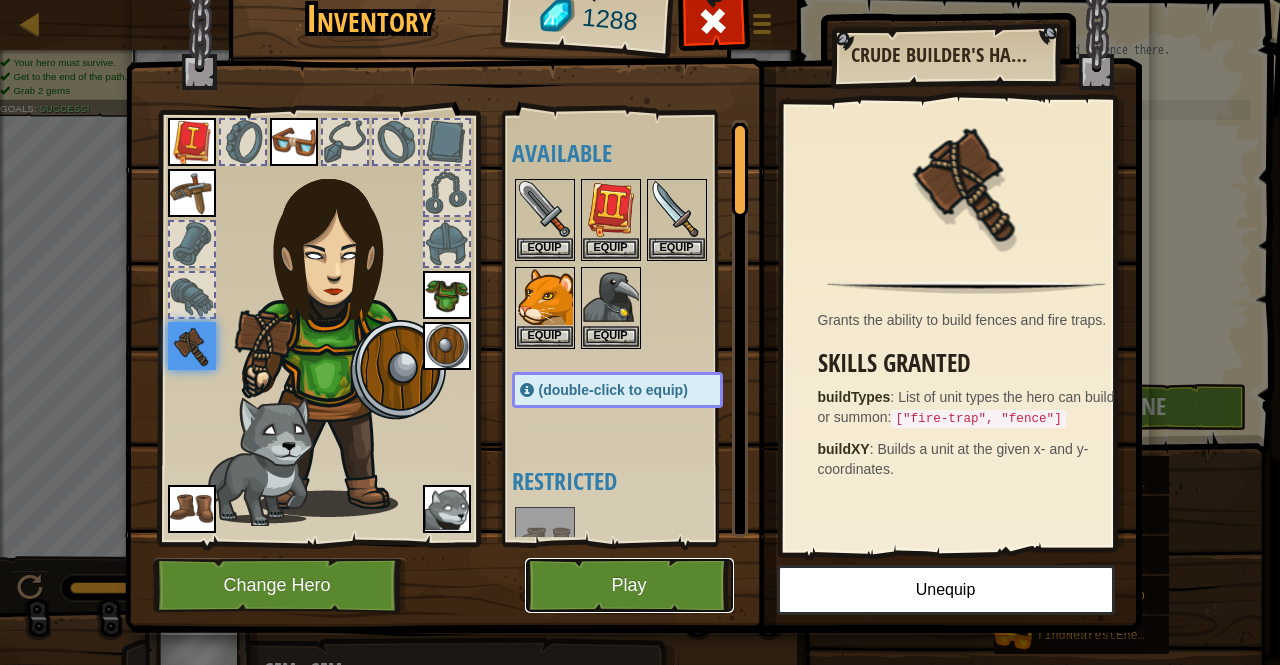 click on "Play" at bounding box center (629, 585) 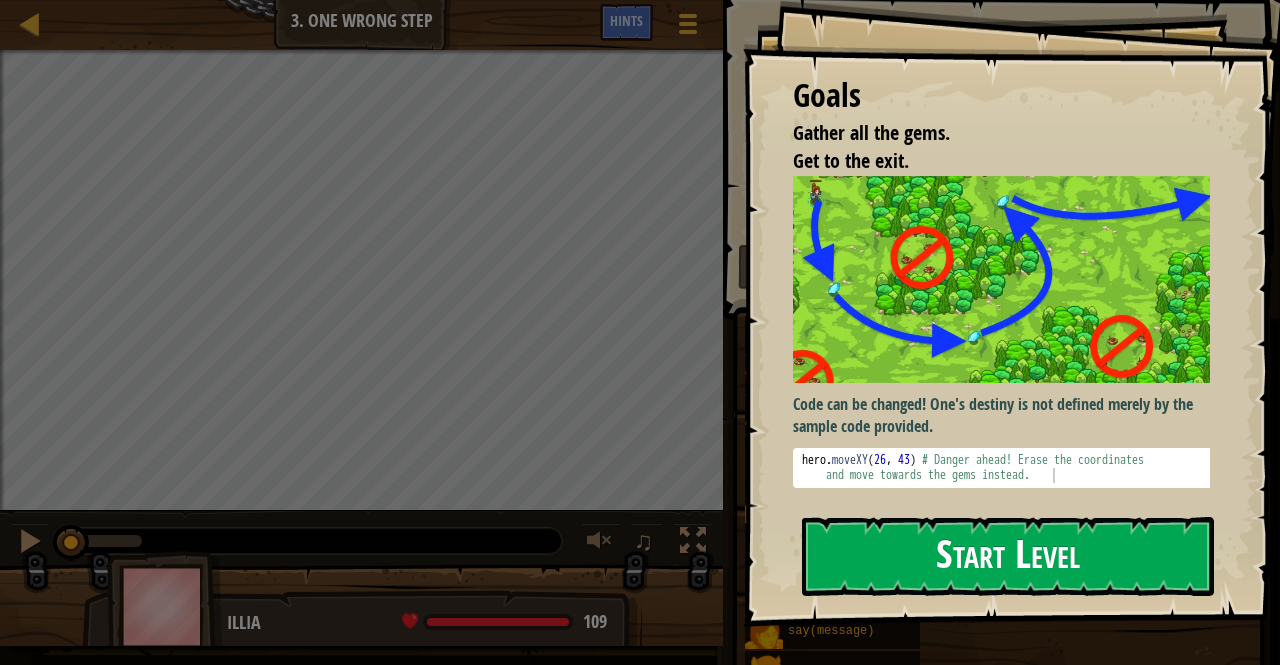 click on "Start Level" at bounding box center [1008, 556] 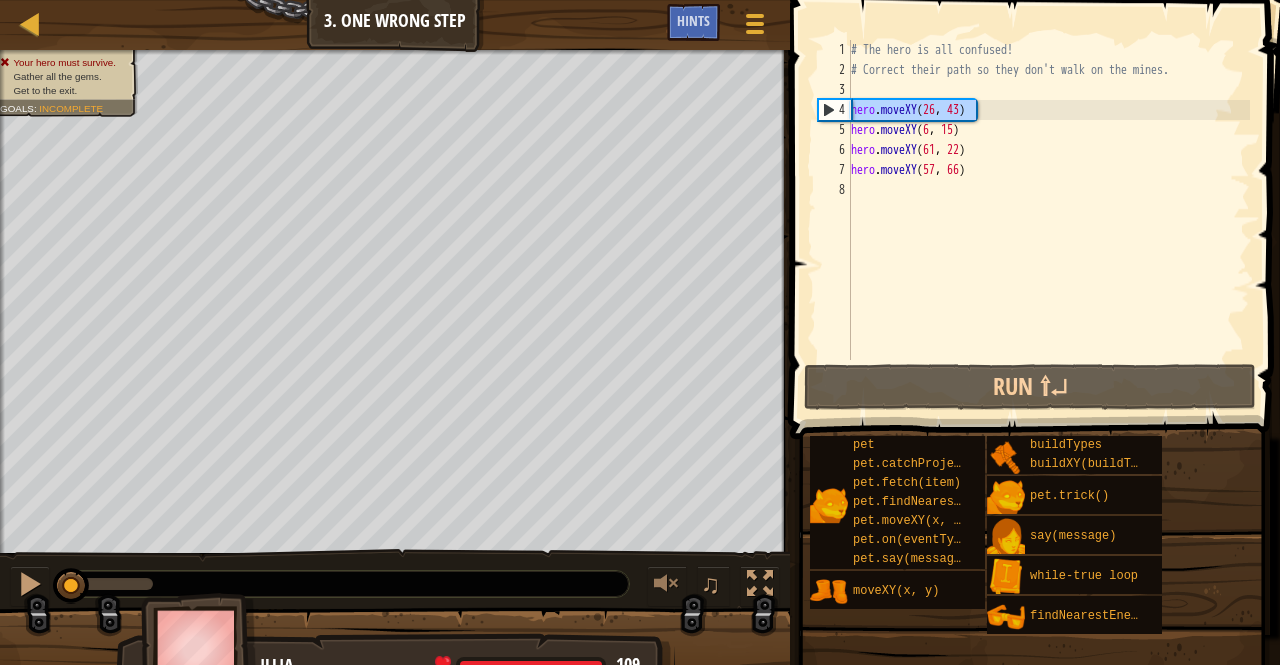 drag, startPoint x: 976, startPoint y: 115, endPoint x: 850, endPoint y: 114, distance: 126.00397 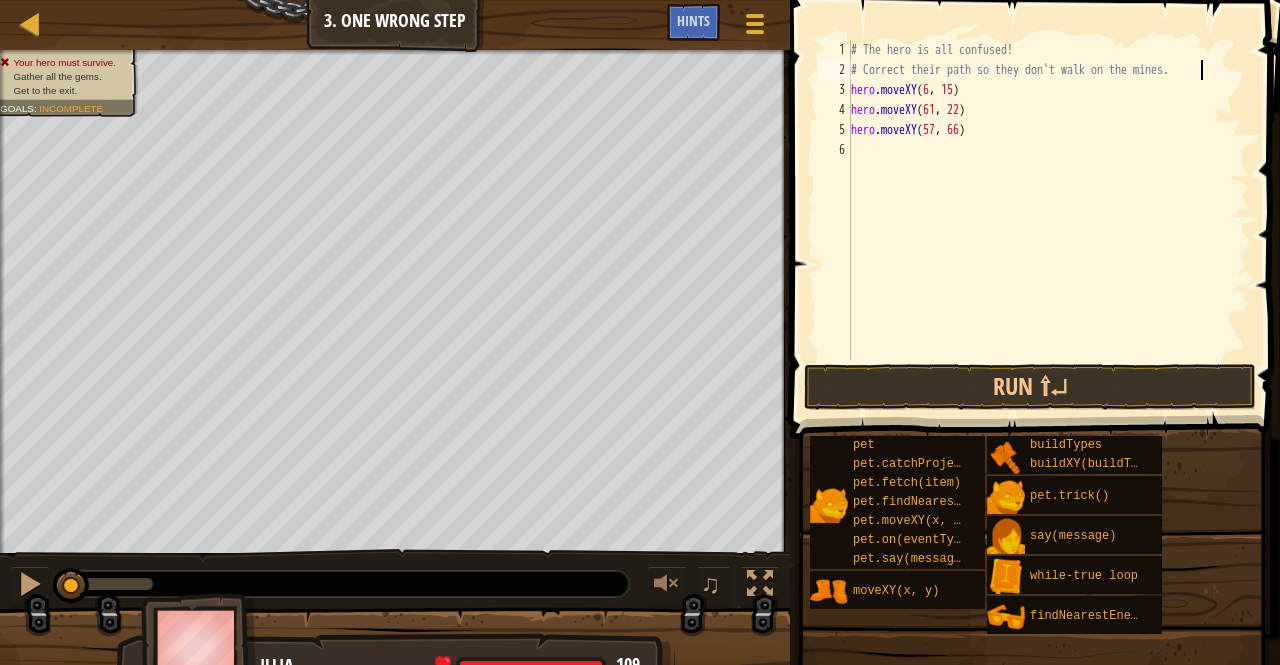click on "# The hero is all confused! # Correct their path so they don't walk on the mines. hero . moveXY ( 6 ,   15 ) hero . moveXY ( 61 ,   22 ) hero . moveXY ( 57 ,   66 )" at bounding box center (1048, 220) 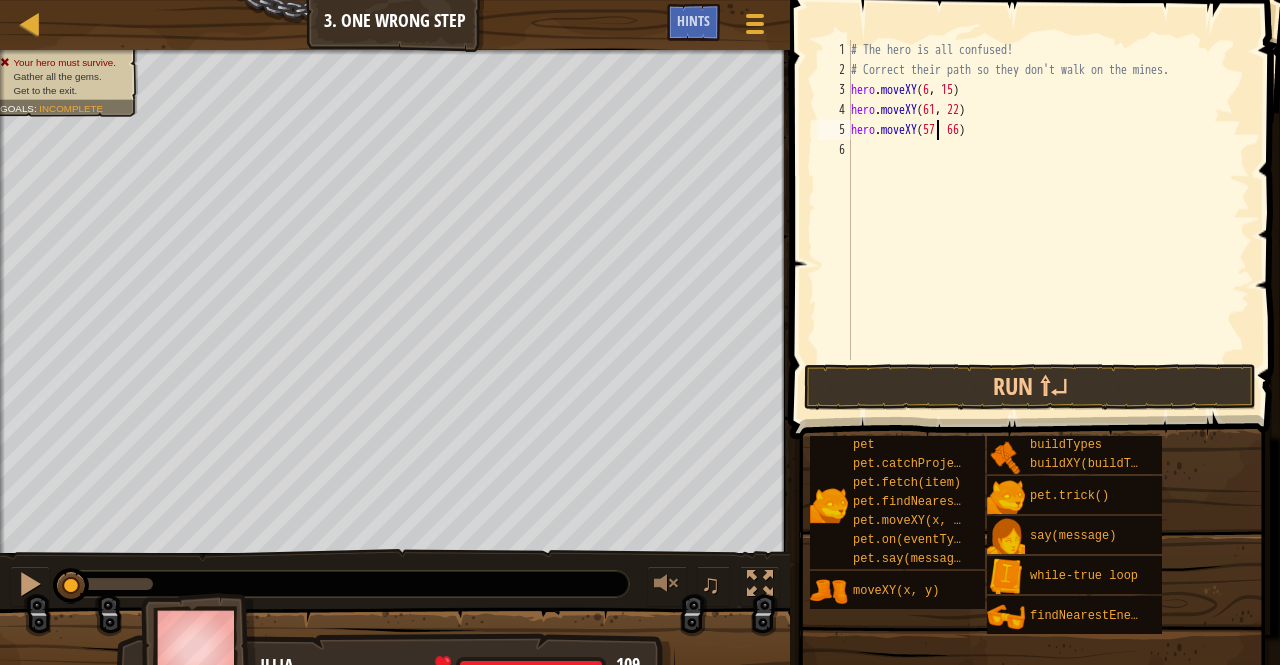 click on "# The hero is all confused! # Correct their path so they don't walk on the mines. hero . moveXY ( 6 ,   15 ) hero . moveXY ( 61 ,   22 ) hero . moveXY ( 57 ,   66 )" at bounding box center (1048, 220) 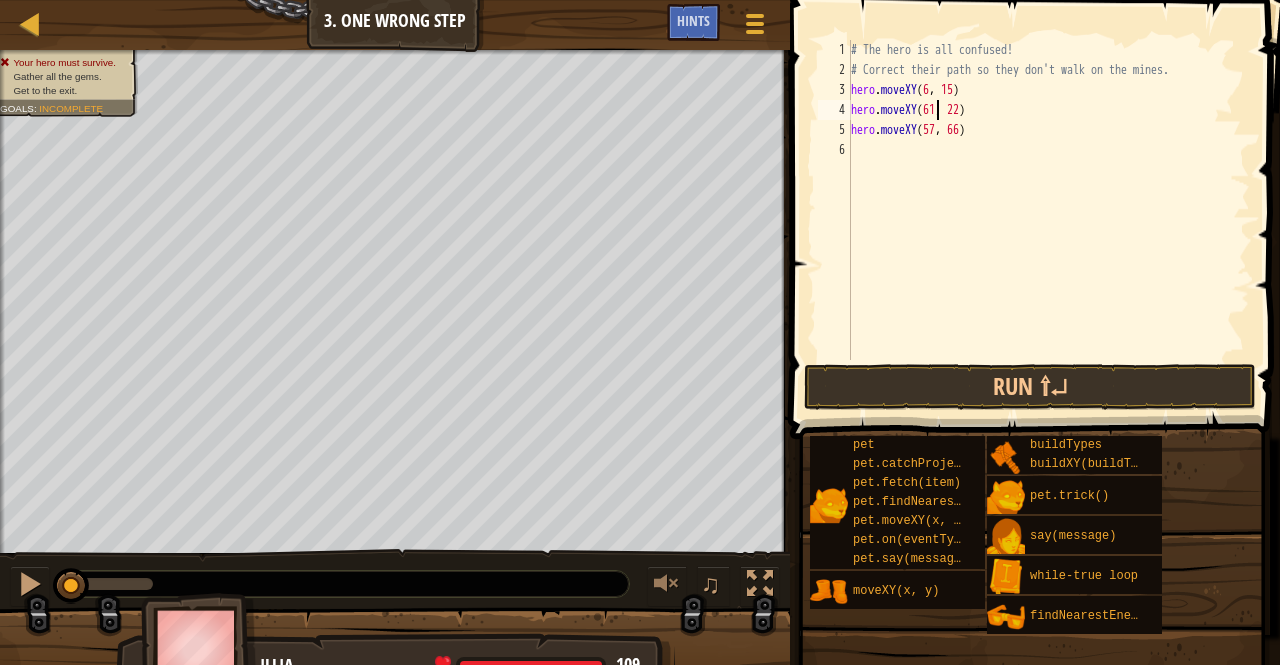 click on "# The hero is all confused! # Correct their path so they don't walk on the mines. hero . moveXY ( 6 ,   15 ) hero . moveXY ( 61 ,   22 ) hero . moveXY ( 57 ,   66 )" at bounding box center [1048, 220] 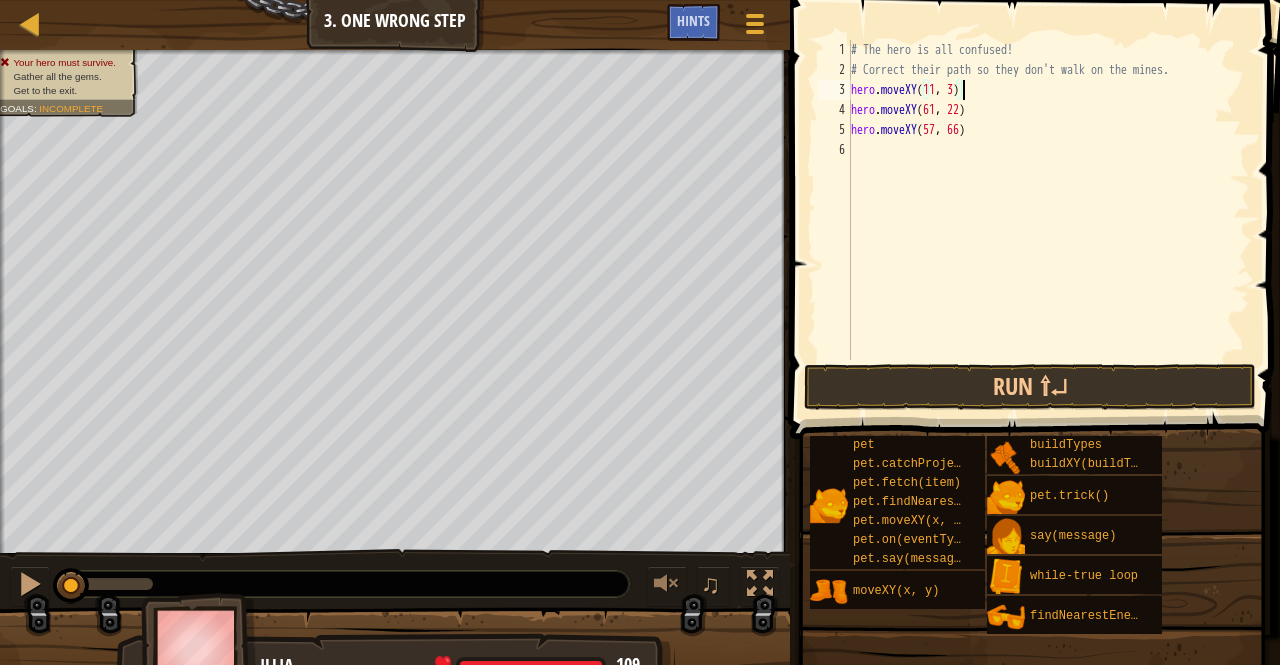 scroll, scrollTop: 9, scrollLeft: 9, axis: both 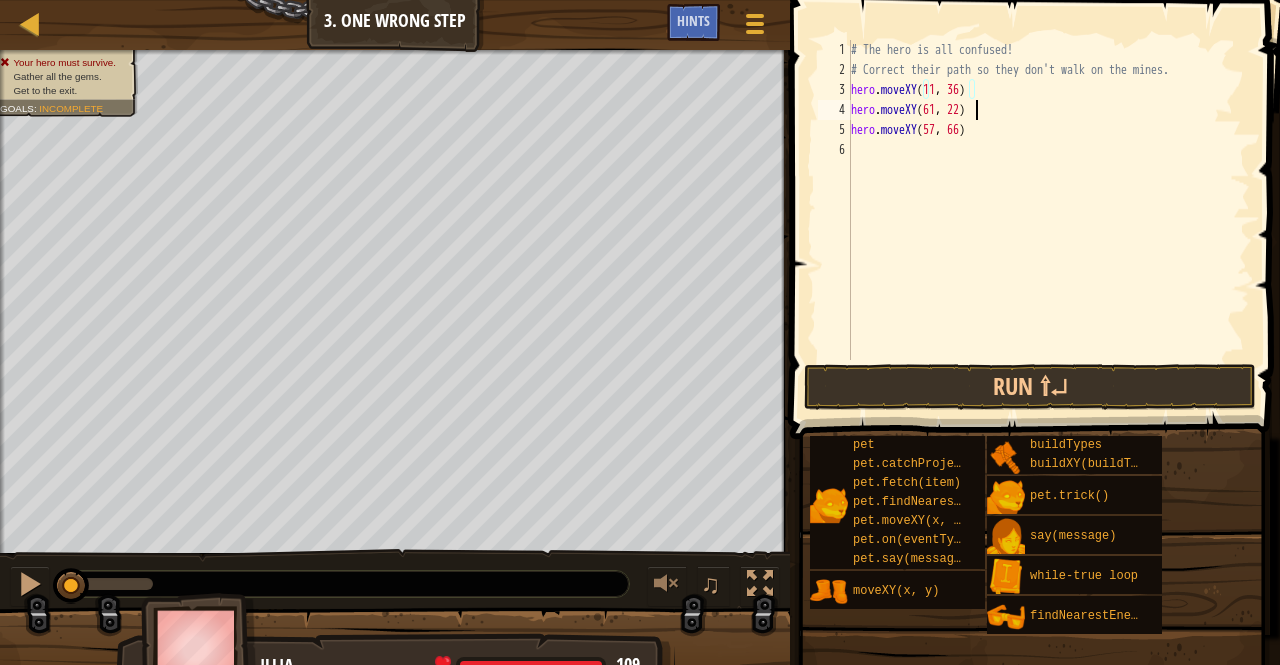 click on "# The hero is all confused! # Correct their path so they don't walk on the mines. hero . moveXY ( 11 ,   36 ) hero . moveXY ( 61 ,   22 ) hero . moveXY ( 57 ,   66 )" at bounding box center (1048, 220) 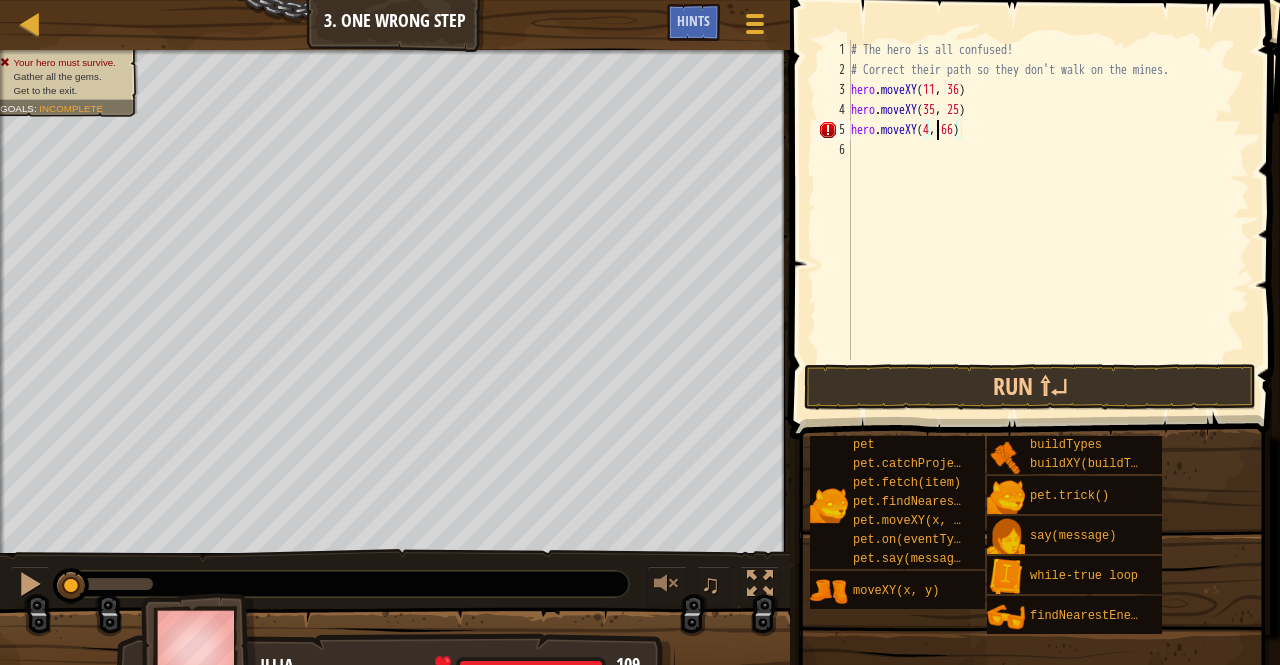 scroll, scrollTop: 9, scrollLeft: 8, axis: both 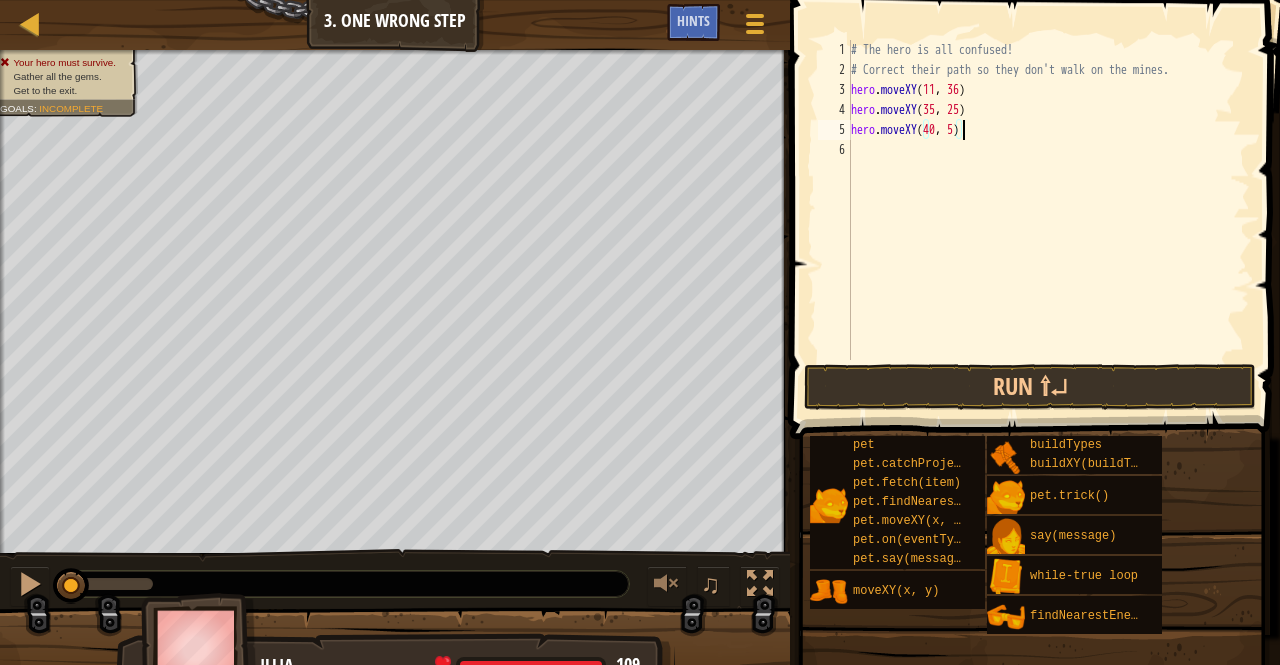 type on "hero.moveXY(40, 56)" 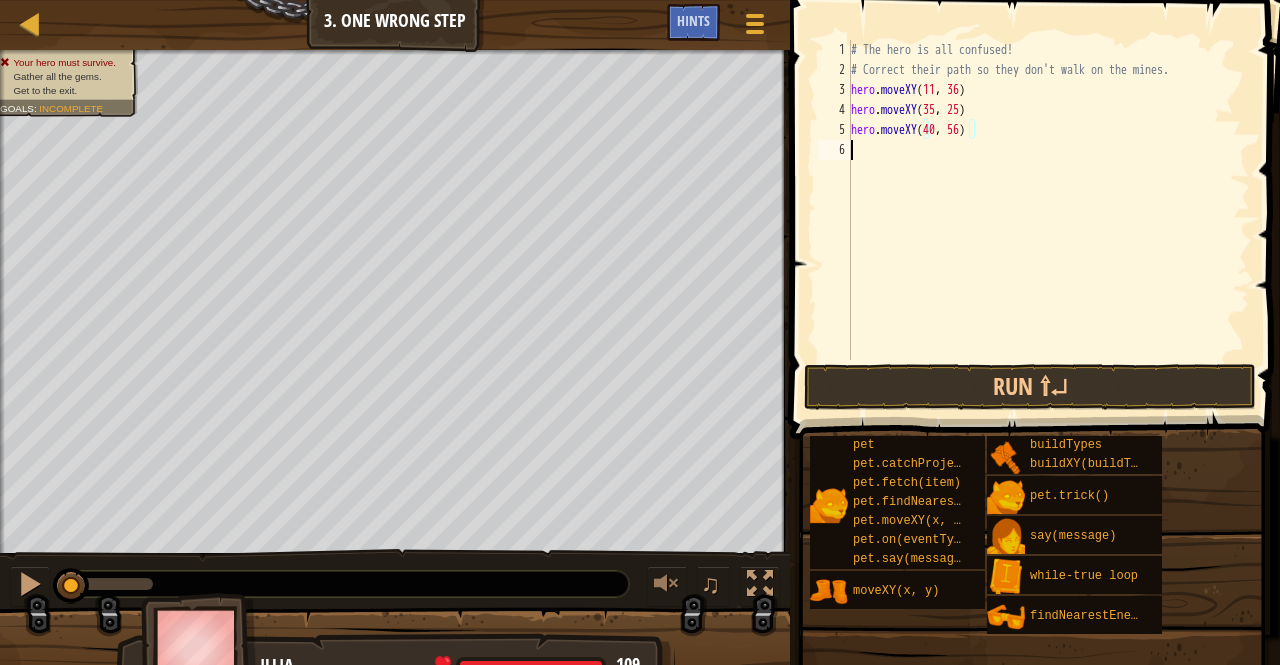 scroll, scrollTop: 9, scrollLeft: 0, axis: vertical 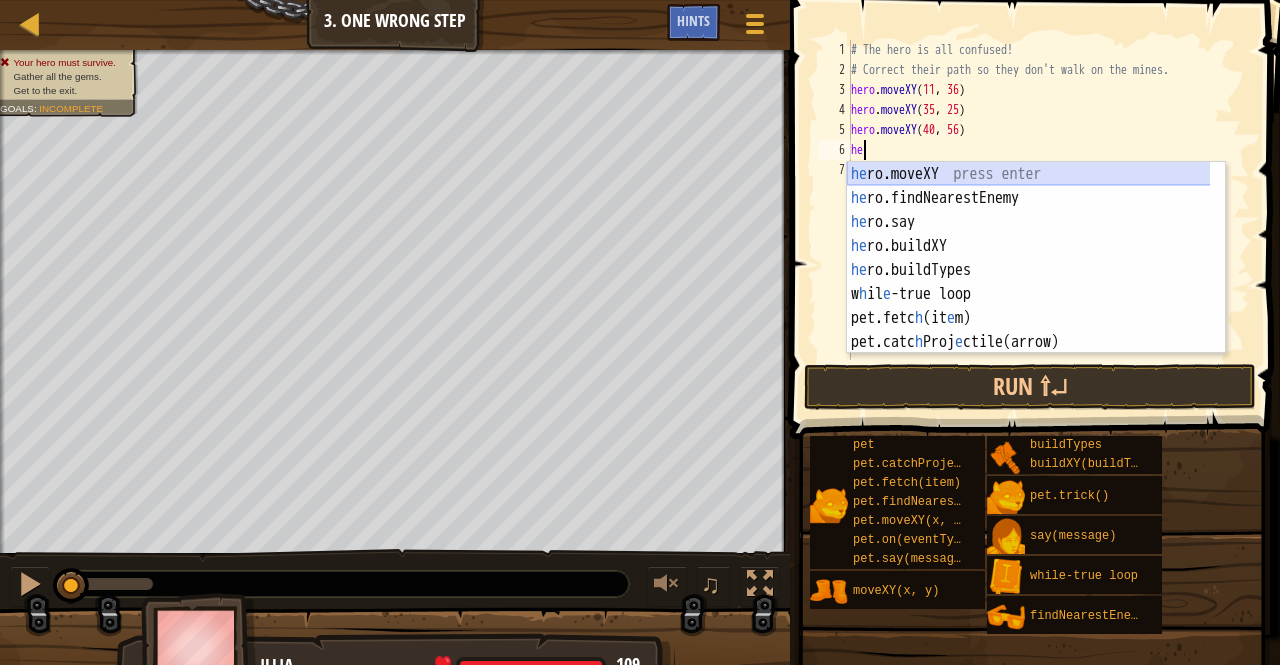 click on "he ro.moveXY press enter he ro.findNearestEnemy press enter he ro.say press enter he ro.buildXY press enter he ro.buildTypes press enter w h il e -true loop press enter pet.fetc h (it e m) press enter pet.catc h Proj e ctile(arrow) press enter pet.on(eventType,  h andl e r) press enter" at bounding box center (1029, 282) 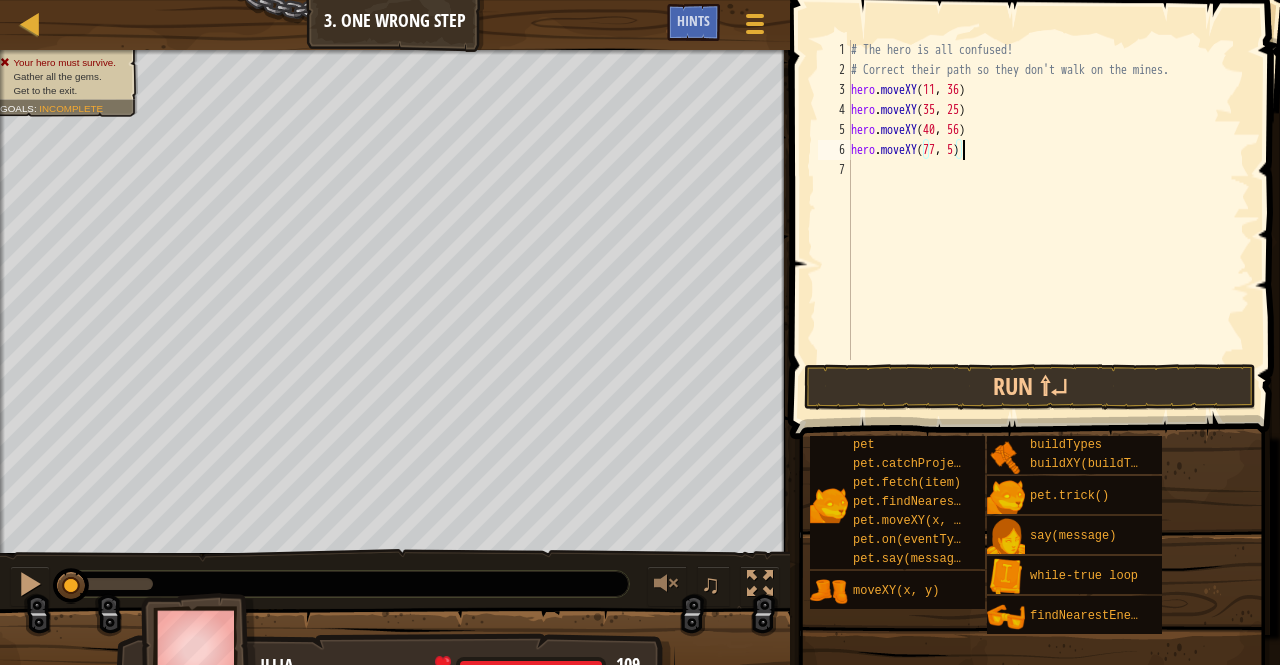 scroll, scrollTop: 9, scrollLeft: 9, axis: both 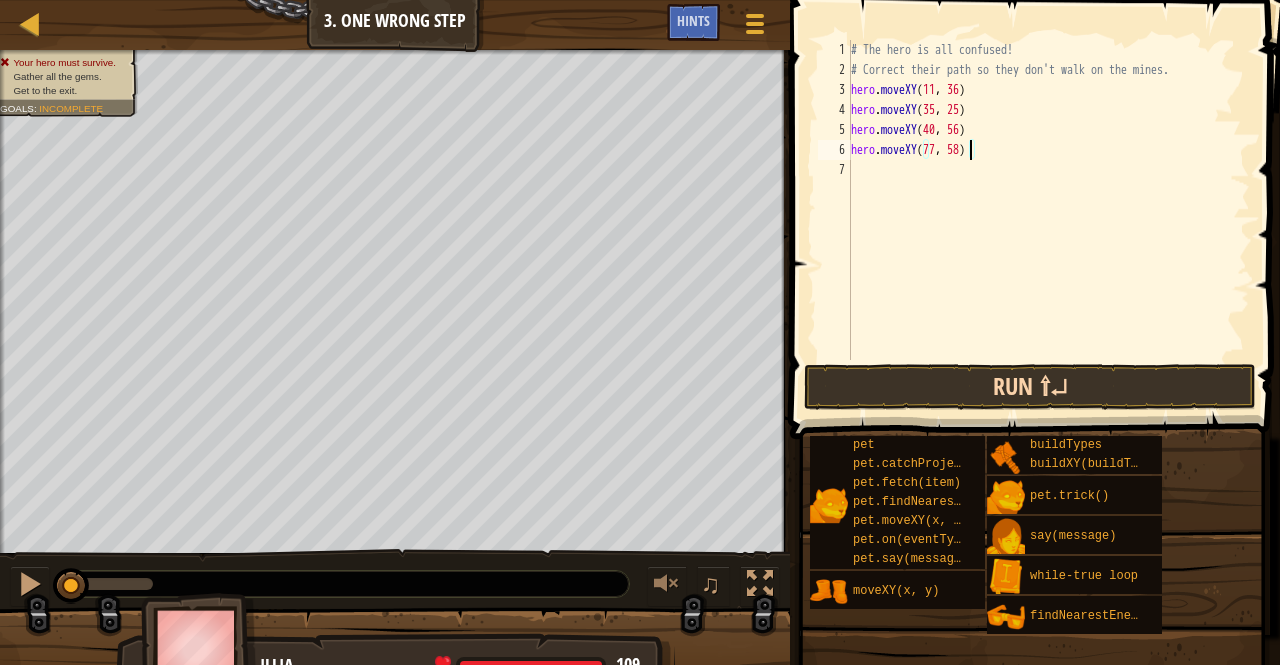 type on "hero.moveXY(77, 58)" 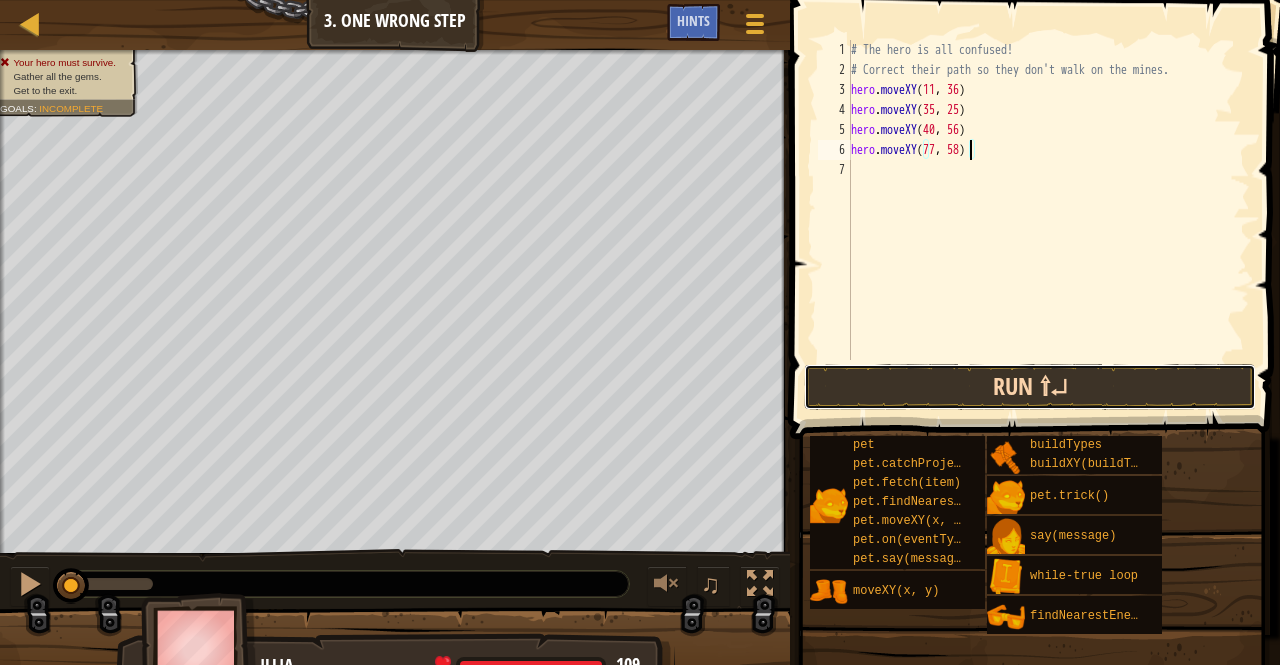 click on "Run ⇧↵" at bounding box center [1030, 387] 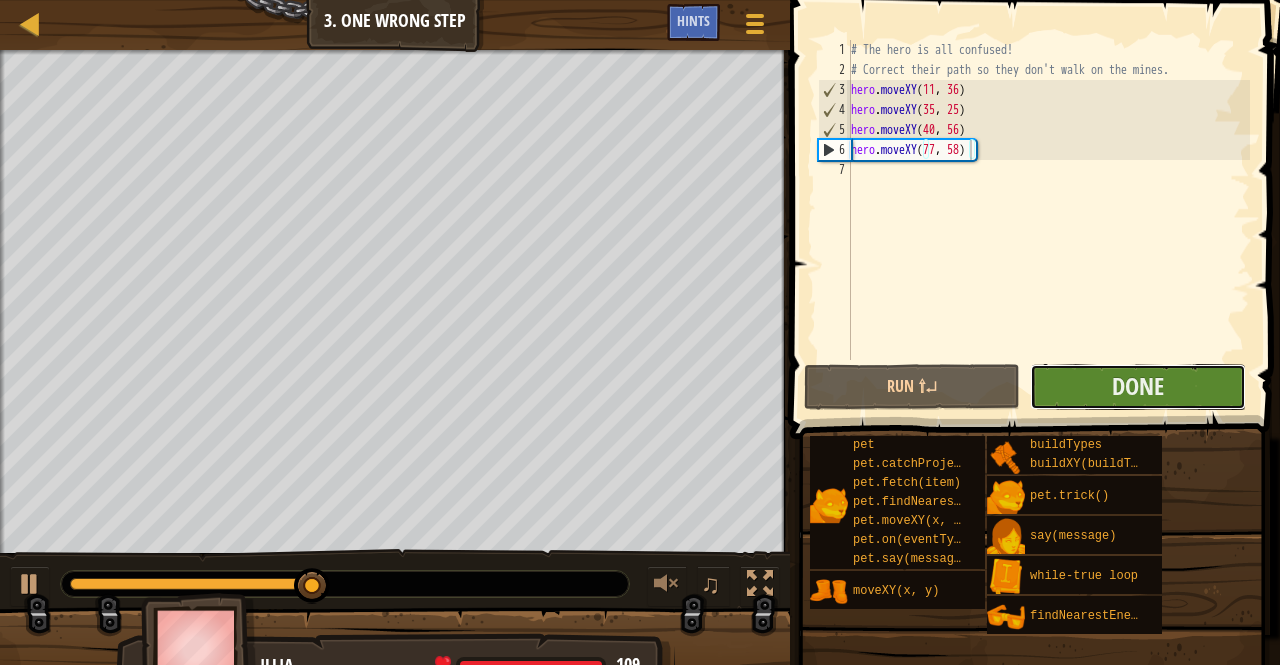 click on "Done" at bounding box center [1138, 387] 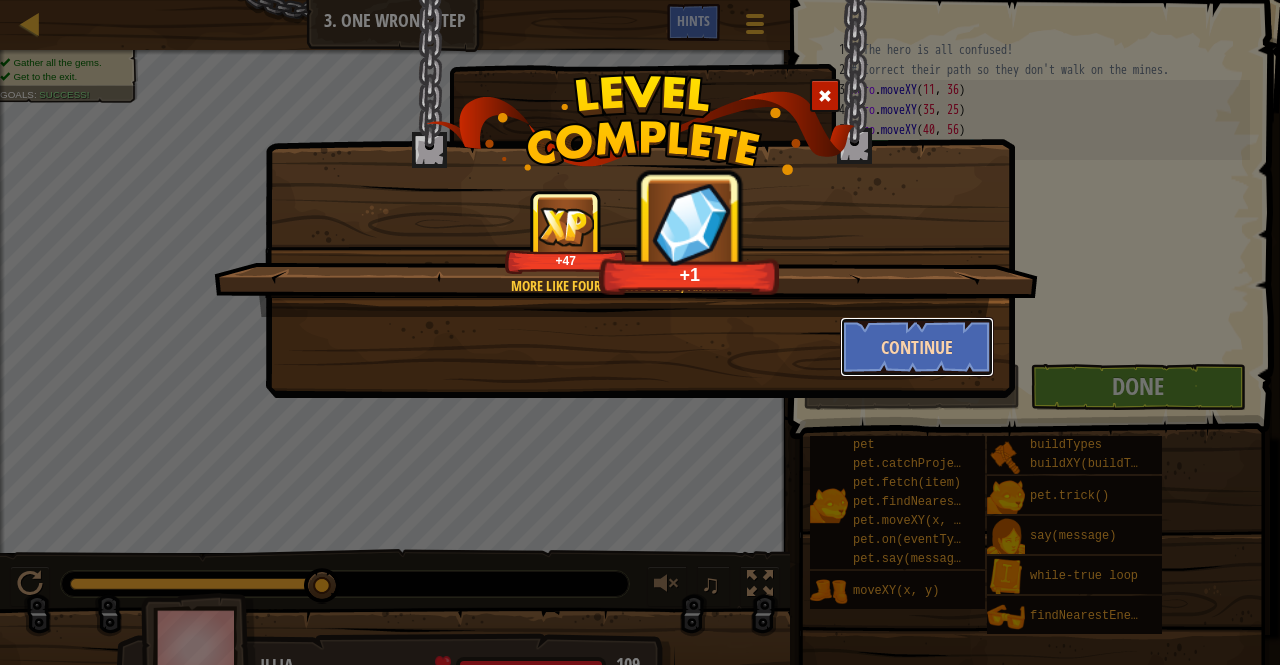 click on "Continue" at bounding box center (917, 347) 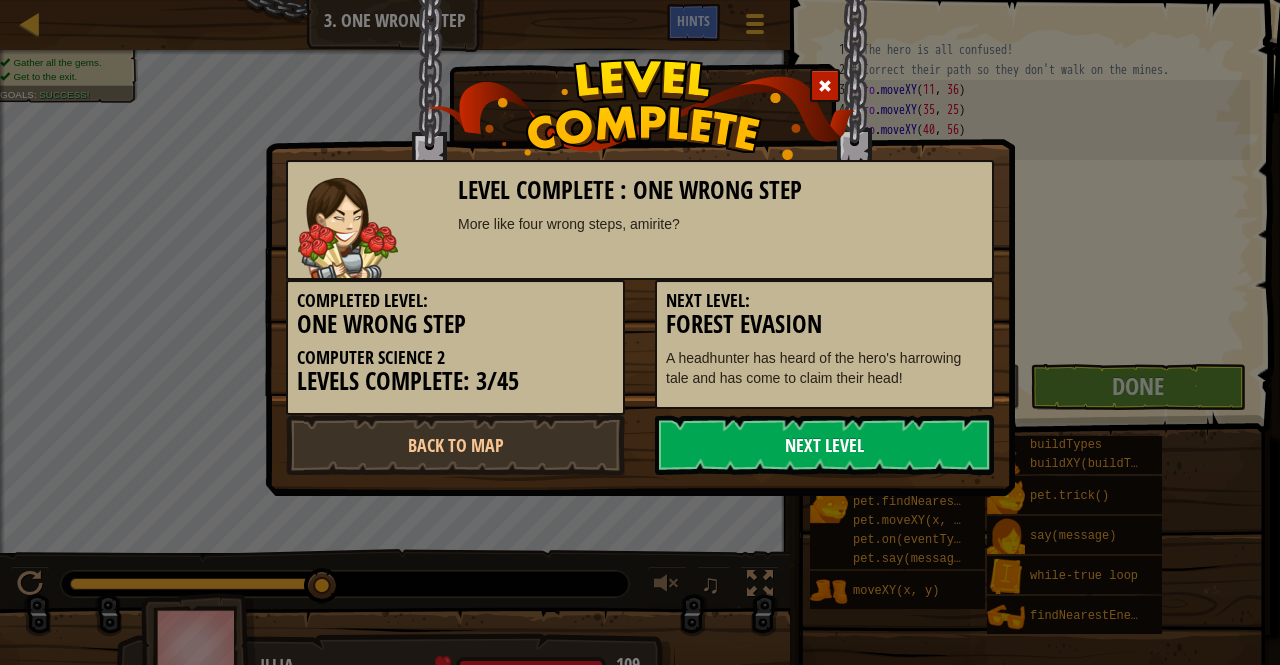 click on "Next Level" at bounding box center [824, 445] 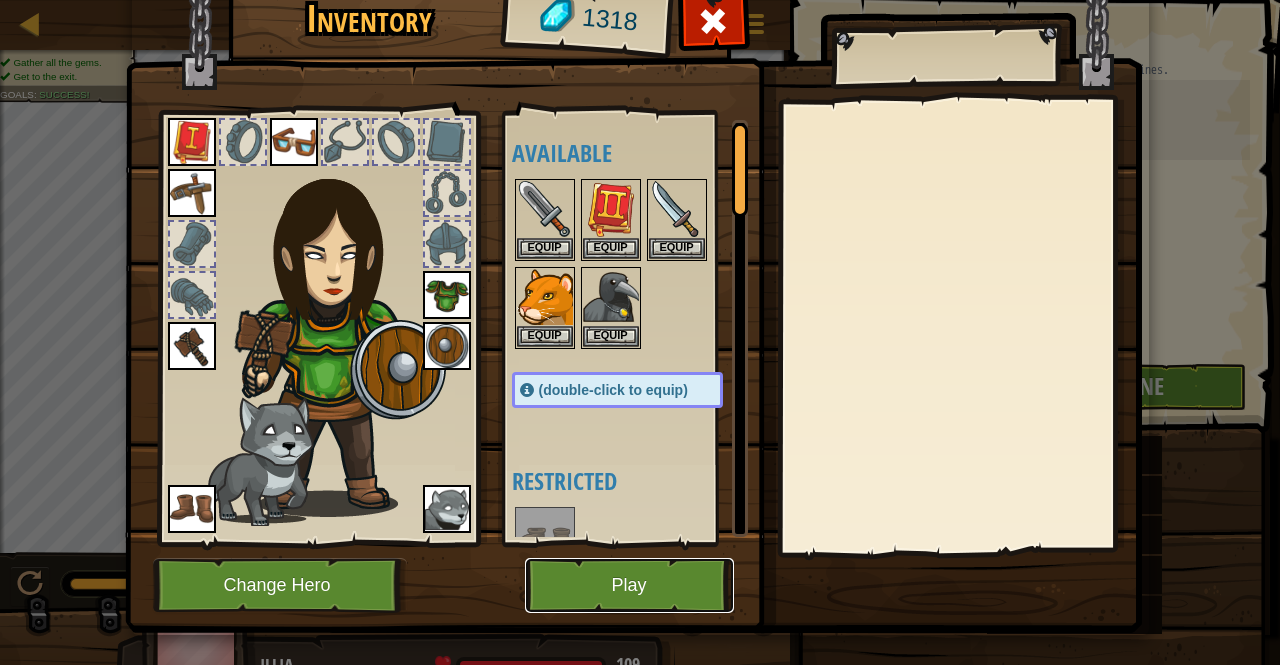 click on "Play" at bounding box center (629, 585) 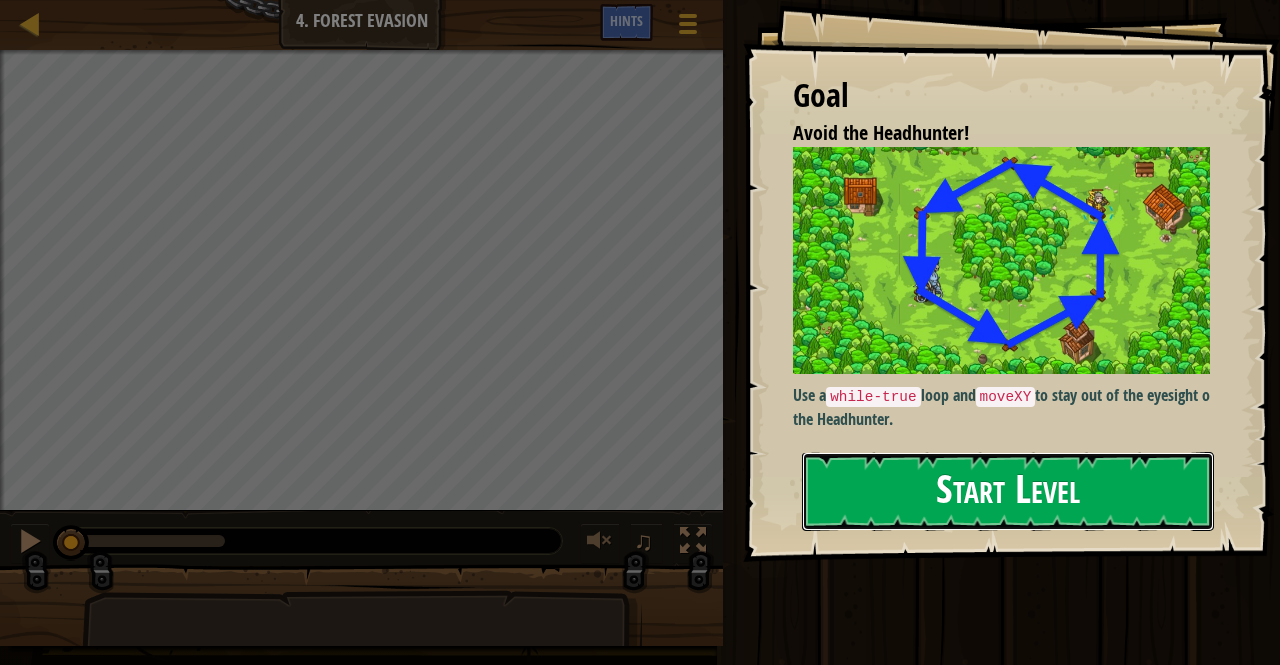 click on "Start Level" at bounding box center [1008, 491] 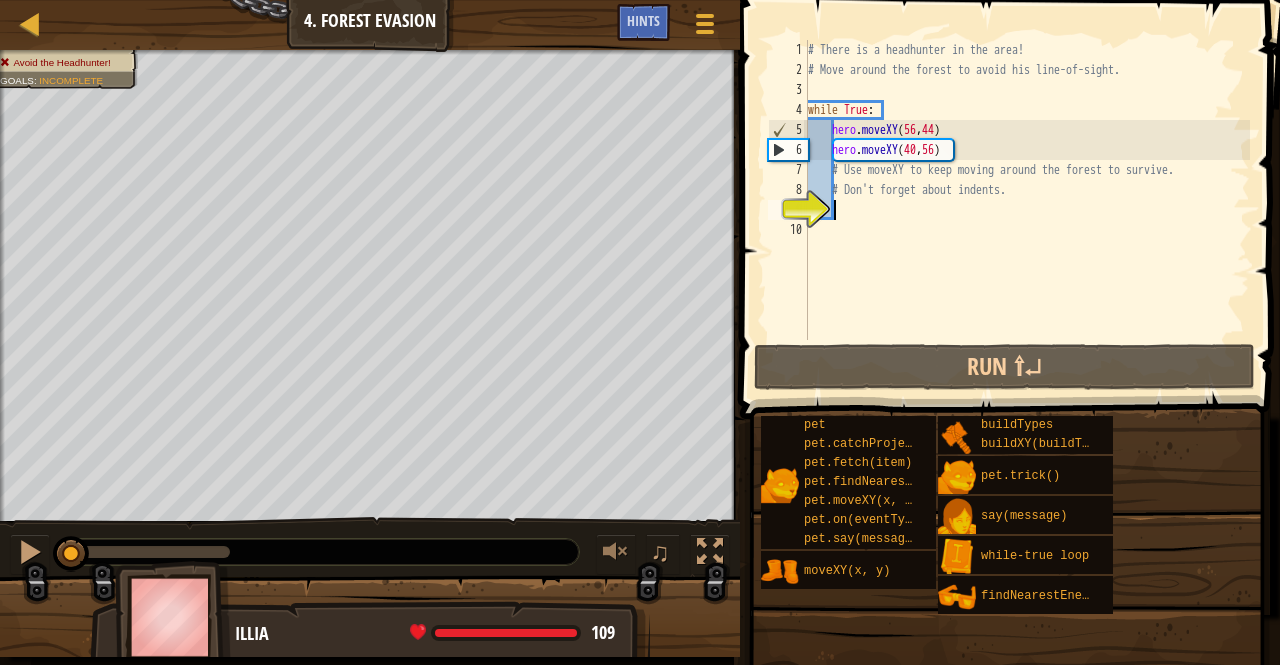 click on "# There is a headhunter in the area! # Move around the forest to avoid his line-of-sight. while   True :      hero . moveXY ( 56 , 44 )      hero . moveXY ( 40 , 56 )      # Use moveXY to keep moving around the forest to survive.      # Don't forget about indents." at bounding box center [1027, 210] 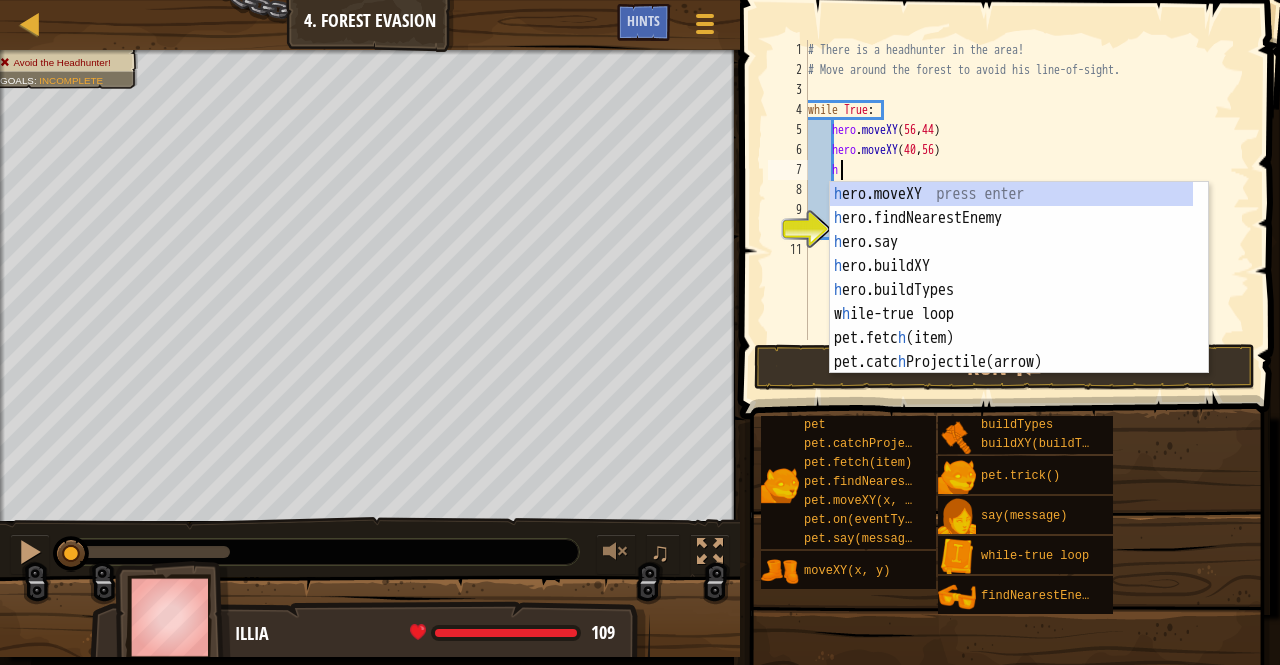 scroll, scrollTop: 9, scrollLeft: 2, axis: both 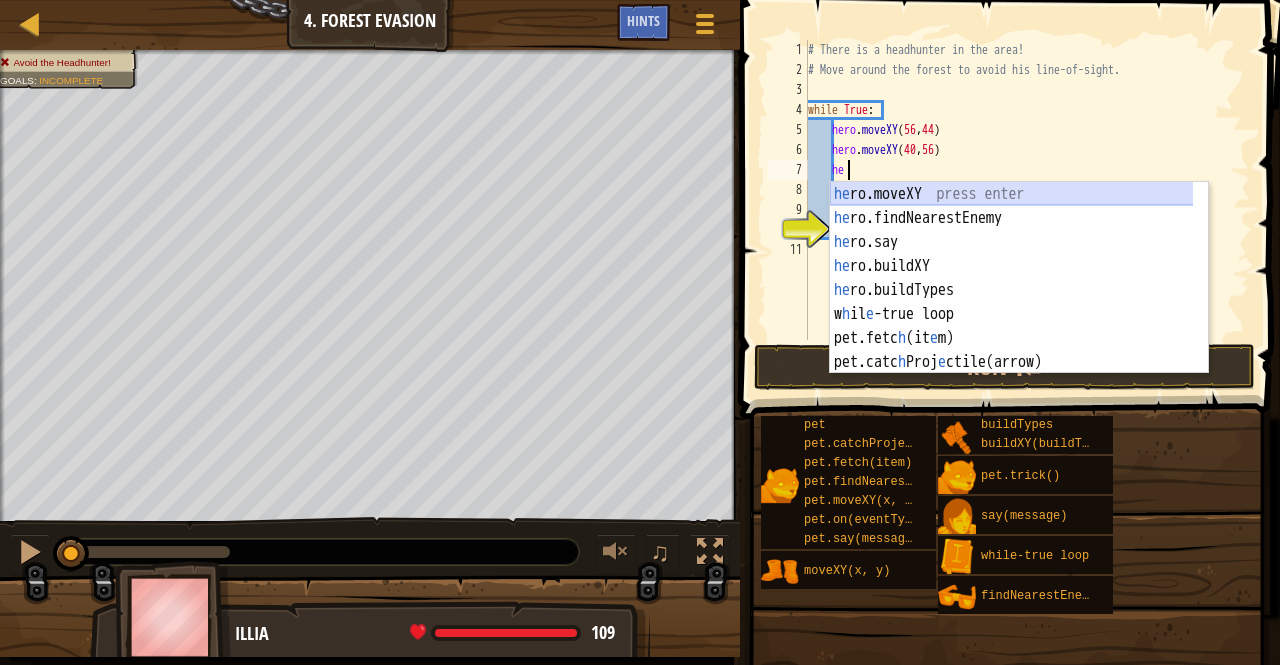 click on "he ro.moveXY press enter he ro.findNearestEnemy press enter he ro.say press enter he ro.buildXY press enter he ro.buildTypes press enter w h il e -true loop press enter pet.fetc h (it e m) press enter pet.catc h Proj e ctile(arrow) press enter pet.on(eventType,  h andl e r) press enter" at bounding box center [1012, 302] 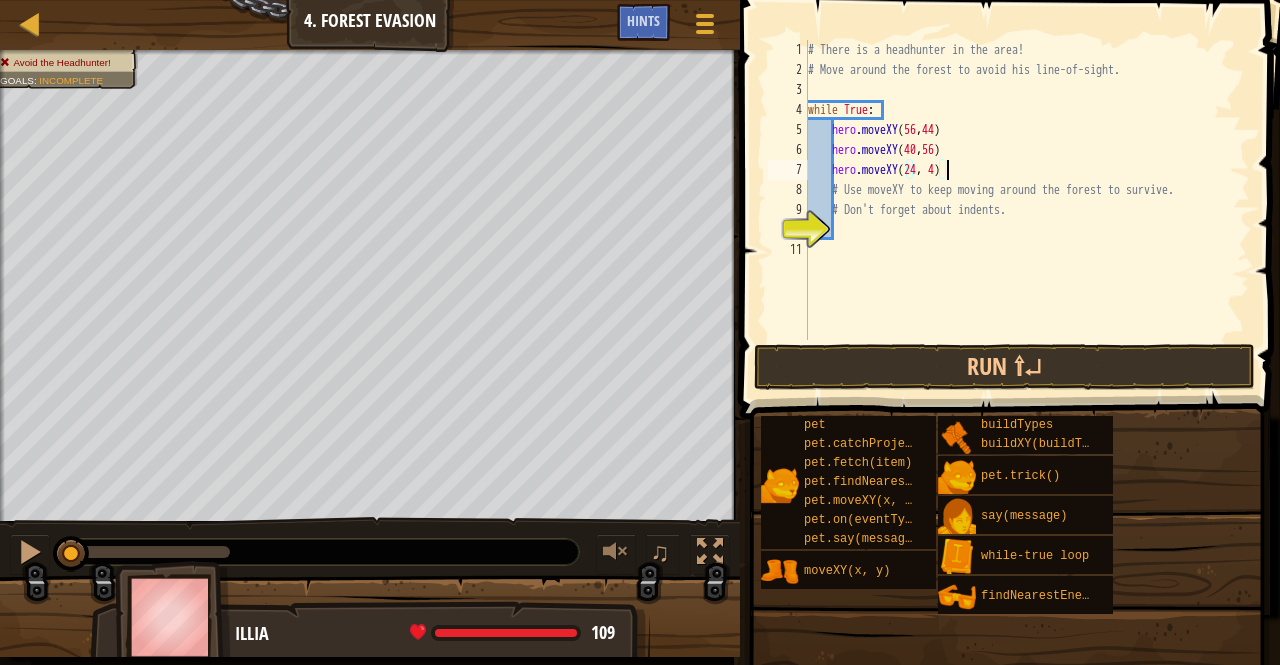 scroll, scrollTop: 9, scrollLeft: 11, axis: both 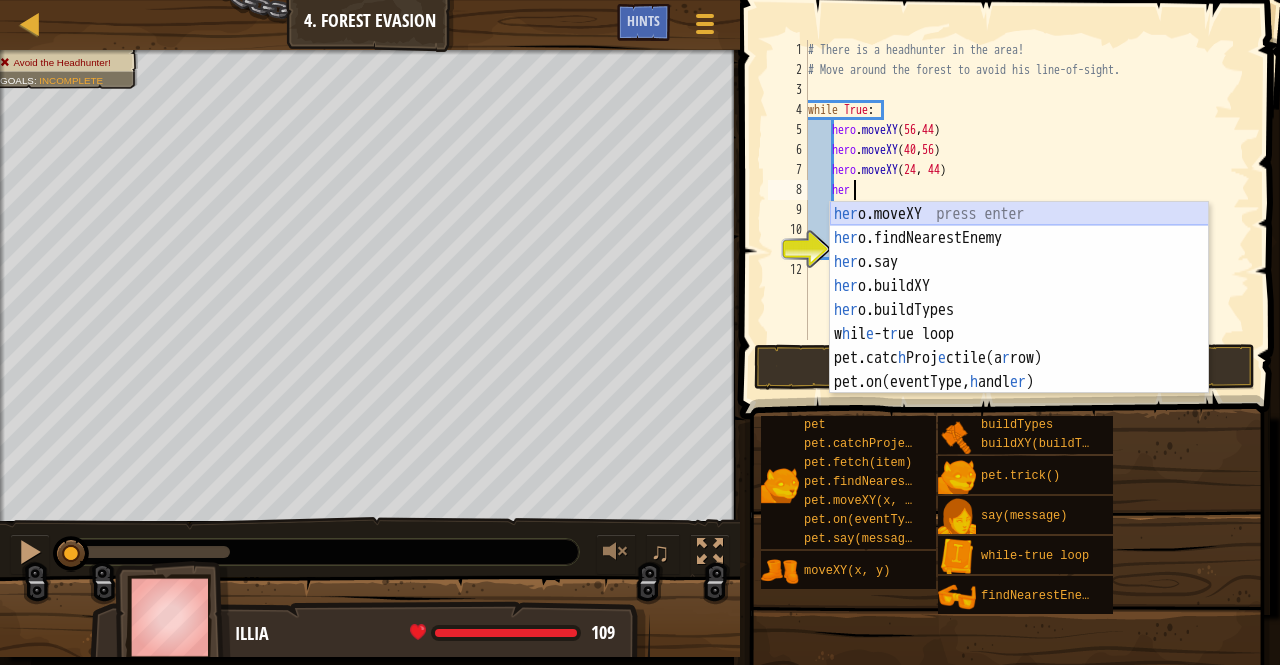 click on "her o.moveXY press enter her o.findNearestEnemy press enter her o.say press enter her o.buildXY press enter her o.buildTypes press enter w h il e -t r ue loop press enter pet.catc h Proj e ctile(a r row) press enter pet.on(eventType,  h andl er ) press enter" at bounding box center [1019, 322] 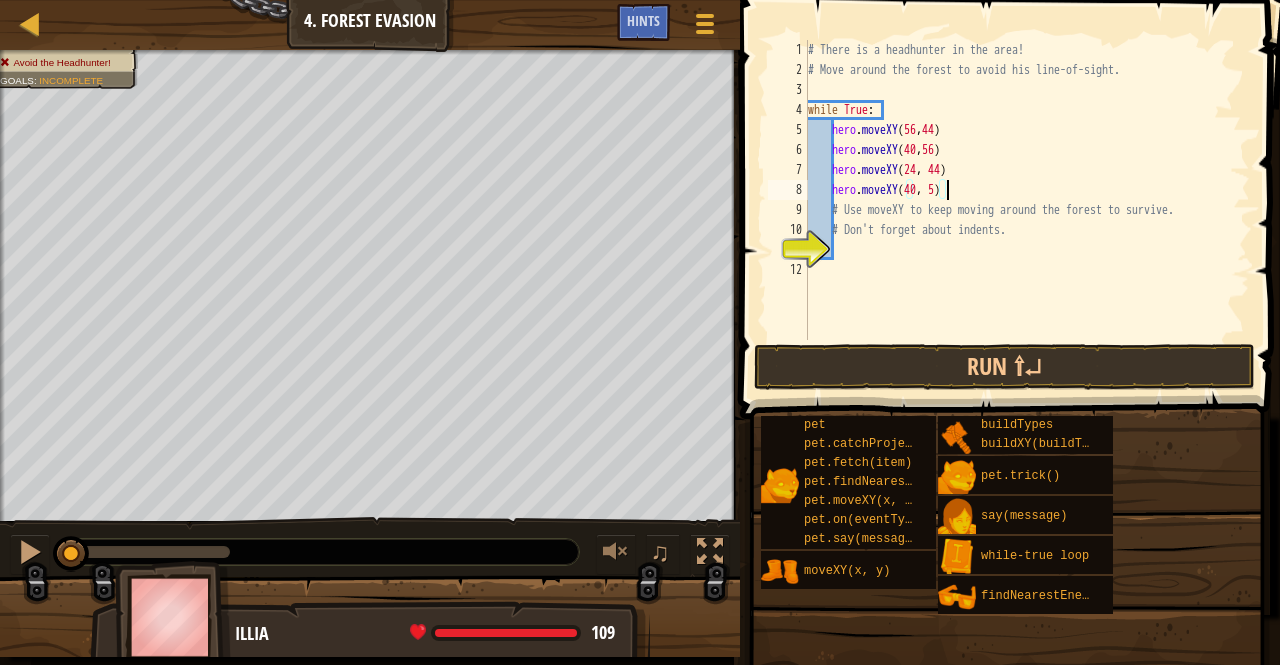 scroll, scrollTop: 9, scrollLeft: 11, axis: both 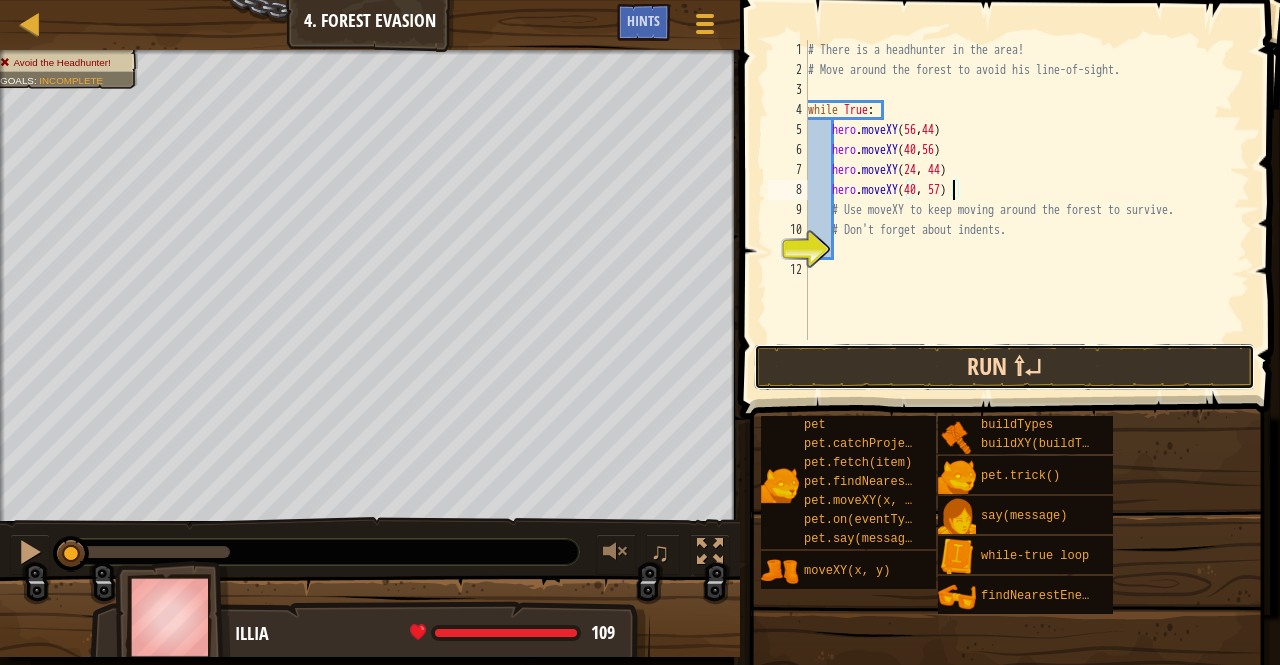 click on "Run ⇧↵" at bounding box center [1004, 367] 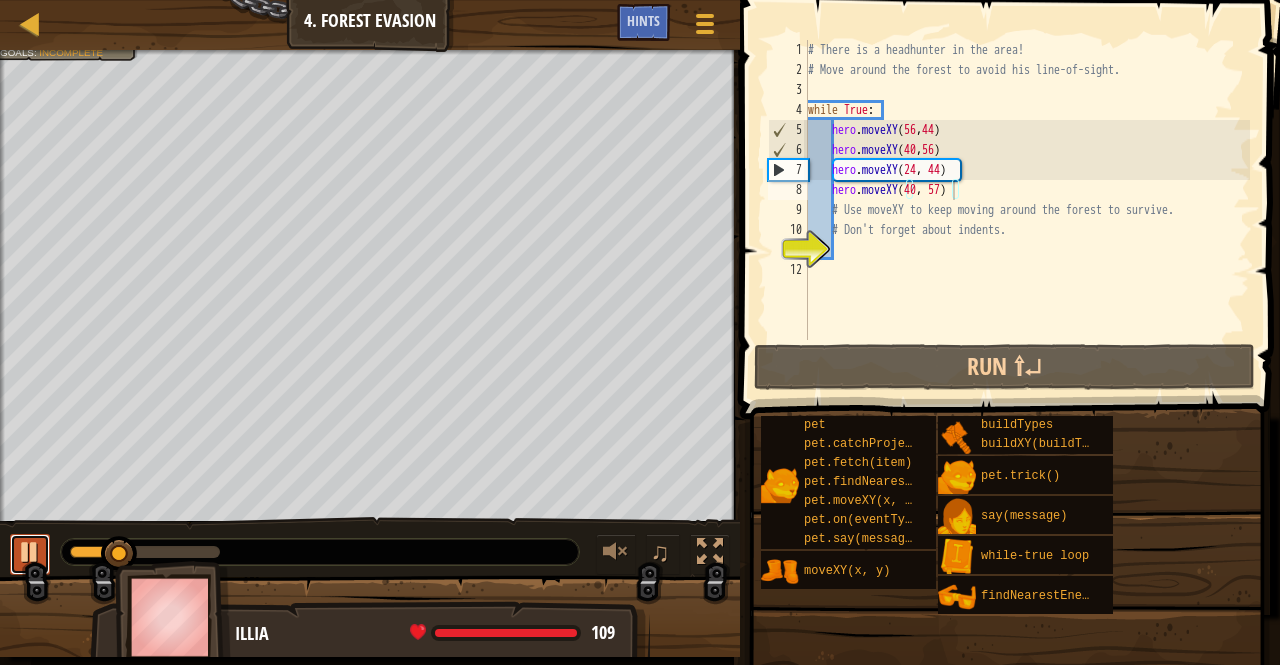 click at bounding box center (30, 552) 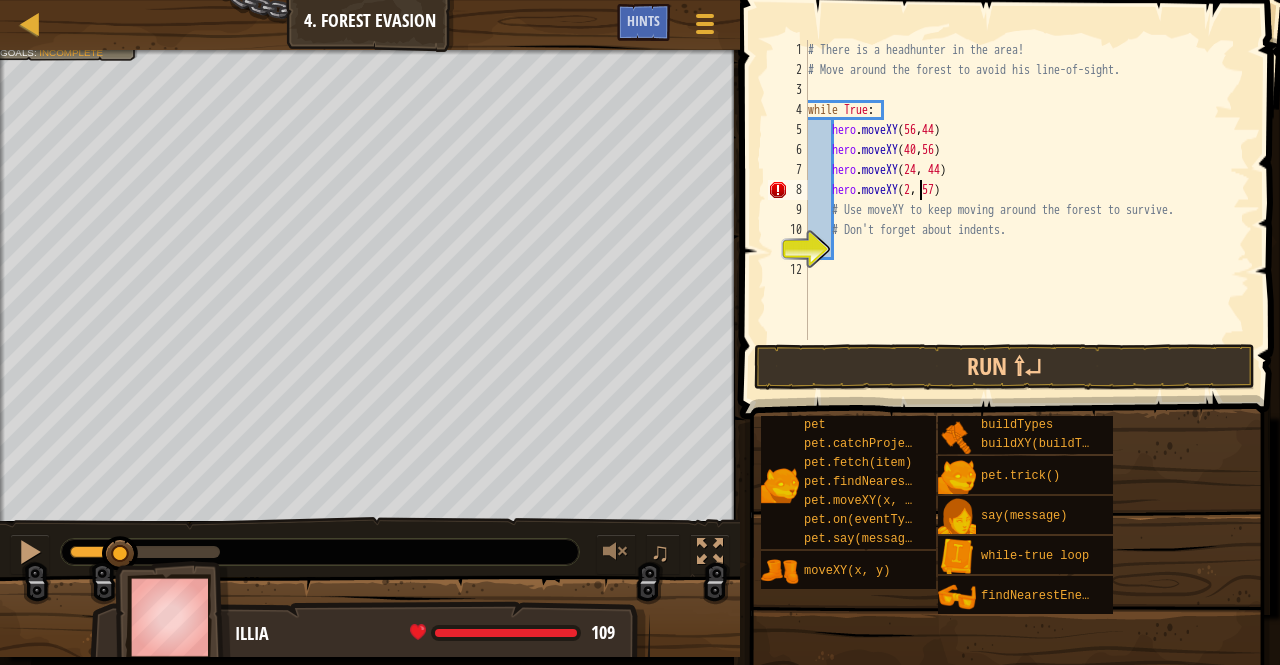 scroll, scrollTop: 9, scrollLeft: 10, axis: both 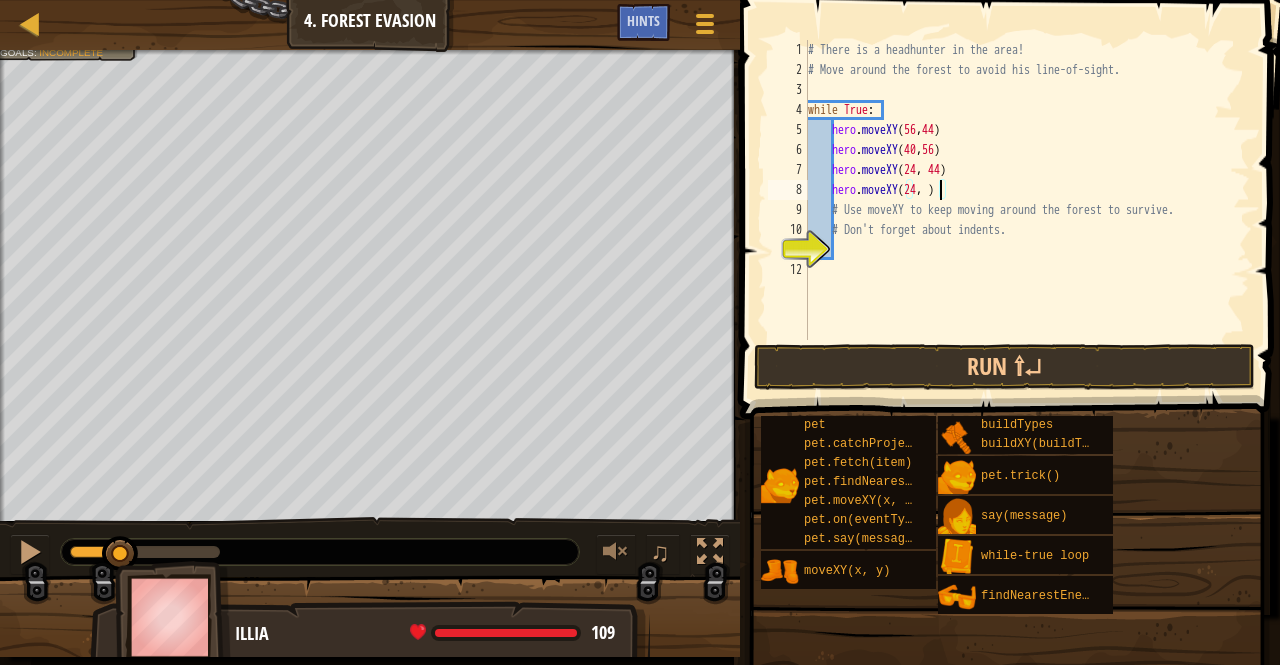 type on "hero.moveXY(24, 24)" 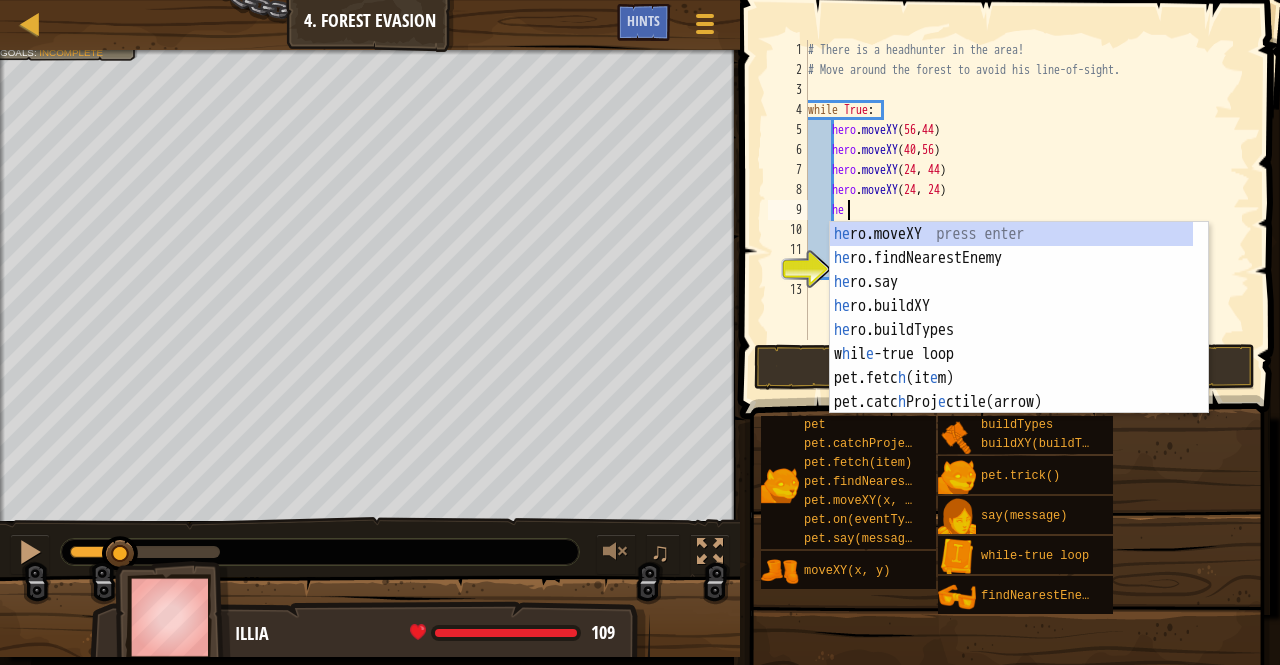 scroll, scrollTop: 9, scrollLeft: 2, axis: both 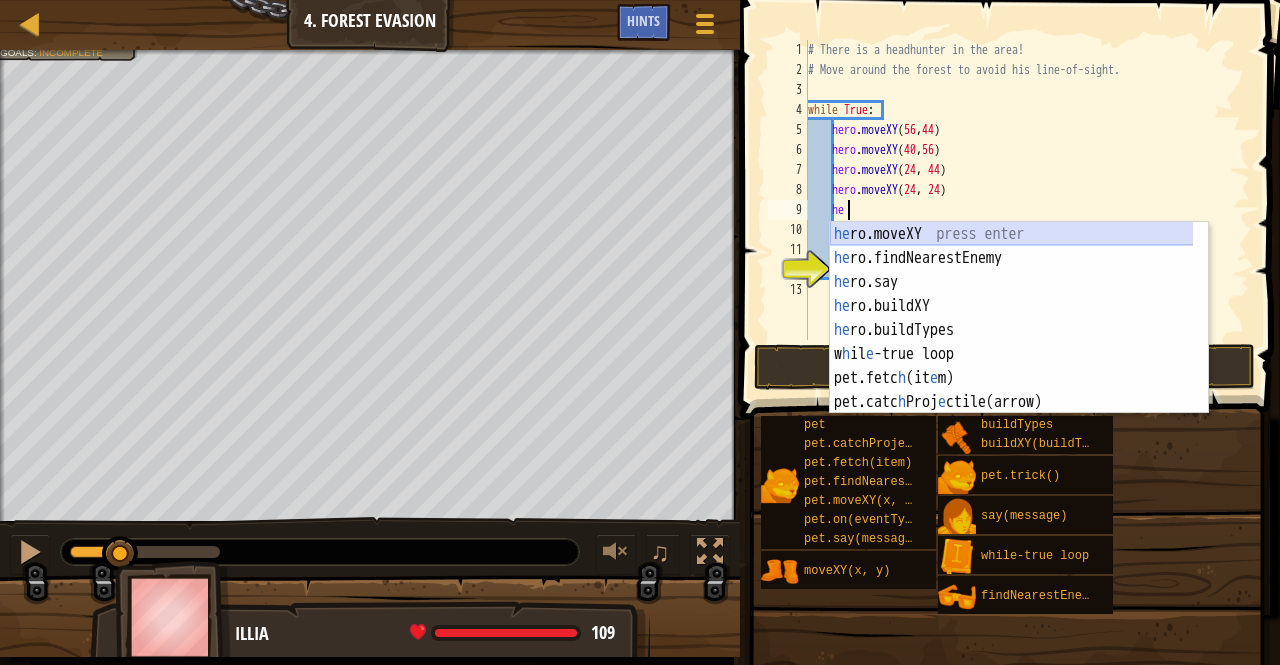 click on "he ro.moveXY press enter he ro.findNearestEnemy press enter he ro.say press enter he ro.buildXY press enter he ro.buildTypes press enter w h il e -true loop press enter pet.fetc h (it e m) press enter pet.catc h Proj e ctile(arrow) press enter pet.on(eventType,  h andl e r) press enter" at bounding box center (1012, 342) 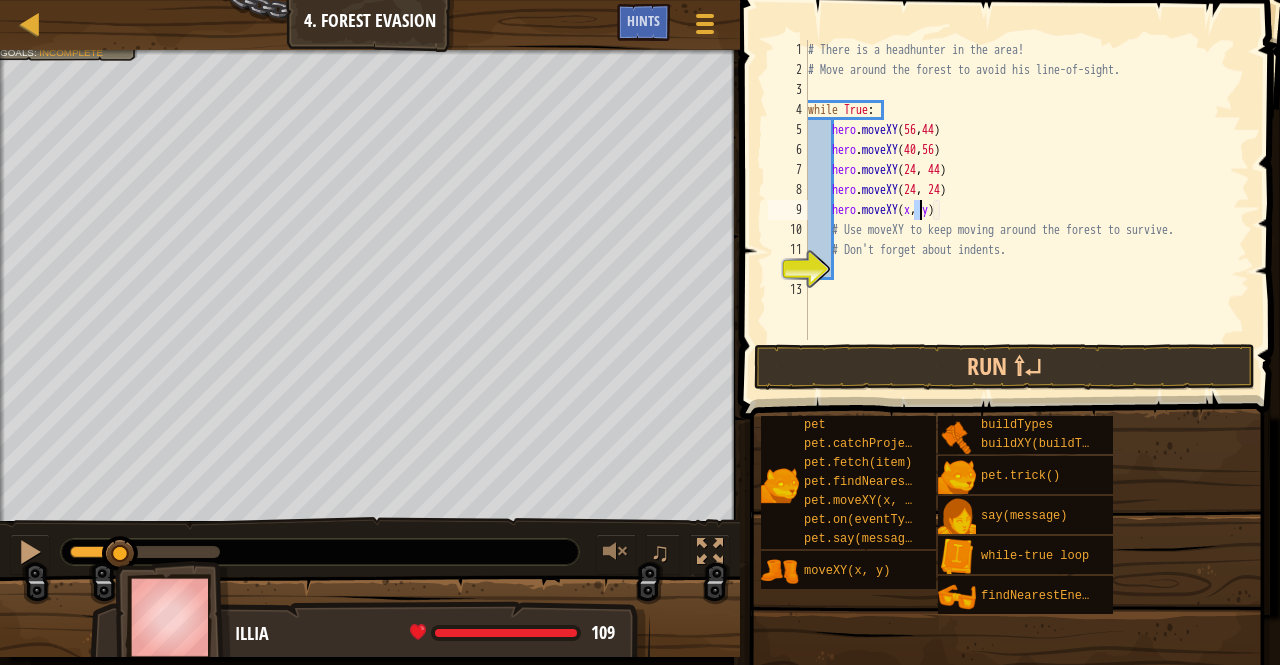 scroll, scrollTop: 9, scrollLeft: 10, axis: both 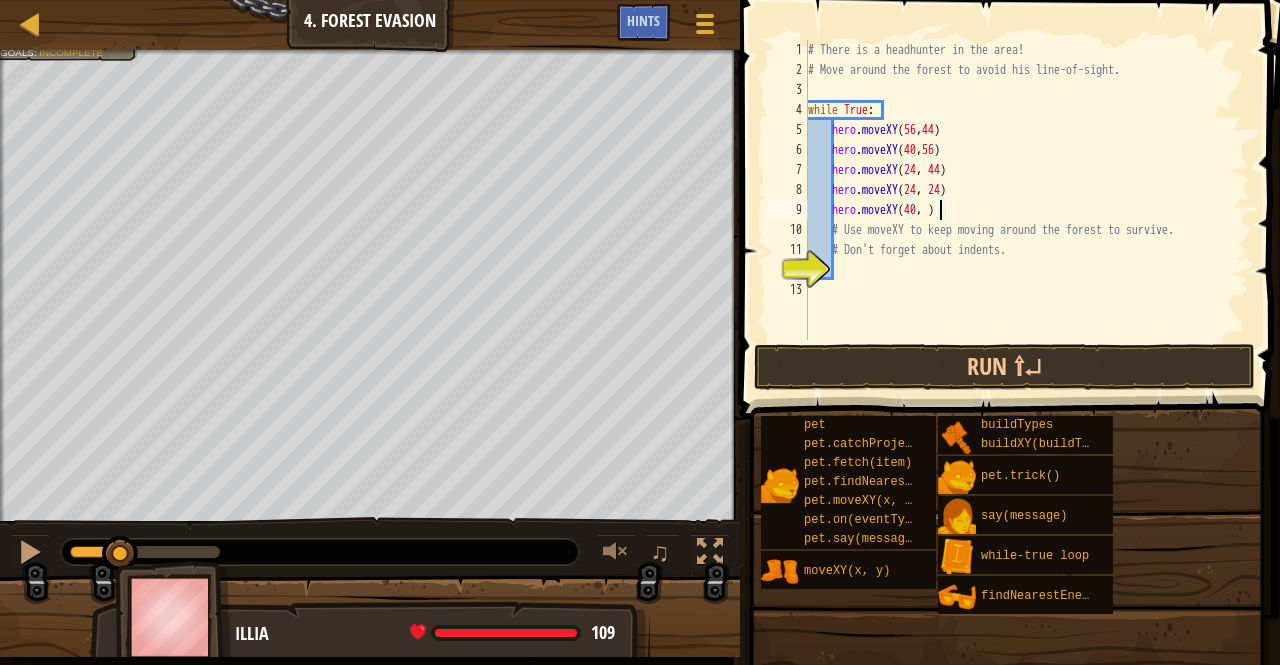 type on "hero.moveXY(40, 12)" 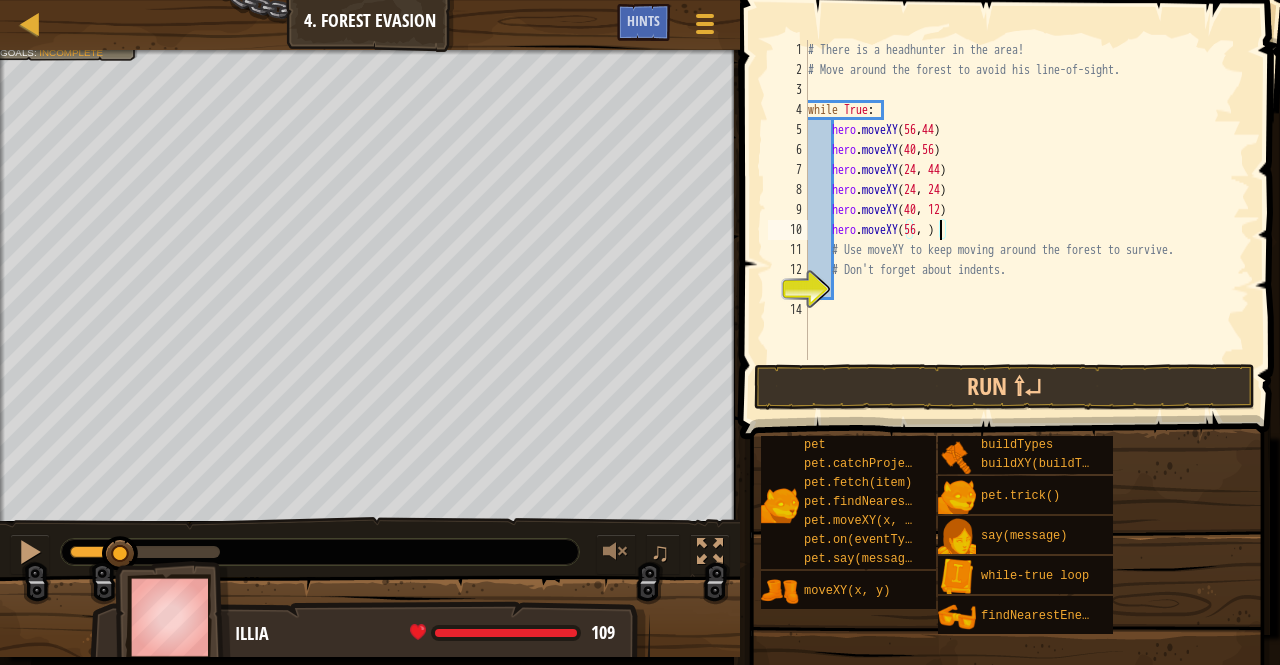 scroll, scrollTop: 9, scrollLeft: 11, axis: both 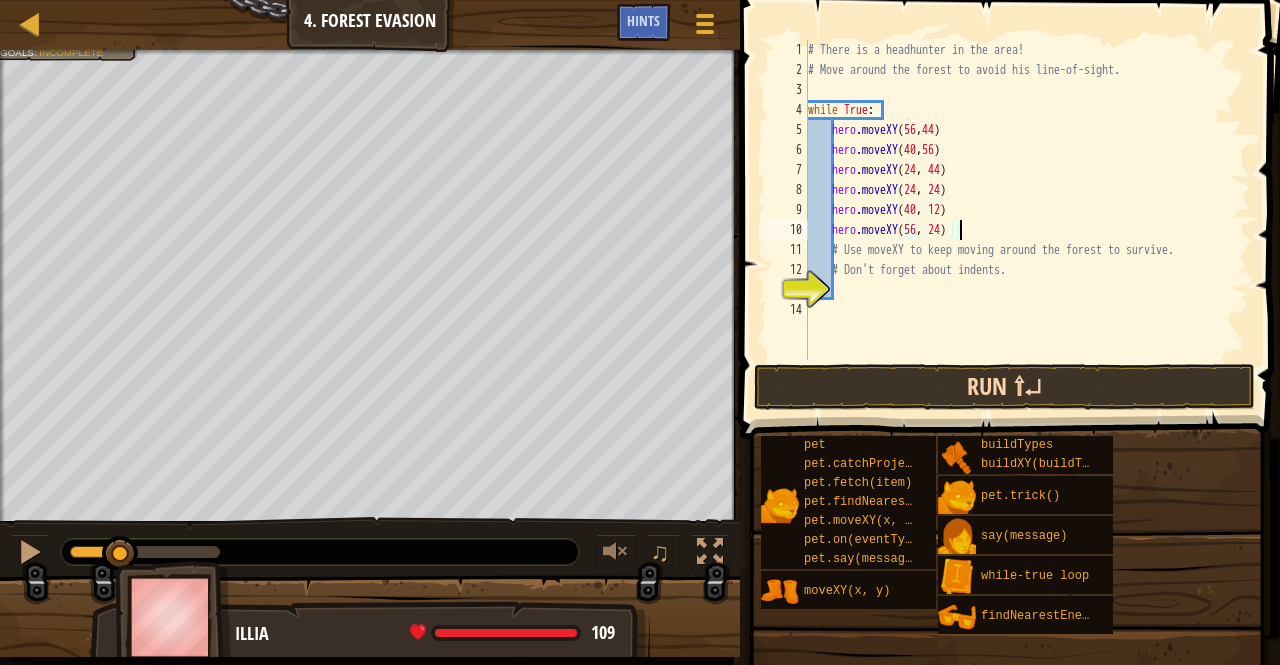 type on "hero.moveXY(56, 24)" 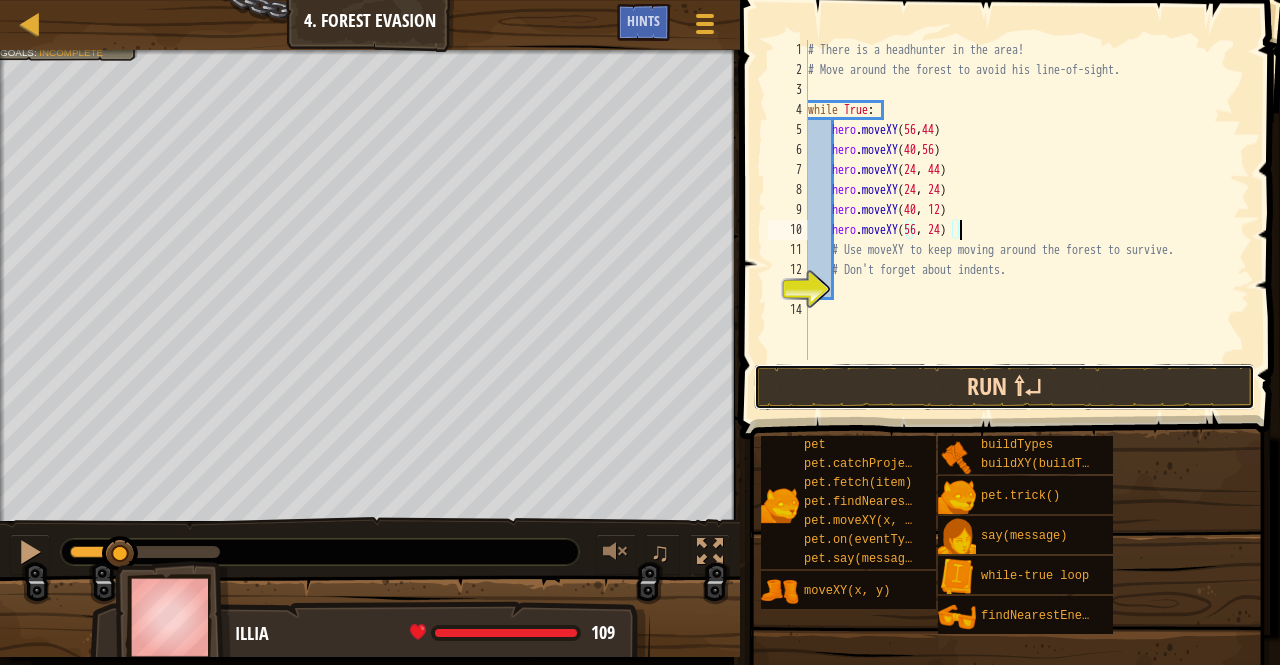 click on "Run ⇧↵" at bounding box center [1004, 387] 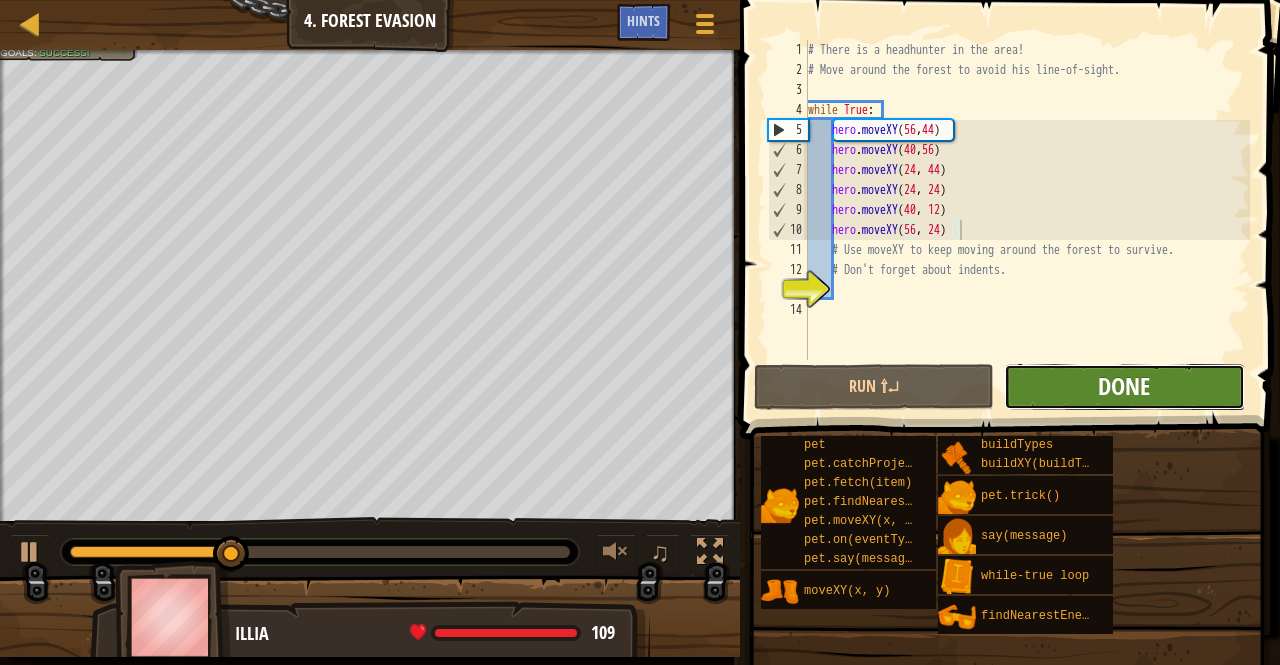 click on "Done" at bounding box center [1124, 386] 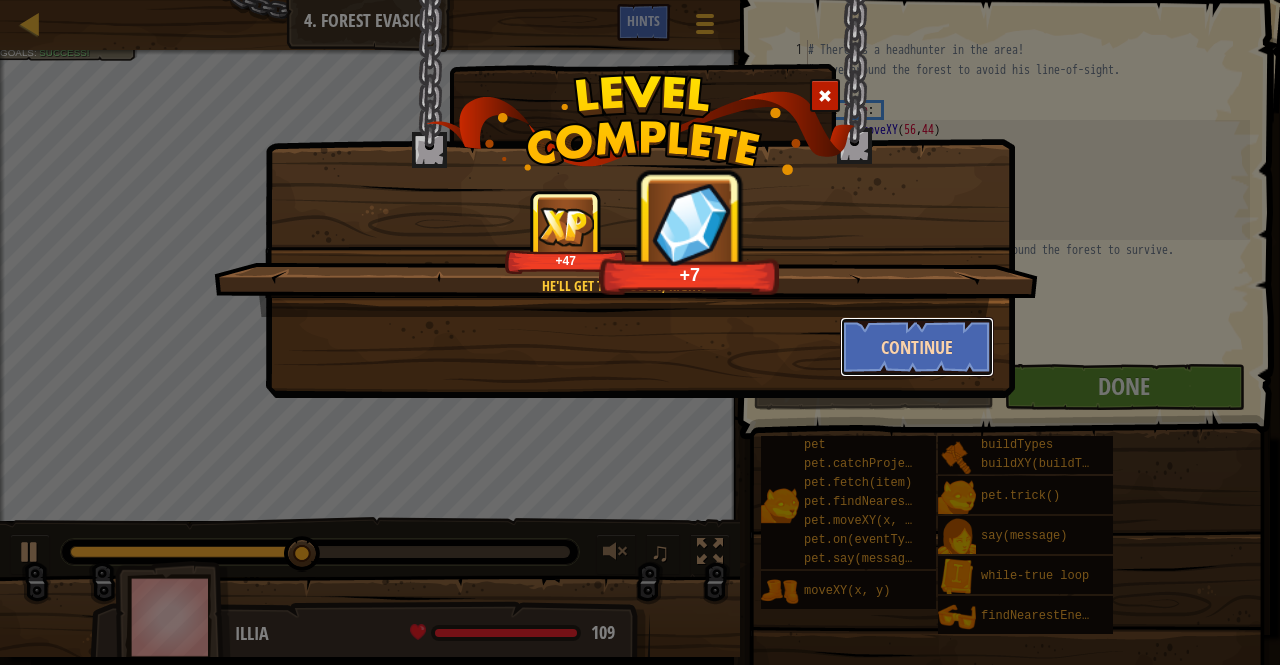 click on "Continue" at bounding box center (917, 347) 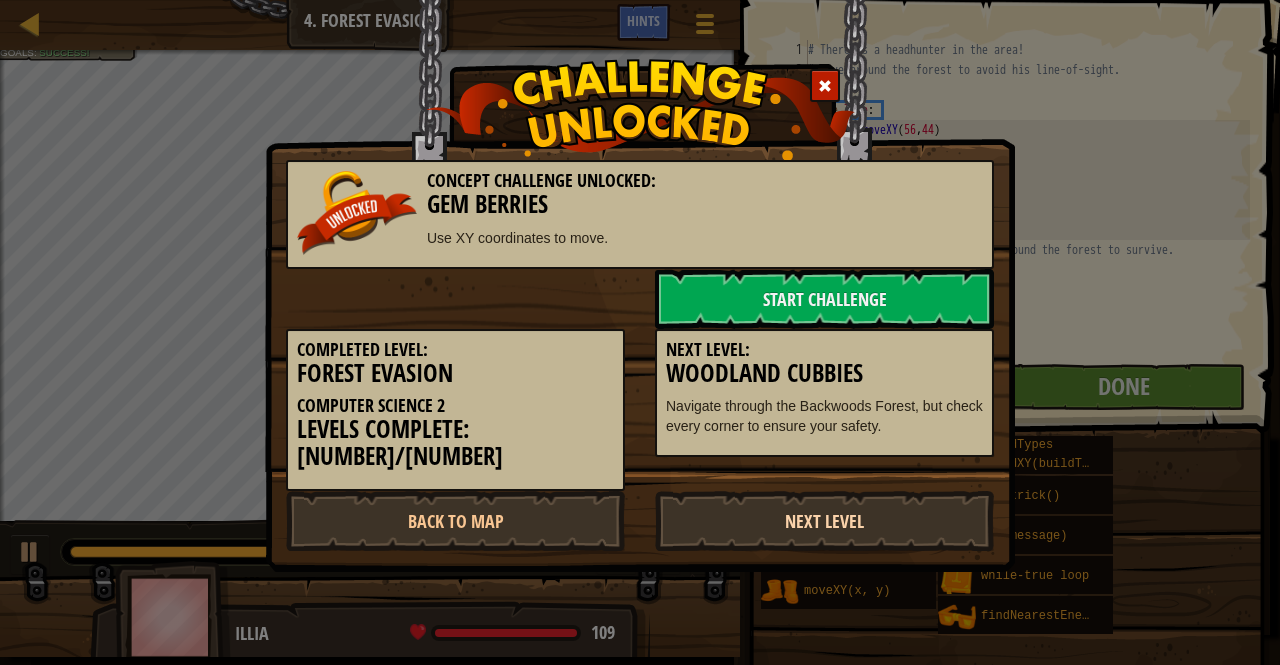 click on "Next Level" at bounding box center [824, 521] 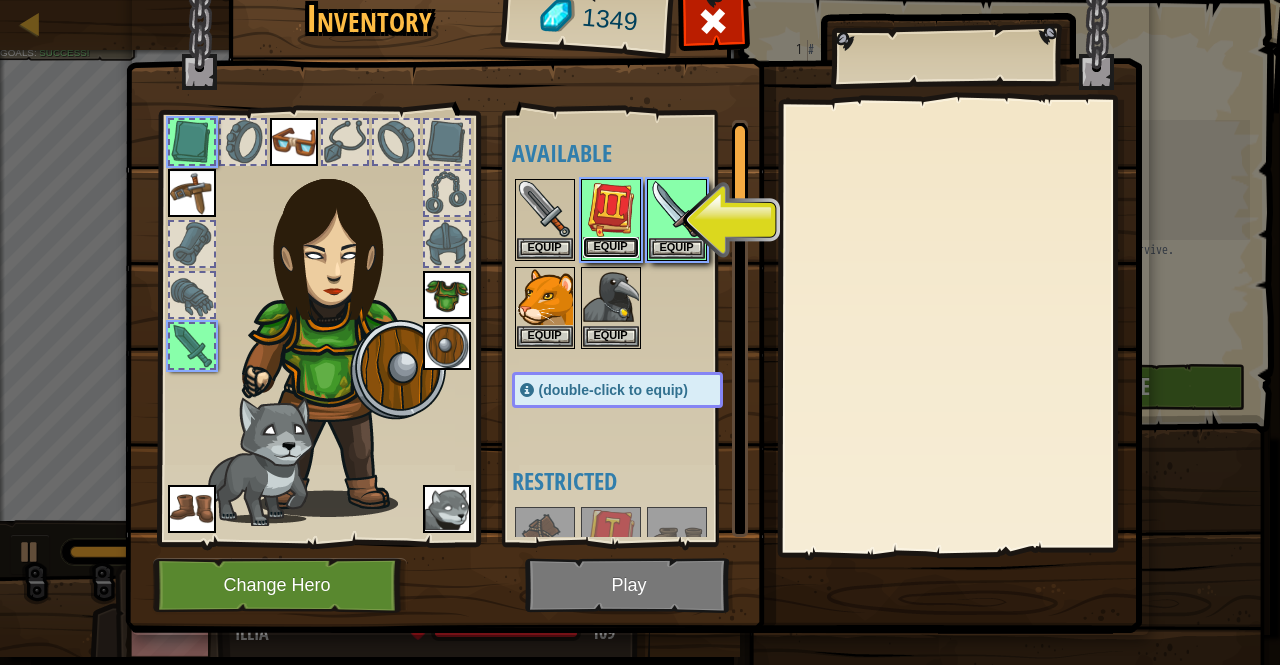 click on "Equip" at bounding box center [611, 247] 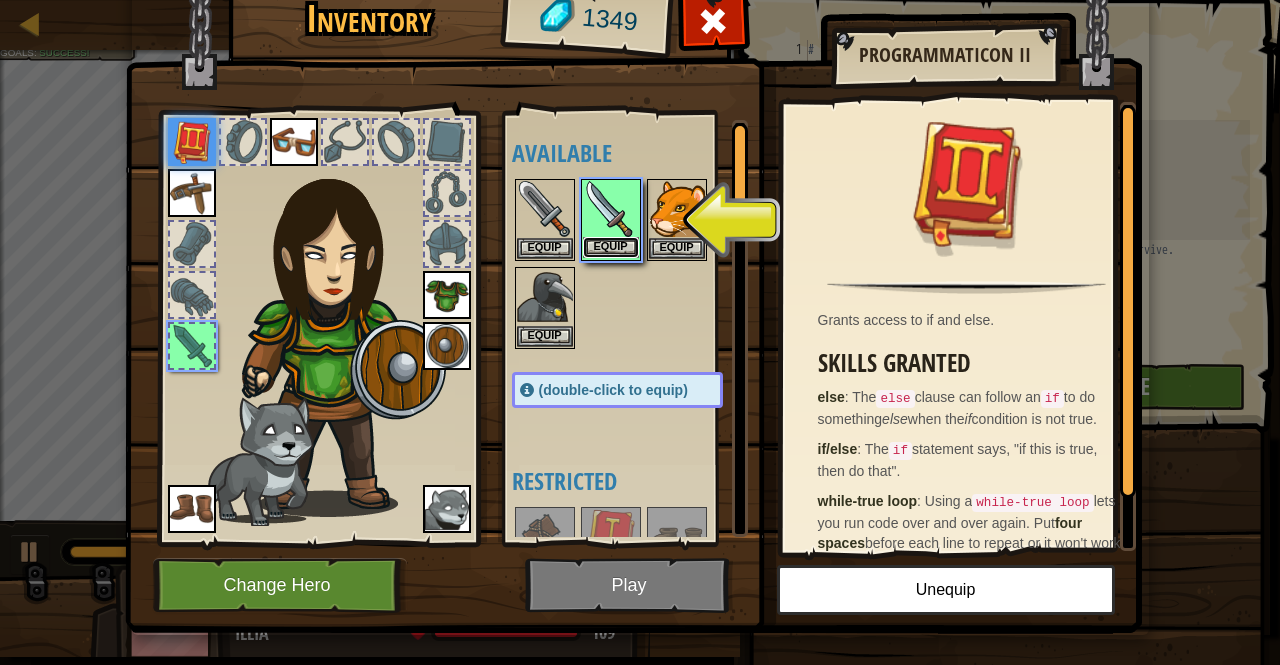 click on "Equip" at bounding box center (611, 247) 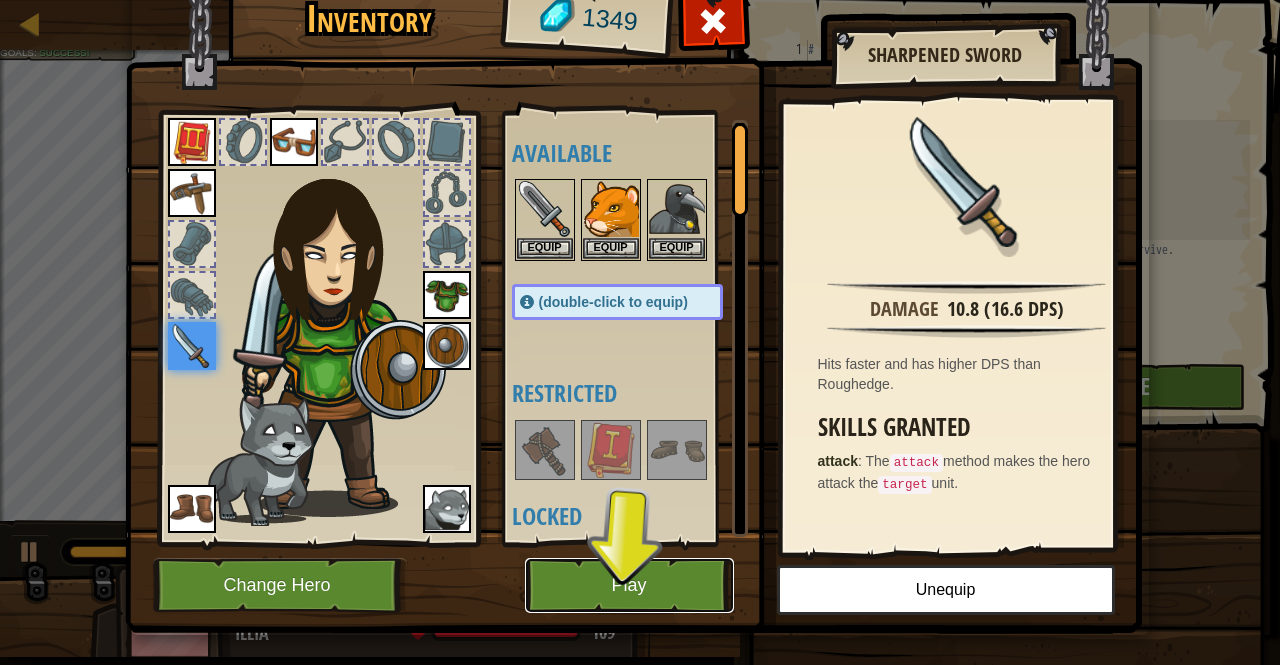 click on "Play" at bounding box center [629, 585] 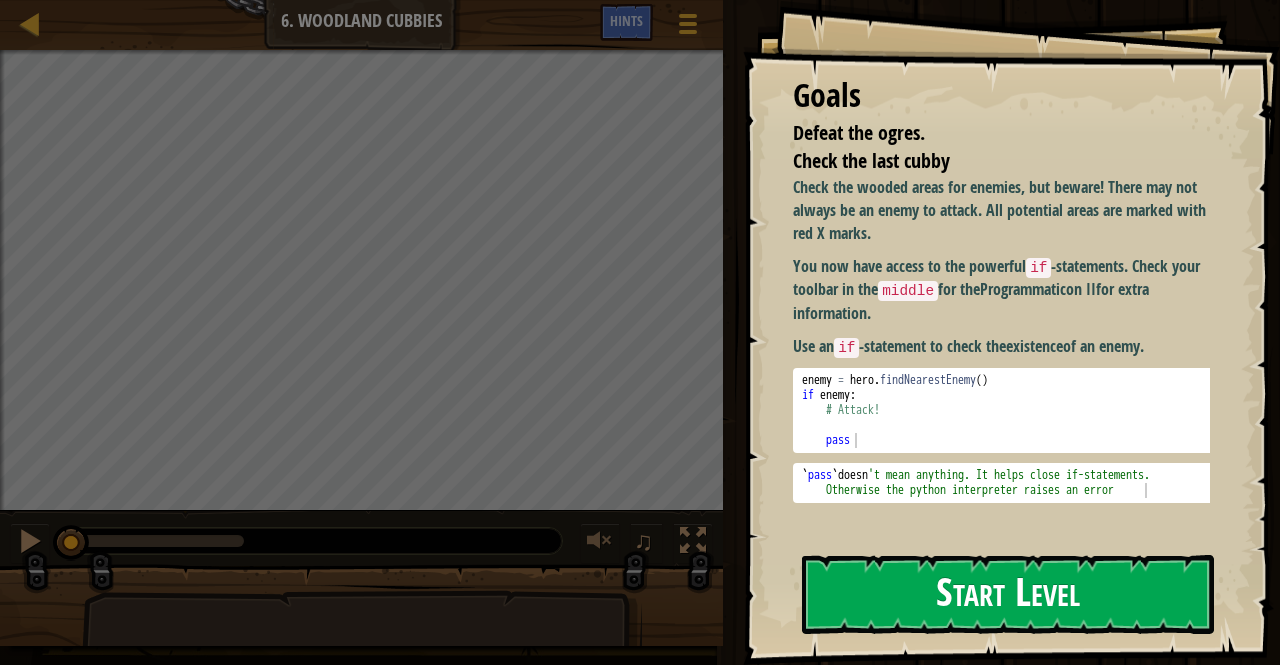 click on "Start Level" at bounding box center [1008, 594] 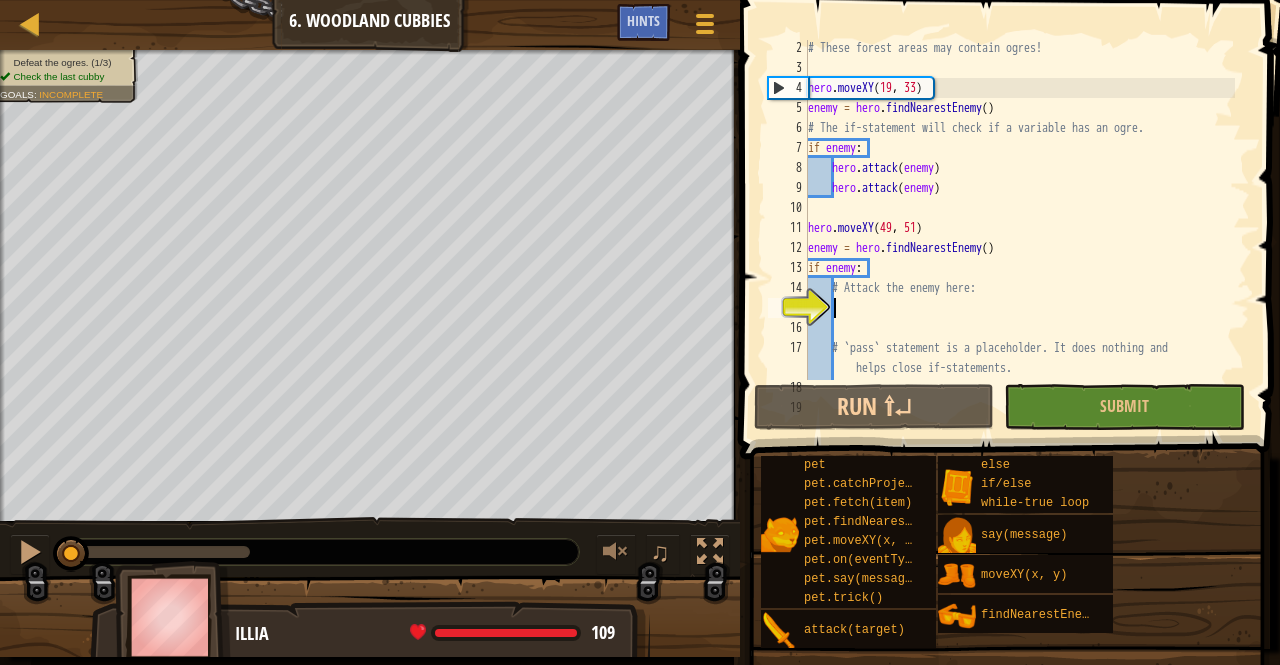 scroll, scrollTop: 23, scrollLeft: 0, axis: vertical 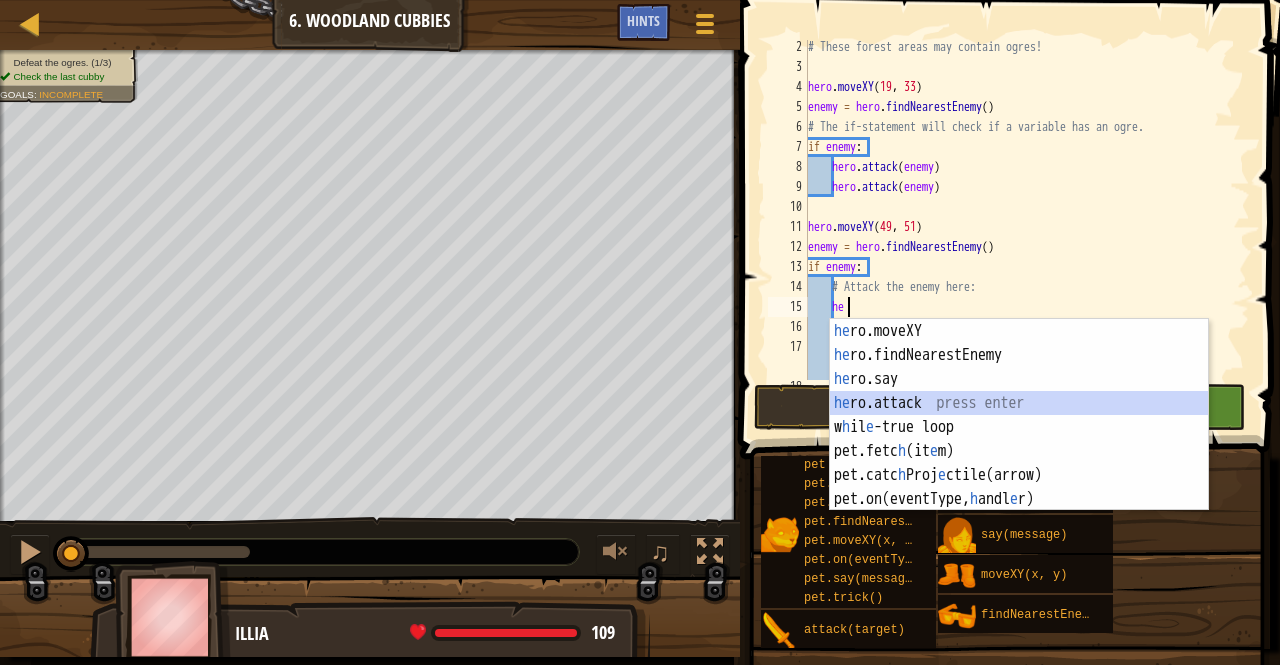 click on "# These forest areas may contain ogres! hero . moveXY ( 19 ,   33 ) enemy   =   hero . findNearestEnemy ( ) # The if-statement will check if a variable has an ogre. if   enemy :      hero . attack ( enemy )      hero . attack ( enemy ) hero . moveXY ( 49 ,   51 ) enemy   =   hero . findNearestEnemy ( ) if   enemy :      # Attack the enemy here:      he           # `pass` statement is a placeholder. It does nothing and           helps close if-statements.      pass" at bounding box center (1019, 227) 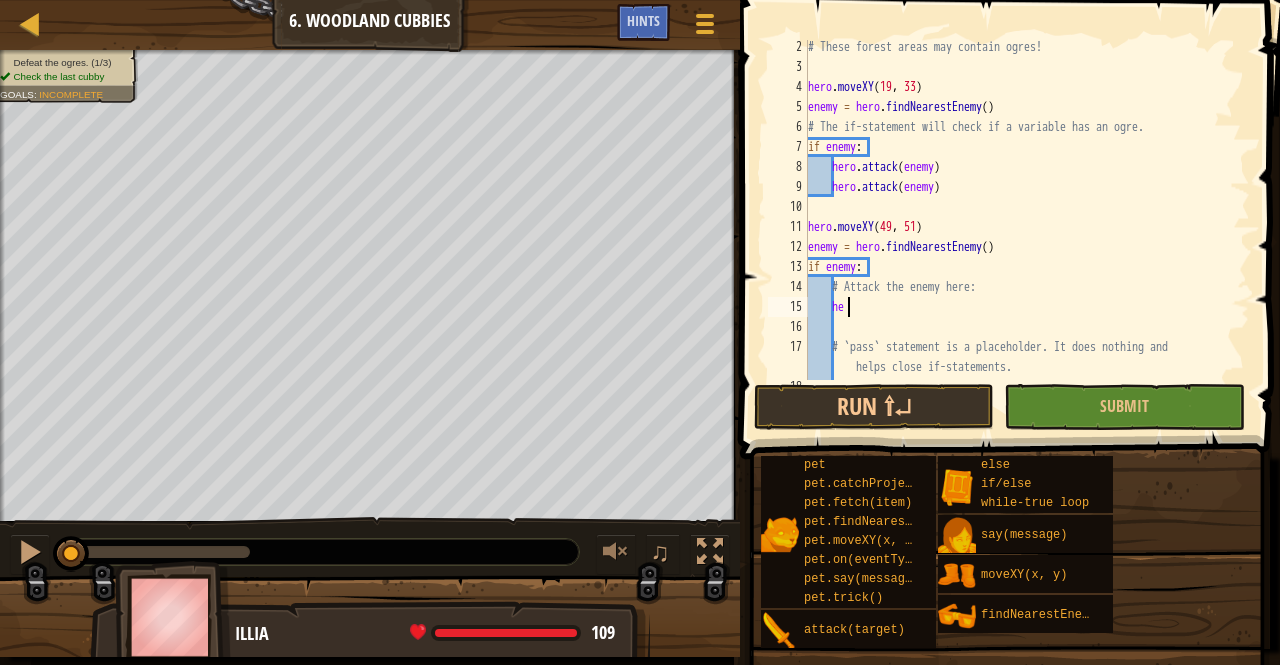 scroll, scrollTop: 9, scrollLeft: 3, axis: both 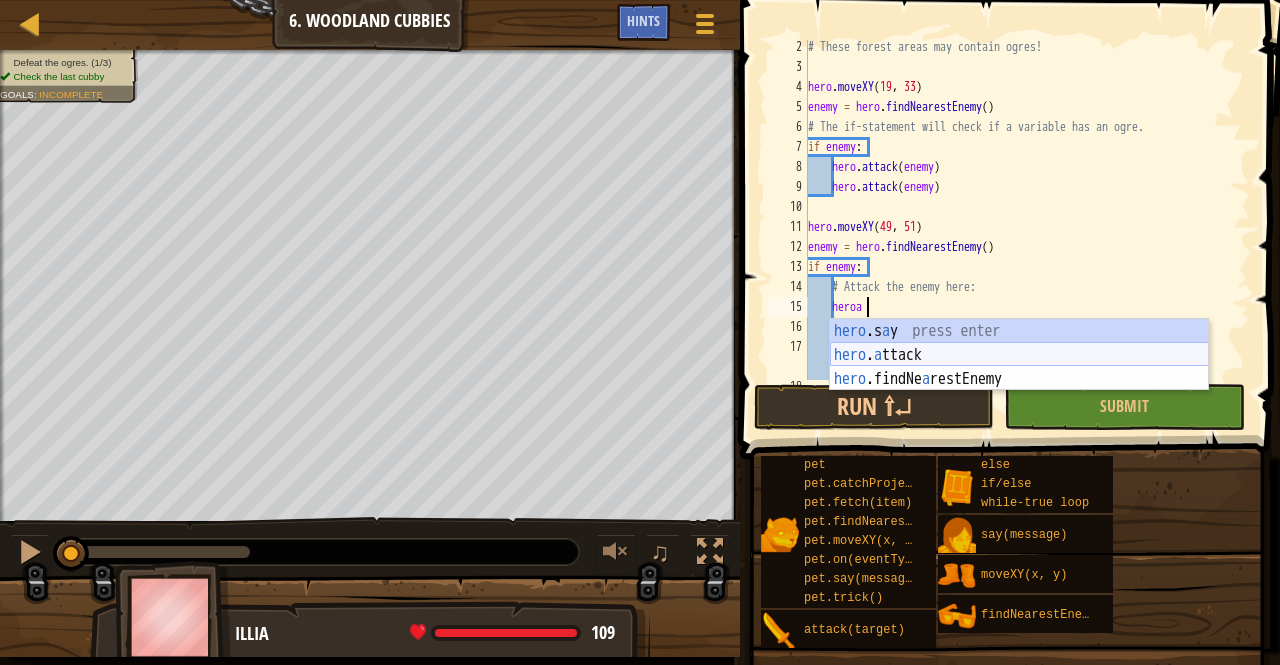 click on "hero .s a y press enter hero . a ttack press enter hero .findNe a restEnemy press enter" at bounding box center (1019, 379) 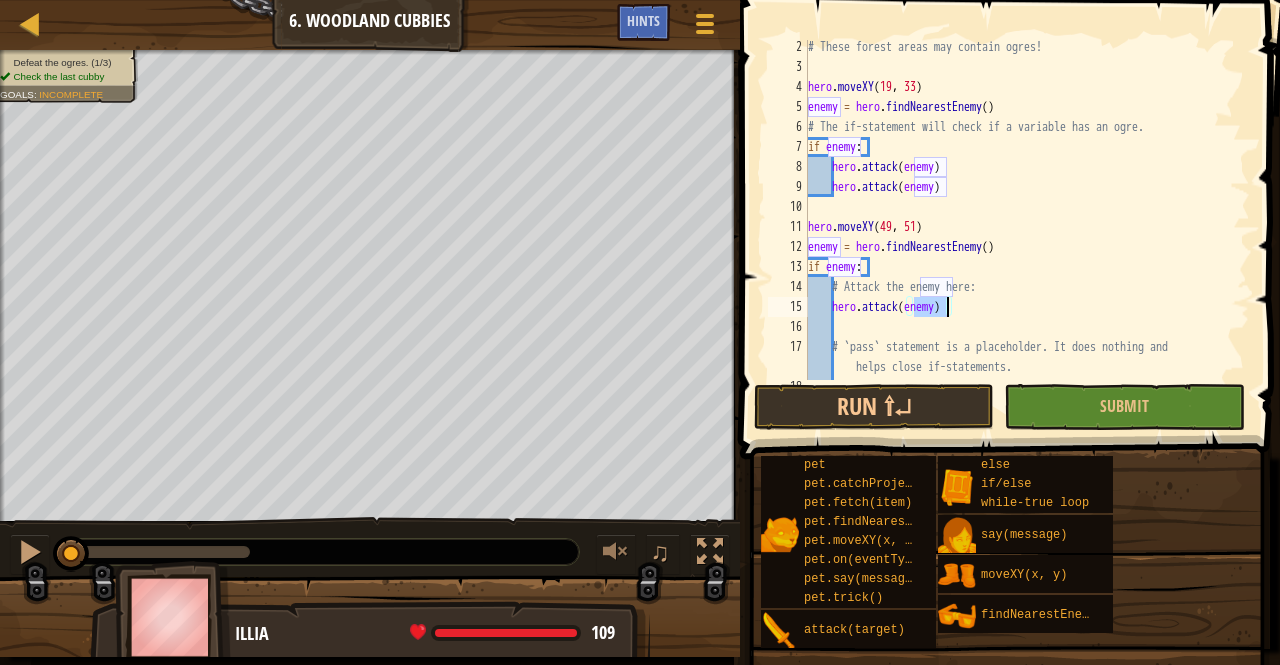 click on "# These forest areas may contain ogres! hero . moveXY ( 19 ,   33 ) enemy   =   hero . findNearestEnemy ( ) # The if-statement will check if a variable has an ogre. if   enemy :      hero . attack ( enemy )      hero . attack ( enemy ) hero . moveXY ( 49 ,   51 ) enemy   =   hero . findNearestEnemy ( ) if   enemy :      # Attack the enemy here:      hero . attack ( enemy )           # `pass` statement is a placeholder. It does nothing and           helps close if-statements.      pass" at bounding box center [1019, 227] 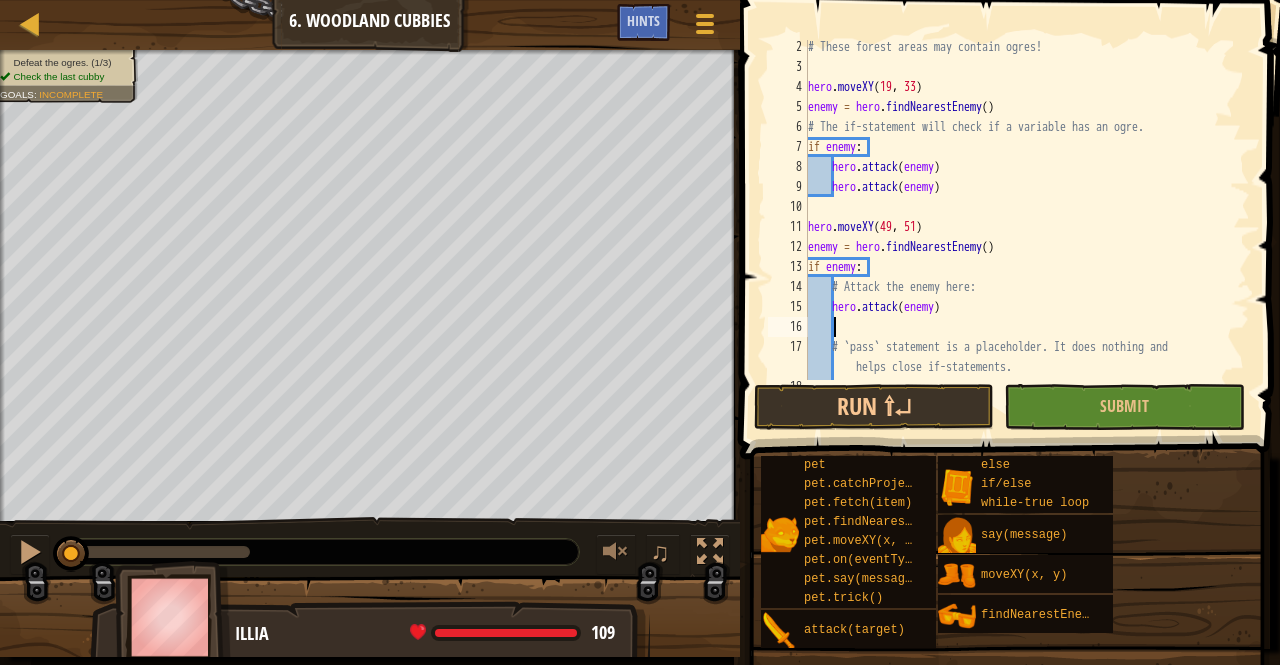 scroll, scrollTop: 9, scrollLeft: 2, axis: both 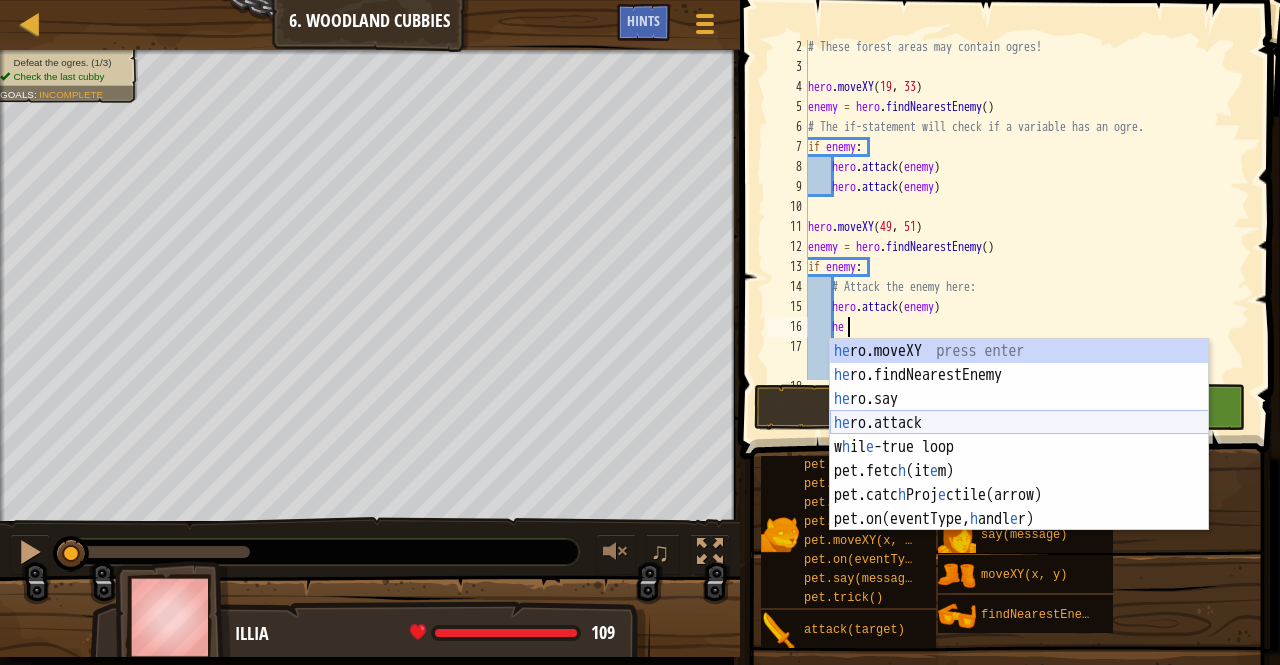 click on "he ro.moveXY press enter he ro.findNearestEnemy press enter he ro.say press enter he ro.attack press enter w h il e -true loop press enter pet.fetc h (it e m) press enter pet.catc h Proj e ctile(arrow) press enter pet.on(eventType,  h andl e r) press enter" at bounding box center [1019, 459] 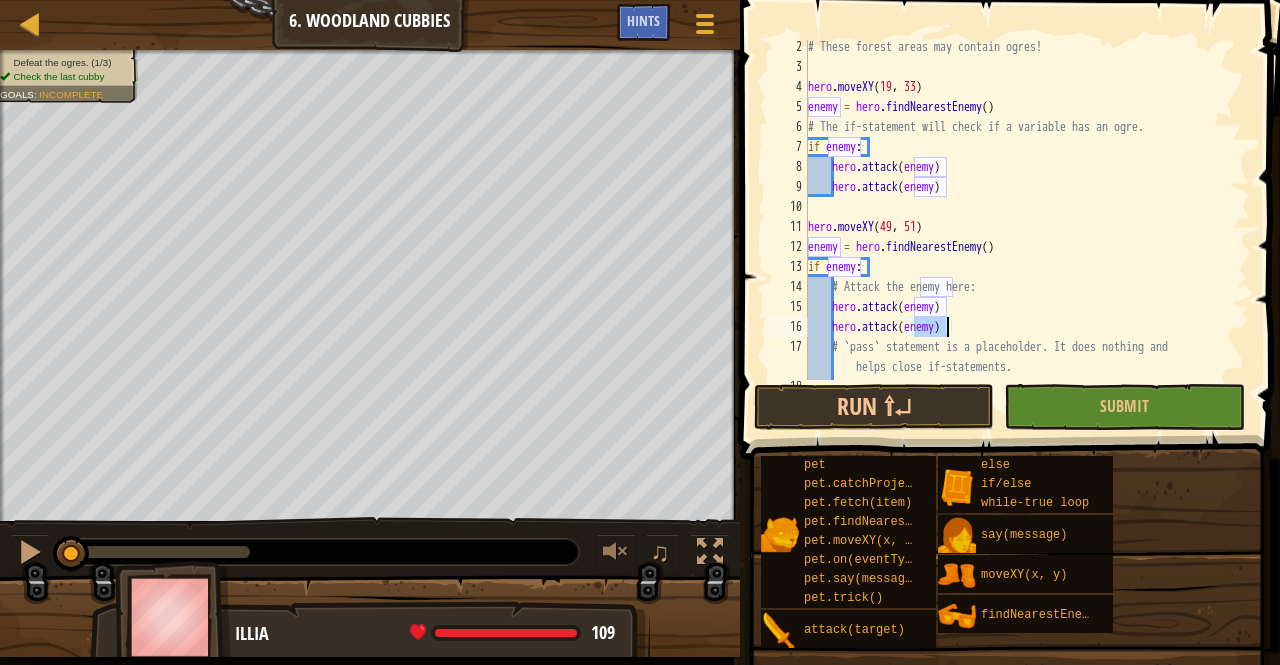 click on "# These forest areas may contain ogres! hero . moveXY ( 19 ,   33 ) enemy   =   hero . findNearestEnemy ( ) # The if-statement will check if a variable has an ogre. if   enemy :      hero . attack ( enemy )      hero . attack ( enemy ) hero . moveXY ( 49 ,   51 ) enemy   =   hero . findNearestEnemy ( ) if   enemy :      # Attack the enemy here:      hero . attack ( enemy )      hero . attack ( enemy )      # `pass` statement is a placeholder. It does nothing and           helps close if-statements." at bounding box center (1019, 227) 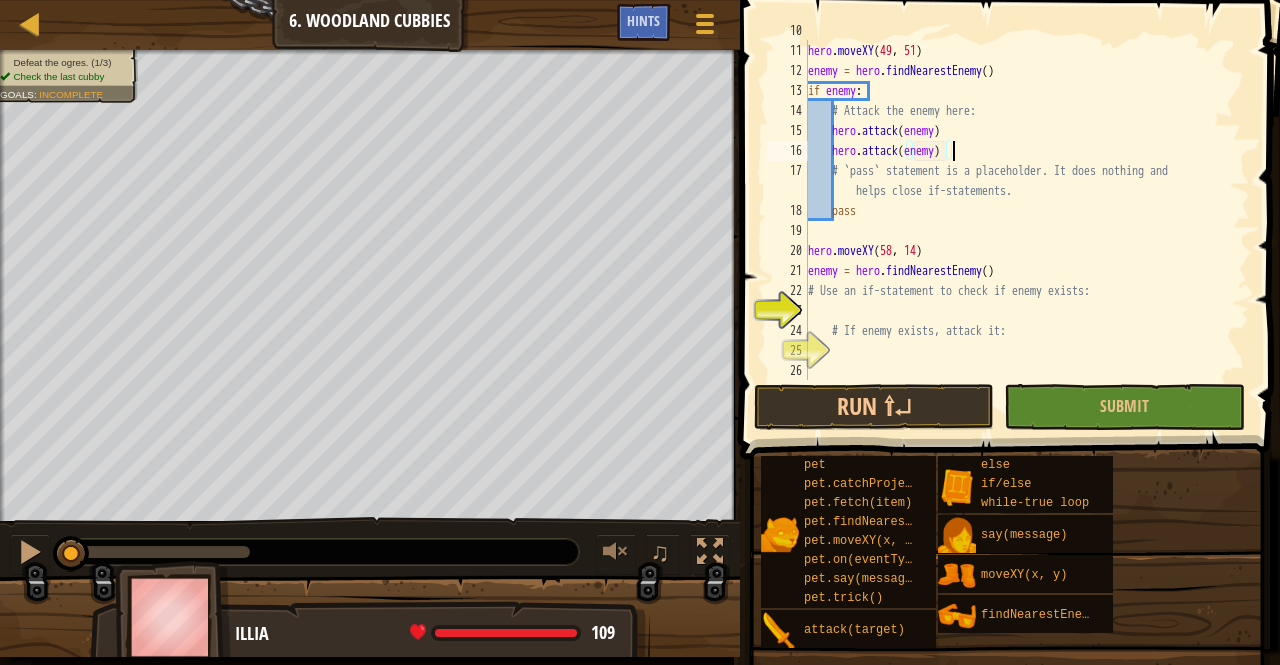 scroll, scrollTop: 199, scrollLeft: 0, axis: vertical 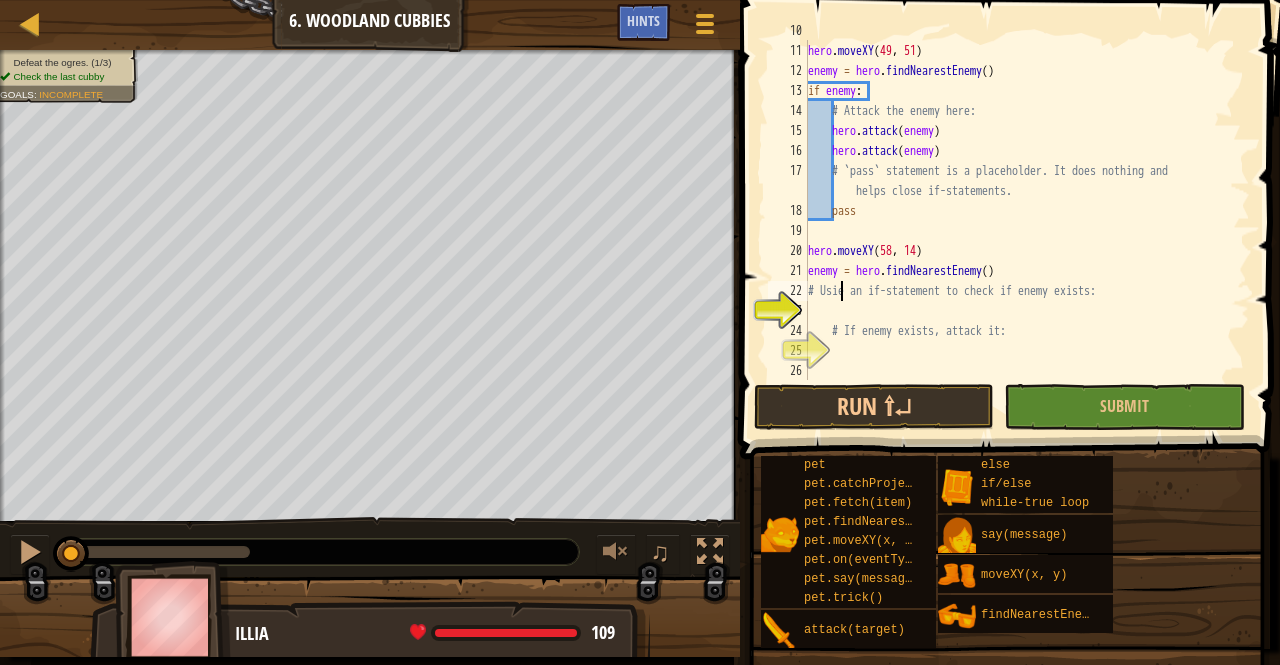 type on "# Use an if-statement to check if enemy exists:" 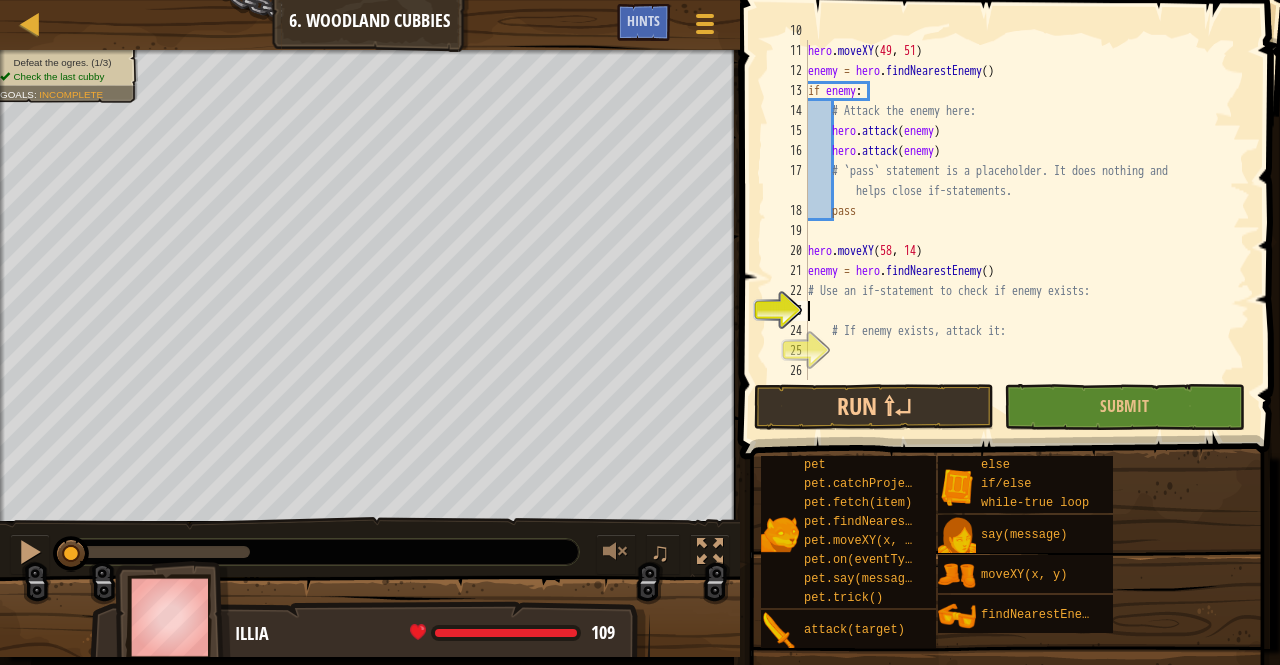 click on "hero . moveXY ( 49 ,   51 ) enemy   =   hero . findNearestEnemy ( ) if   enemy :      # Attack the enemy here:      hero . attack ( enemy )      hero . attack ( enemy )      # `pass` statement is a placeholder. It does nothing and           helps close if-statements.      pass hero . moveXY ( 58 ,   14 ) enemy   =   hero . findNearestEnemy ( ) # Use an if-statement to check if enemy exists:      # If enemy exists, attack it:" at bounding box center (1019, 211) 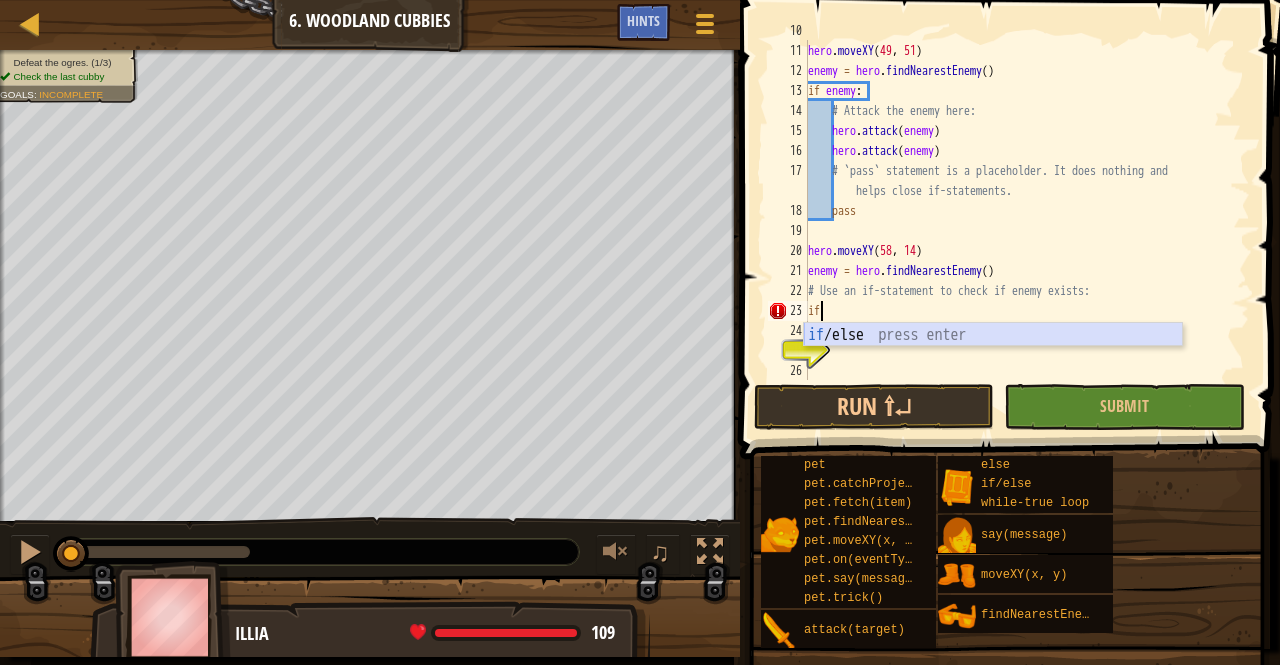 click on "if /else press enter" at bounding box center (993, 359) 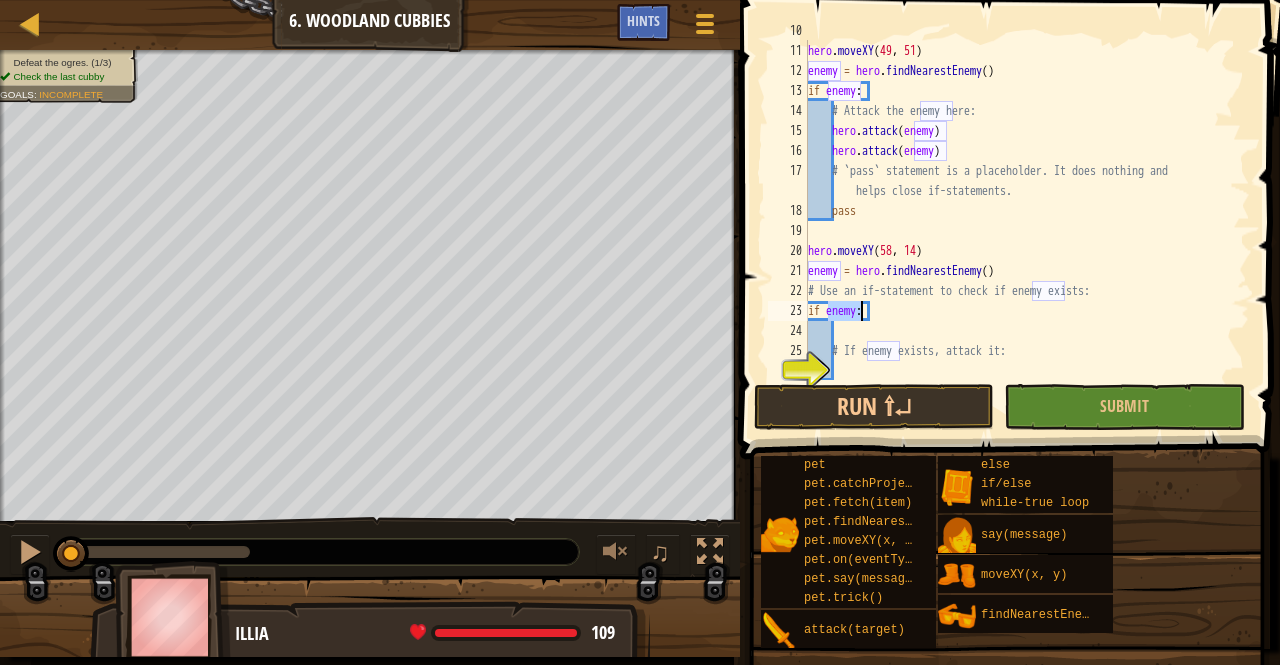 click on "hero . moveXY ( 49 ,   51 ) enemy   =   hero . findNearestEnemy ( ) if   enemy :      # Attack the enemy here:      hero . attack ( enemy )      hero . attack ( enemy )      # `pass` statement is a placeholder. It does nothing and           helps close if-statements.      pass hero . moveXY ( 58 ,   14 ) enemy   =   hero . findNearestEnemy ( ) # Use an if-statement to check if enemy exists: if   enemy :           # If enemy exists, attack it:" at bounding box center (1019, 211) 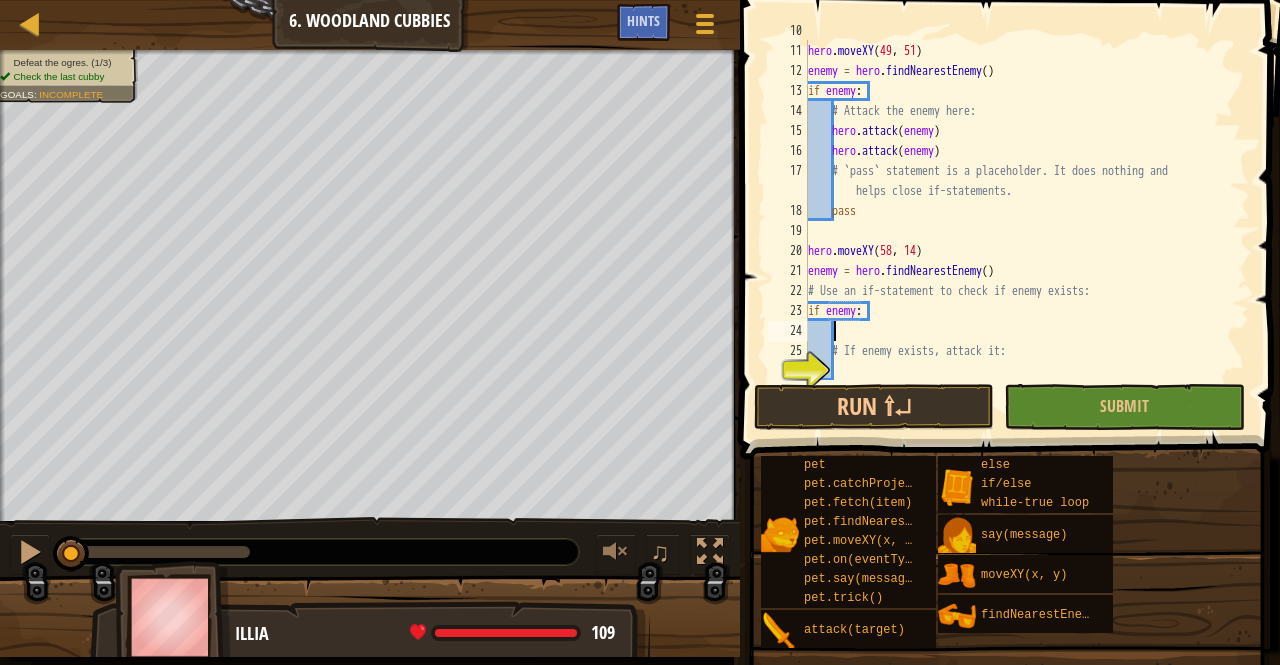 click on "hero . moveXY ( 49 ,   51 ) enemy   =   hero . findNearestEnemy ( ) if   enemy :      # Attack the enemy here:      hero . attack ( enemy )      hero . attack ( enemy )      # `pass` statement is a placeholder. It does nothing and           helps close if-statements.      pass hero . moveXY ( 58 ,   14 ) enemy   =   hero . findNearestEnemy ( ) # Use an if-statement to check if enemy exists: if   enemy :           # If enemy exists, attack it:" at bounding box center (1019, 211) 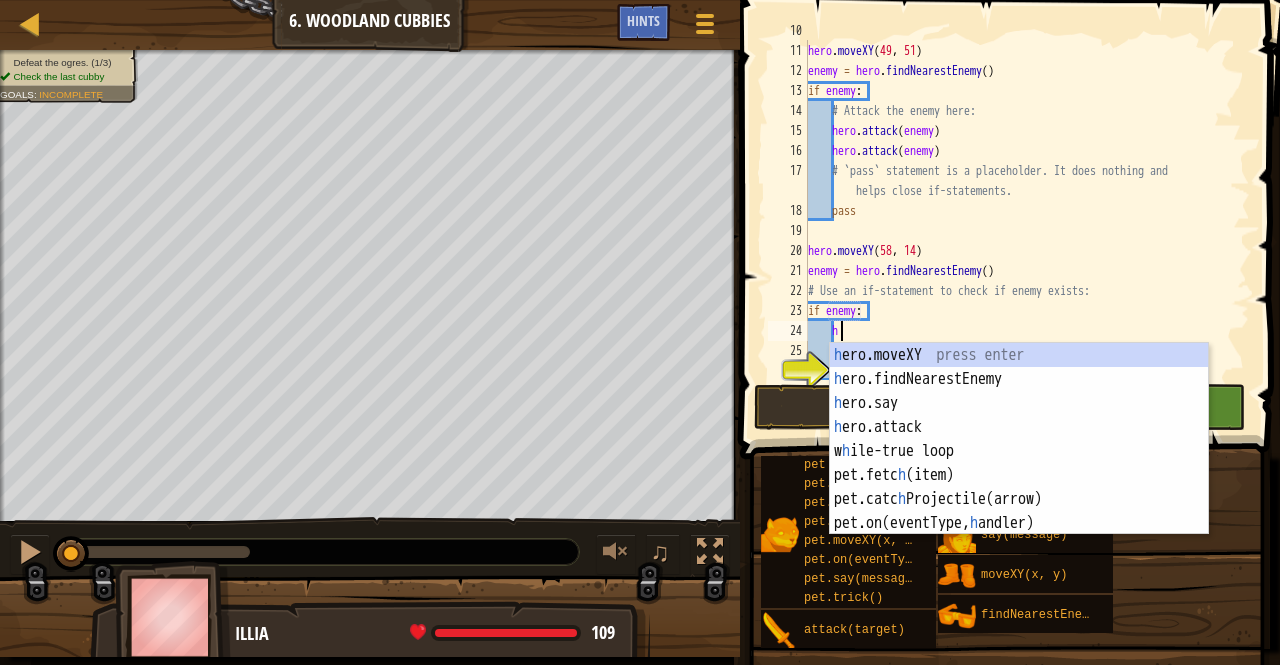 scroll, scrollTop: 9, scrollLeft: 2, axis: both 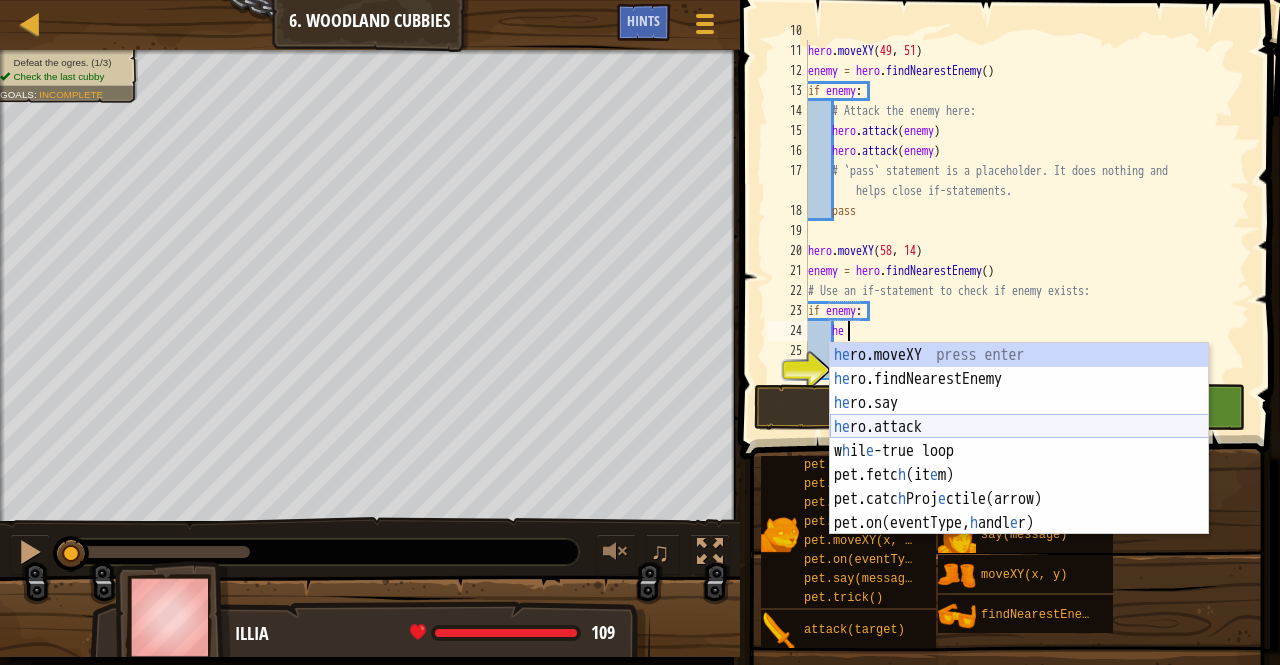 click on "he ro.moveXY press enter he ro.findNearestEnemy press enter he ro.say press enter he ro.attack press enter w h il e -true loop press enter pet.fetc h (it e m) press enter pet.catc h Proj e ctile(arrow) press enter pet.on(eventType,  h andl e r) press enter" at bounding box center (1019, 463) 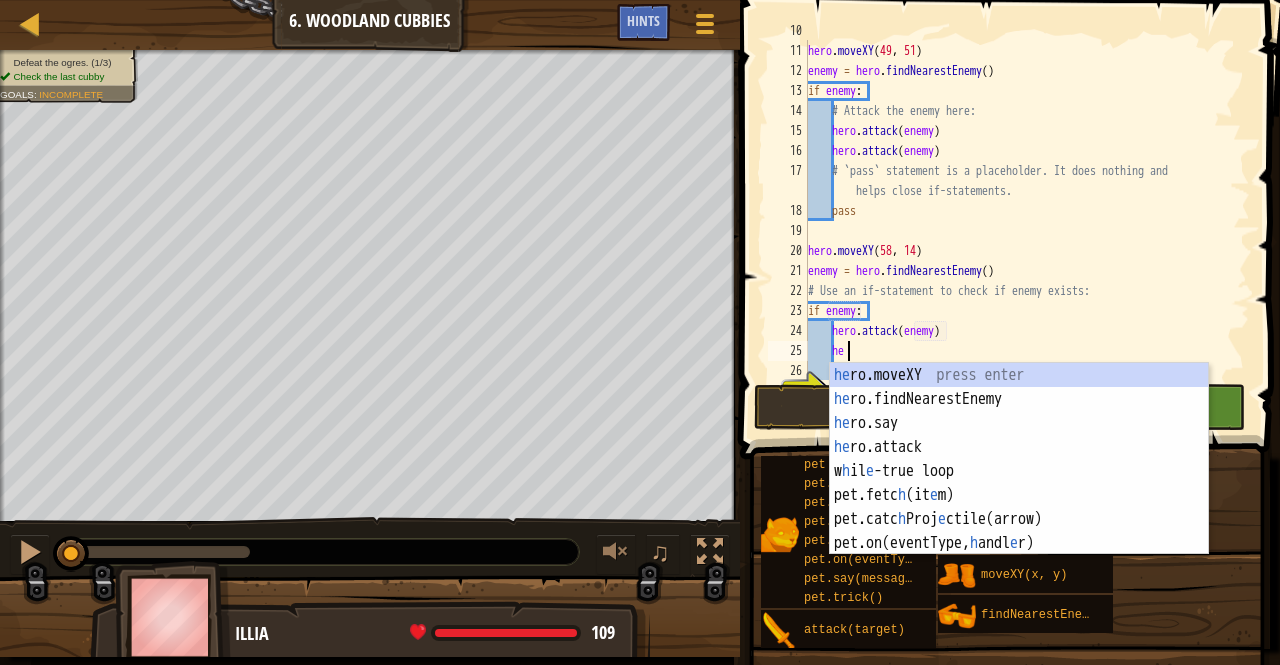 scroll, scrollTop: 9, scrollLeft: 12, axis: both 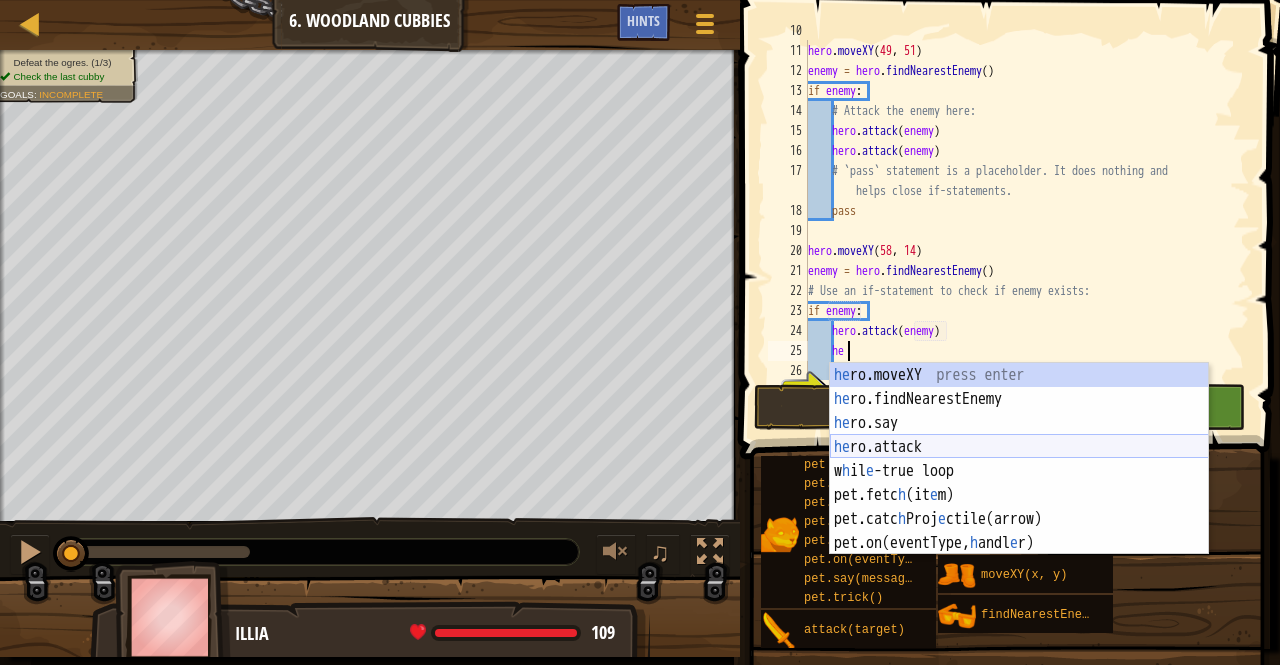 click on "he ro.moveXY press enter he ro.findNearestEnemy press enter he ro.say press enter he ro.attack press enter w h il e -true loop press enter pet.fetc h (it e m) press enter pet.catc h Proj e ctile(arrow) press enter pet.on(eventType,  h andl e r) press enter" at bounding box center [1019, 483] 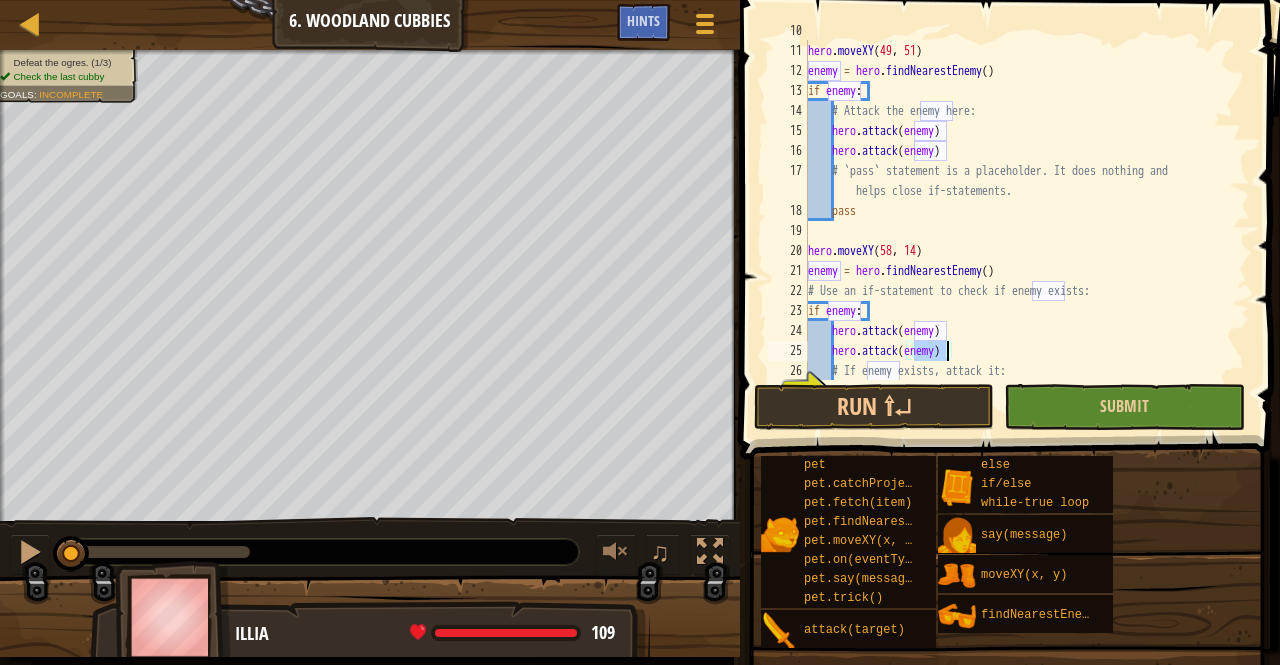 type on "hero.attack(enemy)" 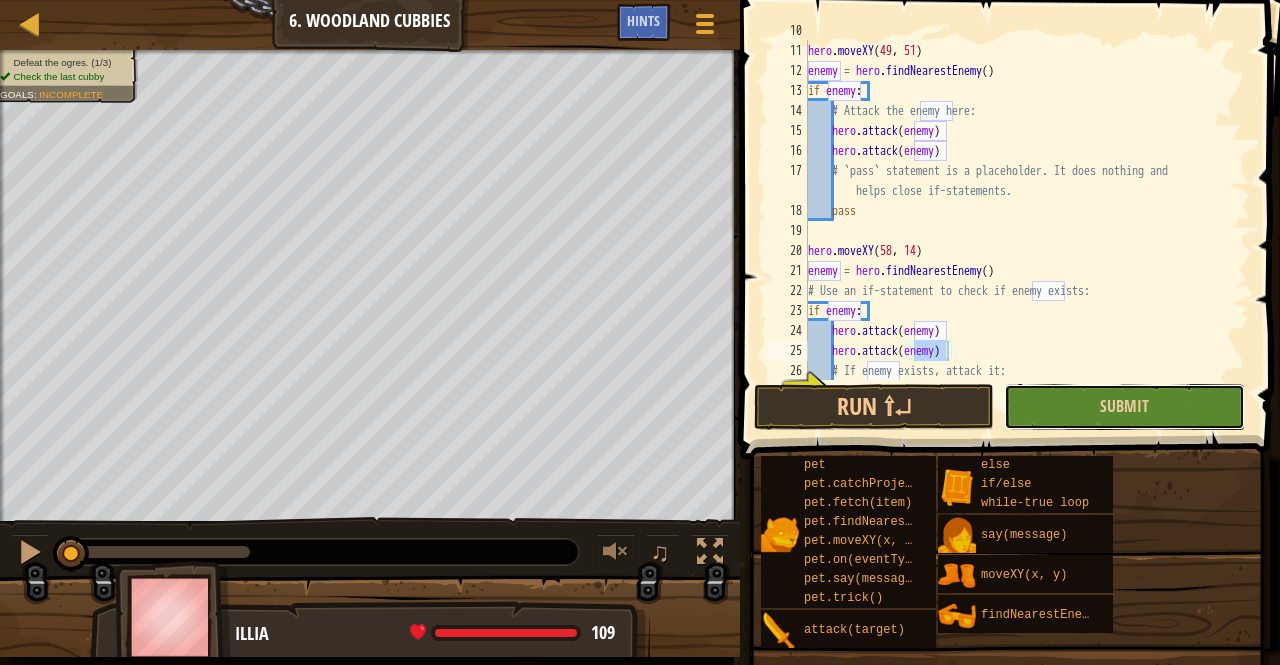 click on "Submit" at bounding box center (1124, 407) 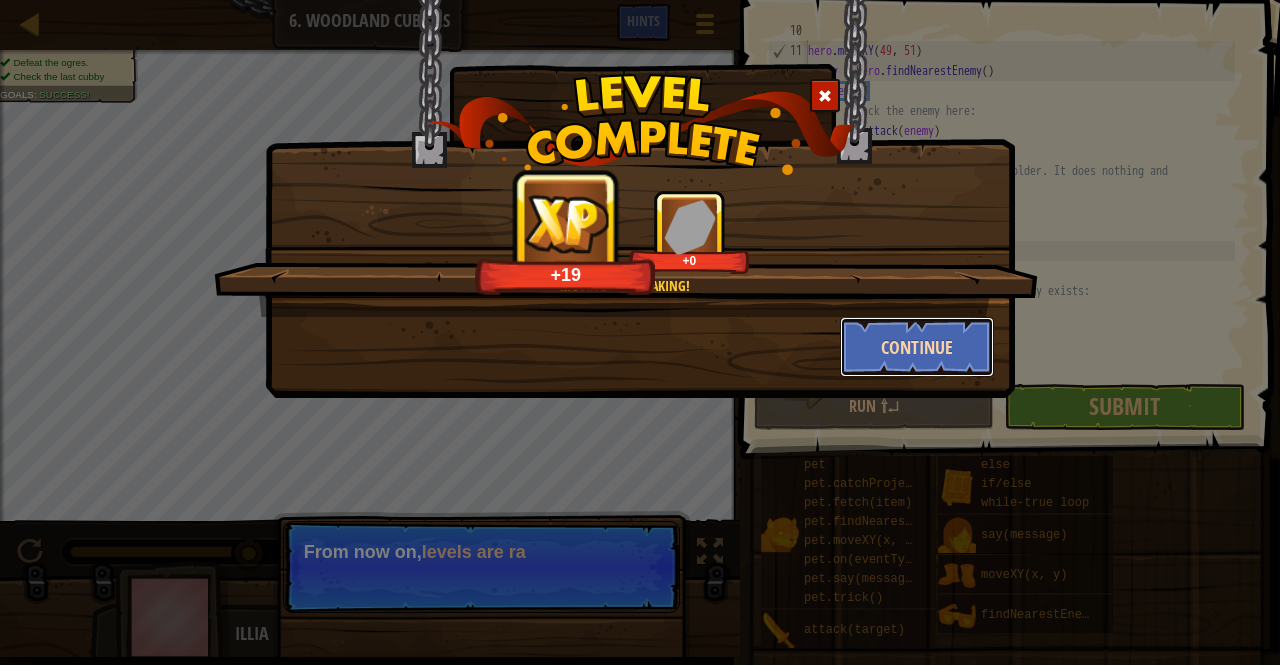 click on "Continue" at bounding box center (917, 347) 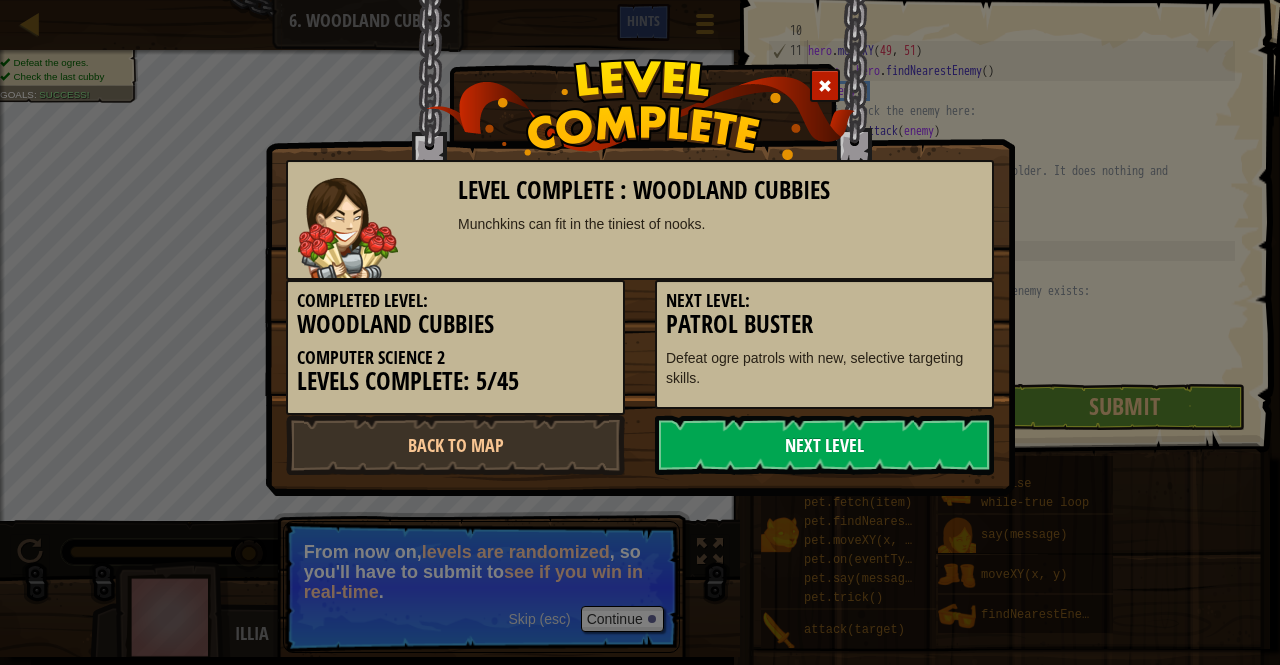 click on "Next Level" at bounding box center (824, 445) 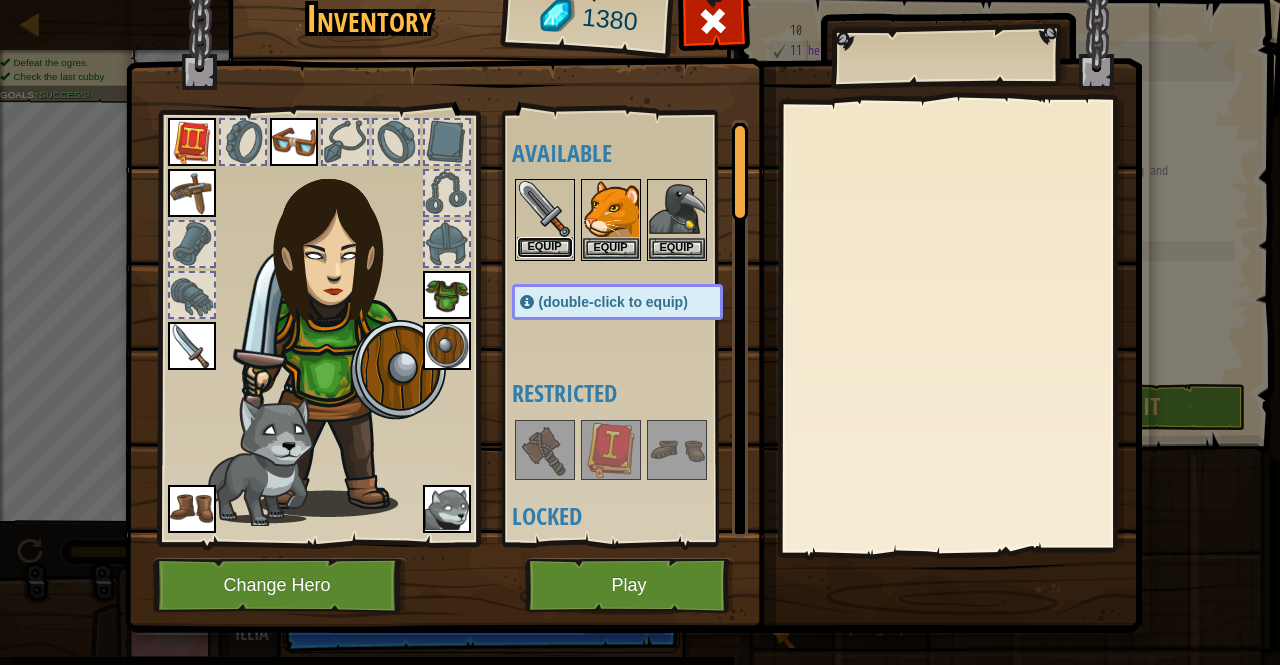 click on "Equip" at bounding box center (545, 247) 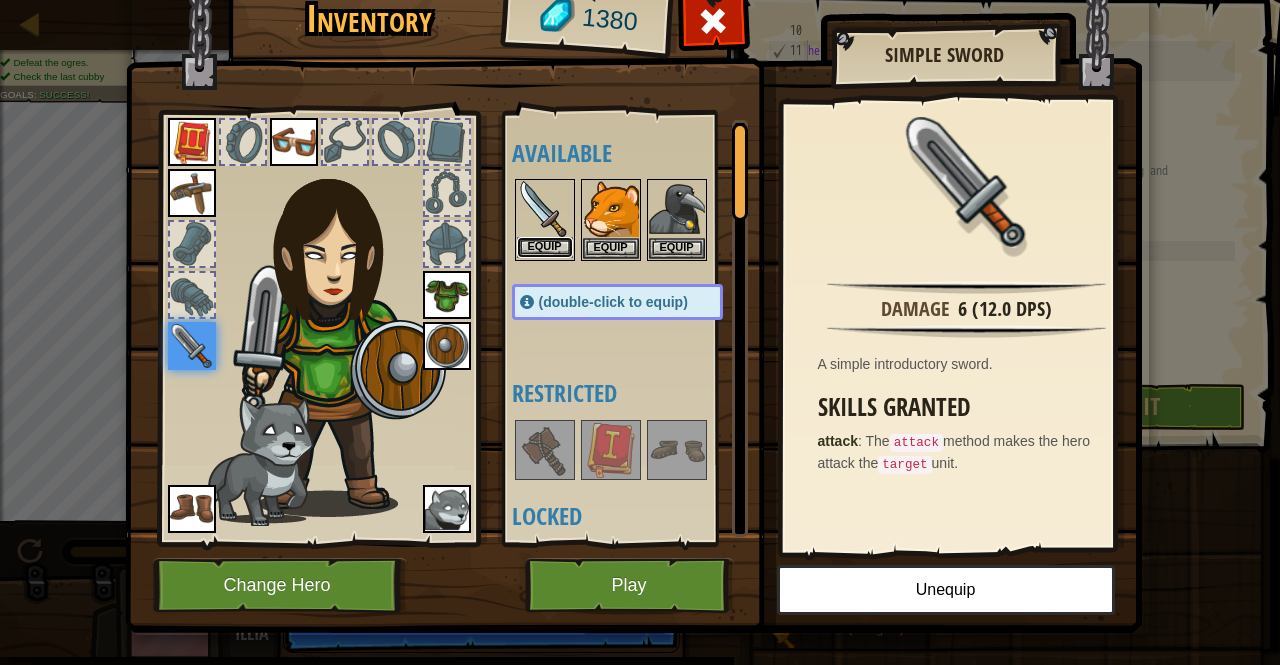 click on "Equip" at bounding box center (545, 247) 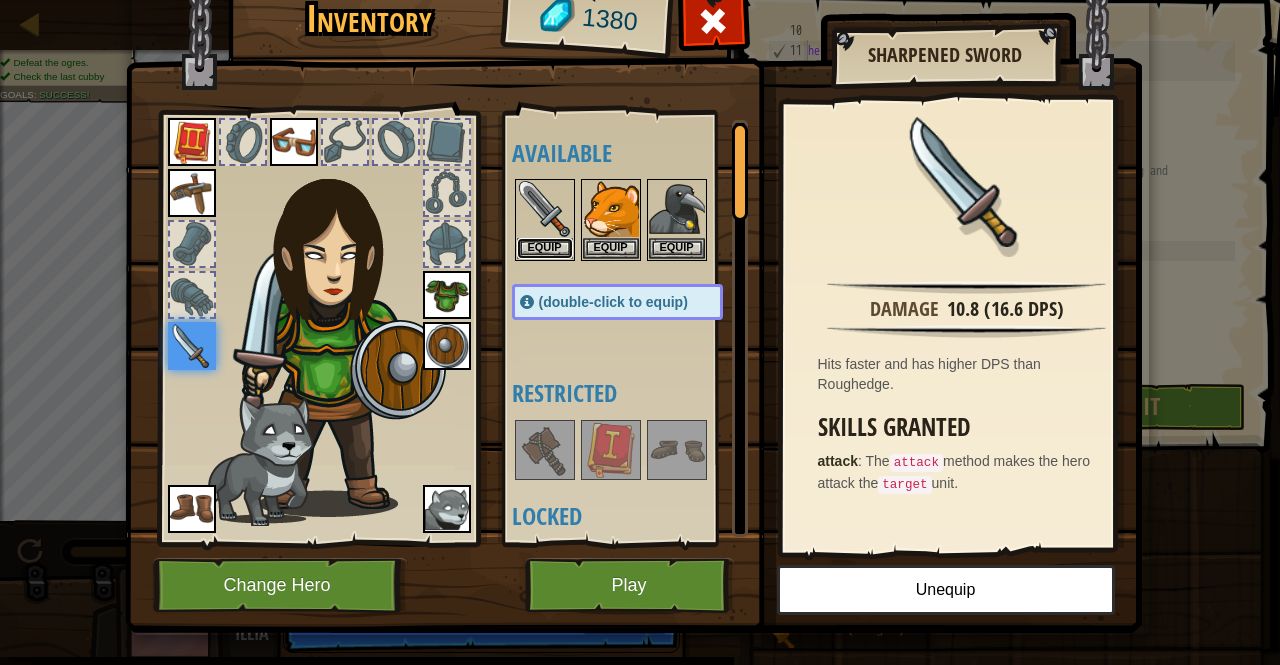 click on "Equip" at bounding box center (545, 248) 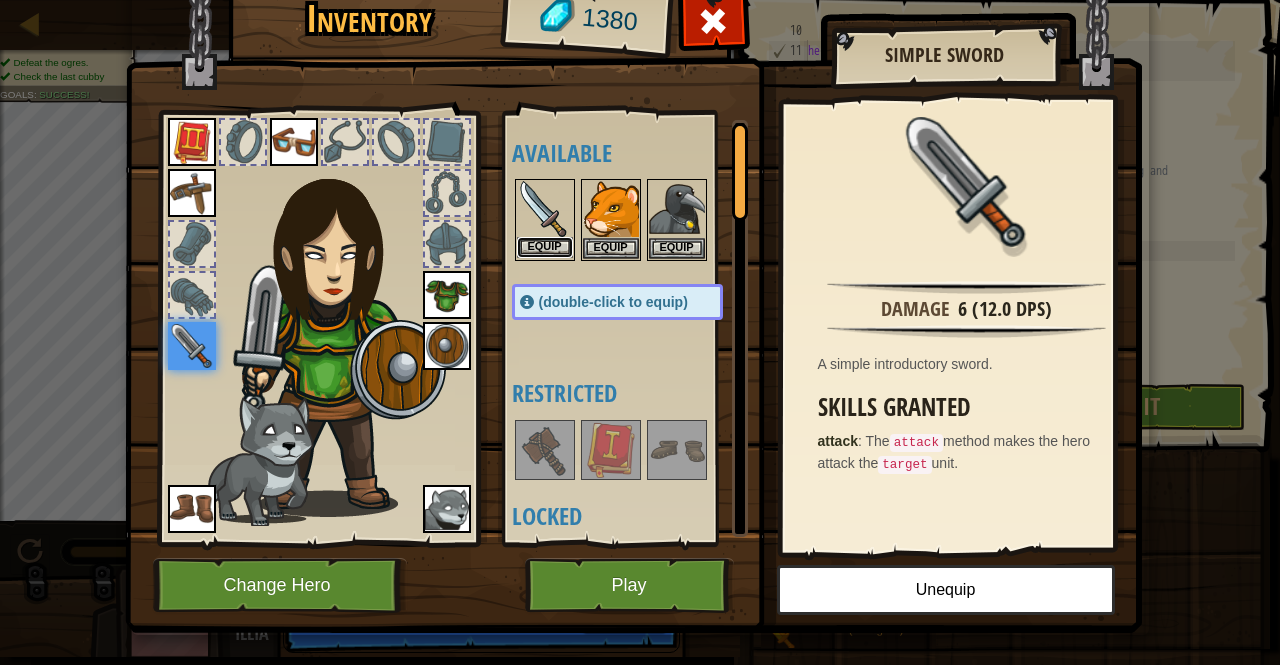 click on "Equip" at bounding box center [545, 247] 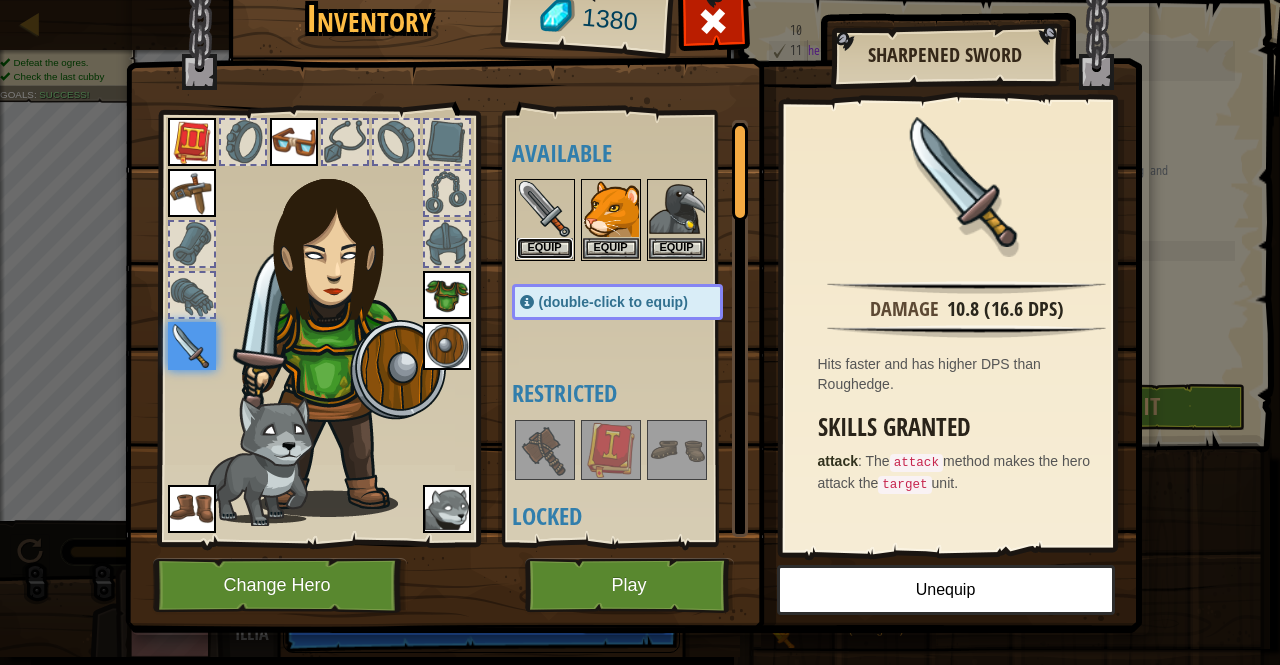 click on "Equip" at bounding box center [545, 248] 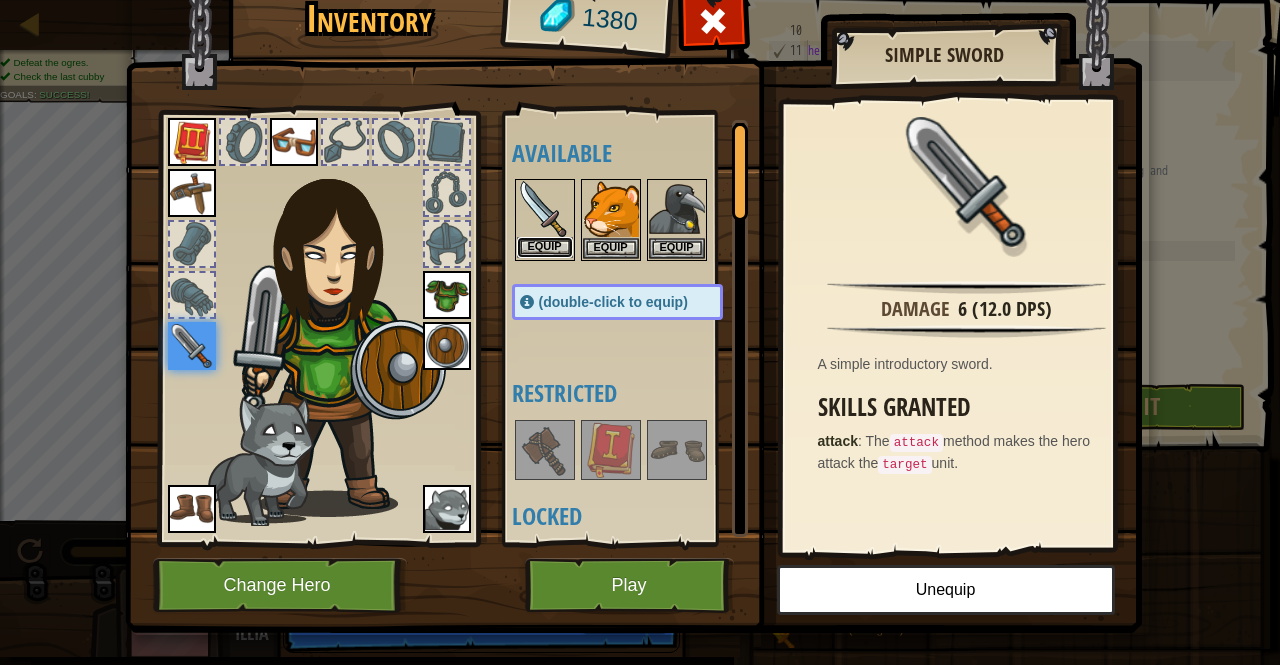 click on "Equip" at bounding box center [545, 247] 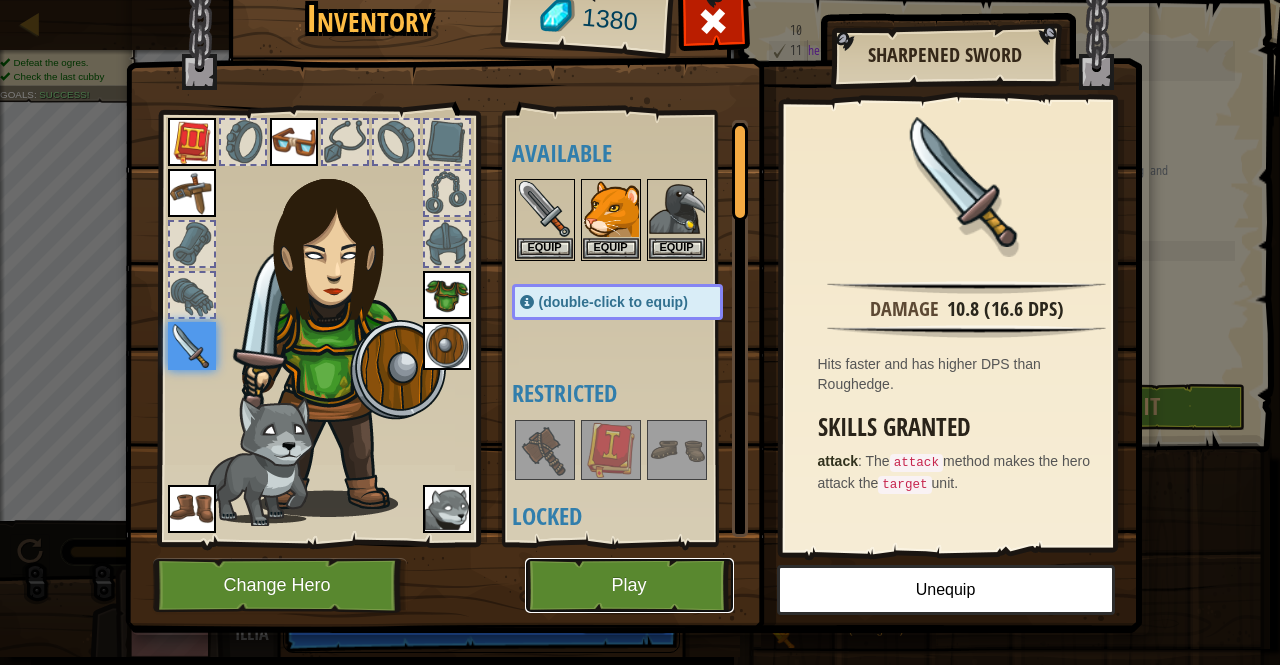 click on "Play" at bounding box center (629, 585) 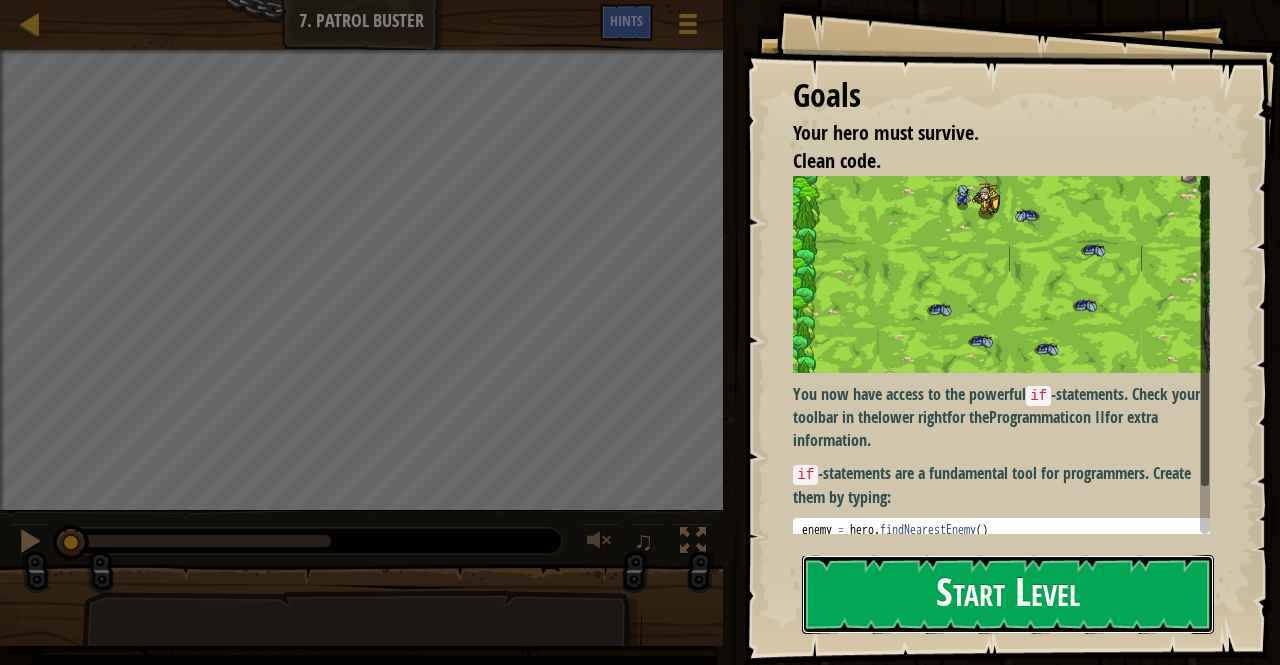 click on "Start Level" at bounding box center [1008, 594] 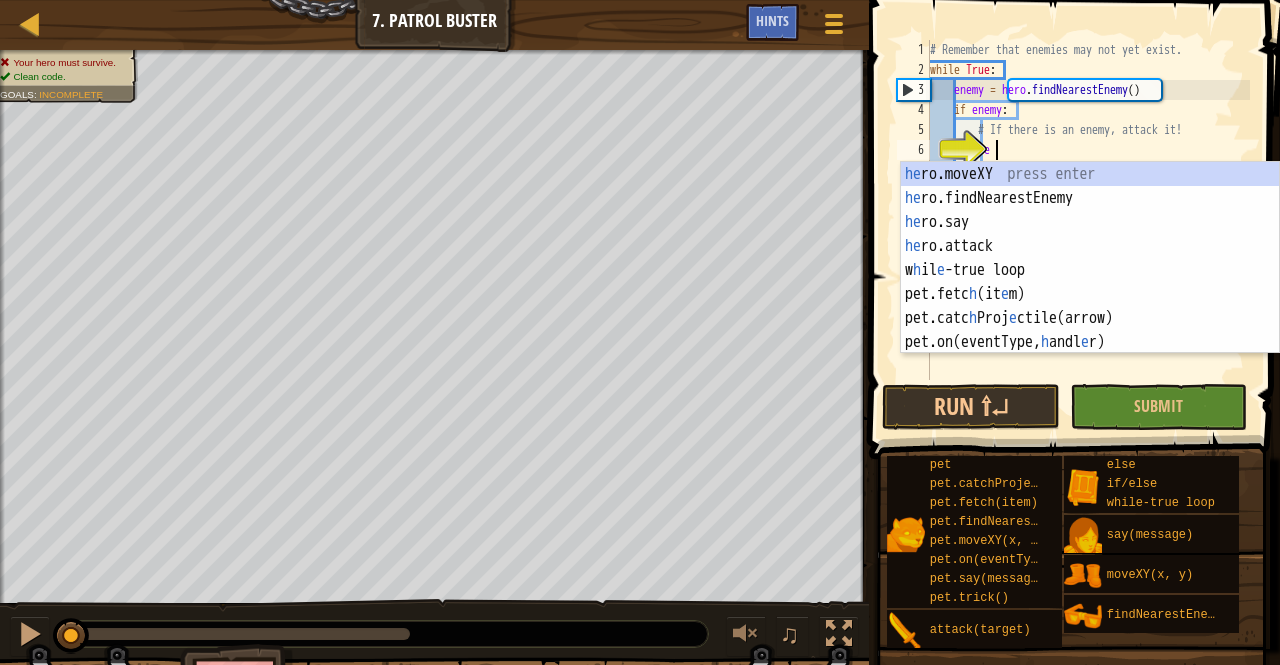 scroll, scrollTop: 9, scrollLeft: 4, axis: both 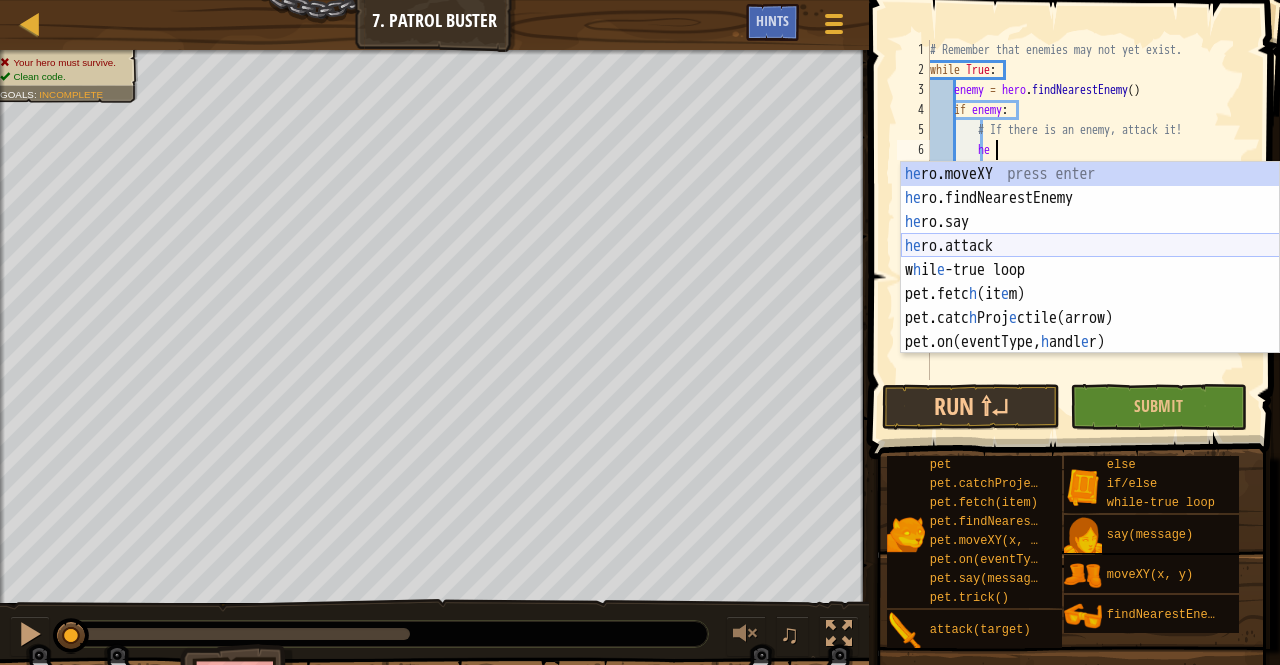 click on "he ro.moveXY press enter he ro.findNearestEnemy press enter he ro.say press enter he ro.attack press enter w h il e -true loop press enter pet.fetc h (it e m) press enter pet.catc h Proj e ctile(arrow) press enter pet.on(eventType,  h andl e r) press enter" at bounding box center (1090, 282) 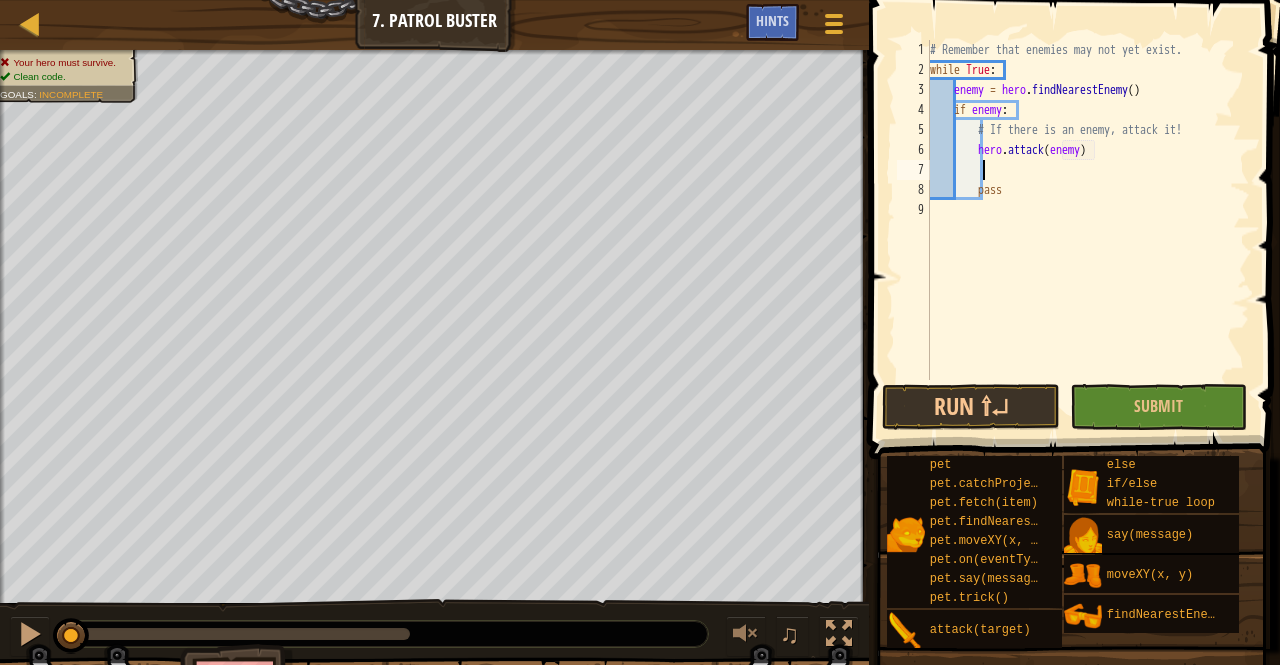 scroll, scrollTop: 9, scrollLeft: 14, axis: both 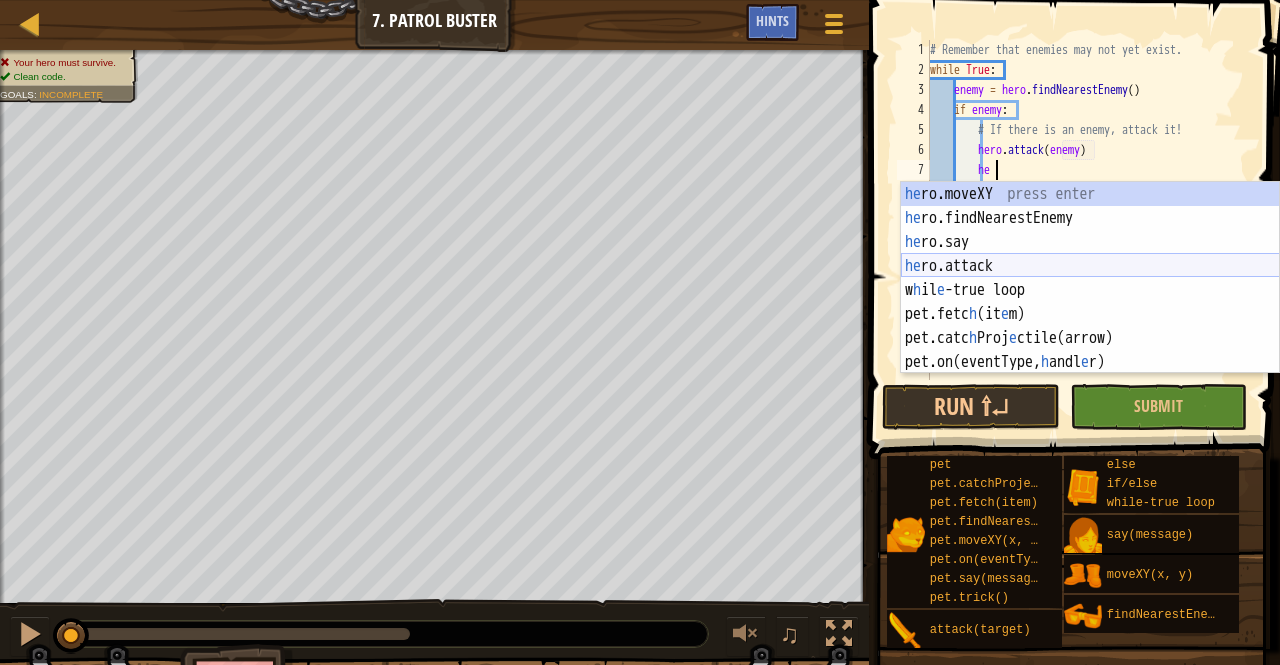 click on "he ro.moveXY press enter he ro.findNearestEnemy press enter he ro.say press enter he ro.attack press enter w h il e -true loop press enter pet.fetc h (it e m) press enter pet.catc h Proj e ctile(arrow) press enter pet.on(eventType,  h andl e r) press enter" at bounding box center (1090, 302) 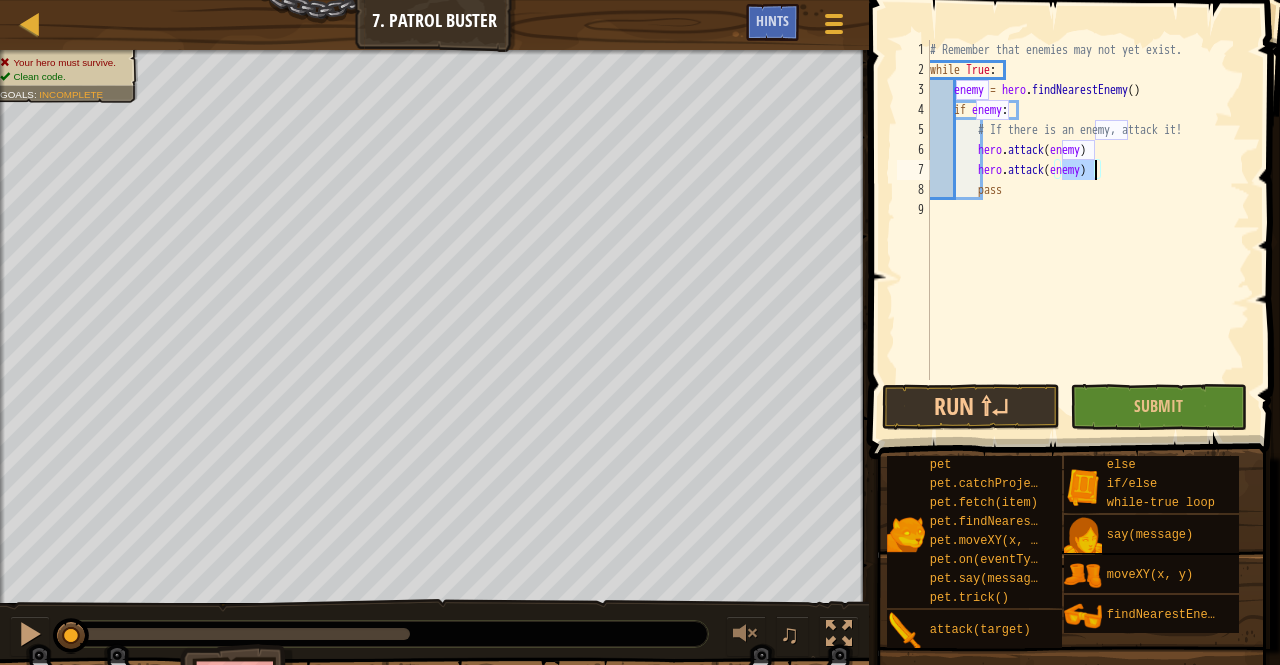 scroll, scrollTop: 9, scrollLeft: 13, axis: both 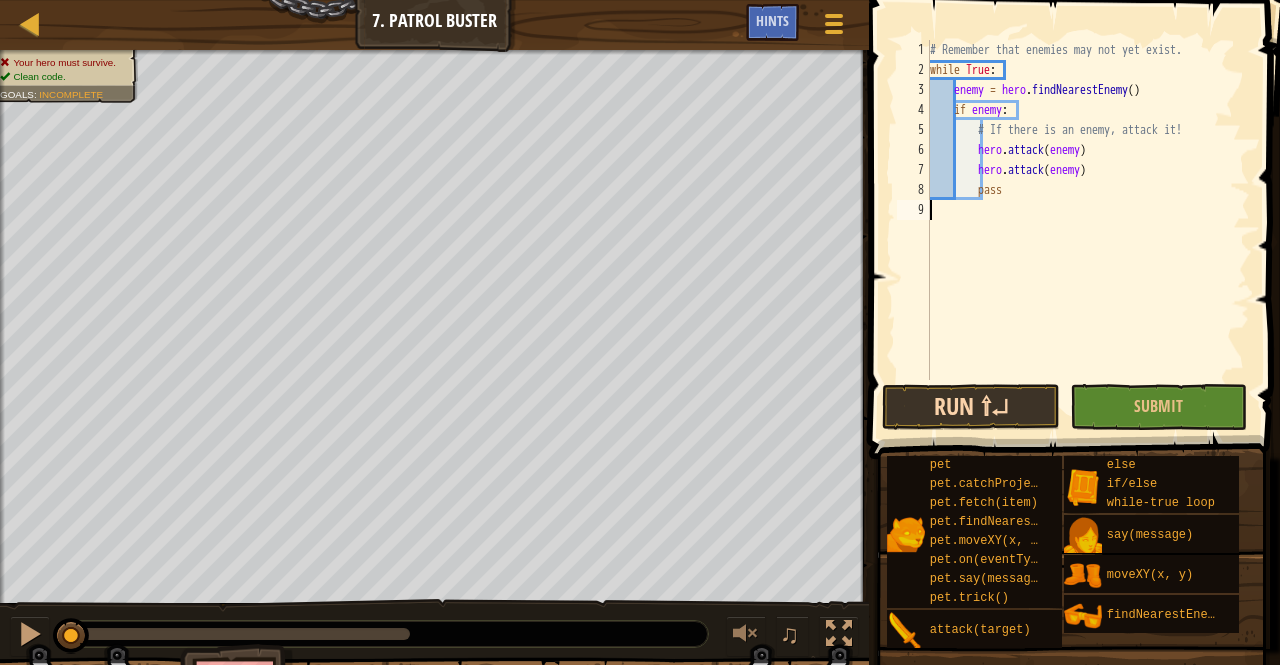 type 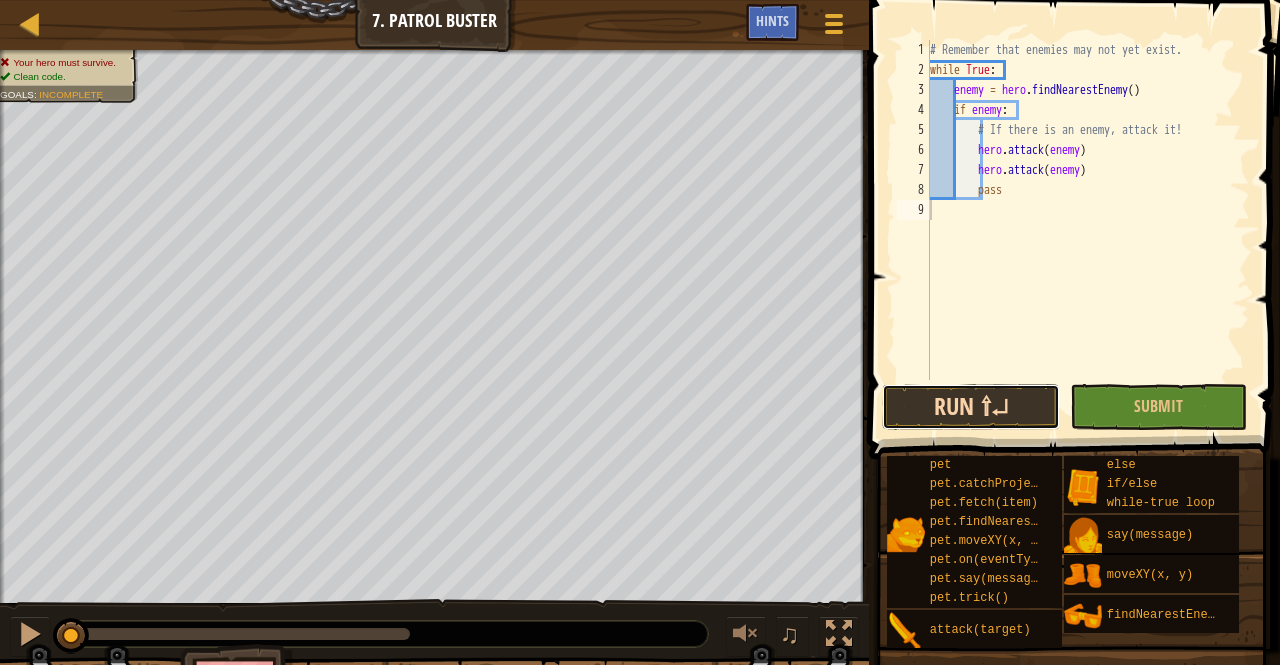click on "Run ⇧↵" at bounding box center [971, 407] 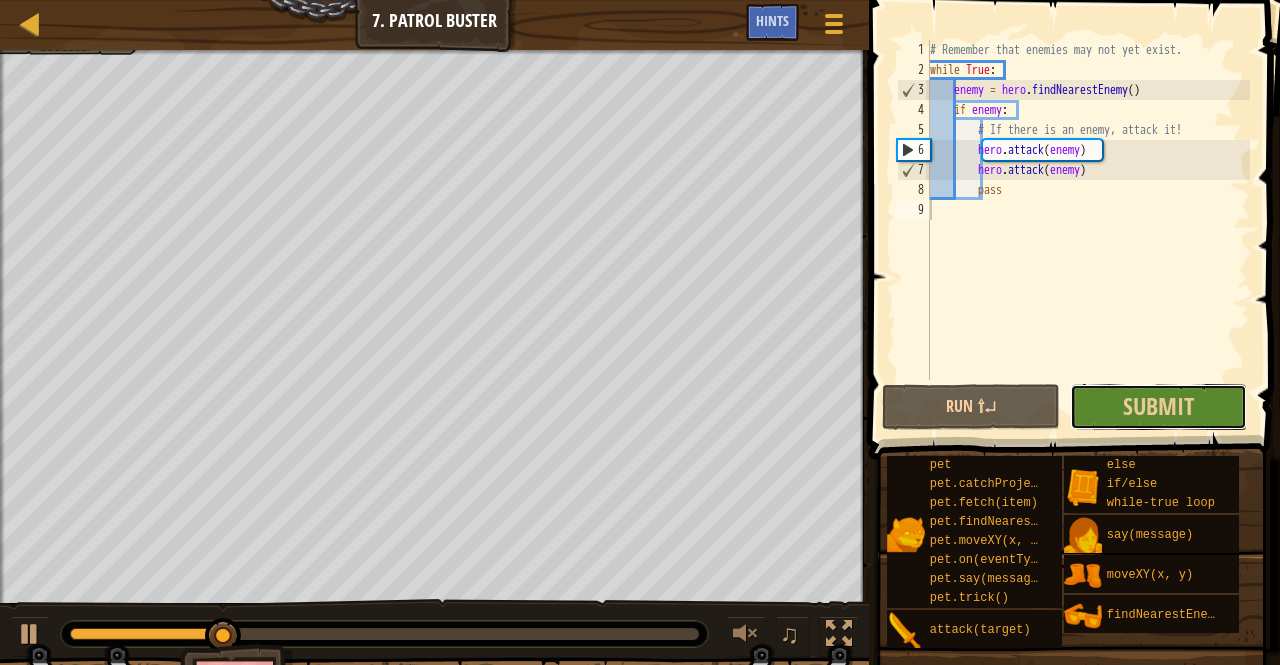 click on "Submit" at bounding box center (1159, 407) 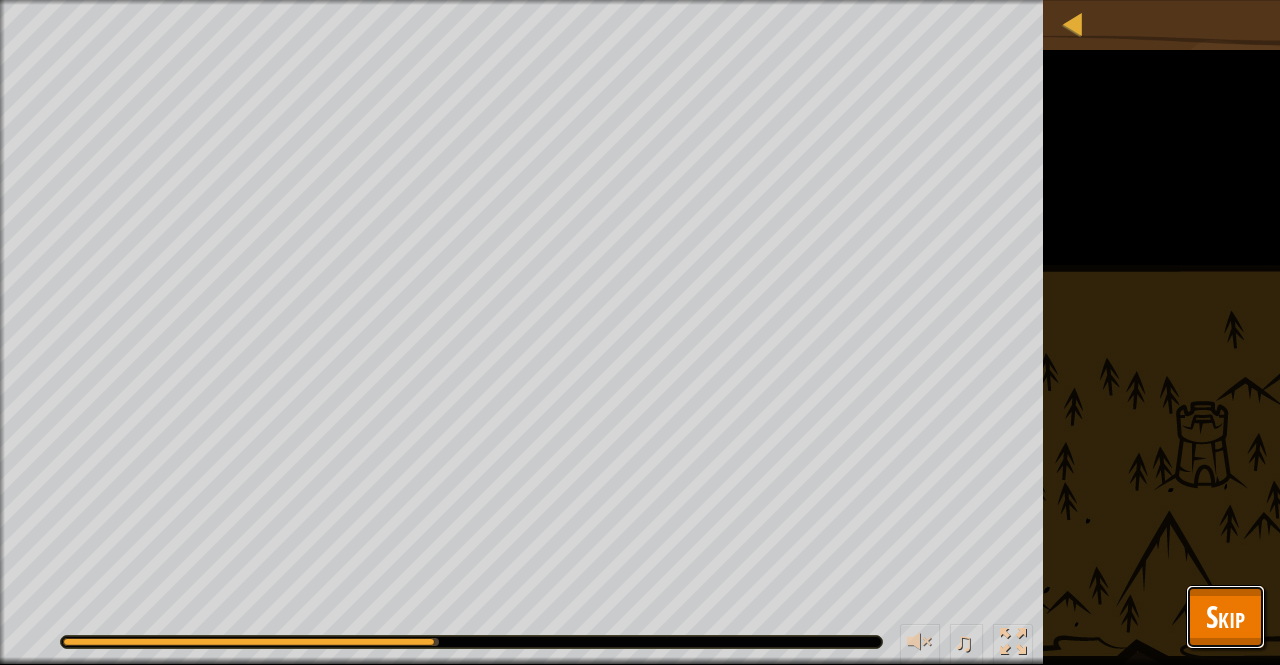 click on "Skip" at bounding box center [1225, 616] 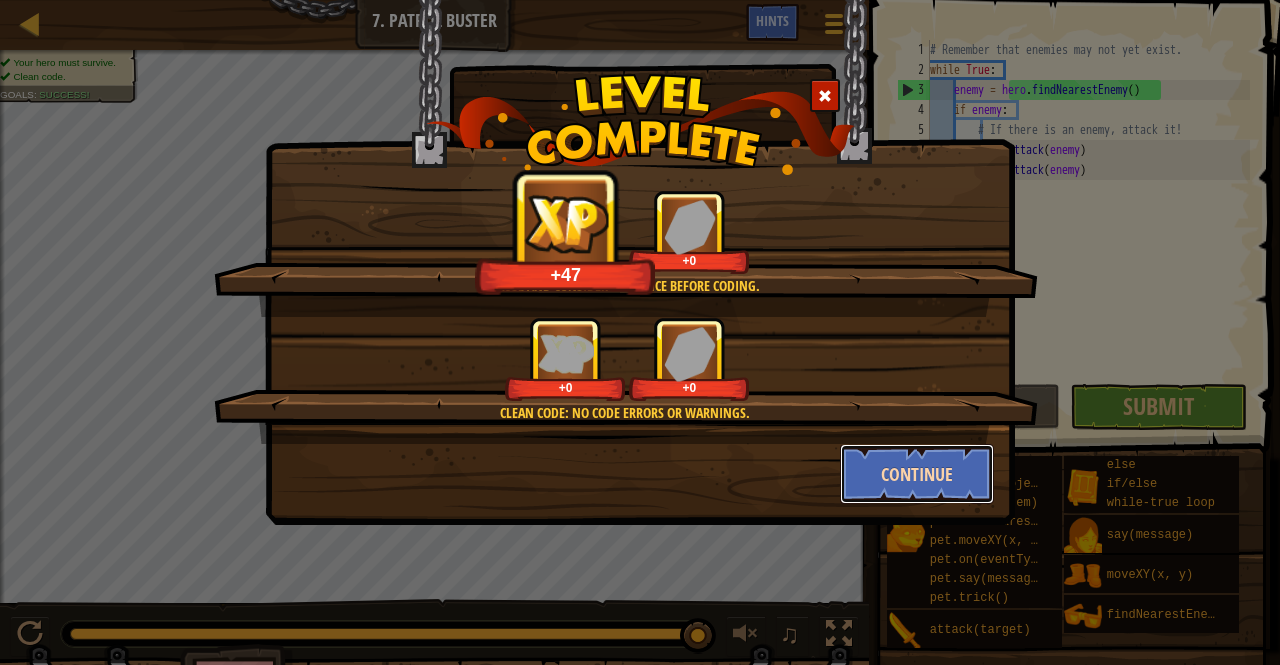 click on "Continue" at bounding box center [917, 474] 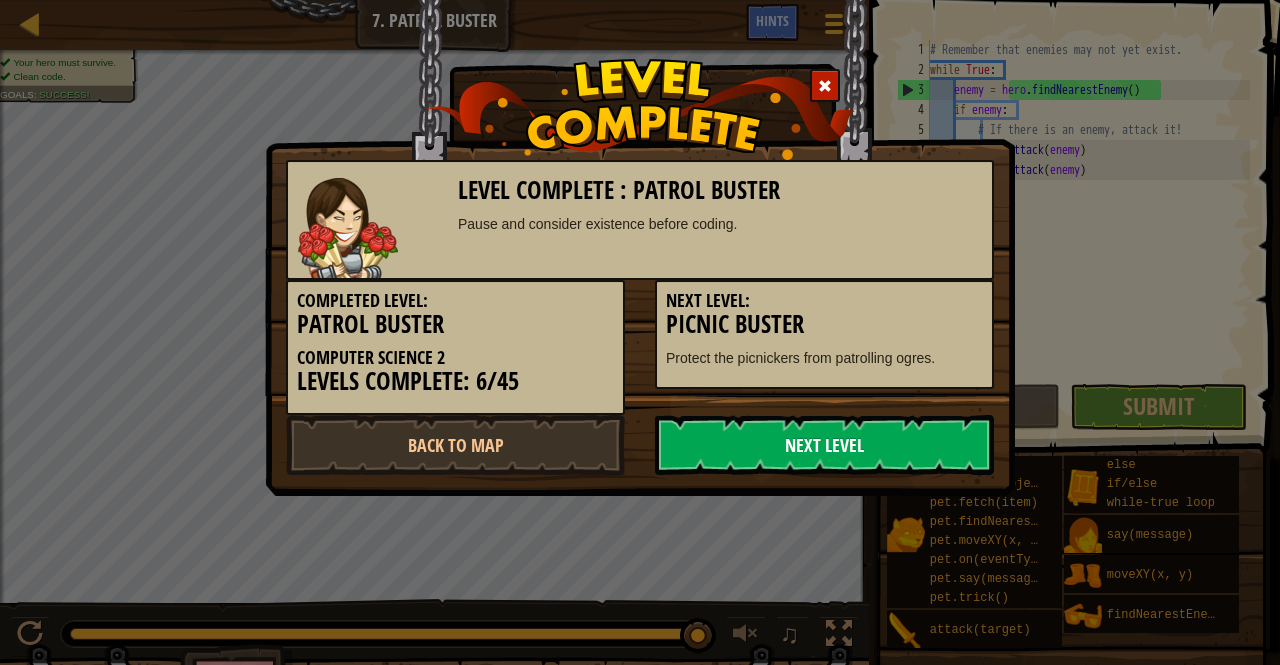 click on "Next Level" at bounding box center (824, 445) 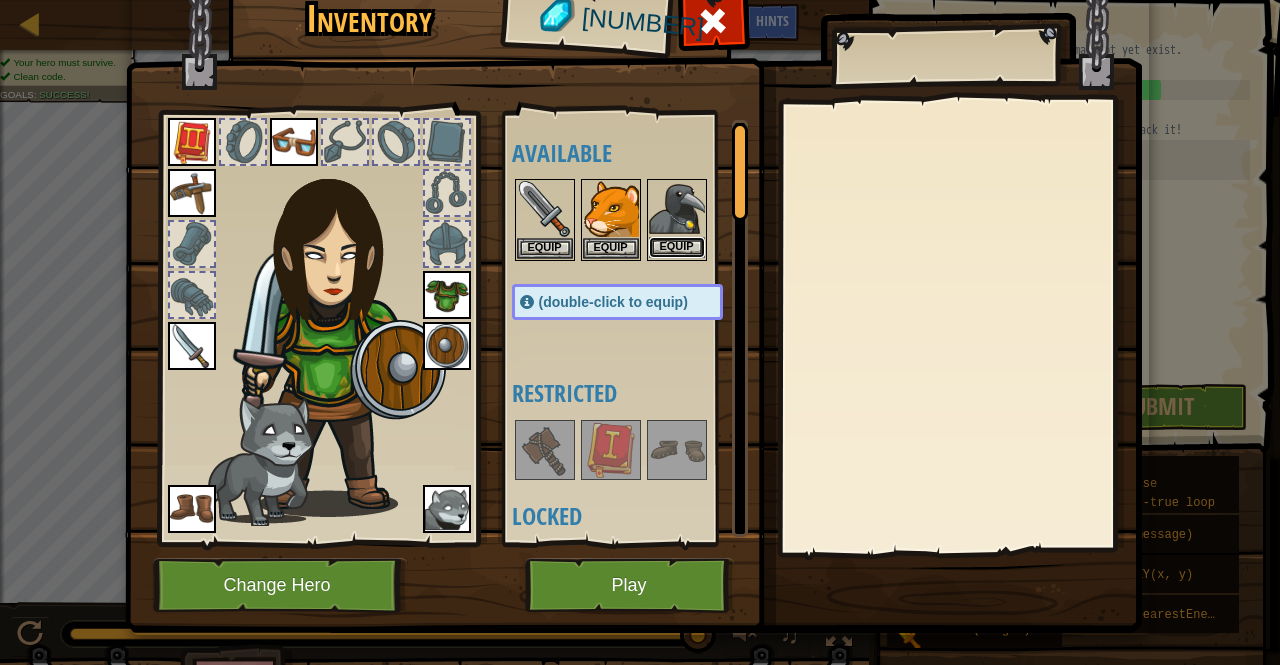 click on "Equip" at bounding box center [677, 247] 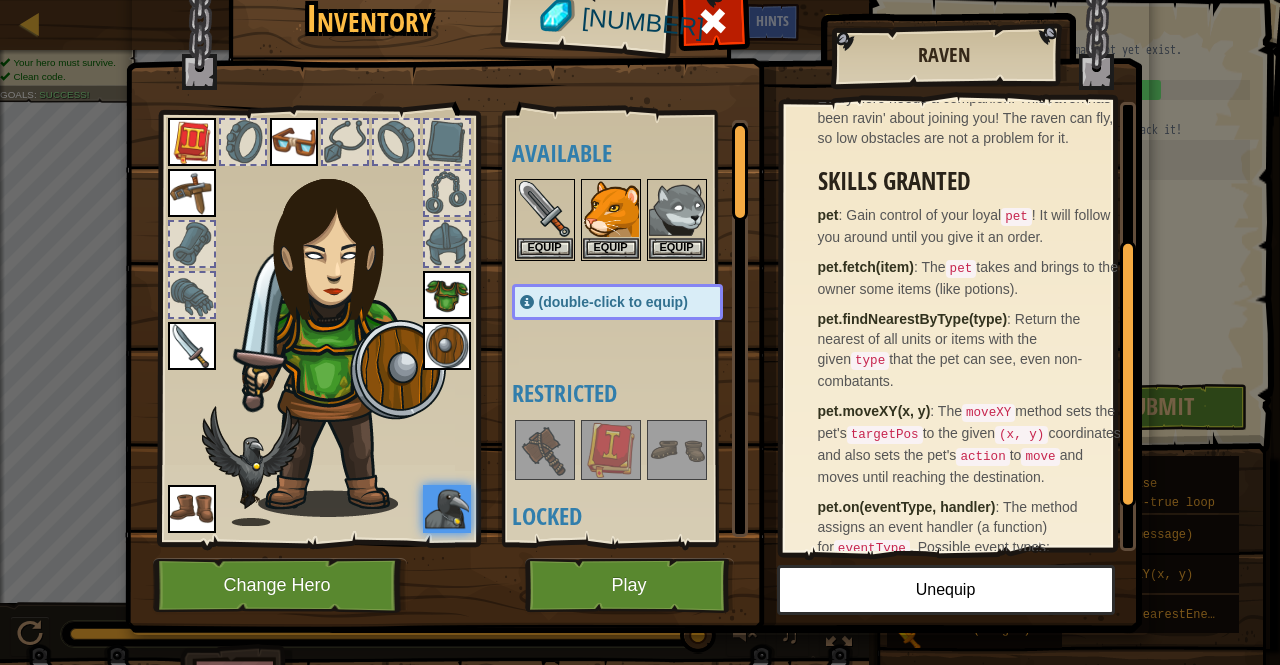 scroll, scrollTop: 305, scrollLeft: 0, axis: vertical 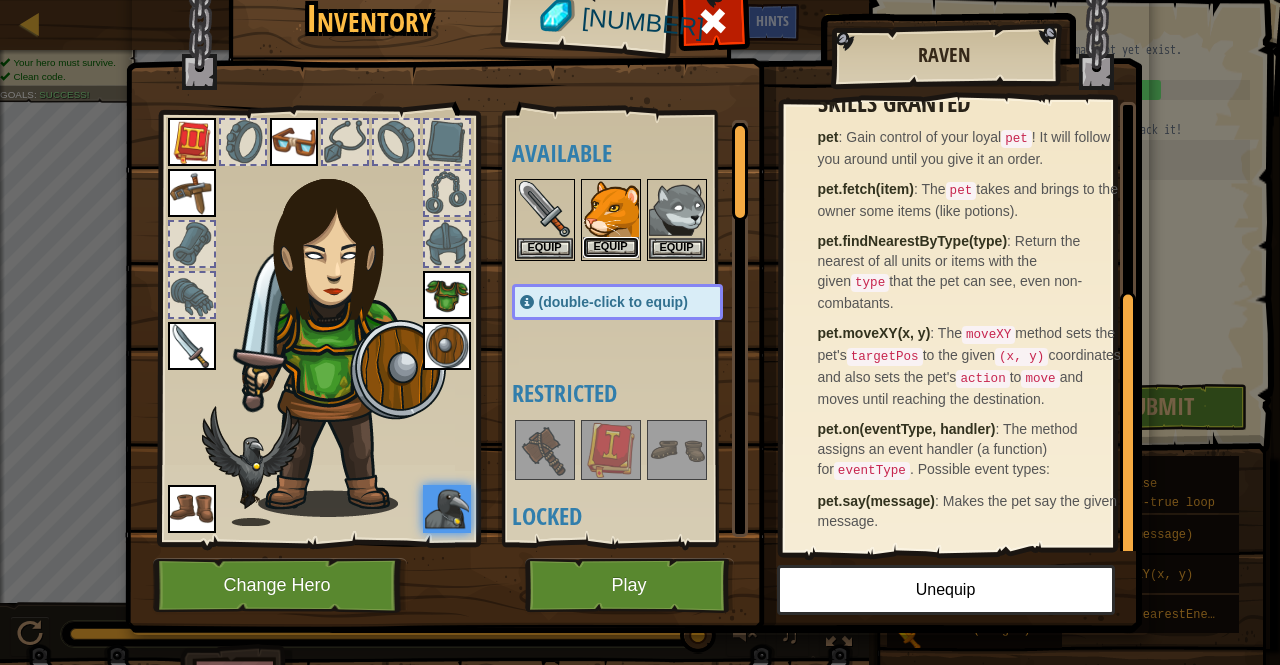 click on "Equip" at bounding box center [611, 247] 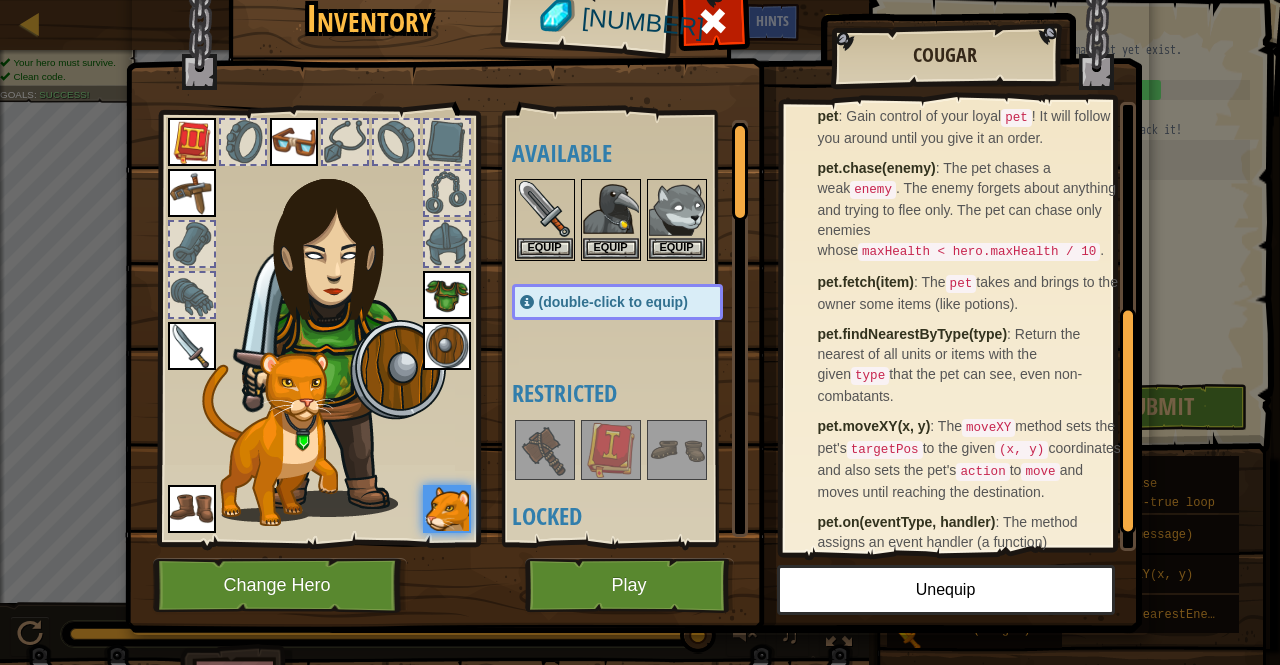scroll, scrollTop: 428, scrollLeft: 0, axis: vertical 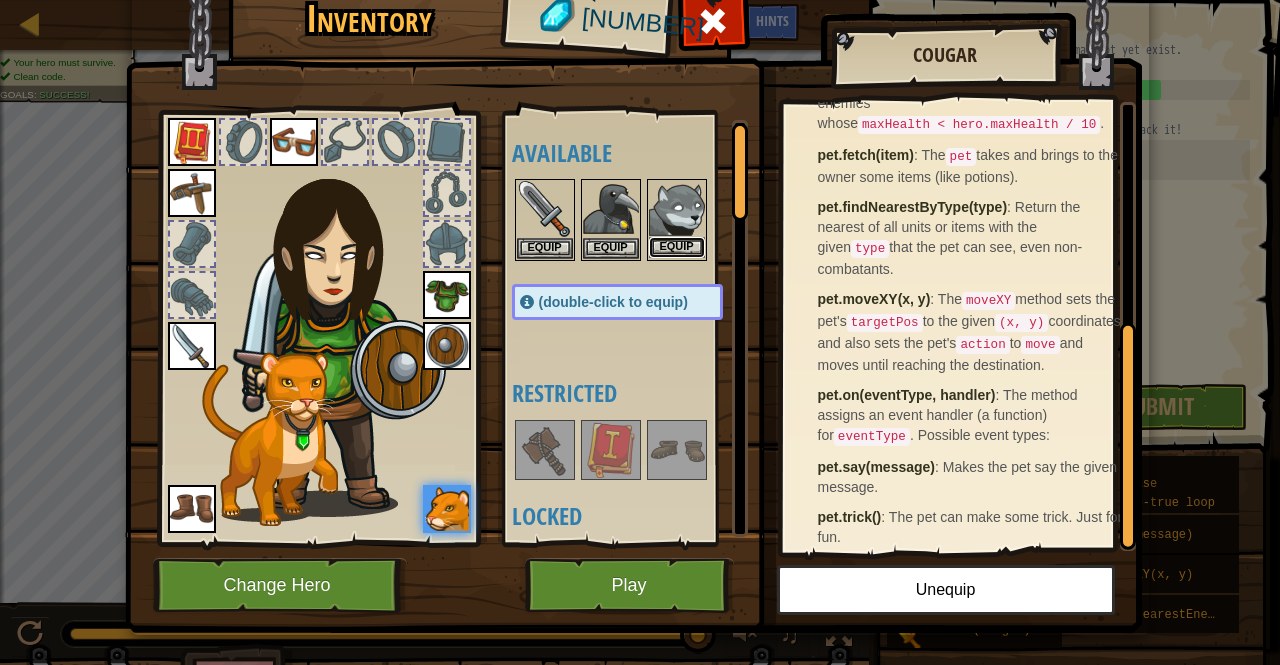click on "Equip" at bounding box center (677, 247) 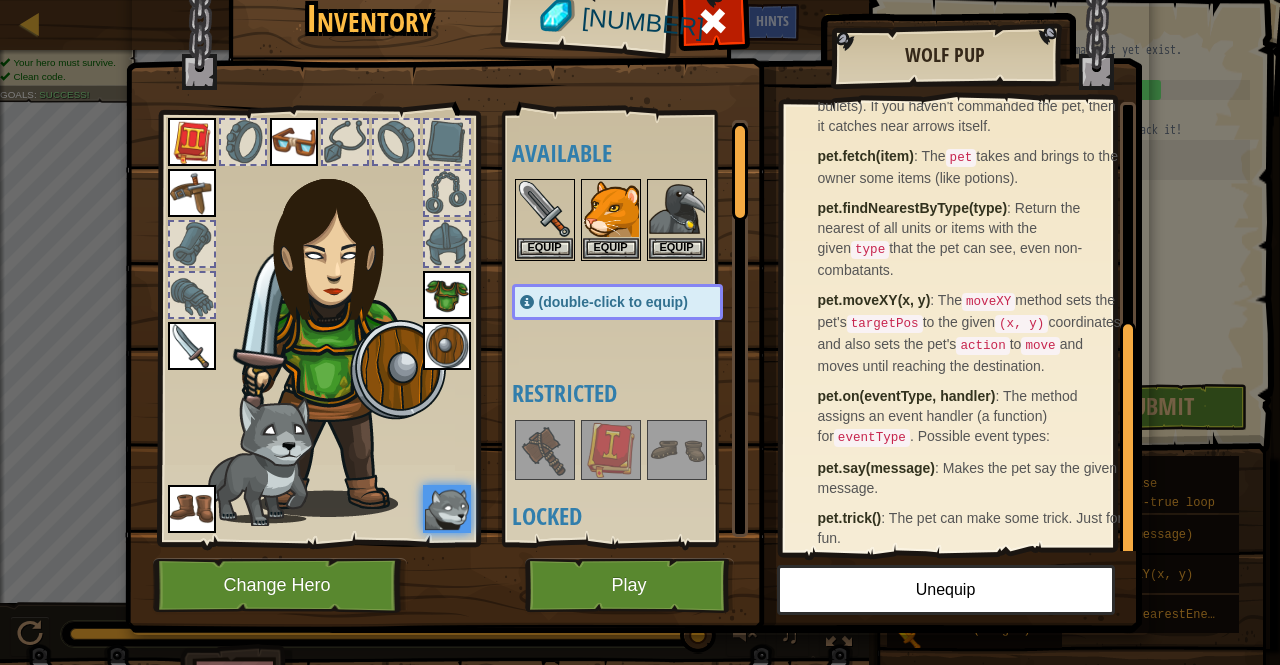 scroll, scrollTop: 404, scrollLeft: 0, axis: vertical 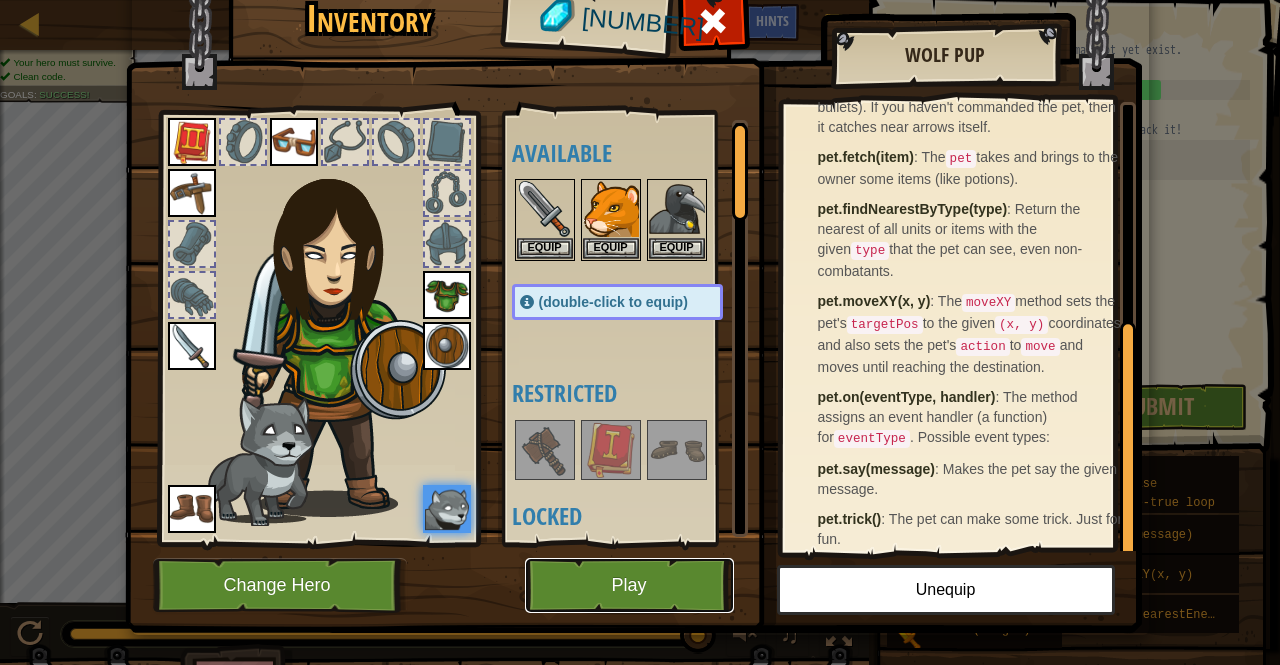 click on "Play" at bounding box center [629, 585] 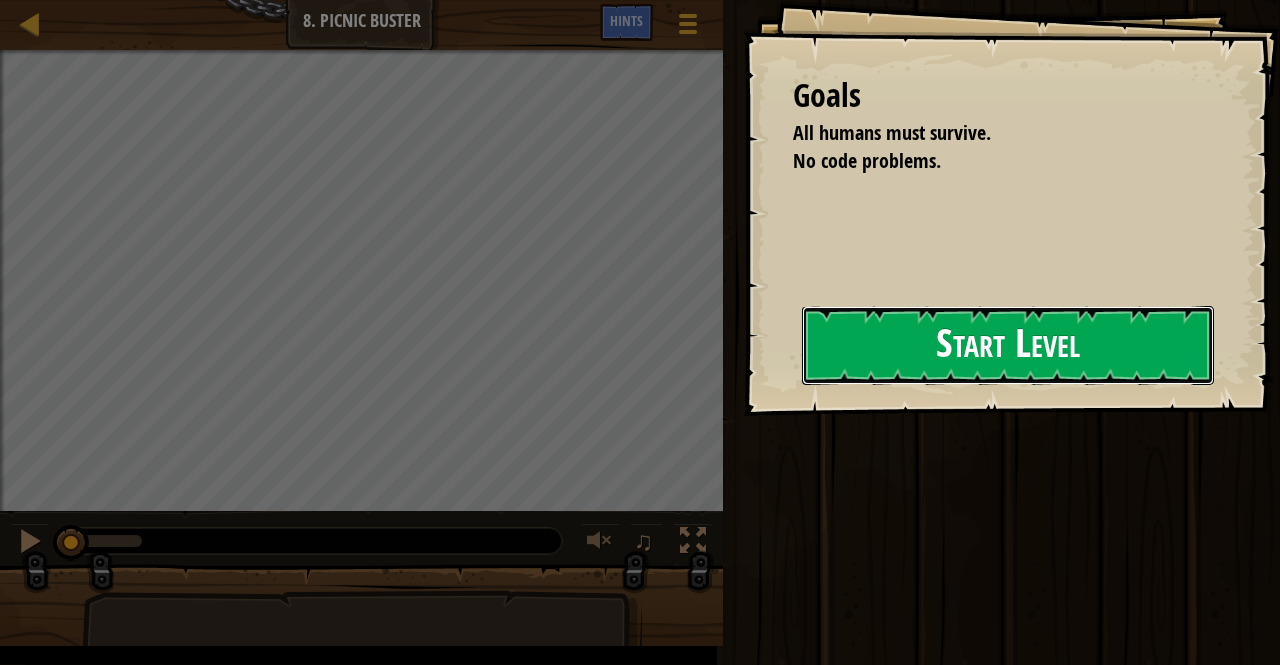 click on "Start Level" at bounding box center (1008, 345) 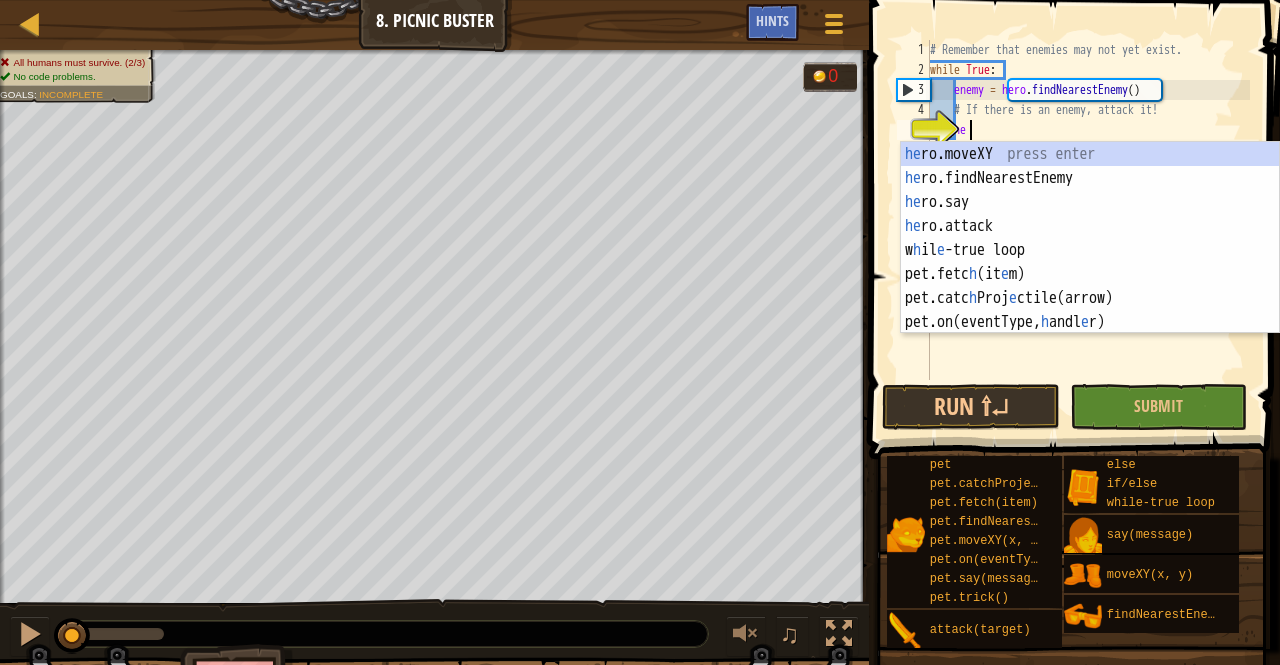 scroll, scrollTop: 9, scrollLeft: 2, axis: both 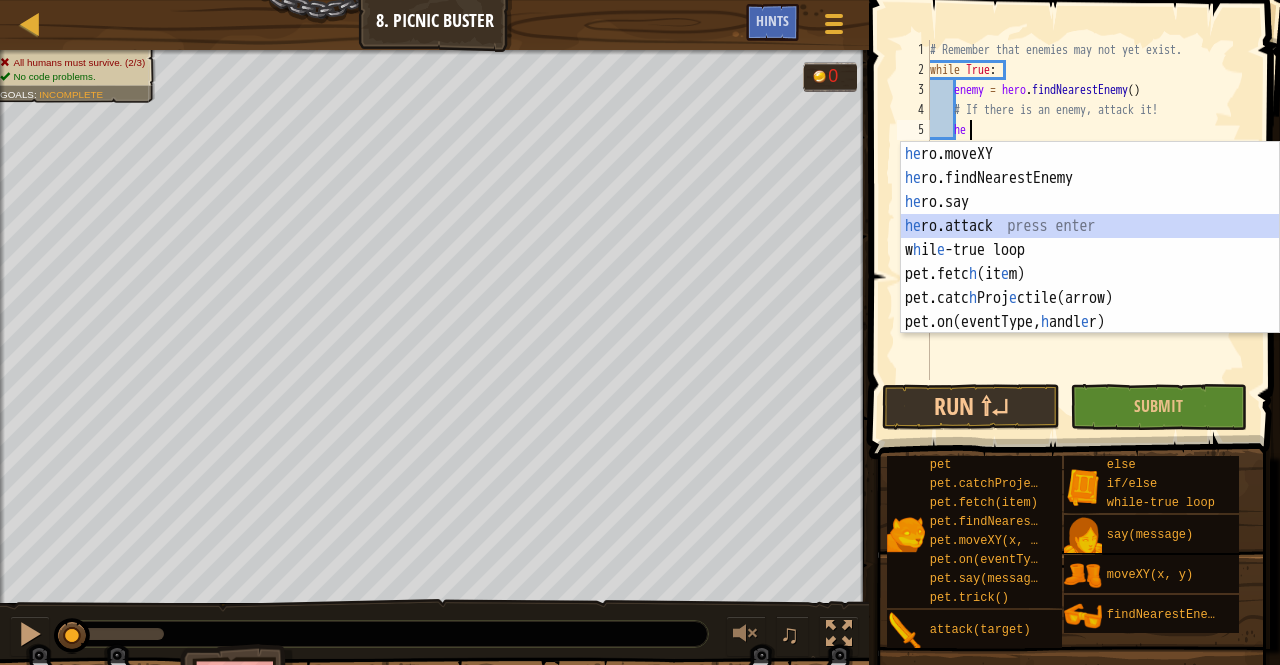 click on "he ro.moveXY press enter he ro.findNearestEnemy press enter he ro.say press enter he ro.attack press enter w h il e -true loop press enter pet.fetc h (it e m) press enter pet.catc h Proj e ctile(arrow) press enter pet.on(eventType,  h andl e r) press enter" at bounding box center (1090, 262) 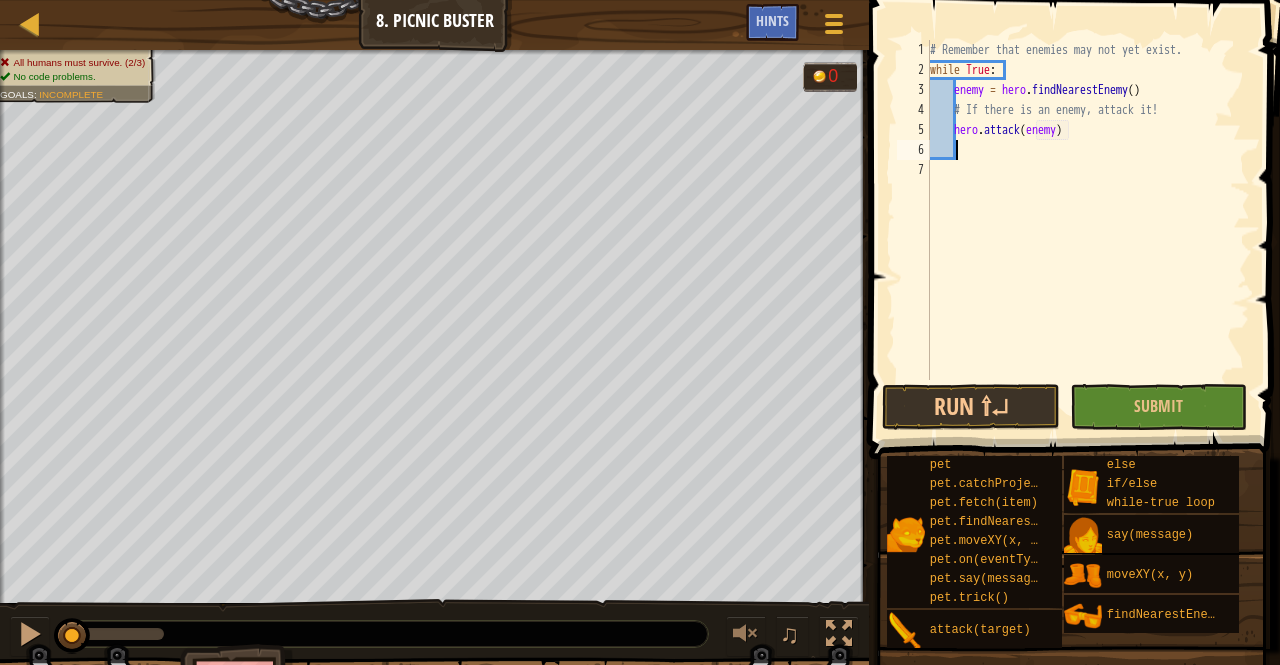 scroll, scrollTop: 9, scrollLeft: 12, axis: both 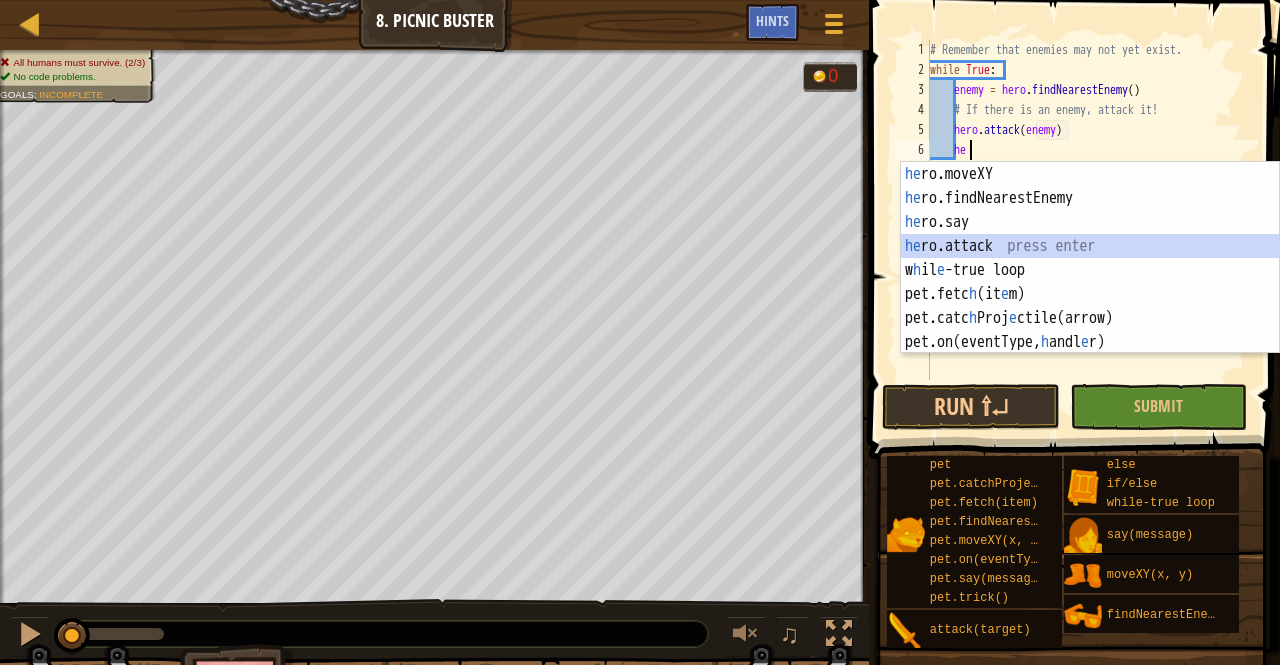 click on "he ro.moveXY press enter he ro.findNearestEnemy press enter he ro.say press enter he ro.attack press enter w h il e -true loop press enter pet.fetc h (it e m) press enter pet.catc h Proj e ctile(arrow) press enter pet.on(eventType,  h andl e r) press enter" at bounding box center (1090, 282) 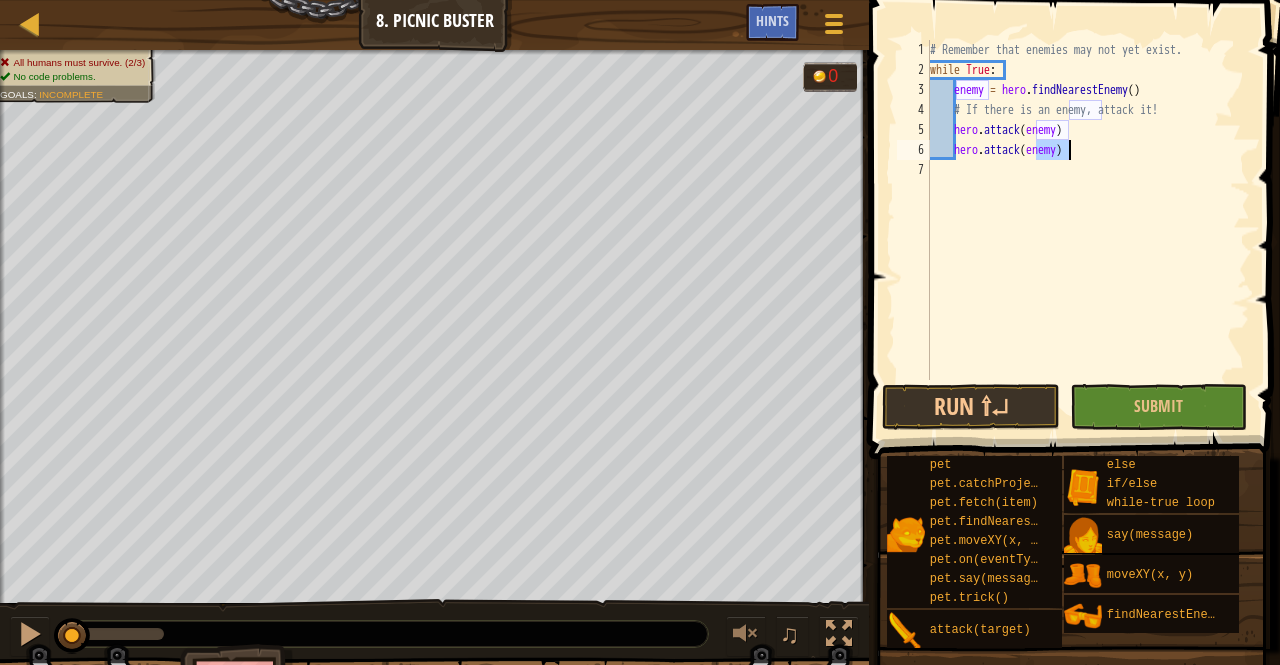 scroll, scrollTop: 9, scrollLeft: 11, axis: both 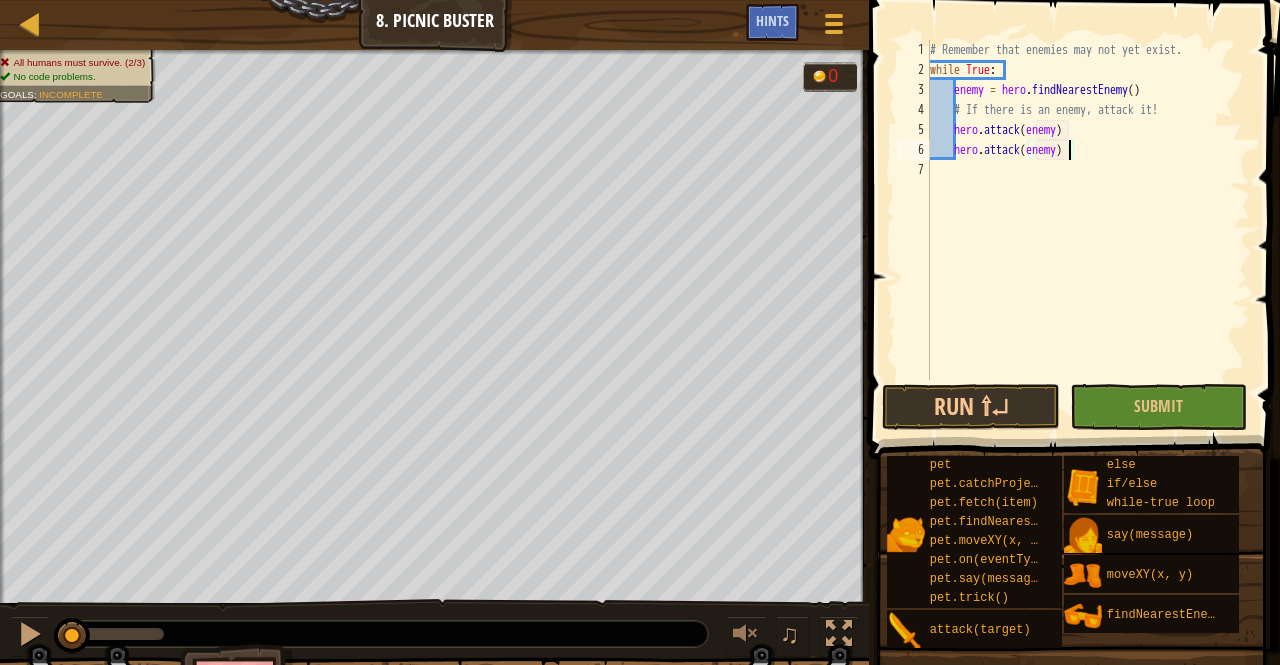 click on "# Remember that enemies may not yet exist. while   True :      enemy   =   hero . findNearestEnemy ( )      # If there is an enemy, attack it!      hero . attack ( enemy )      hero . attack ( enemy )" at bounding box center (1088, 230) 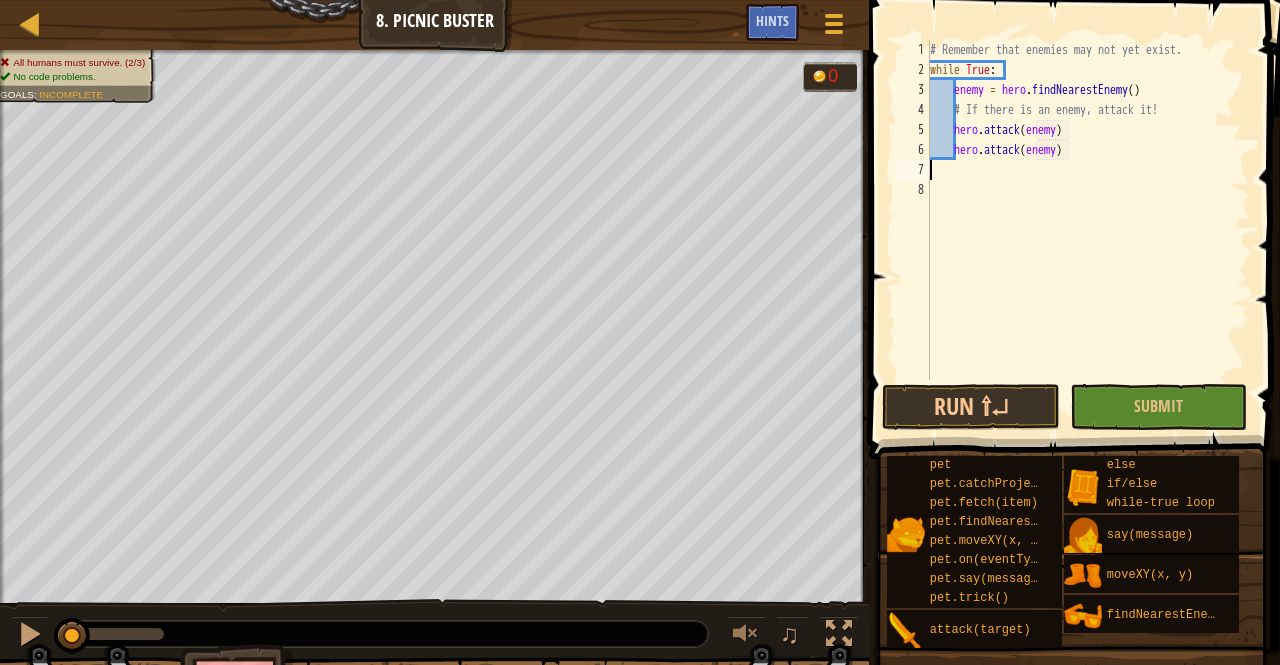 scroll, scrollTop: 9, scrollLeft: 0, axis: vertical 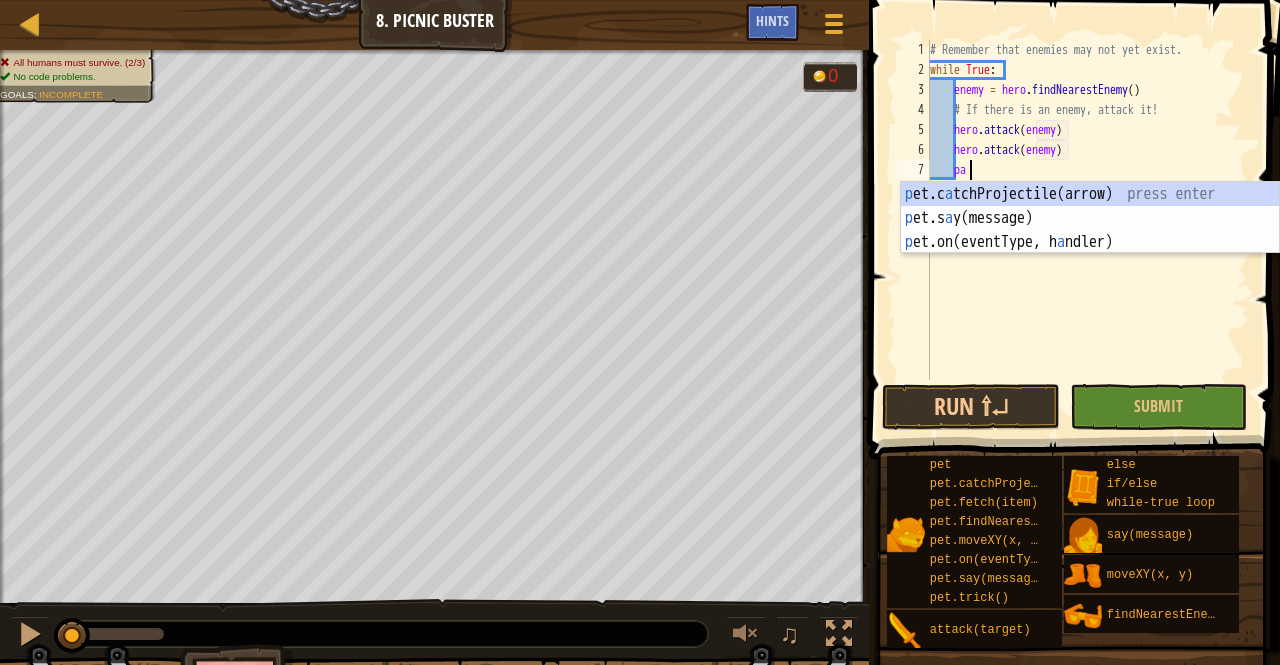 type on "p" 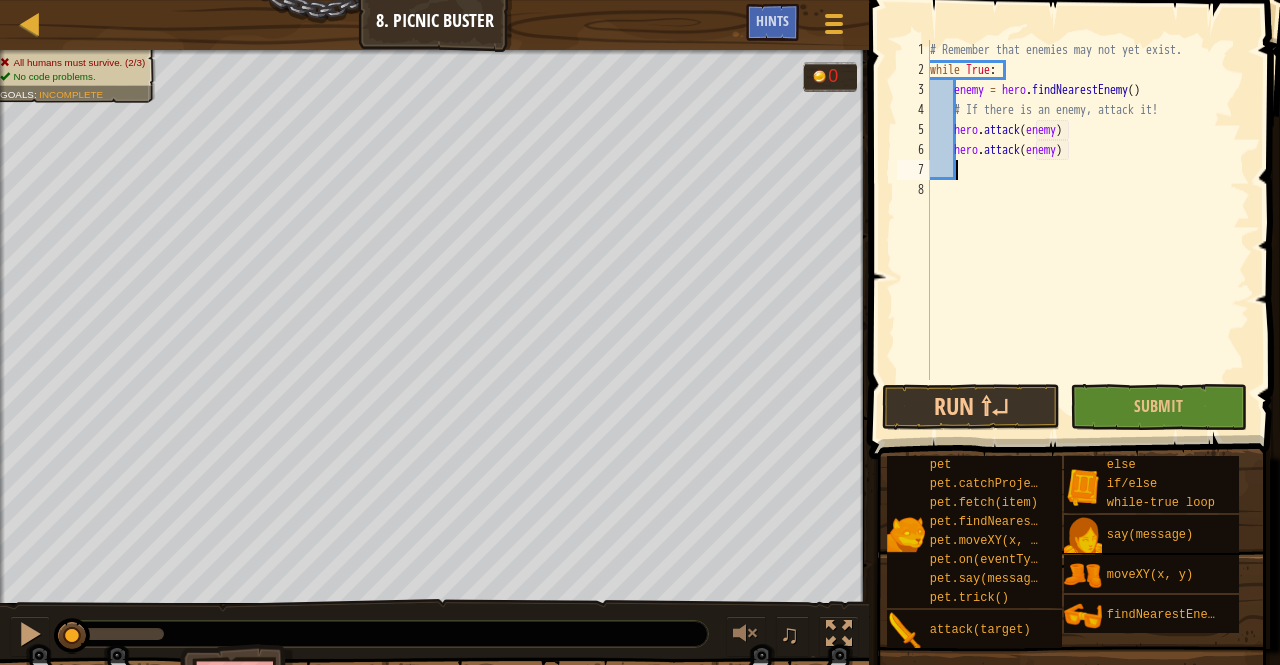 scroll, scrollTop: 9, scrollLeft: 0, axis: vertical 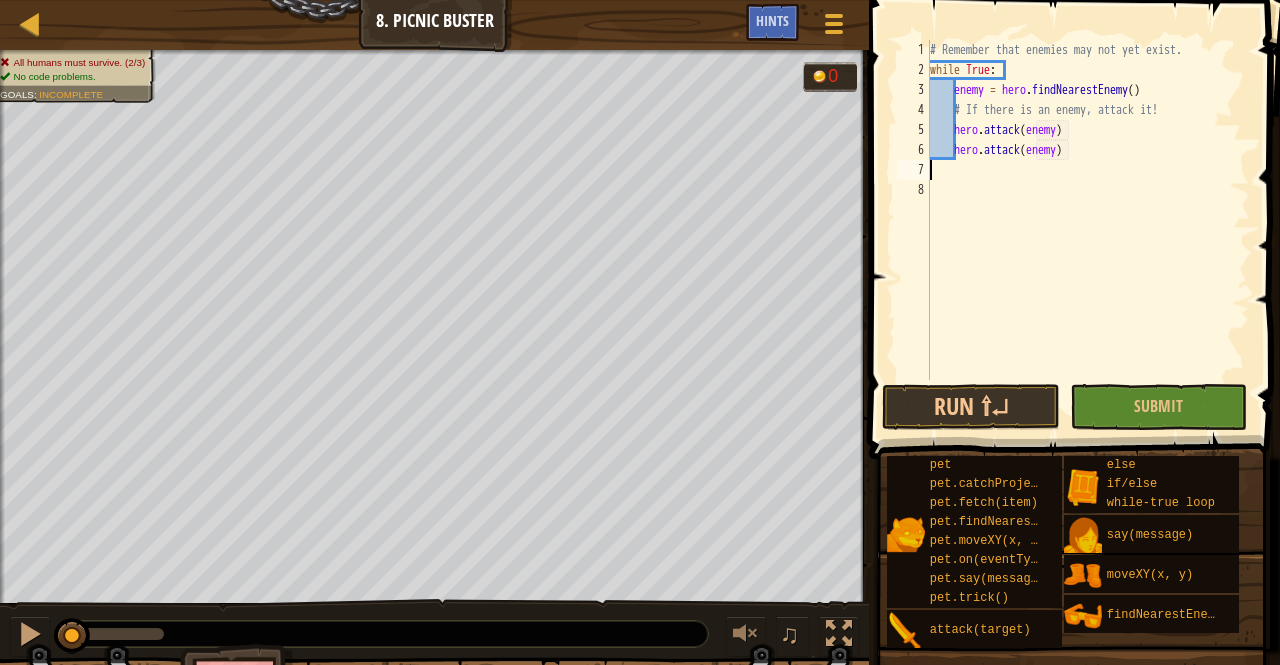 type on "whi" 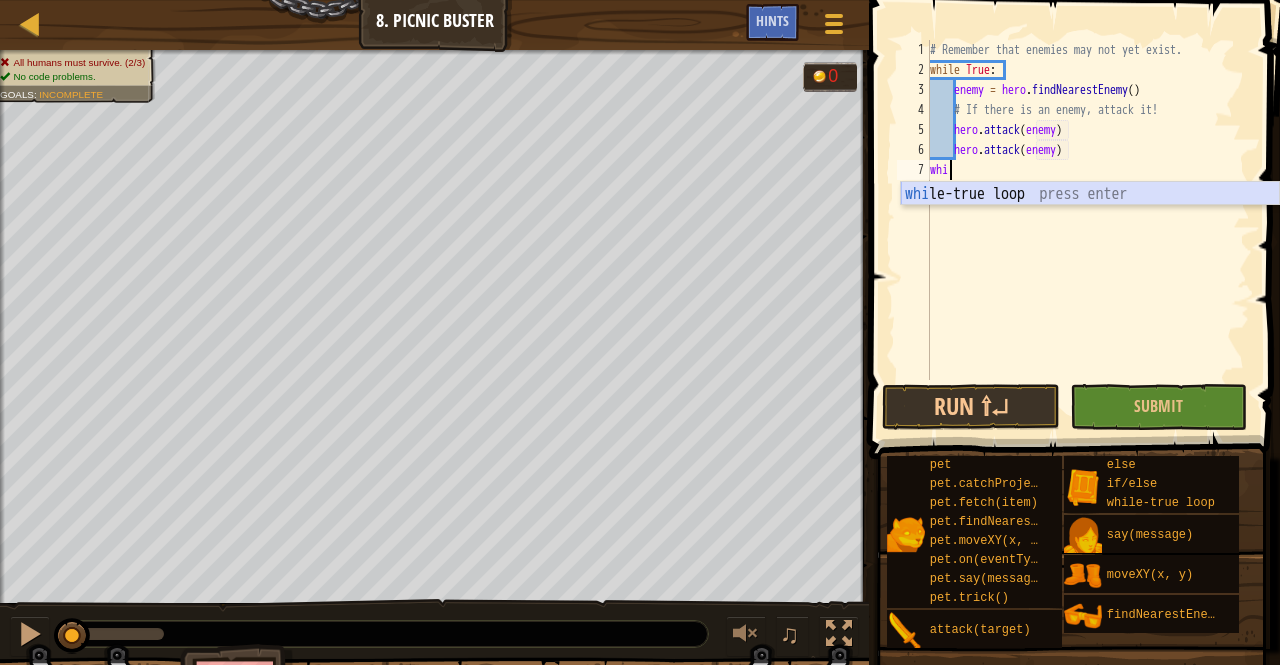 click on "whi le-true loop press enter" at bounding box center (1090, 218) 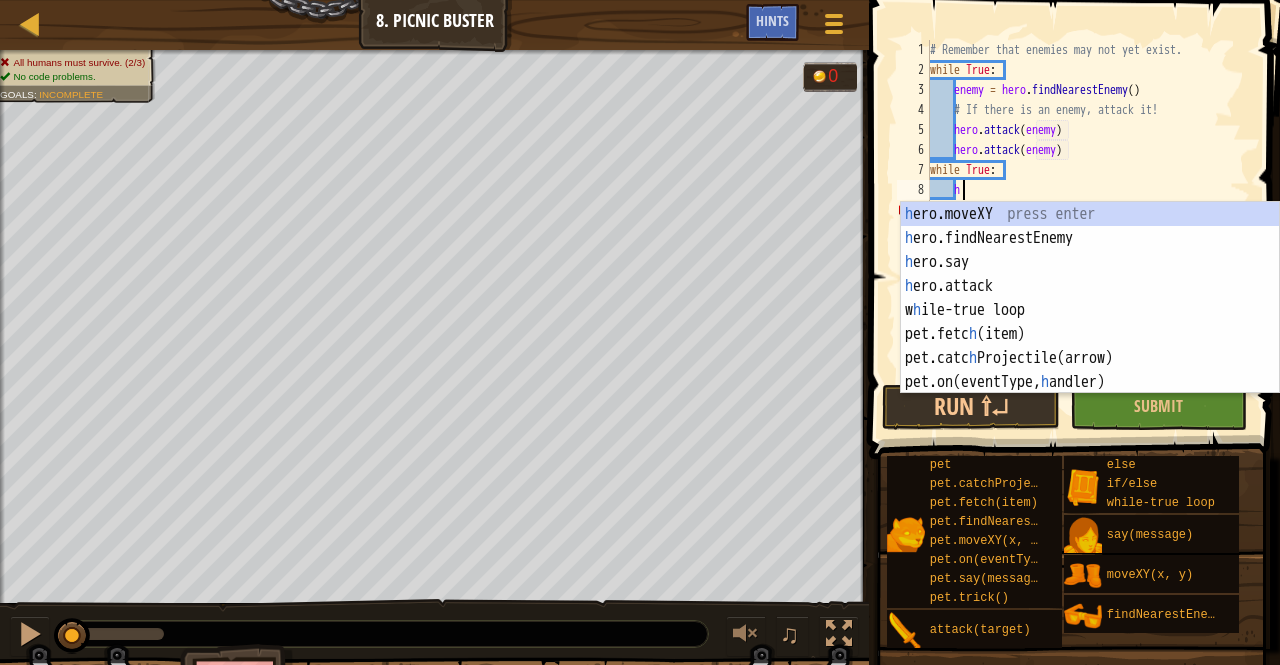 scroll, scrollTop: 9, scrollLeft: 2, axis: both 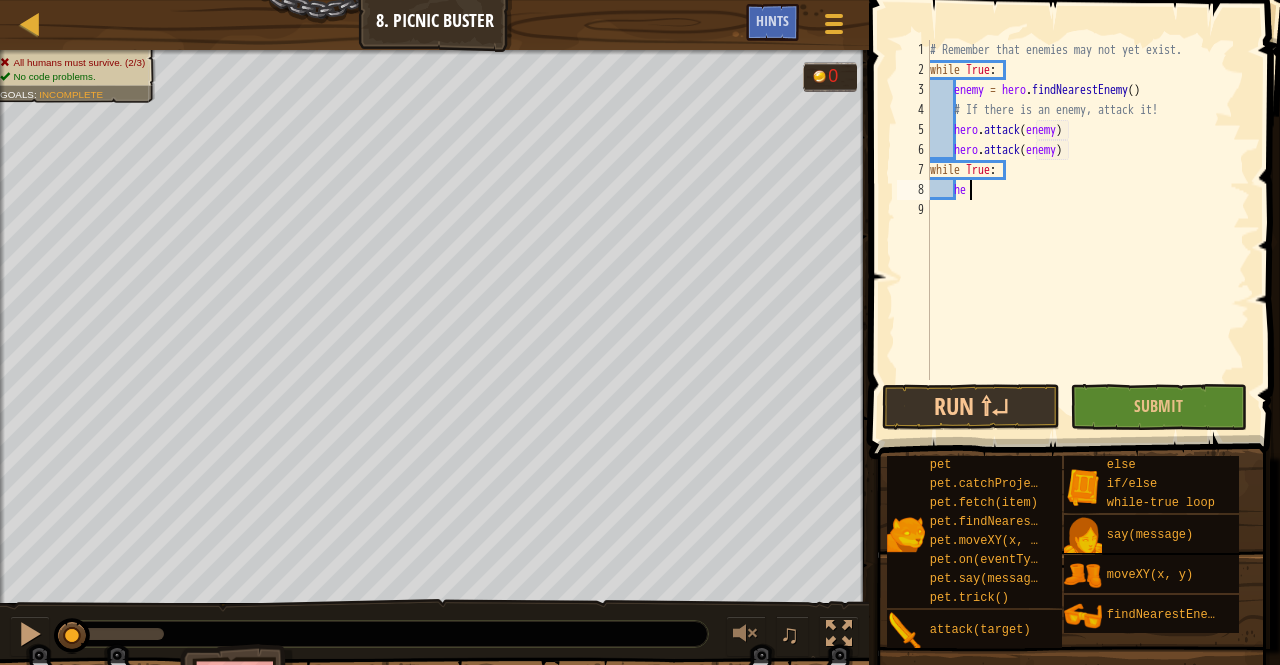 click on "# Remember that enemies may not yet exist. while   True :      enemy   =   hero . findNearestEnemy ( )      # If there is an enemy, attack it!      hero . attack ( enemy )      hero . attack ( enemy ) while   True :      he" at bounding box center (1088, 230) 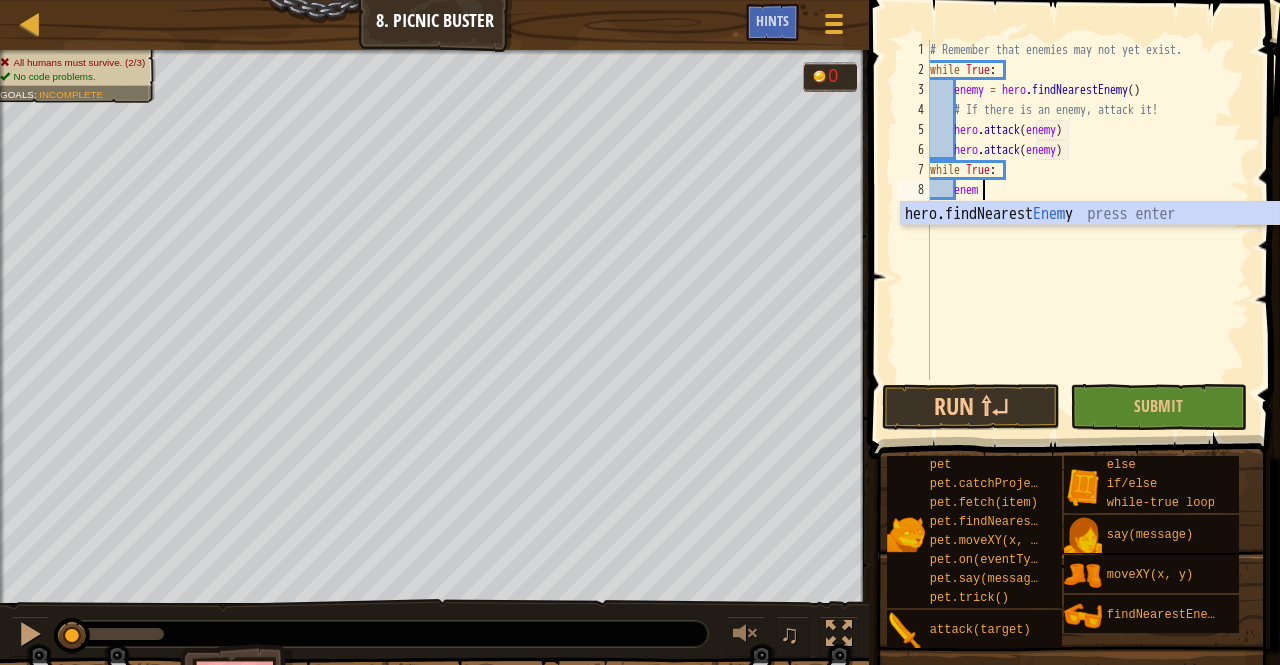 scroll, scrollTop: 9, scrollLeft: 3, axis: both 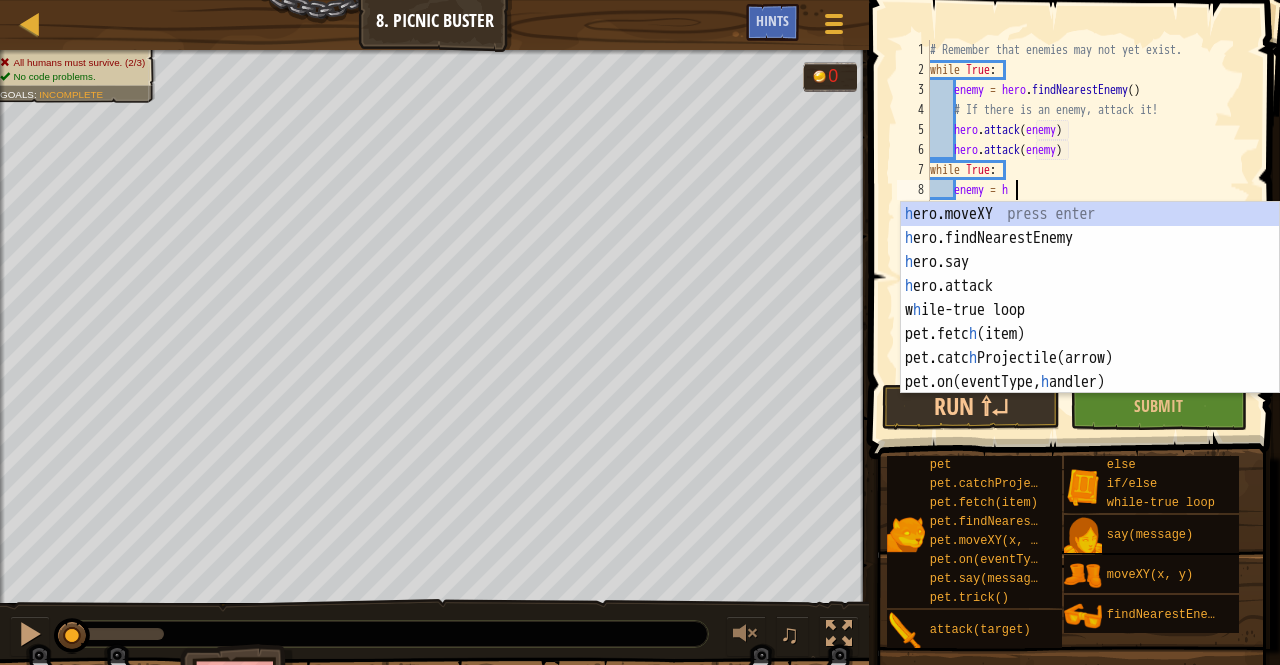 type on "enemy = he" 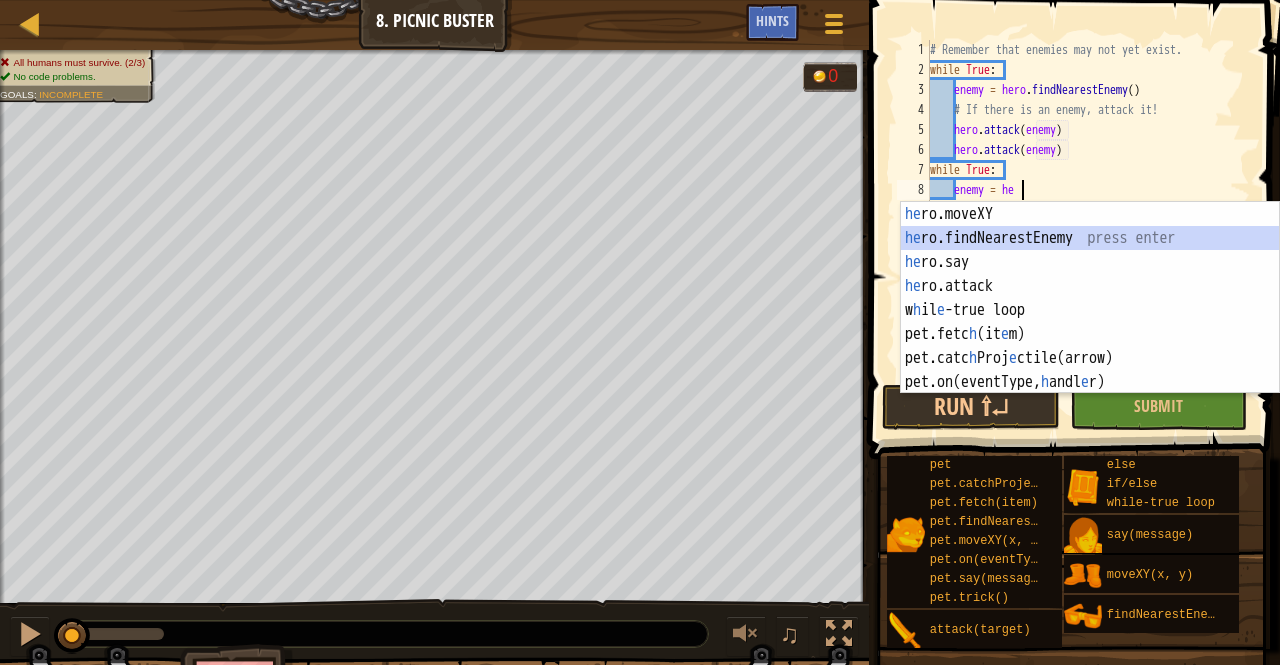 click on "he ro.moveXY press enter he ro.findNearestEnemy press enter he ro.say press enter he ro.attack press enter w h il e -true loop press enter pet.fetc h (it e m) press enter pet.catc h Proj e ctile(arrow) press enter pet.on(eventType,  h andl e r) press enter" at bounding box center (1090, 322) 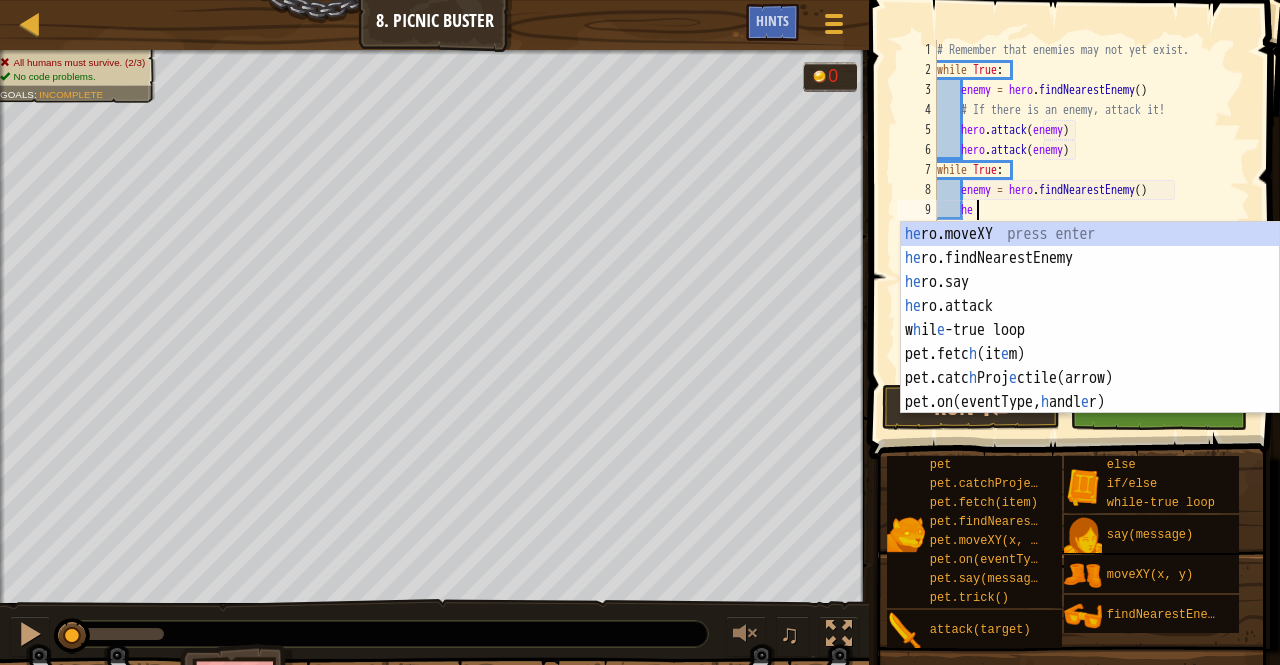 scroll, scrollTop: 9, scrollLeft: 2, axis: both 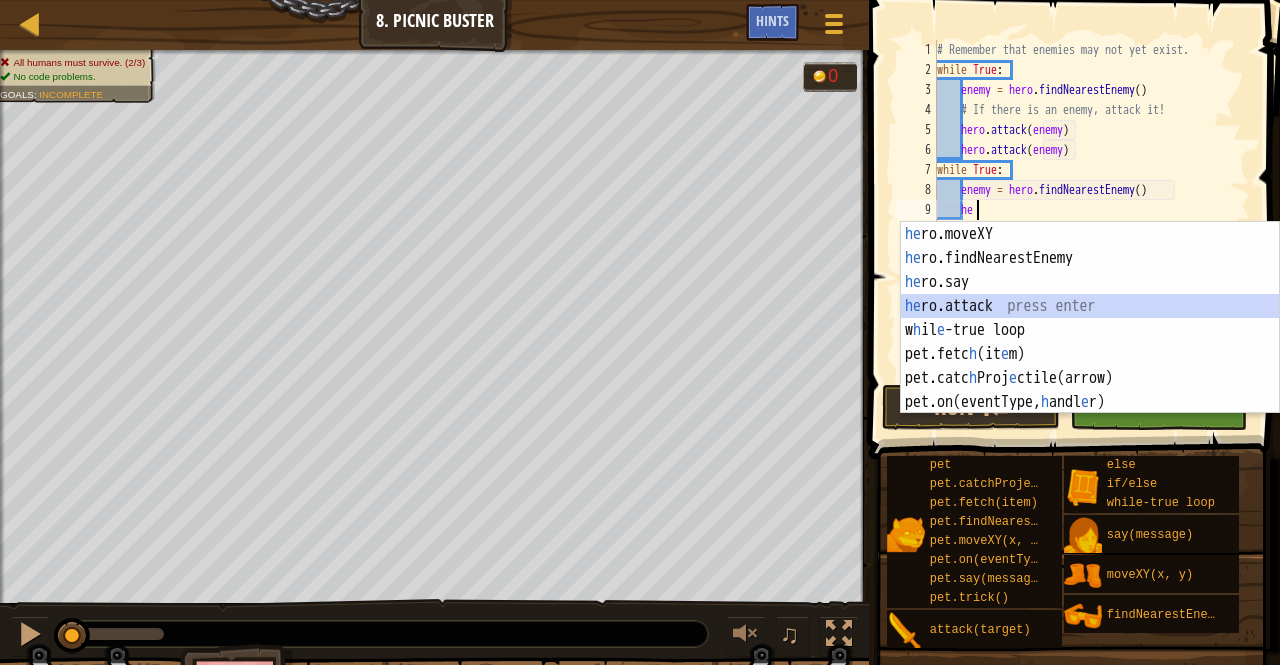 click on "he ro.moveXY press enter he ro.findNearestEnemy press enter he ro.say press enter he ro.attack press enter w h il e -true loop press enter pet.fetc h (it e m) press enter pet.catc h Proj e ctile(arrow) press enter pet.on(eventType,  h andl e r) press enter" at bounding box center (1090, 342) 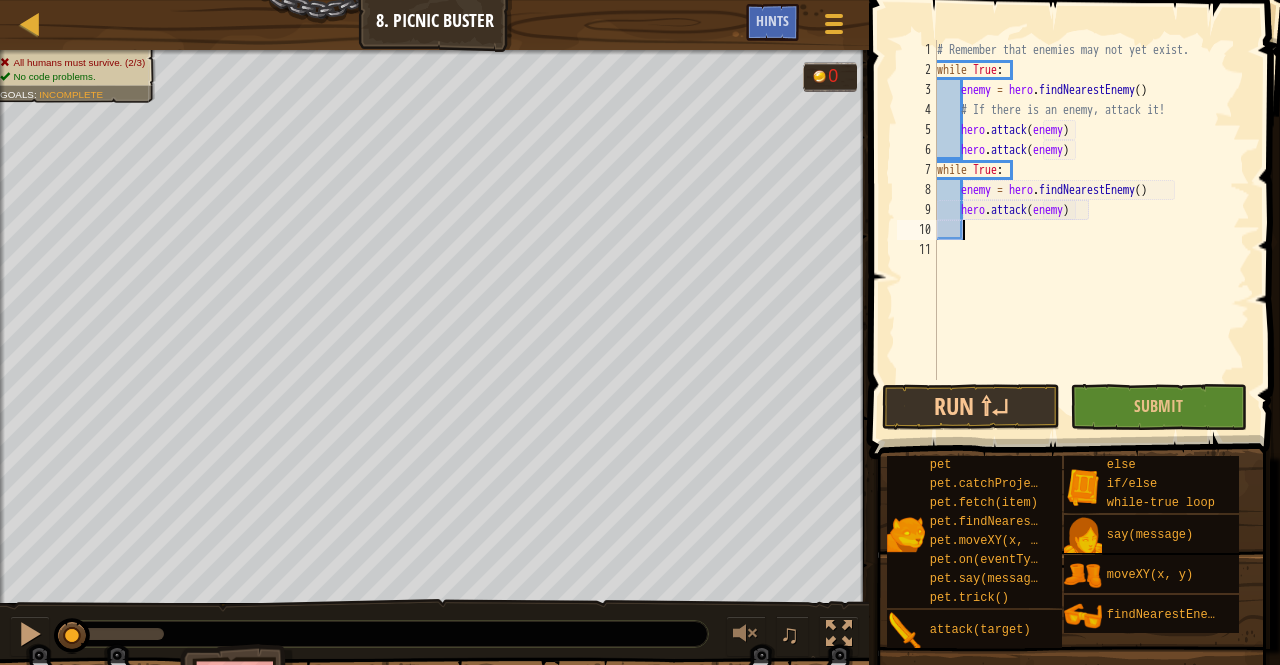 scroll, scrollTop: 9, scrollLeft: 12, axis: both 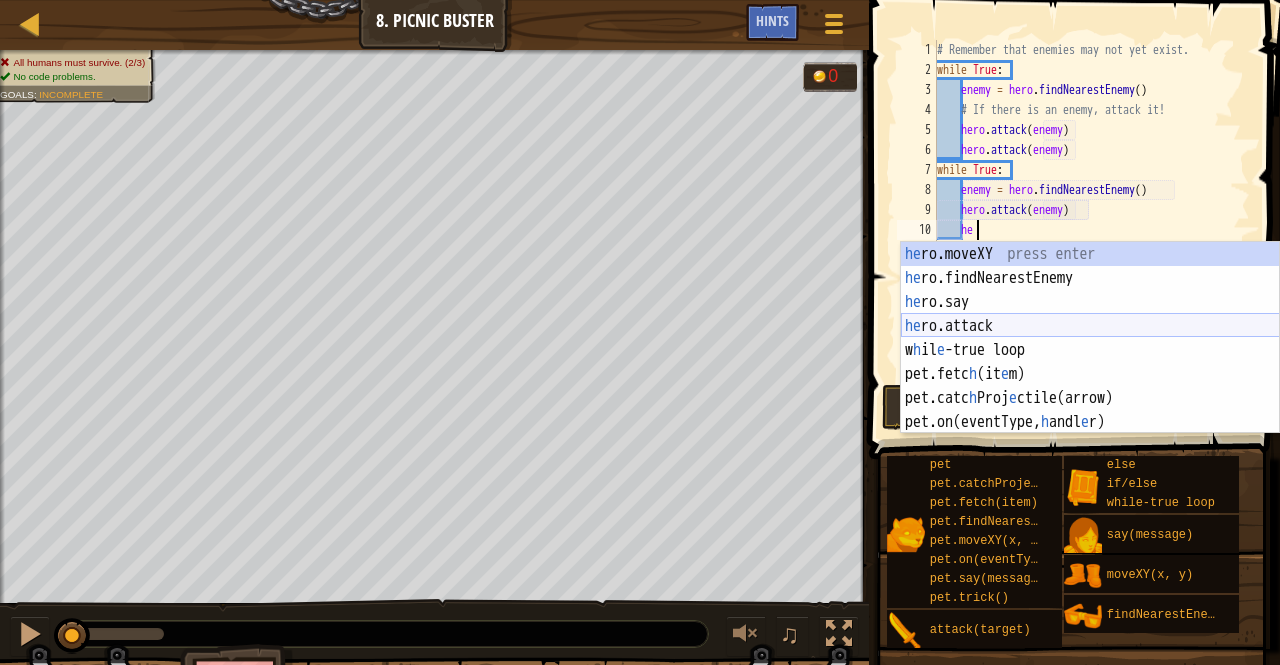 click on "he ro.moveXY press enter he ro.findNearestEnemy press enter he ro.say press enter he ro.attack press enter w h il e -true loop press enter pet.fetc h (it e m) press enter pet.catc h Proj e ctile(arrow) press enter pet.on(eventType,  h andl e r) press enter" at bounding box center [1090, 362] 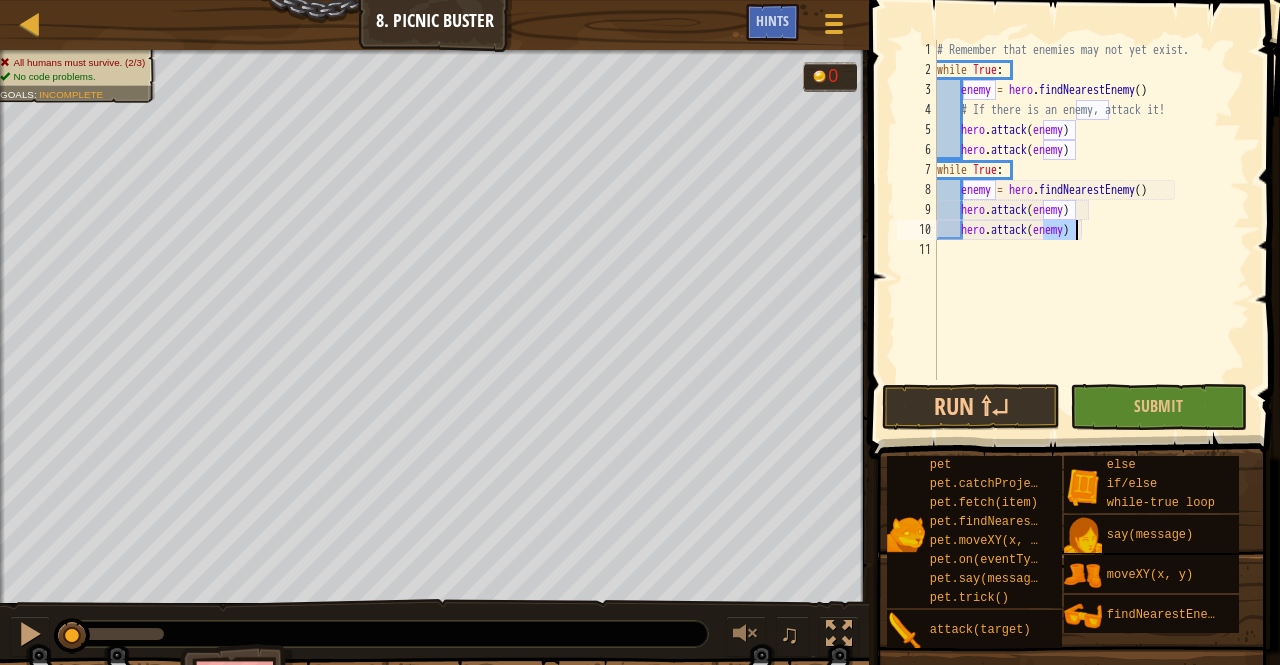 scroll, scrollTop: 9, scrollLeft: 11, axis: both 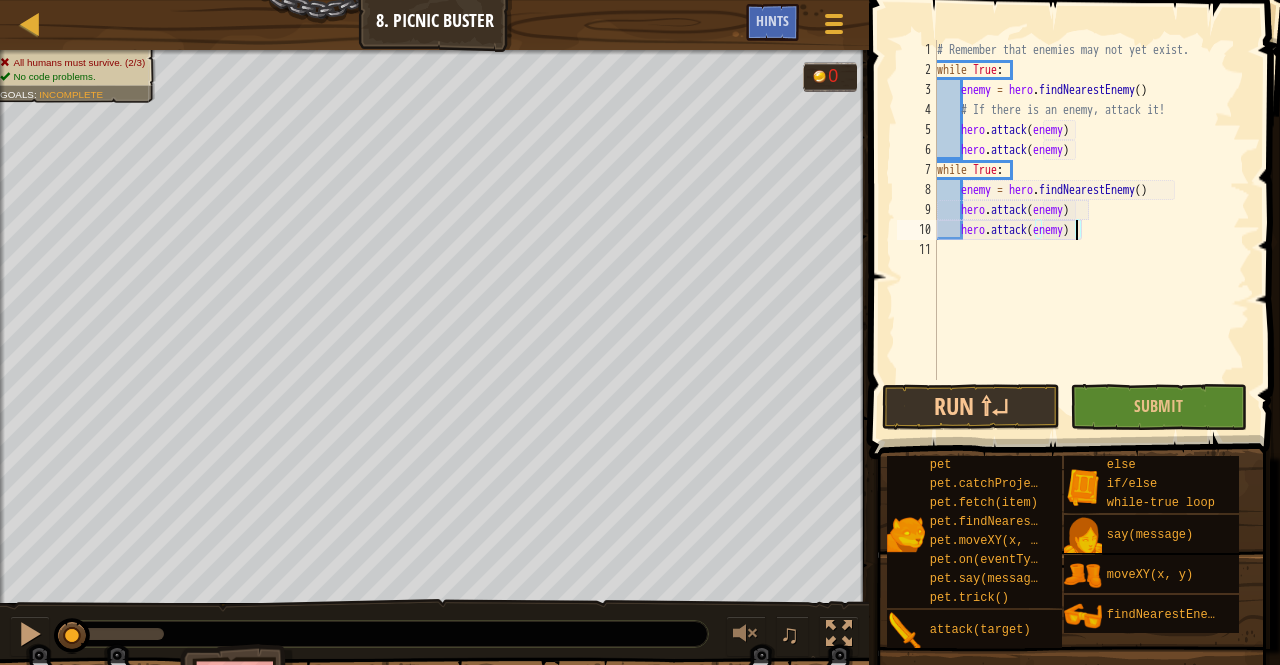 click on "# Remember that enemies may not yet exist. while   True :      enemy   =   hero . findNearestEnemy ( )      # If there is an enemy, attack it!      hero . attack ( enemy )      hero . attack ( enemy ) while   True :      enemy   =   hero . findNearestEnemy ( )      hero . attack ( enemy )      hero . attack ( enemy )" at bounding box center [1092, 230] 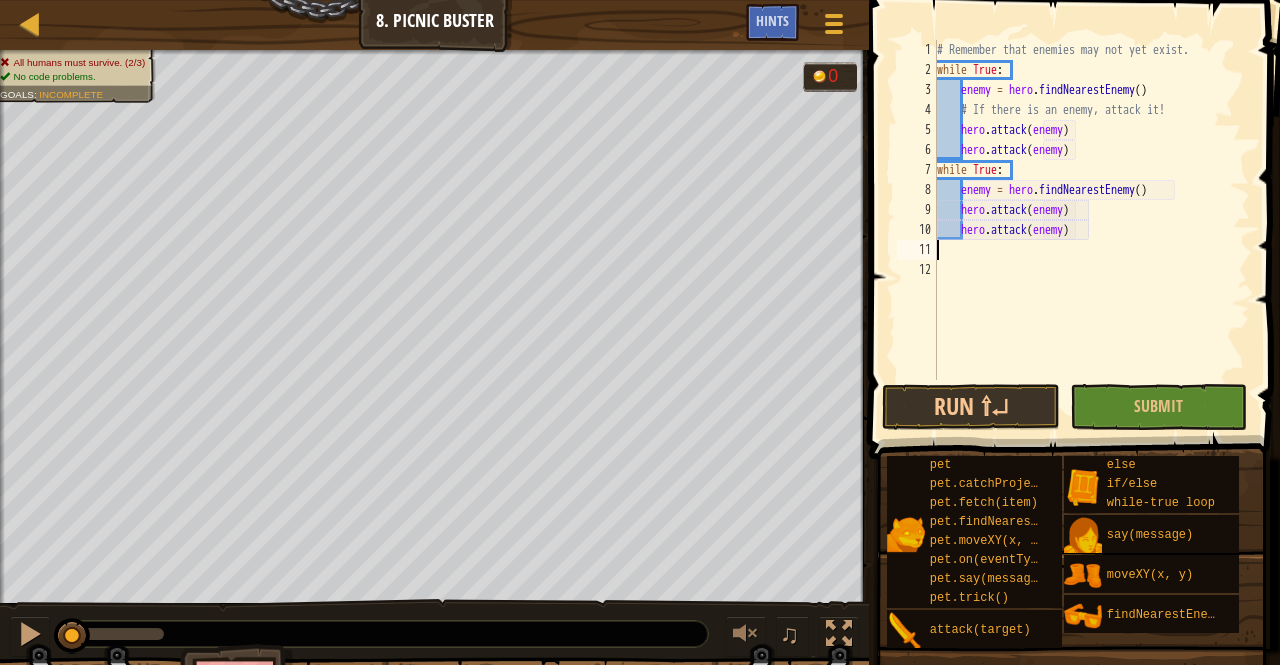 scroll, scrollTop: 9, scrollLeft: 0, axis: vertical 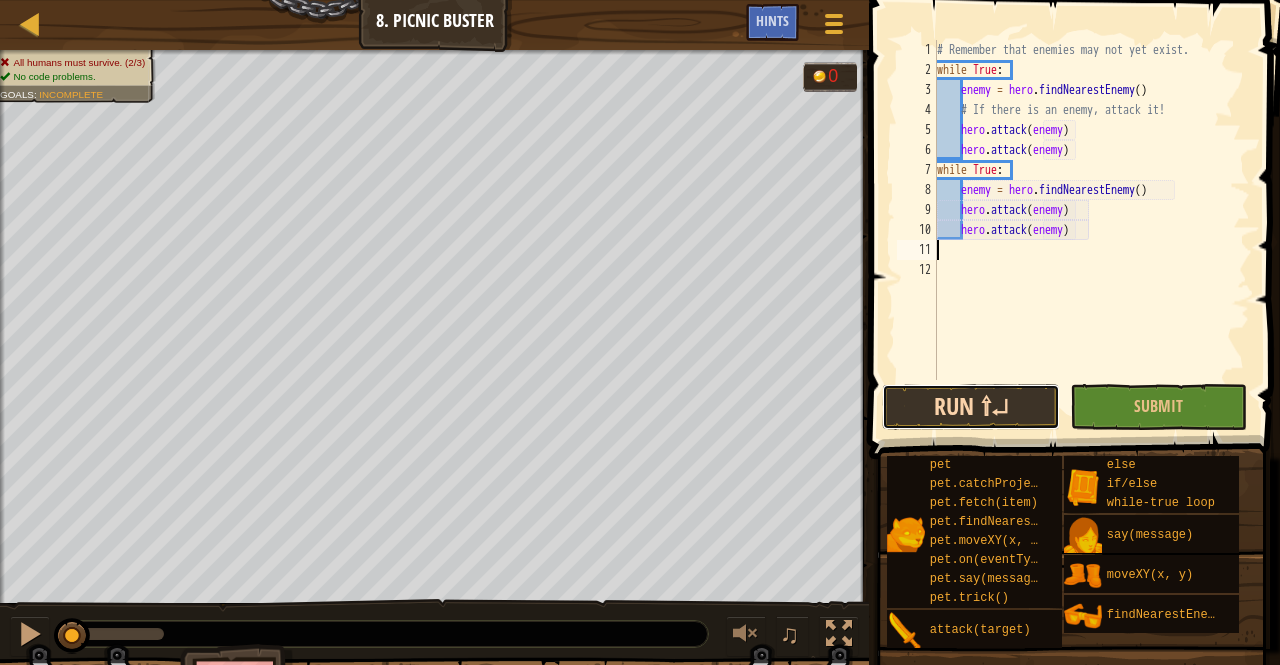 click on "Run ⇧↵" at bounding box center (971, 407) 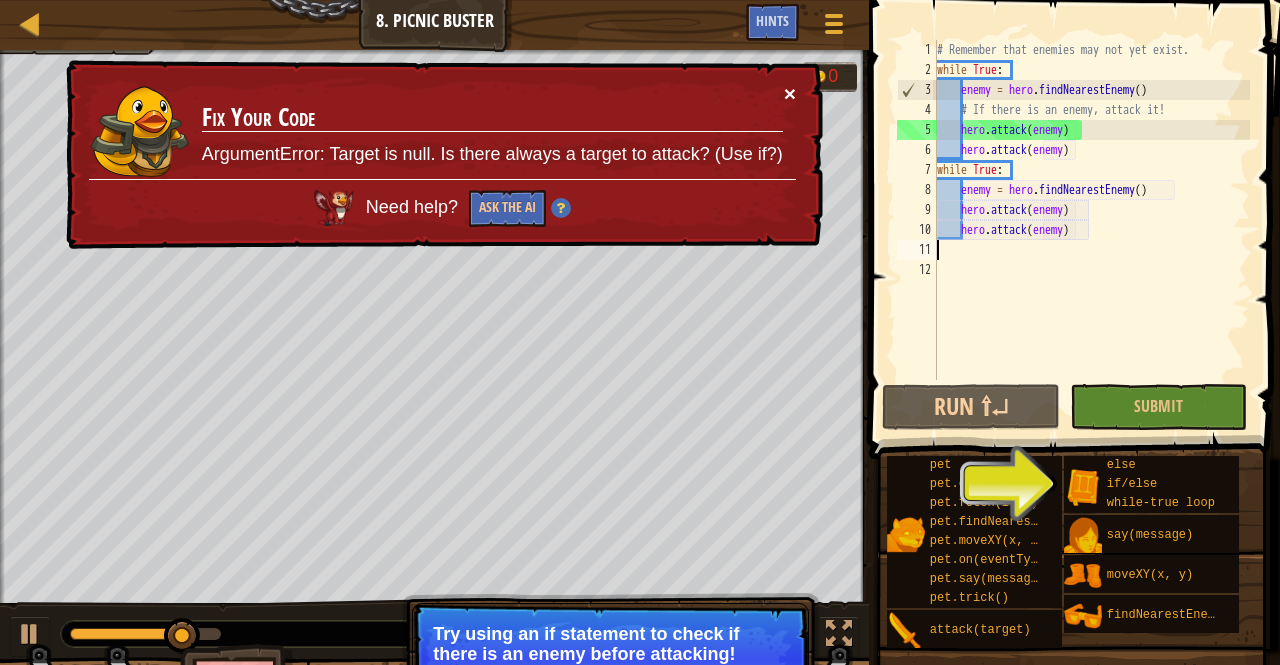 click on "×" at bounding box center (790, 93) 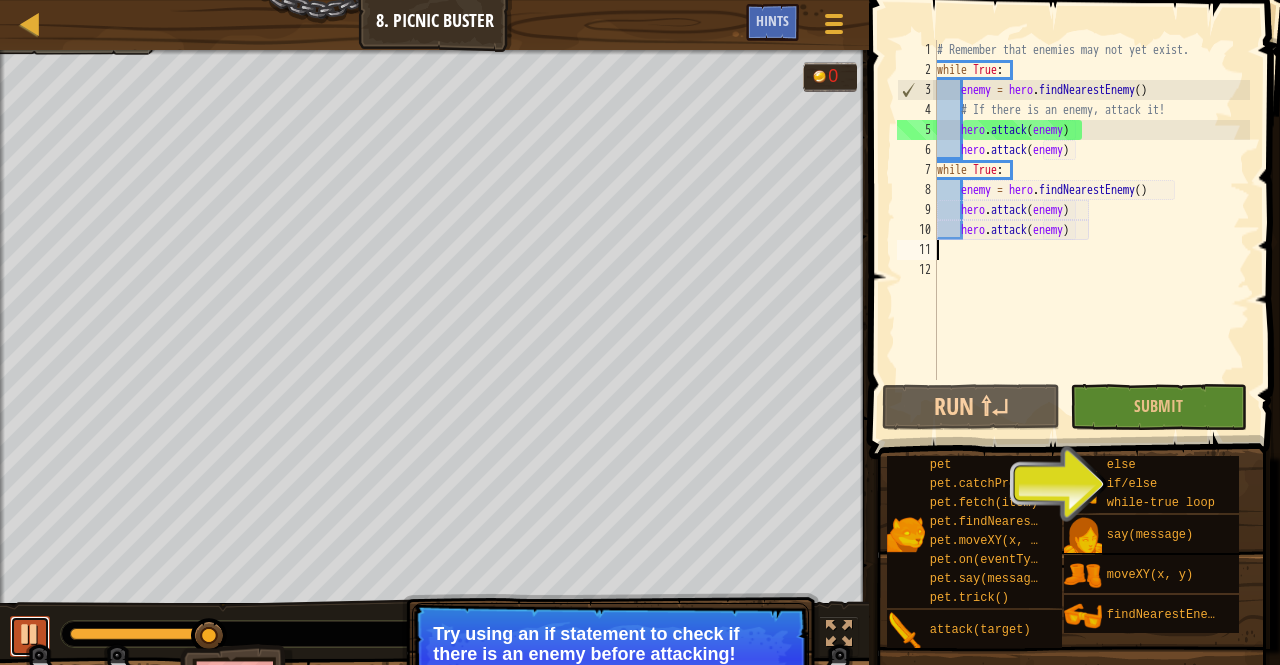 click at bounding box center [30, 636] 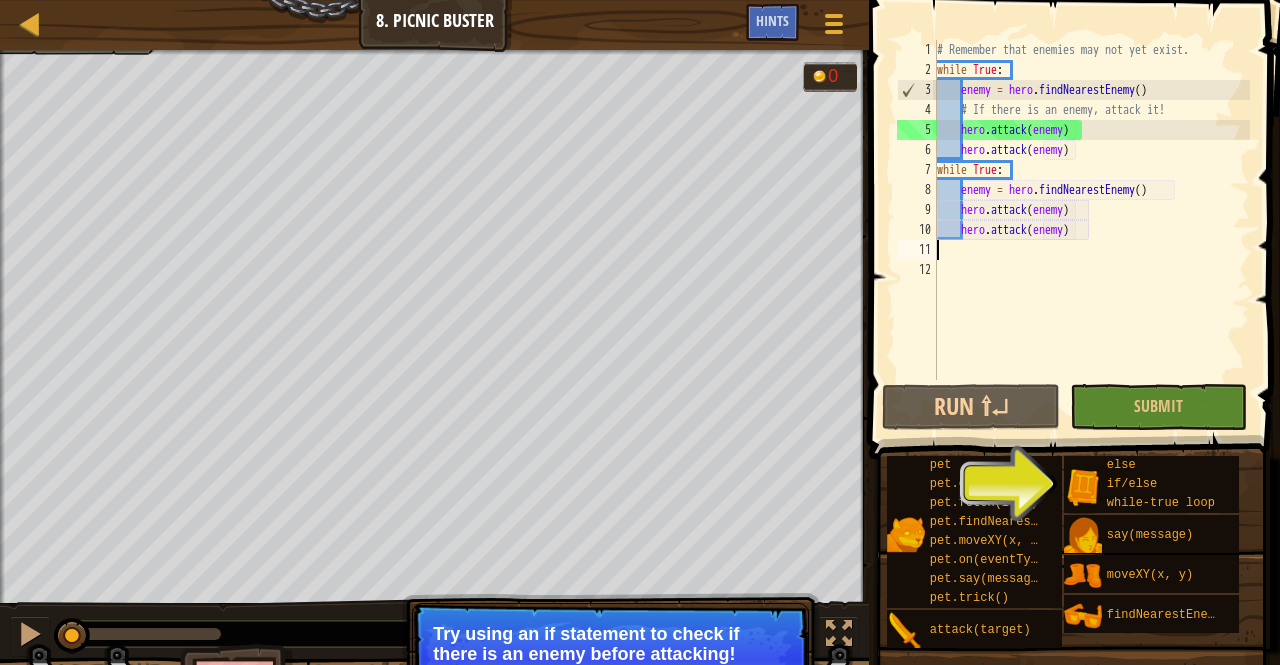 drag, startPoint x: 203, startPoint y: 621, endPoint x: 63, endPoint y: 617, distance: 140.05713 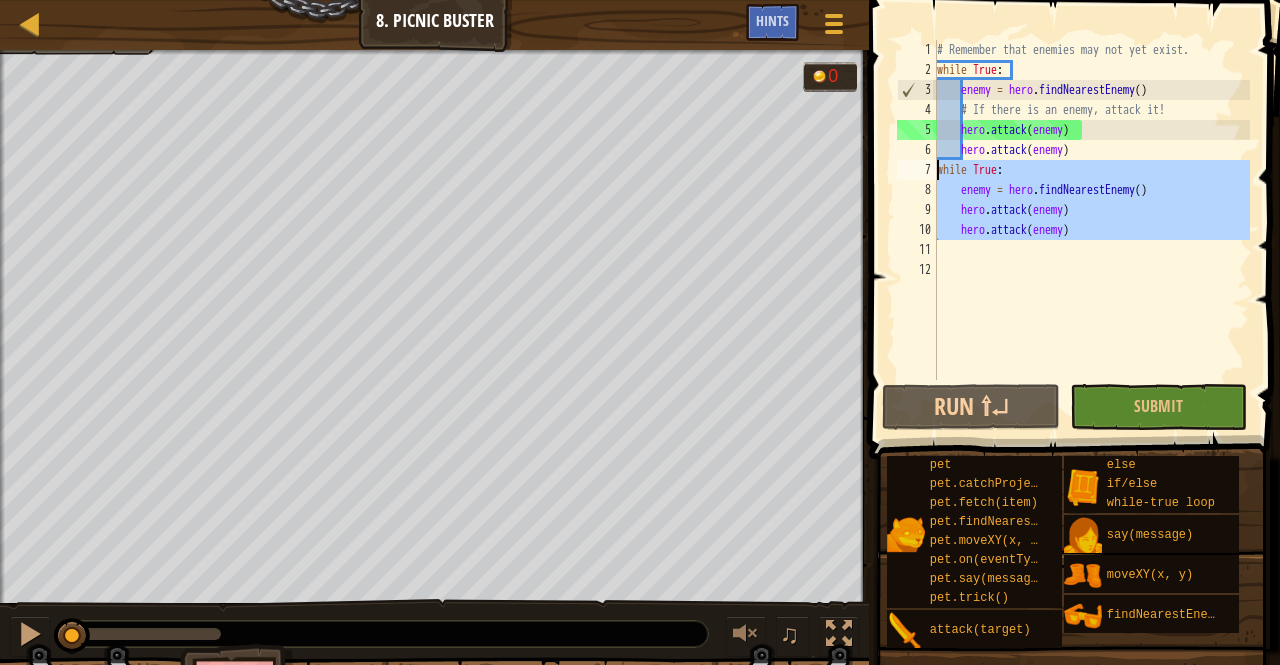 drag, startPoint x: 1108, startPoint y: 248, endPoint x: 934, endPoint y: 170, distance: 190.68298 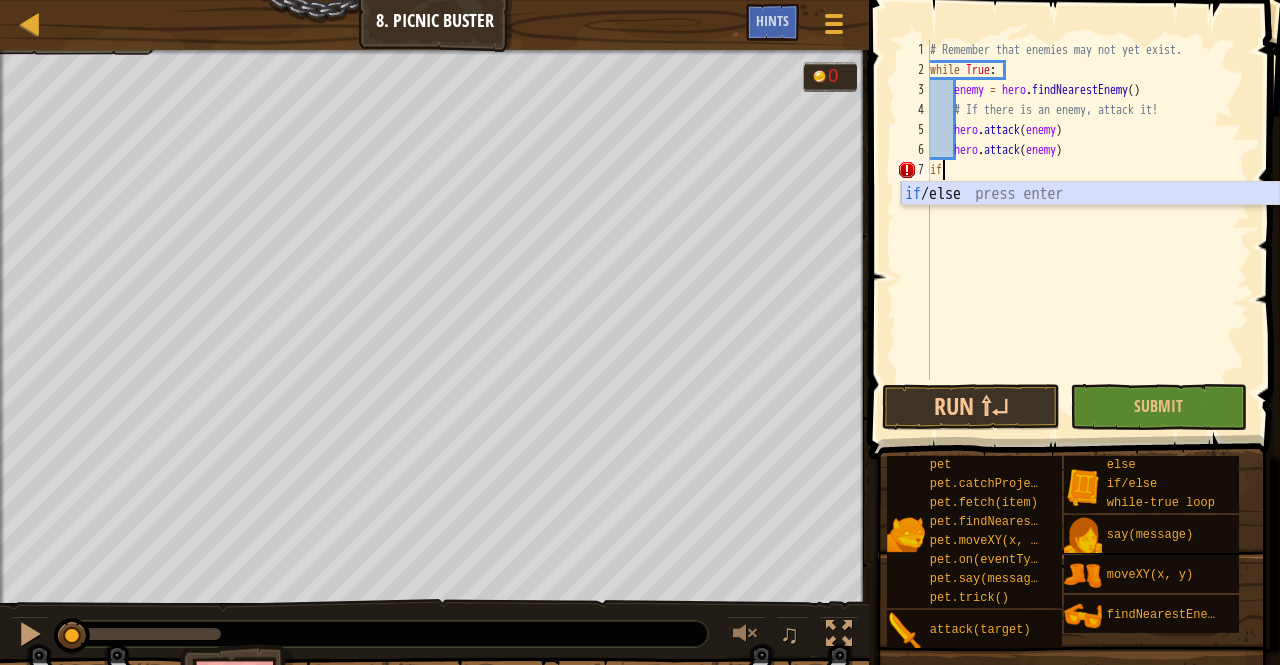click on "if /else press enter" at bounding box center (1090, 218) 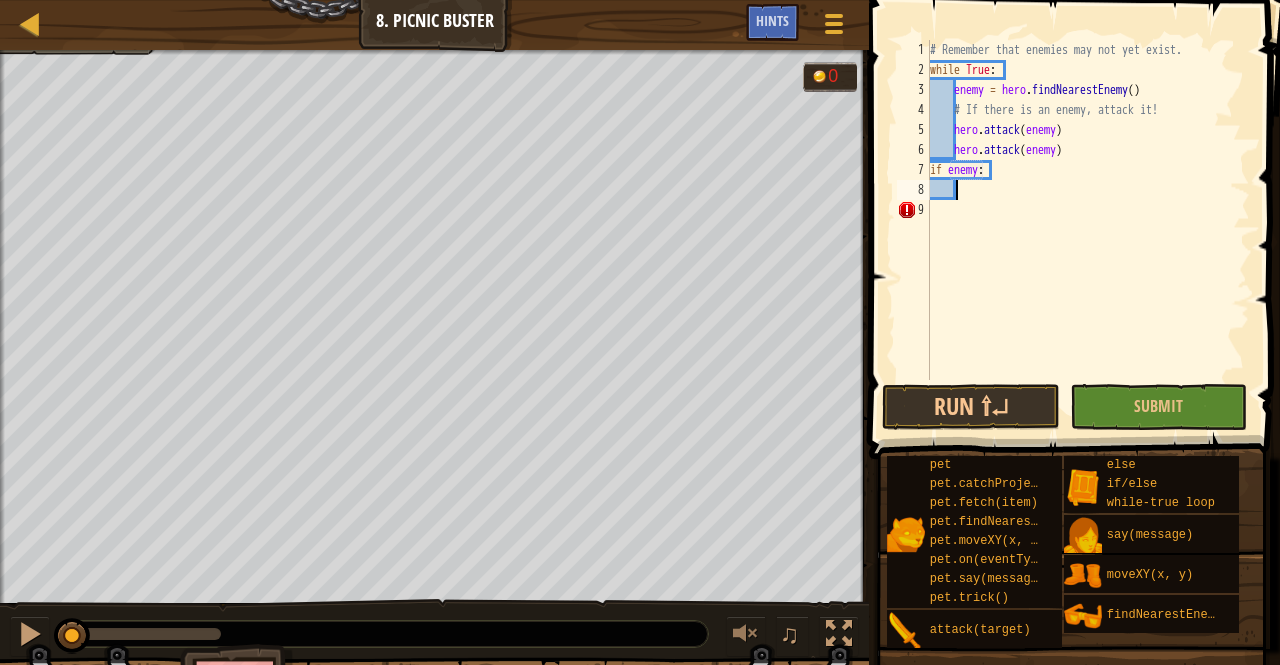 click on "# Remember that enemies may not yet exist. while   True :      enemy   =   hero . findNearestEnemy ( )      # If there is an enemy, attack it!      hero . attack ( enemy )      hero . attack ( enemy ) if   enemy :" at bounding box center [1088, 230] 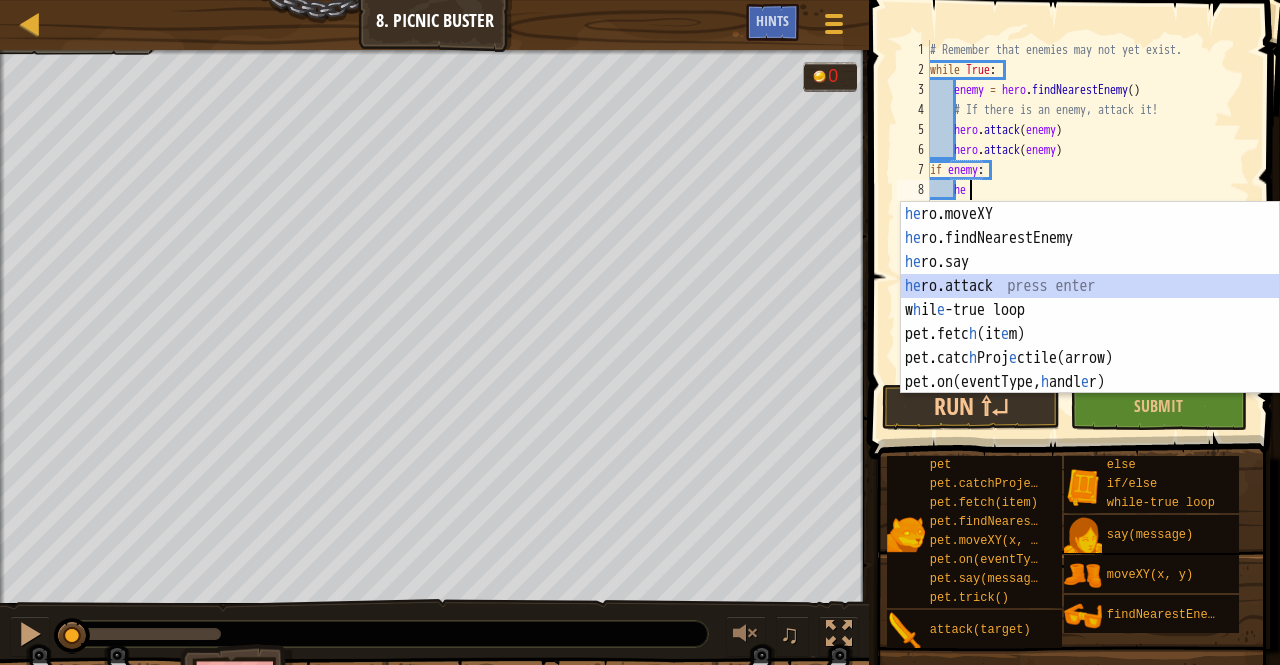 click on "he ro.moveXY press enter he ro.findNearestEnemy press enter he ro.say press enter he ro.attack press enter w h il e -true loop press enter pet.fetc h (it e m) press enter pet.catc h Proj e ctile(arrow) press enter pet.on(eventType,  h andl e r) press enter" at bounding box center [1090, 322] 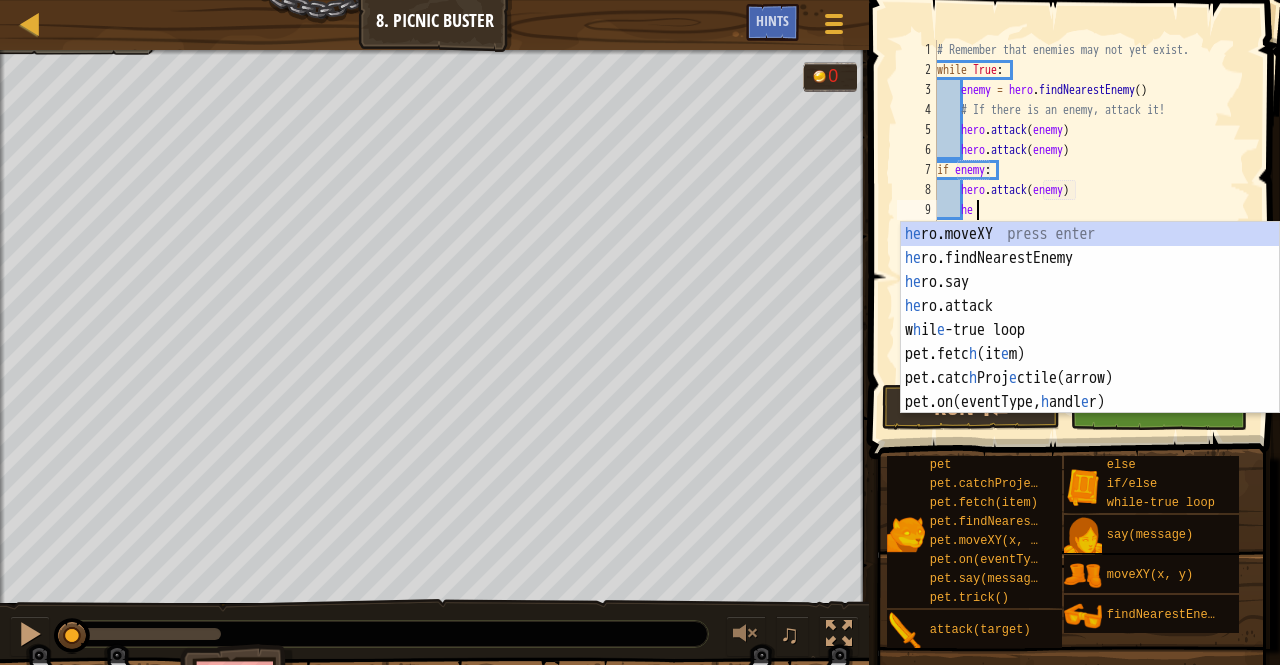 scroll, scrollTop: 9, scrollLeft: 12, axis: both 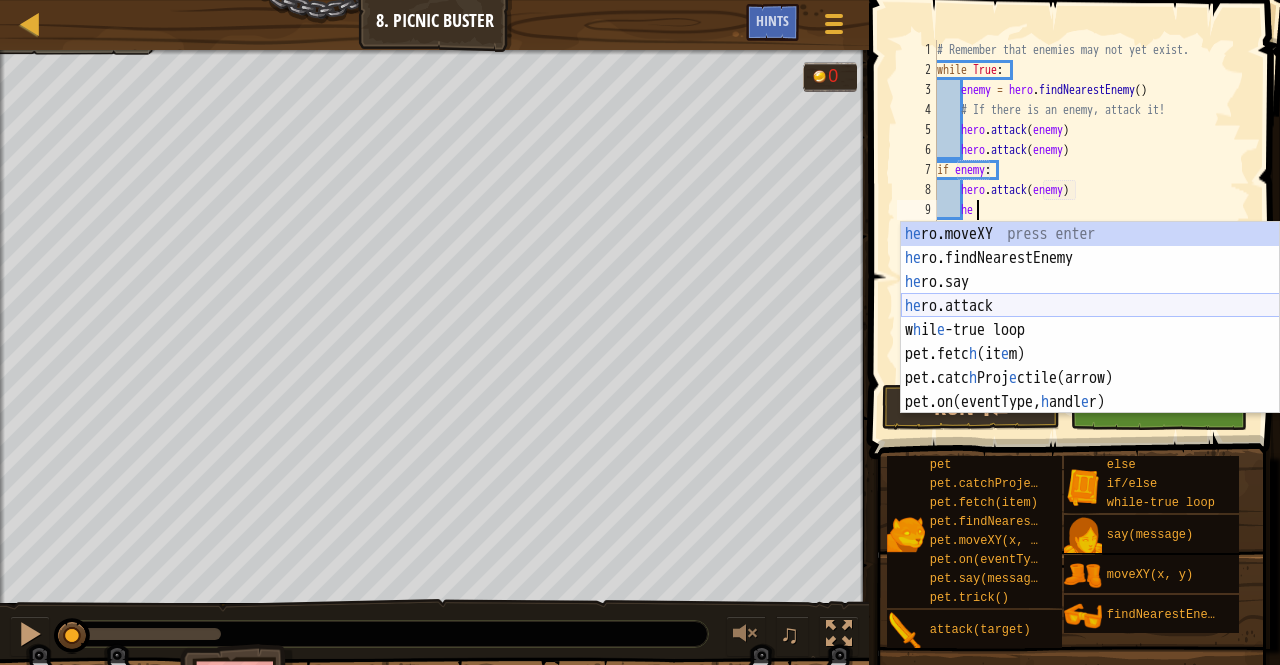 click on "he ro.moveXY press enter he ro.findNearestEnemy press enter he ro.say press enter he ro.attack press enter w h il e -true loop press enter pet.fetc h (it e m) press enter pet.catc h Proj e ctile(arrow) press enter pet.on(eventType,  h andl e r) press enter" at bounding box center [1090, 342] 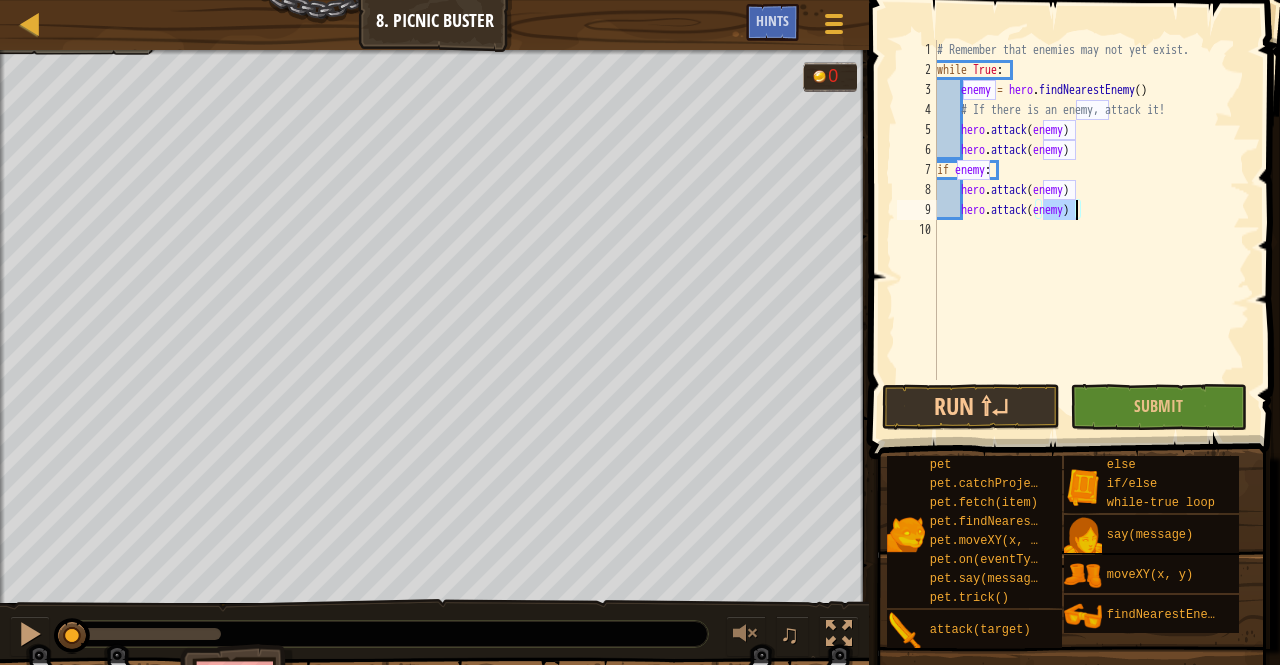 scroll, scrollTop: 9, scrollLeft: 11, axis: both 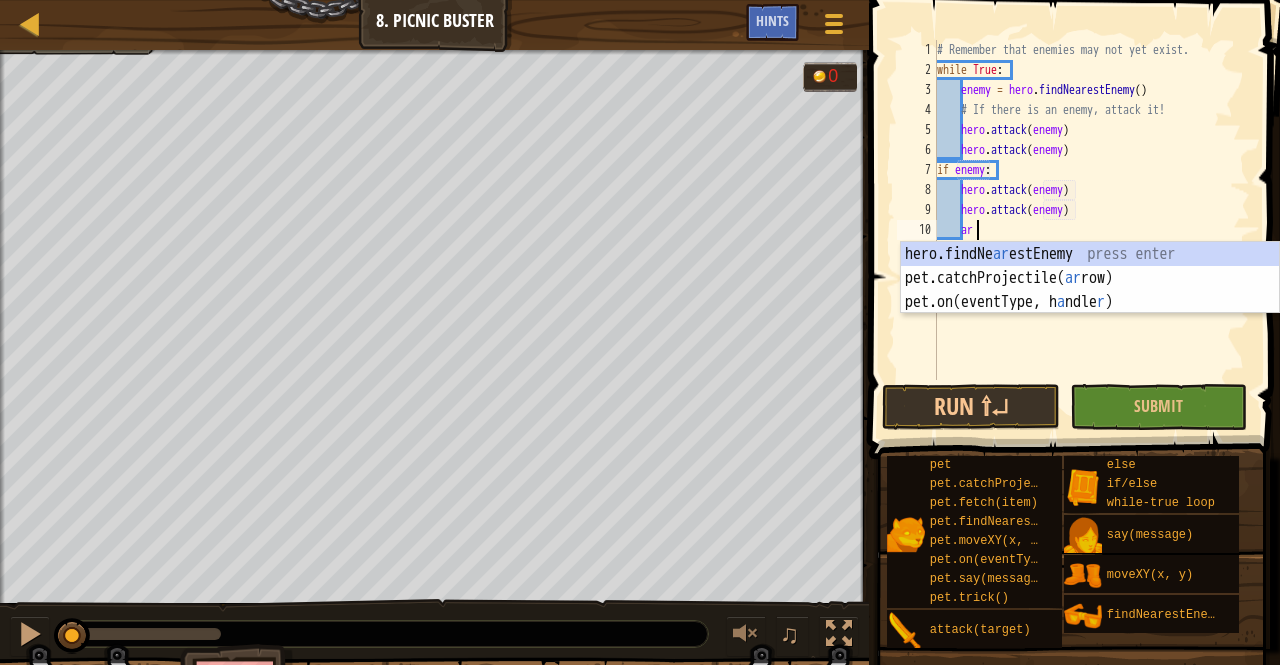 type on "a" 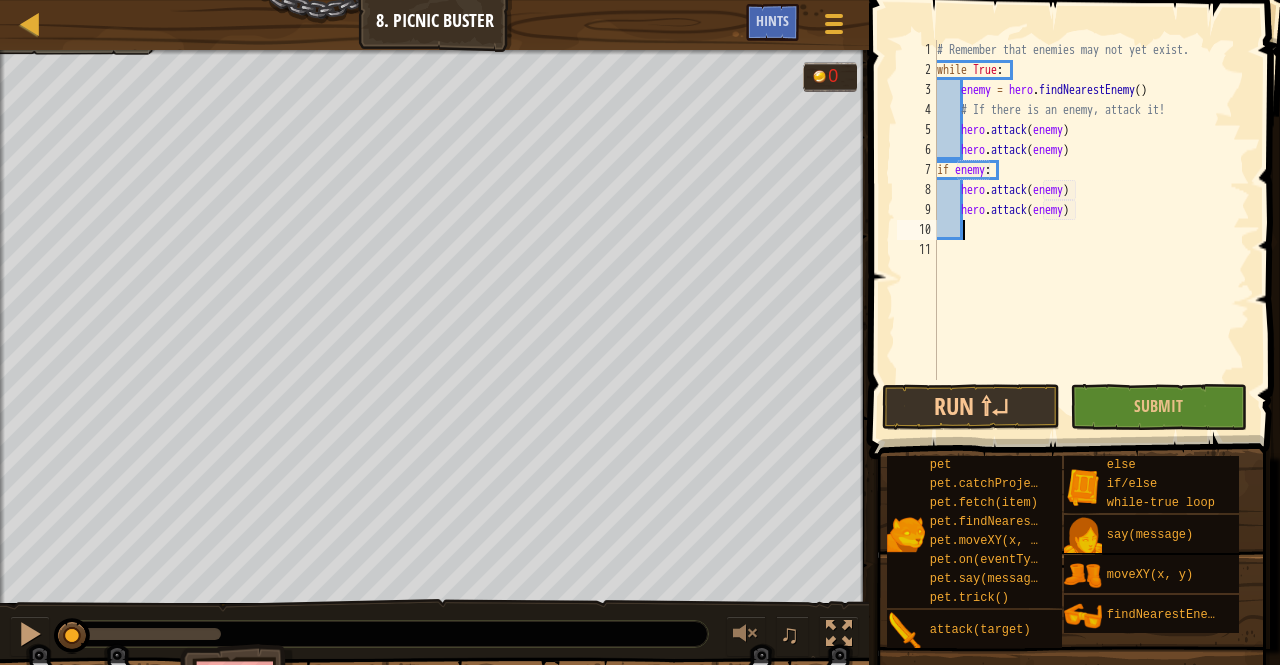 scroll, scrollTop: 9, scrollLeft: 1, axis: both 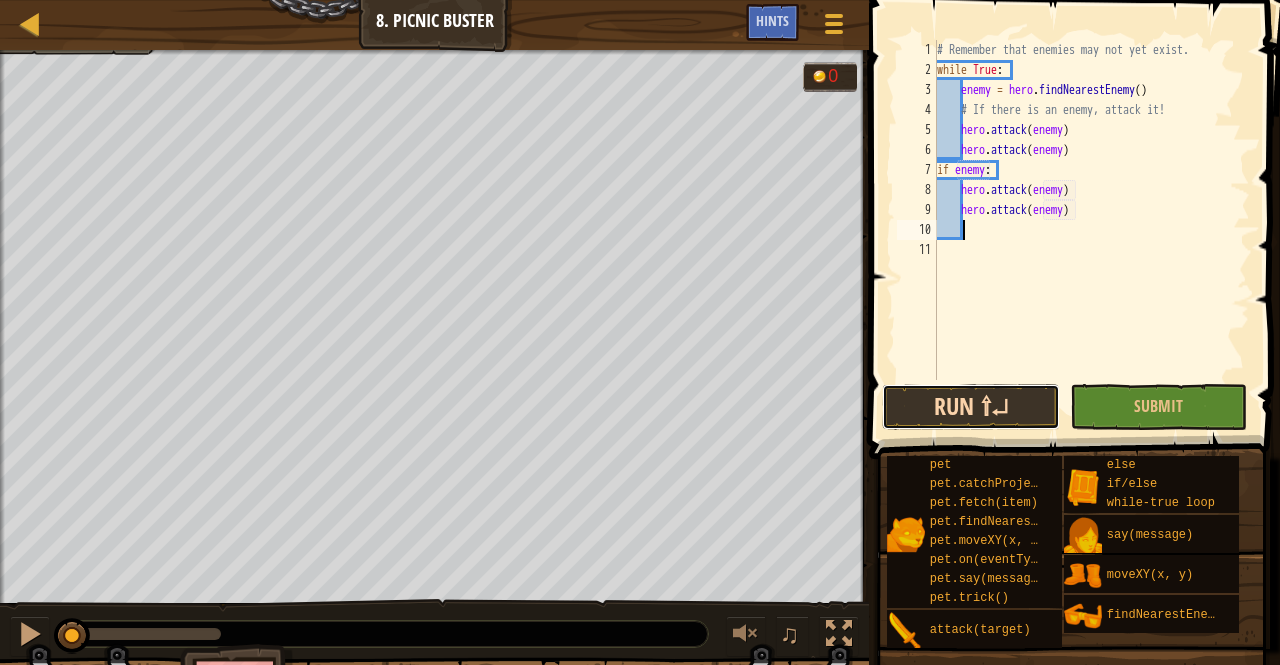 click on "Run ⇧↵" at bounding box center [971, 407] 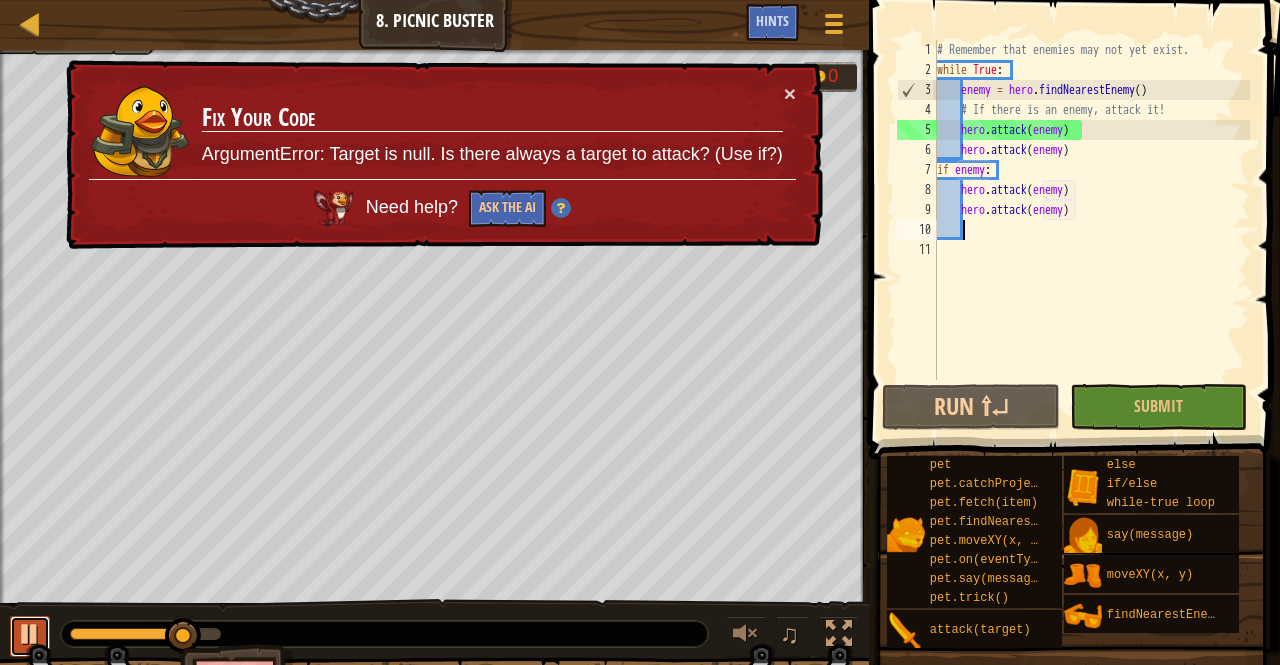 click at bounding box center (30, 634) 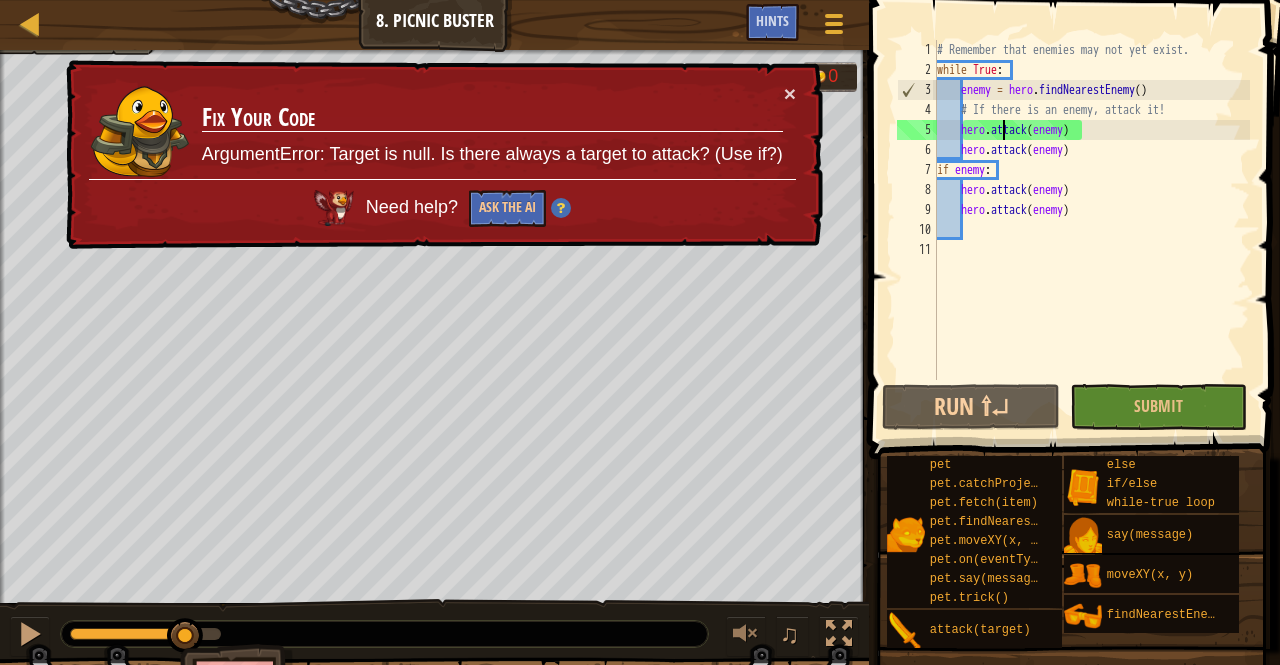 click on "# Remember that enemies may not yet exist. while   True :      enemy   =   hero . findNearestEnemy ( )      # If there is an enemy, attack it!      hero . attack ( enemy )      hero . attack ( enemy ) if   enemy :      hero . attack ( enemy )      hero . attack ( enemy )" at bounding box center (1092, 230) 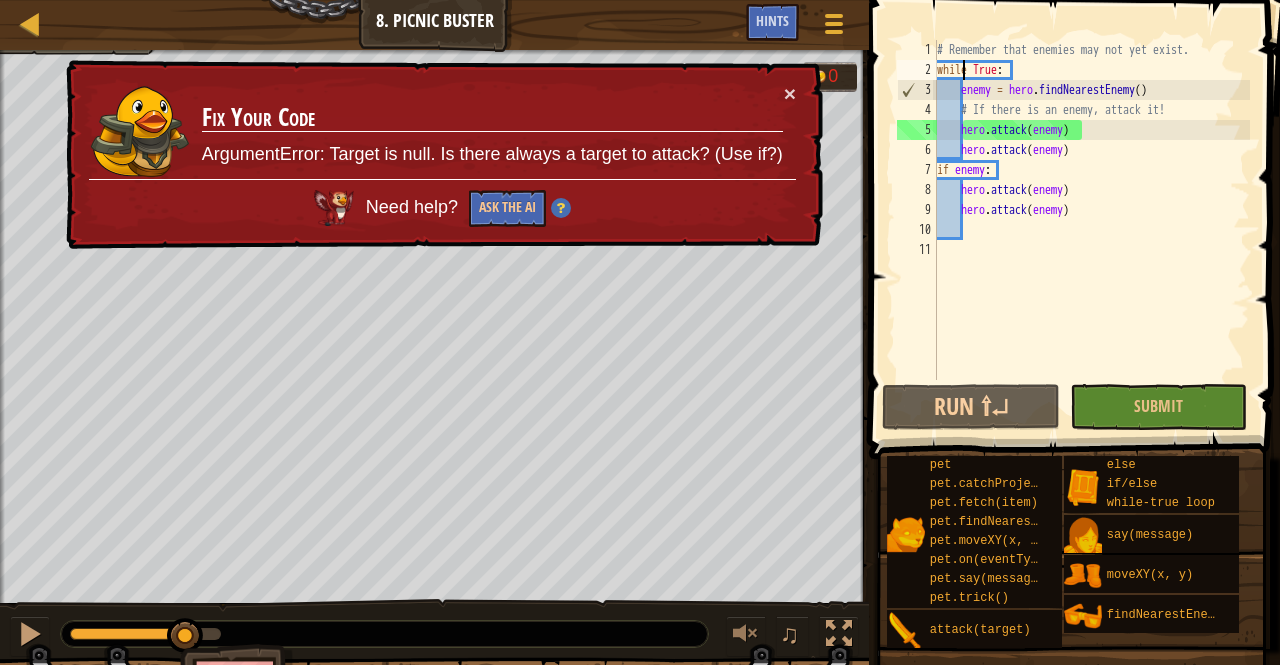 click on "# Remember that enemies may not yet exist. while   True :      enemy   =   hero . findNearestEnemy ( )      # If there is an enemy, attack it!      hero . attack ( enemy )      hero . attack ( enemy ) if   enemy :      hero . attack ( enemy )      hero . attack ( enemy )" at bounding box center (1092, 230) 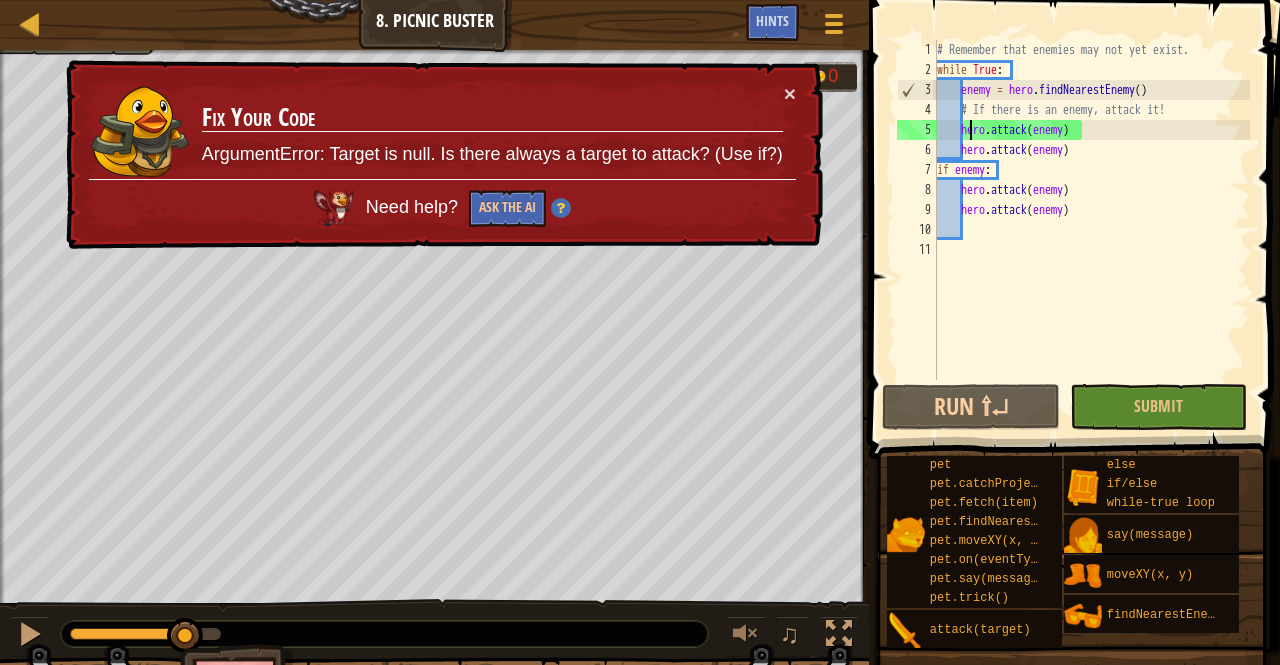 click on "# Remember that enemies may not yet exist. while   True :      enemy   =   hero . findNearestEnemy ( )      # If there is an enemy, attack it!      hero . attack ( enemy )      hero . attack ( enemy ) if   enemy :      hero . attack ( enemy )      hero . attack ( enemy )" at bounding box center (1092, 230) 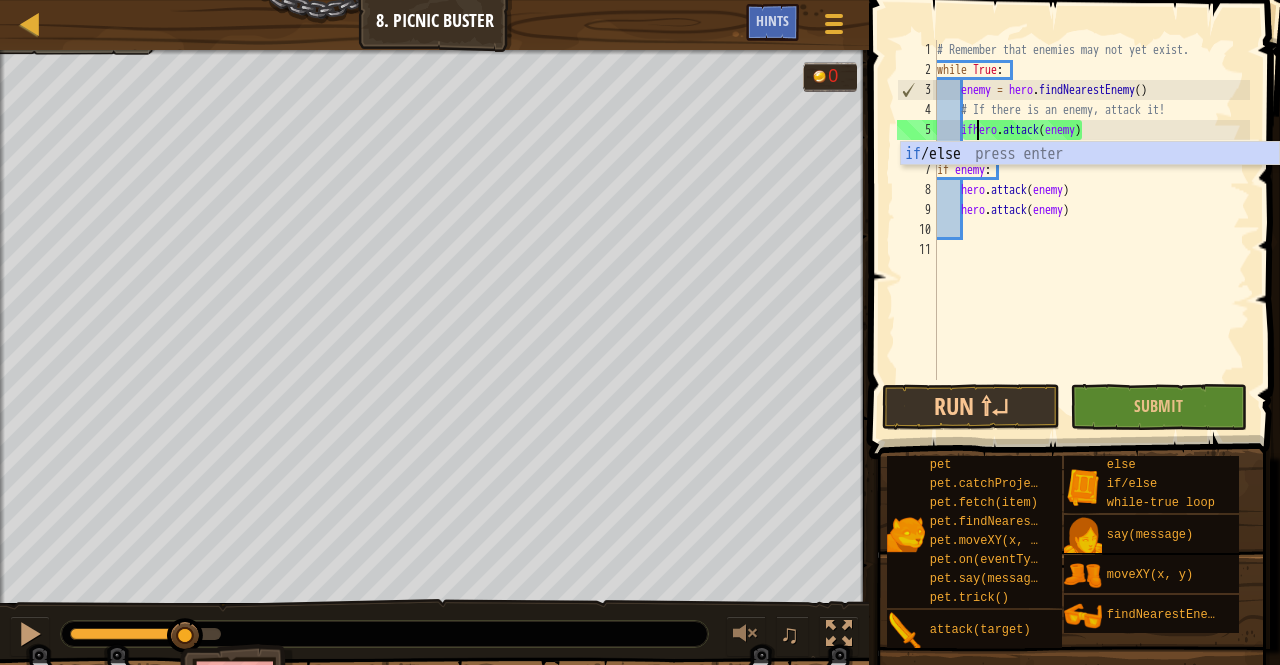 scroll, scrollTop: 9, scrollLeft: 2, axis: both 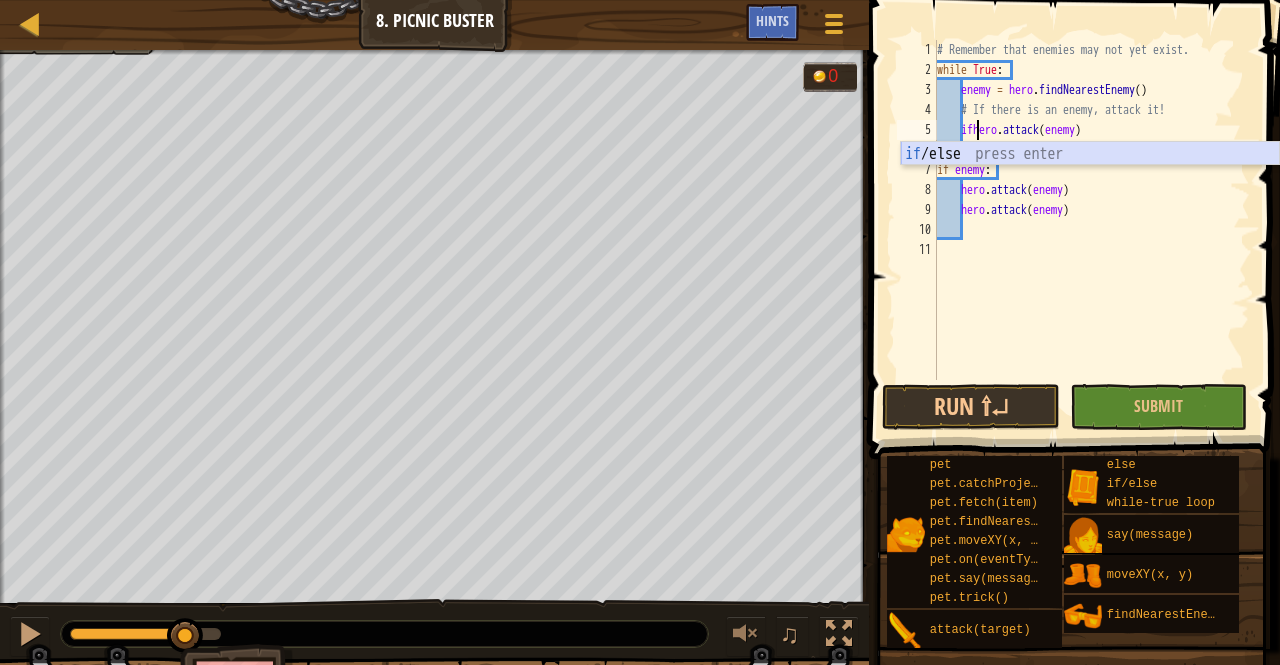 click on "if /else press enter" at bounding box center (1090, 178) 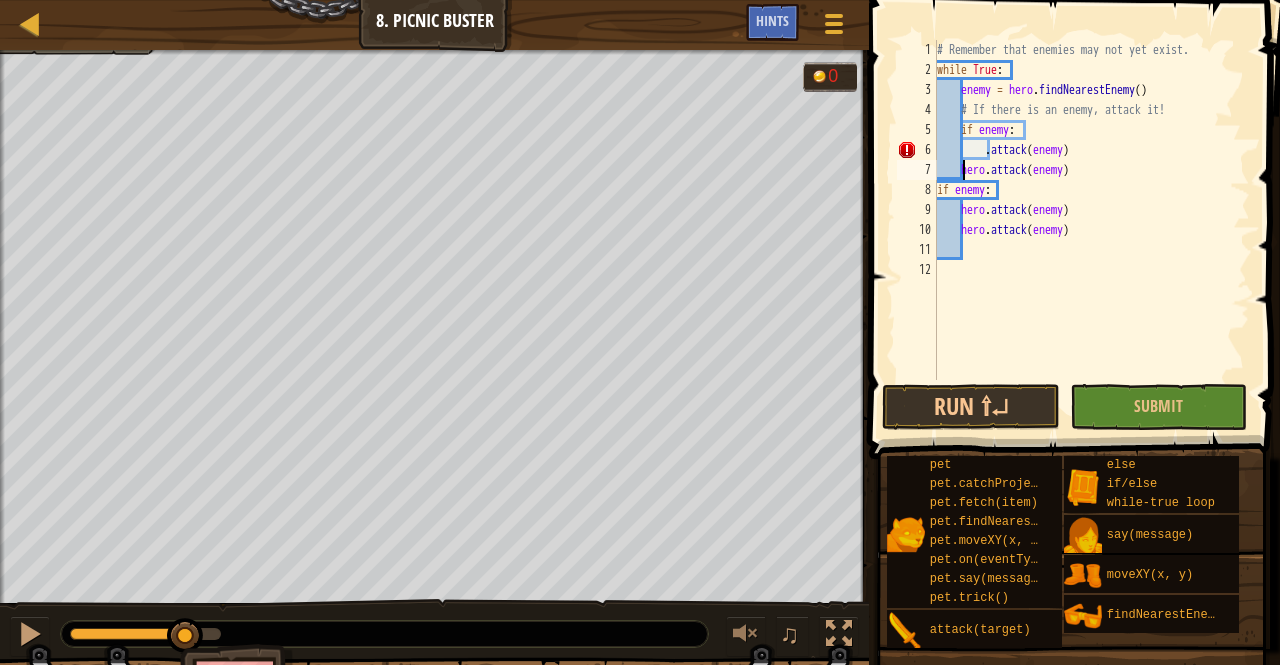 click on "# Remember that enemies may not yet exist. while   True :      enemy   =   hero . findNearestEnemy ( )      # If there is an enemy, attack it!      if   enemy :          . attack ( enemy )      hero . attack ( enemy ) if   enemy :      hero . attack ( enemy )      hero . attack ( enemy )" at bounding box center (1092, 230) 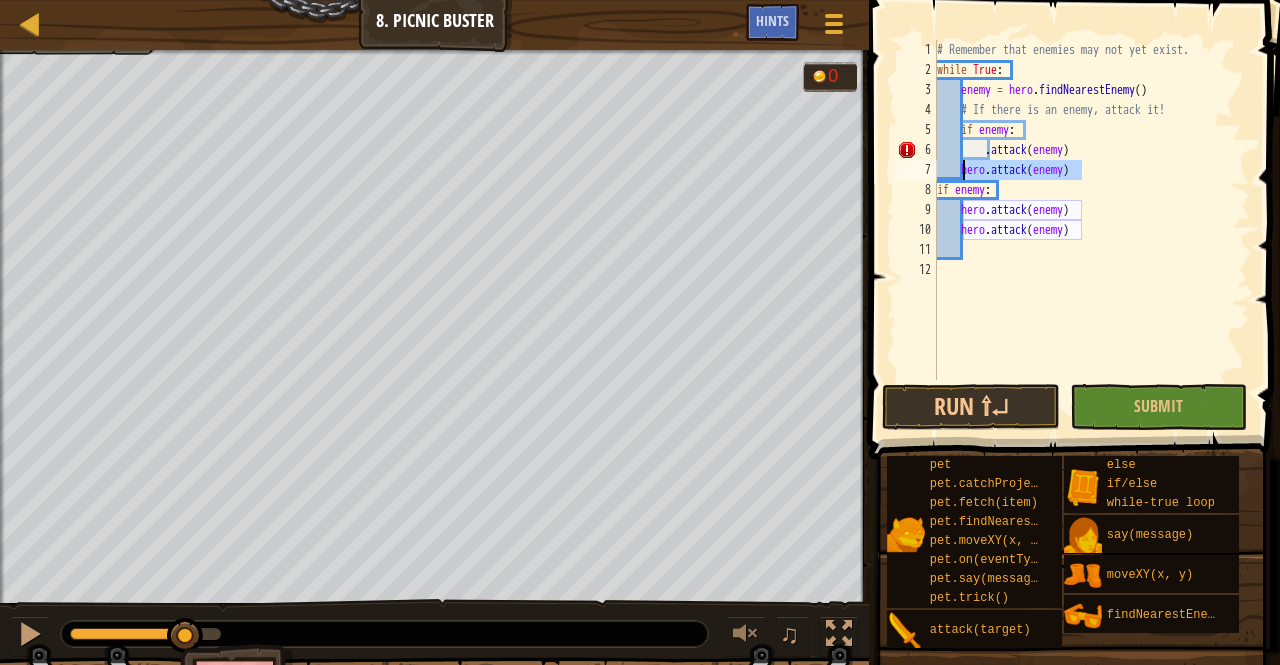 drag, startPoint x: 1084, startPoint y: 173, endPoint x: 962, endPoint y: 169, distance: 122.06556 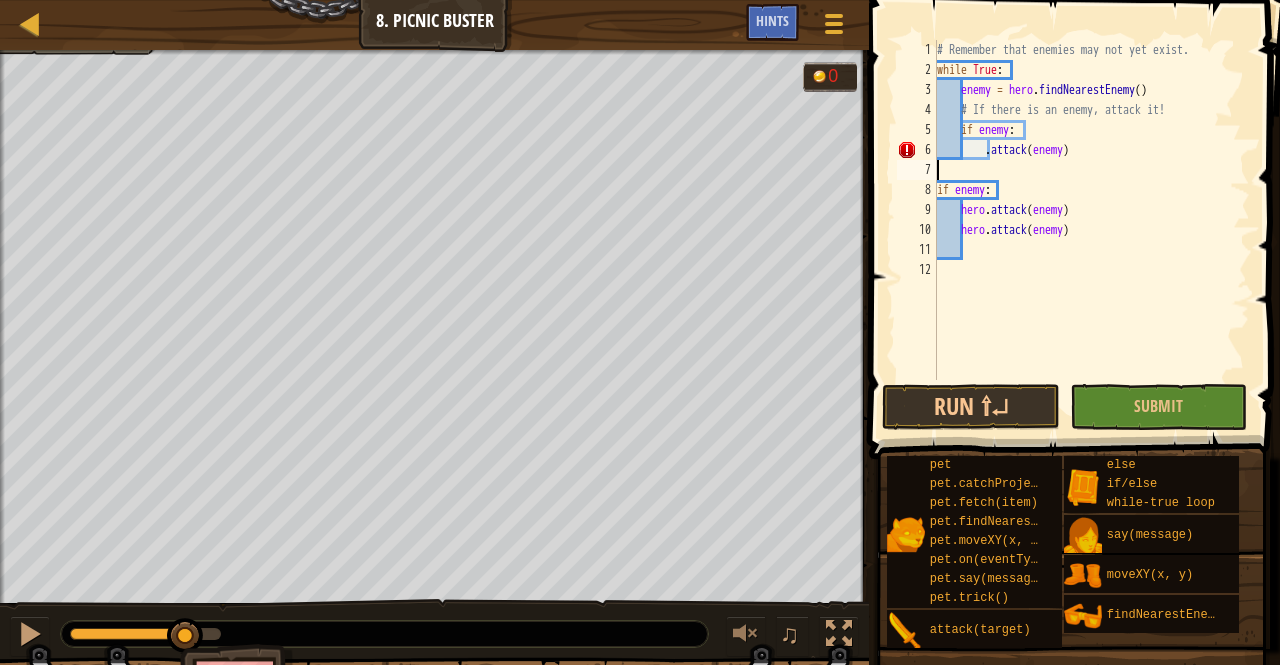 scroll, scrollTop: 9, scrollLeft: 0, axis: vertical 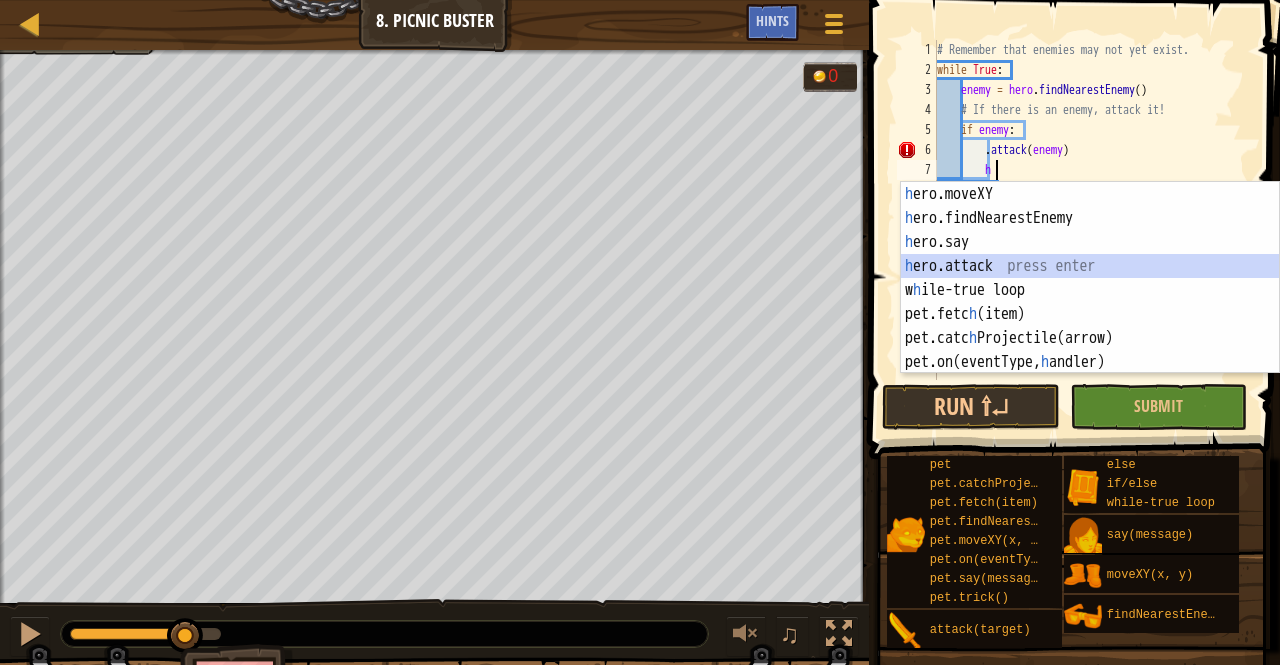 click on "h ero.moveXY press enter h ero.findNearestEnemy press enter h ero.say press enter h ero.attack press enter w h ile-true loop press enter pet.fetc h (item) press enter pet.catc h Projectile(arrow) press enter pet.on(eventType,  h andler) press enter" at bounding box center [1090, 302] 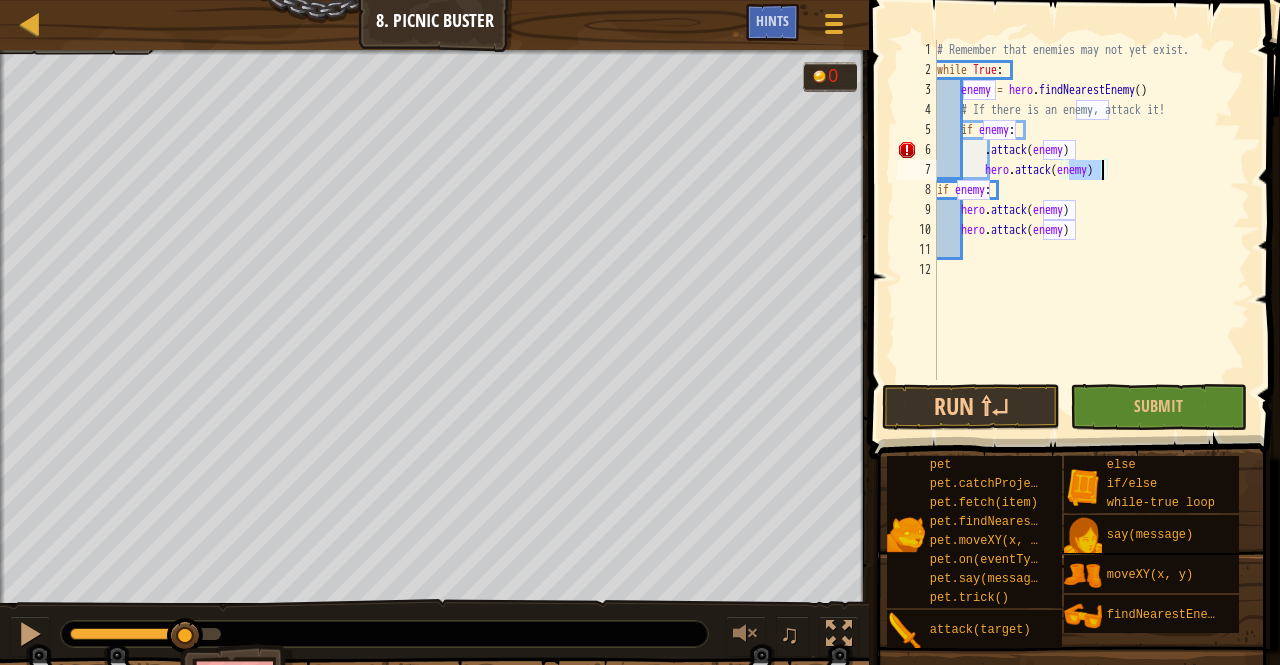 click on "# Remember that enemies may not yet exist. while   True :      enemy   =   hero . findNearestEnemy ( )      # If there is an enemy, attack it!      if   enemy :          . attack ( enemy )          hero . attack ( enemy ) if   enemy :      hero . attack ( enemy )      hero . attack ( enemy )" at bounding box center (1092, 230) 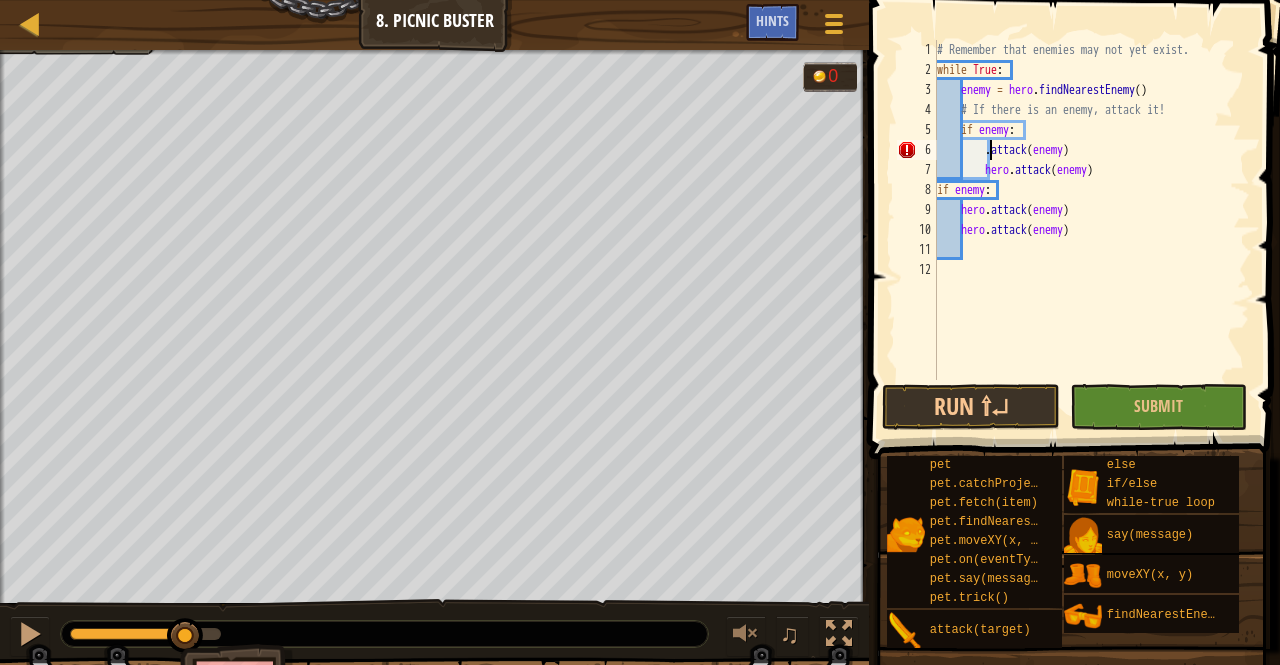 scroll, scrollTop: 9, scrollLeft: 6, axis: both 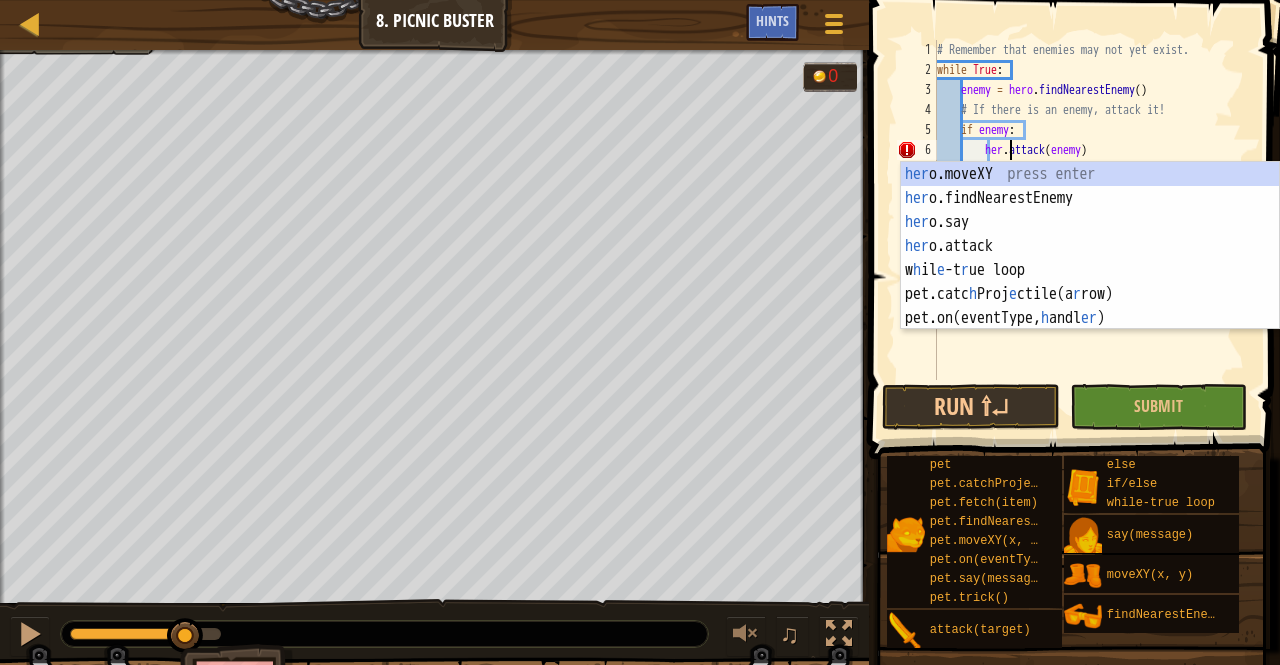 type on "hero.attack(enemy)" 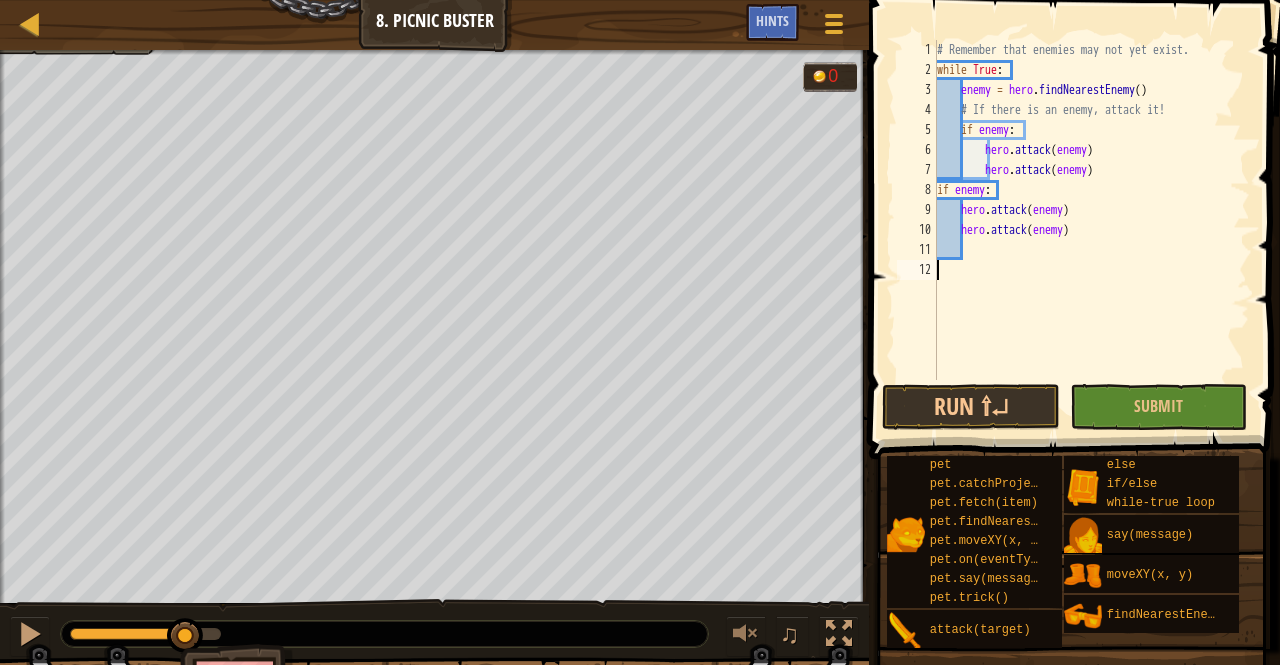 click on "# Remember that enemies may not yet exist. while   True :      enemy   =   hero . findNearestEnemy ( )      # If there is an enemy, attack it!      if   enemy :          hero . attack ( enemy )          hero . attack ( enemy ) if   enemy :      hero . attack ( enemy )      hero . attack ( enemy )" at bounding box center [1092, 230] 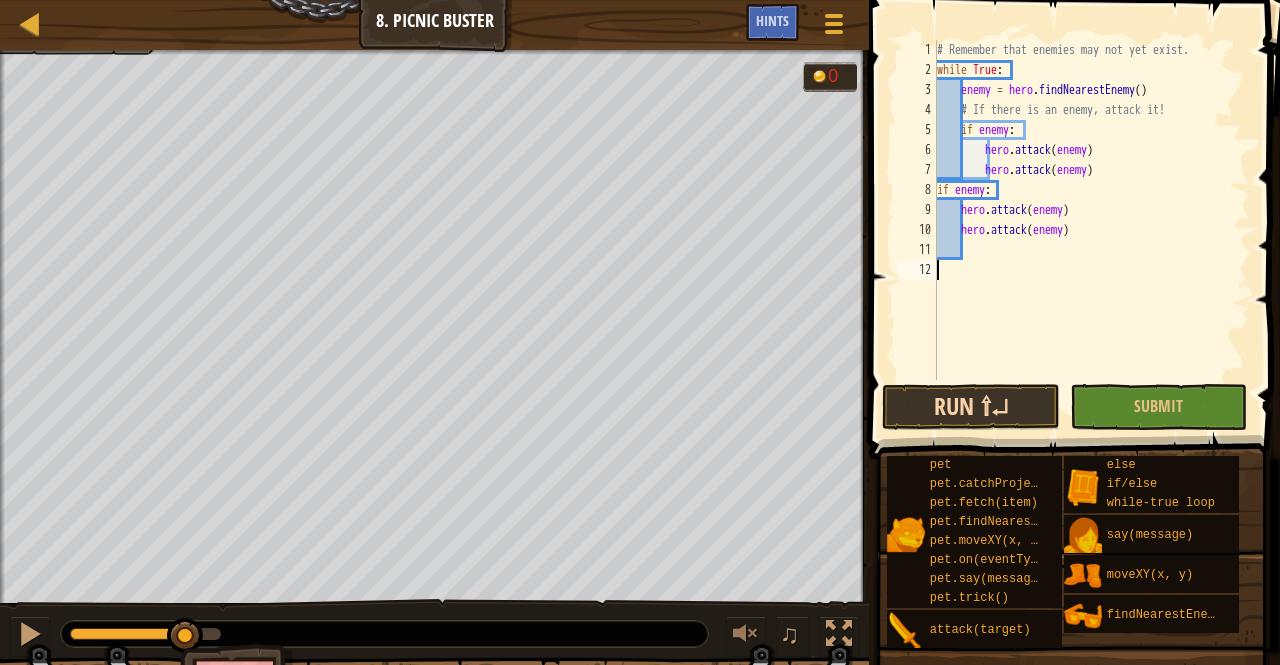 type 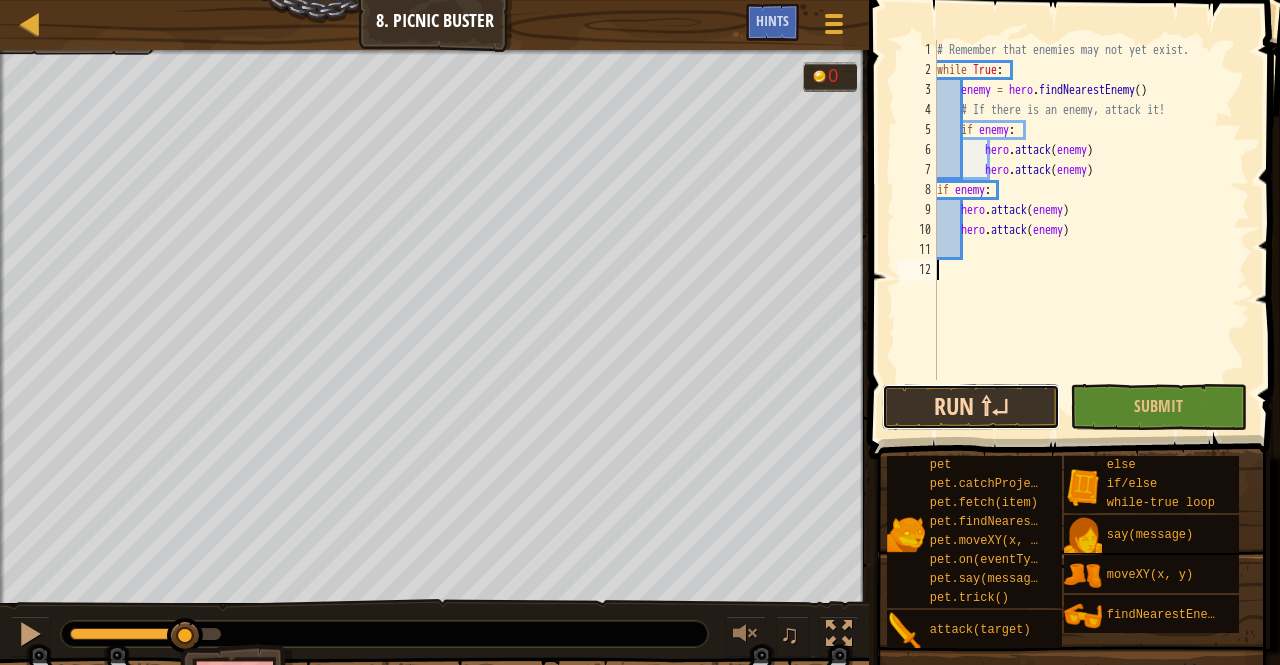 click on "Run ⇧↵" at bounding box center [971, 407] 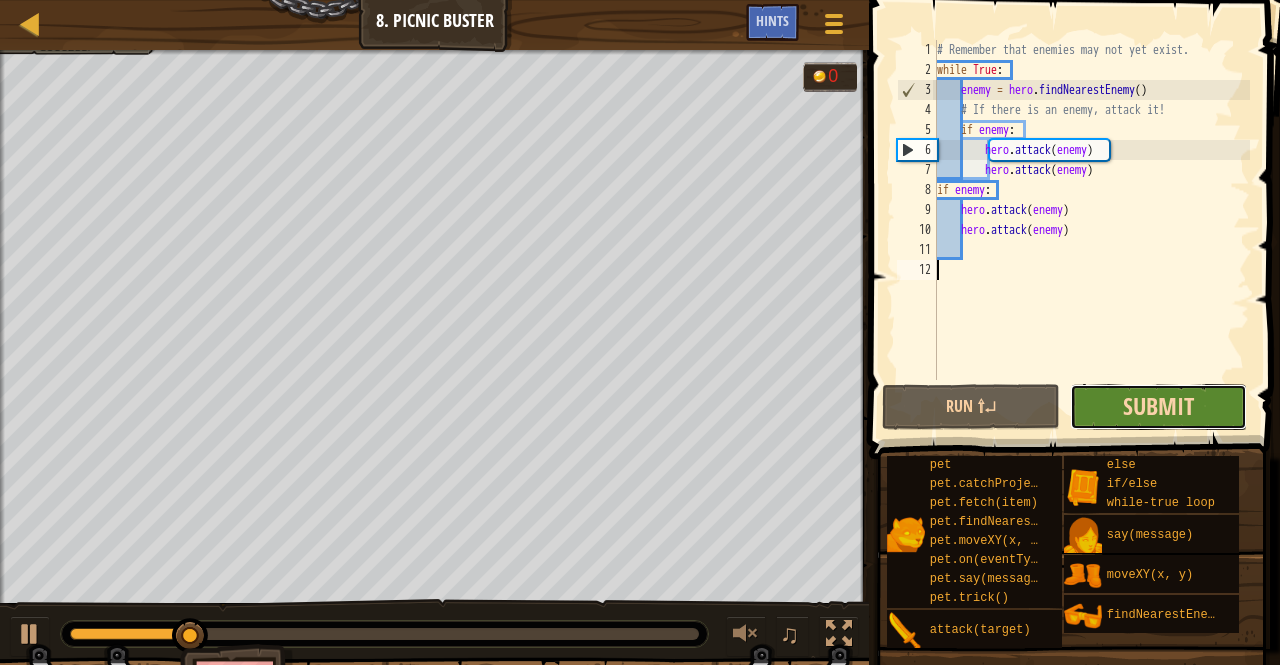 click on "Submit" at bounding box center [1158, 406] 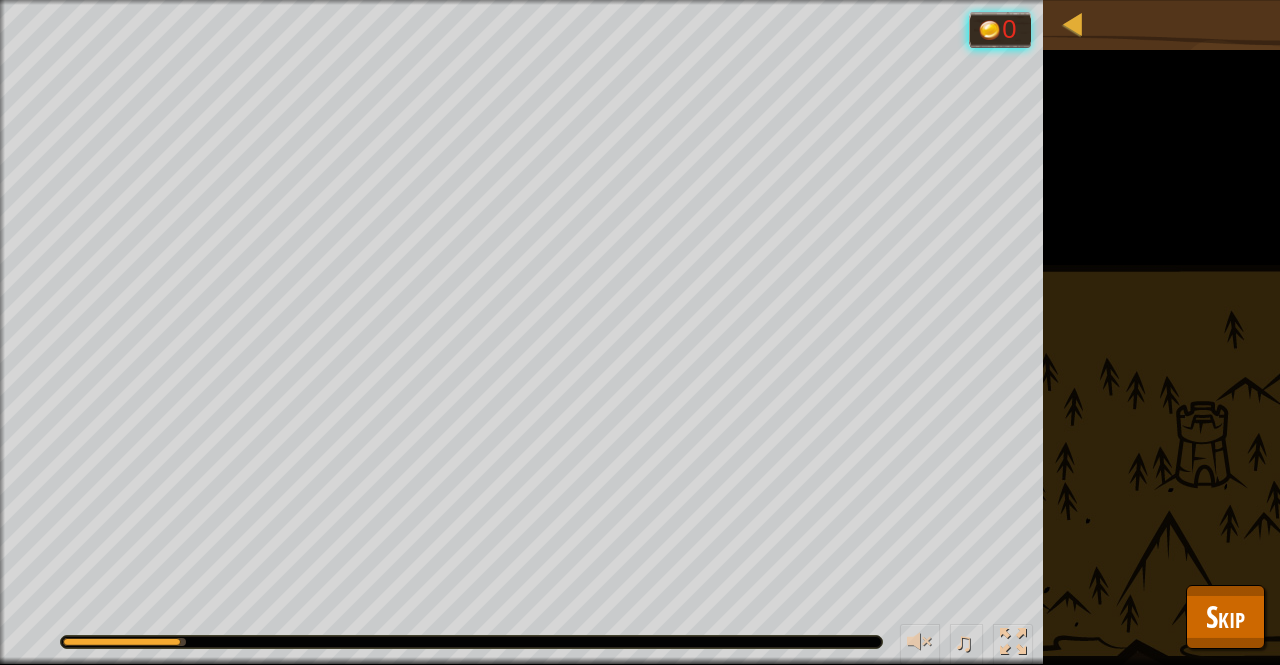 click on "All humans must survive. (3/3) No code problems. Goals : Running... 0 ♫ Merek - peasant 6 x: 37 y: 22 No target action: idle 0 Skip (esc) Continue  Try using an if statement to check if there is an enemy before attacking!" at bounding box center (640, 332) 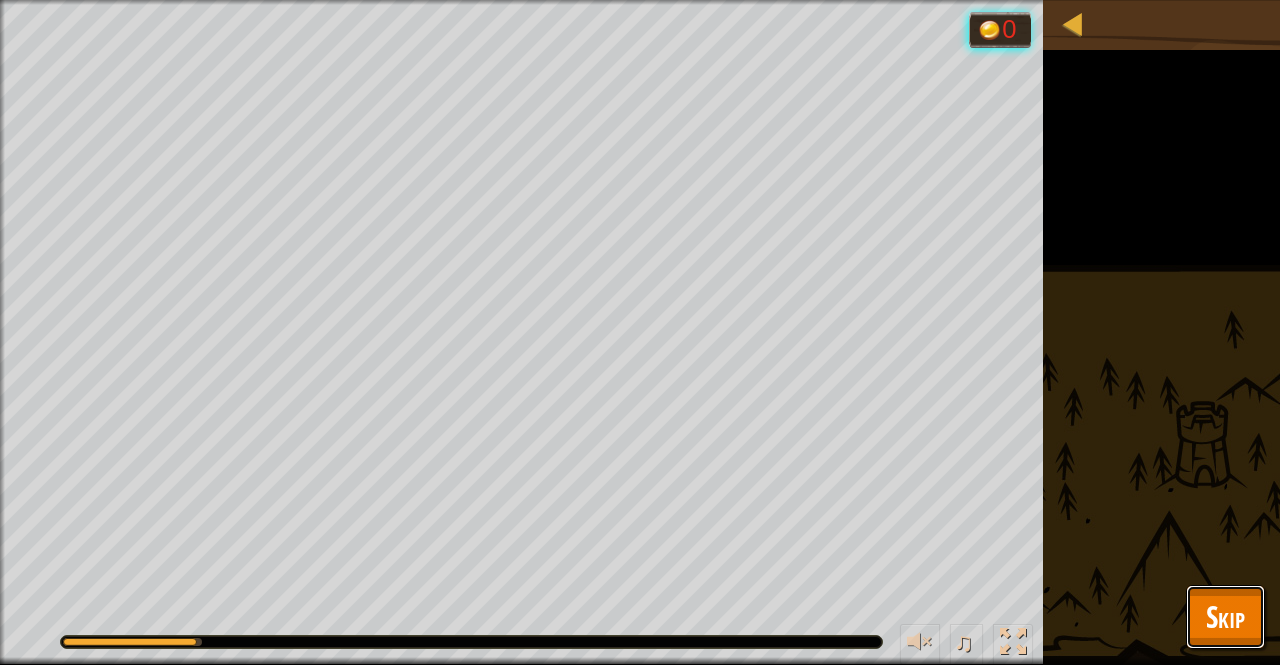 click on "Skip" at bounding box center (1225, 616) 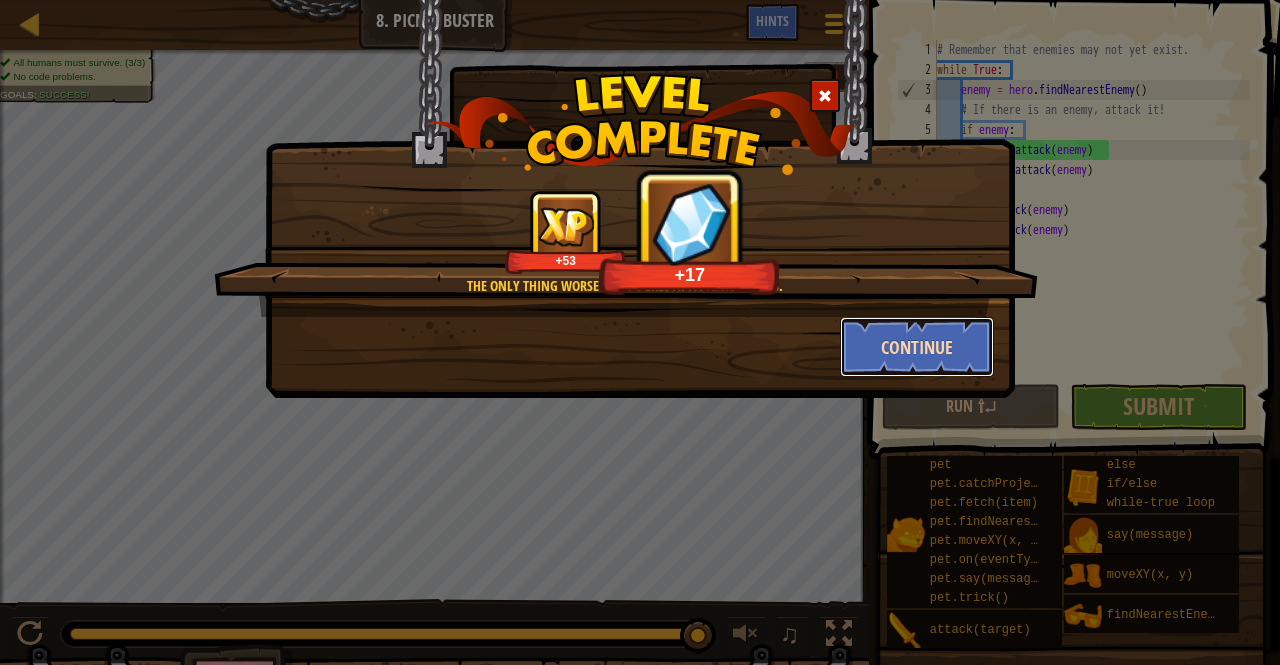click on "Continue" at bounding box center (917, 347) 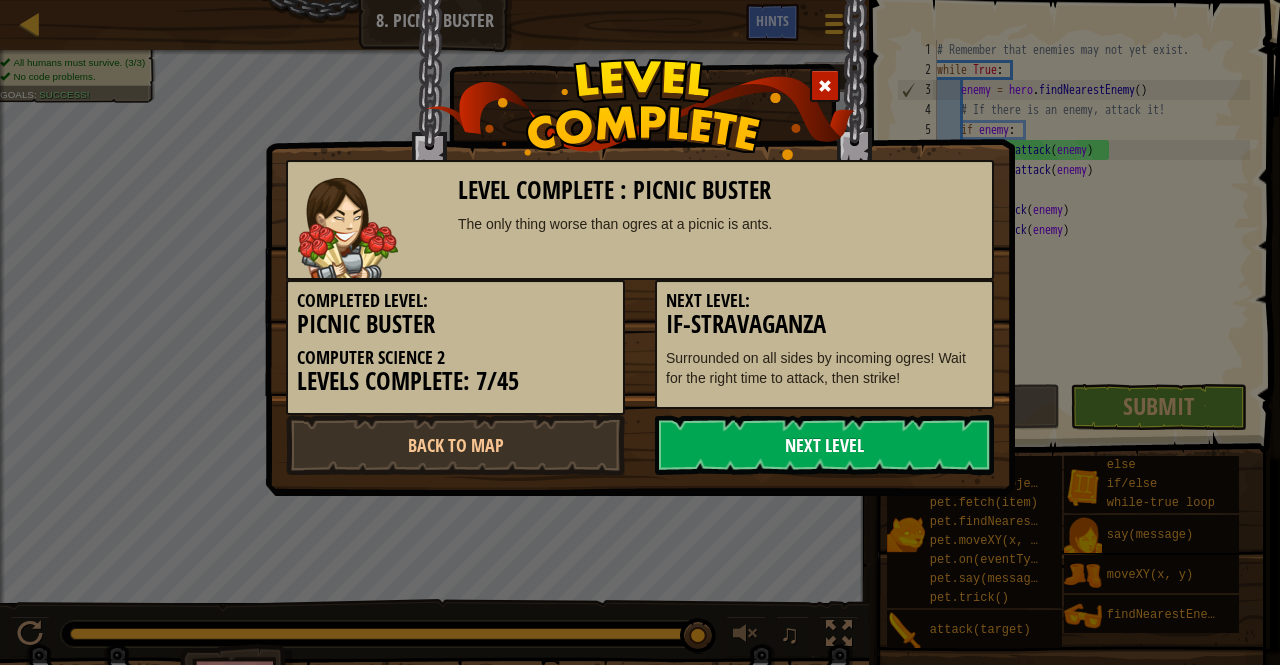 click on "Next Level" at bounding box center (824, 445) 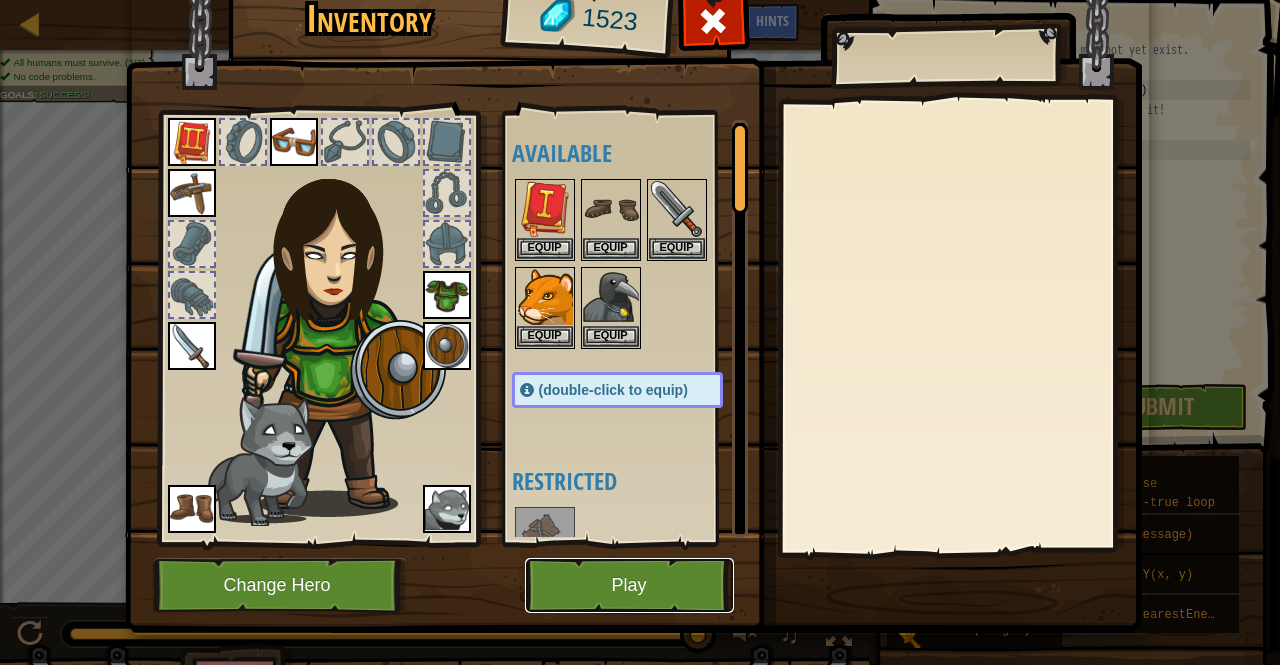 click on "Play" at bounding box center (629, 585) 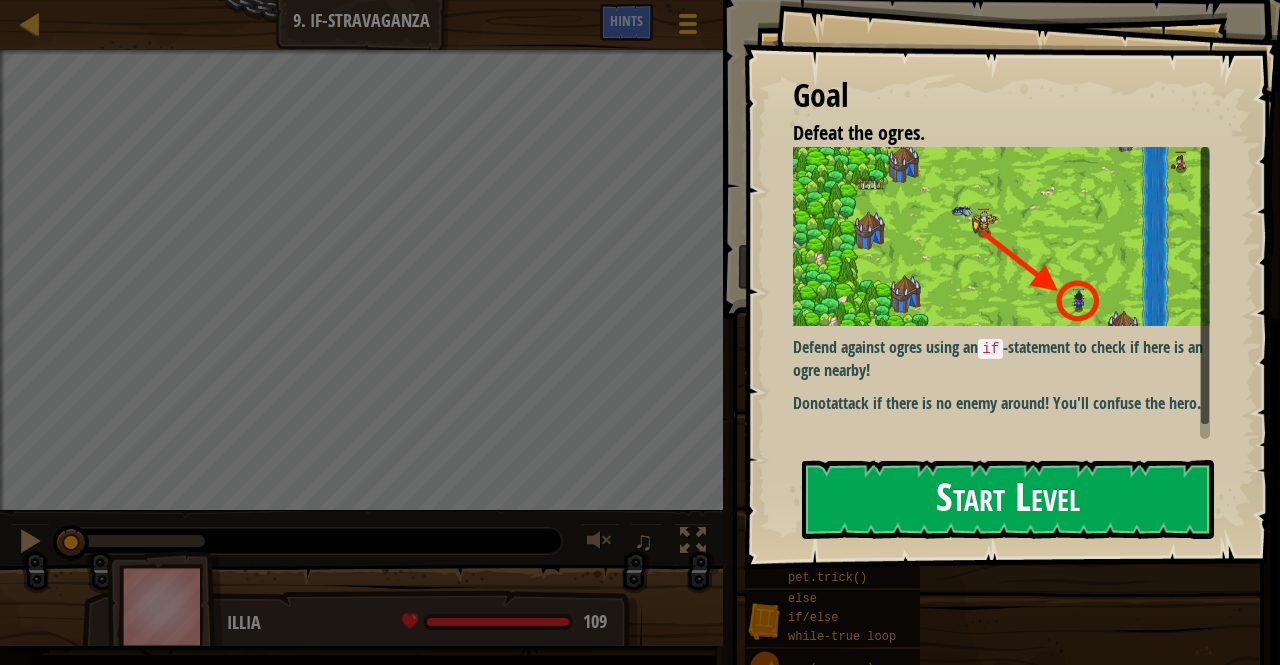 click on "Start Level" at bounding box center (1008, 499) 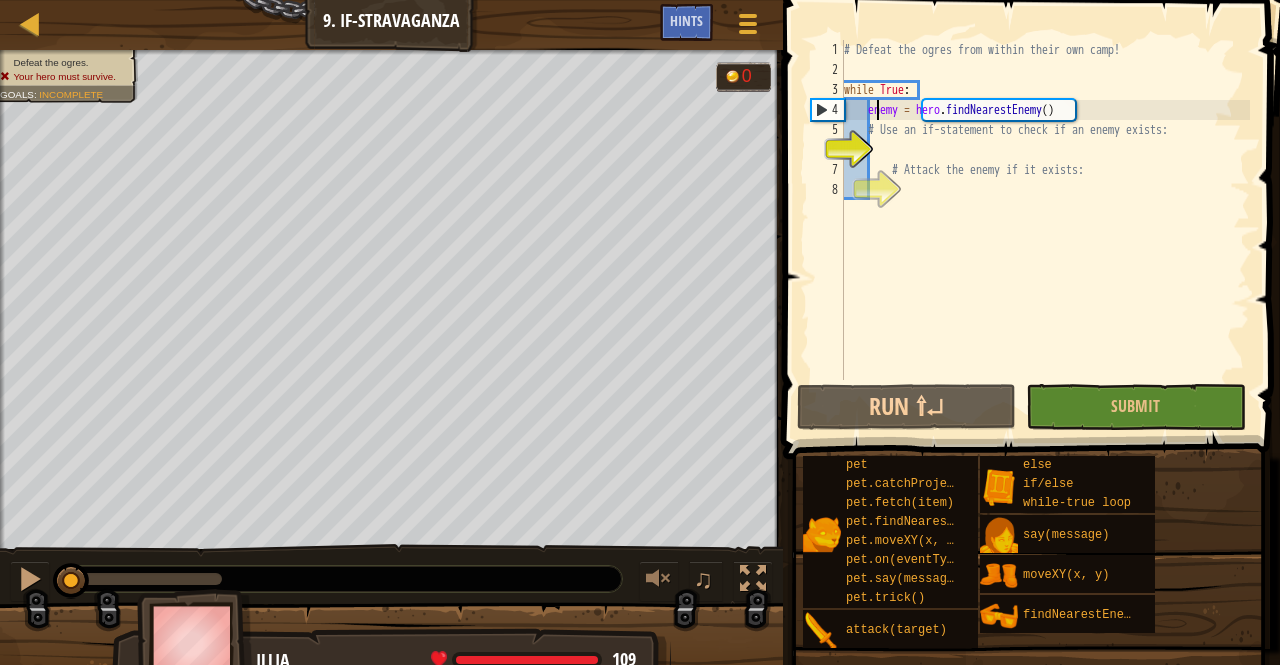 click on "# Defeat the ogres from within their own camp! while   True :      enemy   =   hero . findNearestEnemy ( )      # Use an if-statement to check if an enemy exists:               # Attack the enemy if it exists:" at bounding box center [1045, 230] 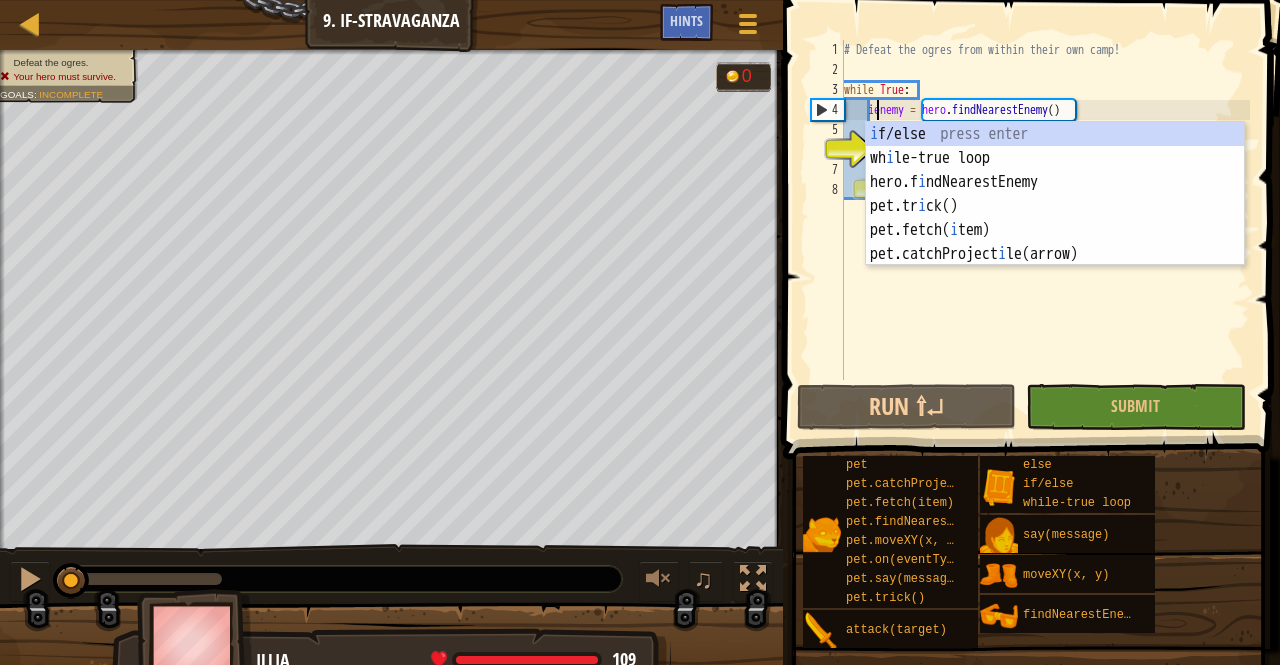 scroll, scrollTop: 9, scrollLeft: 2, axis: both 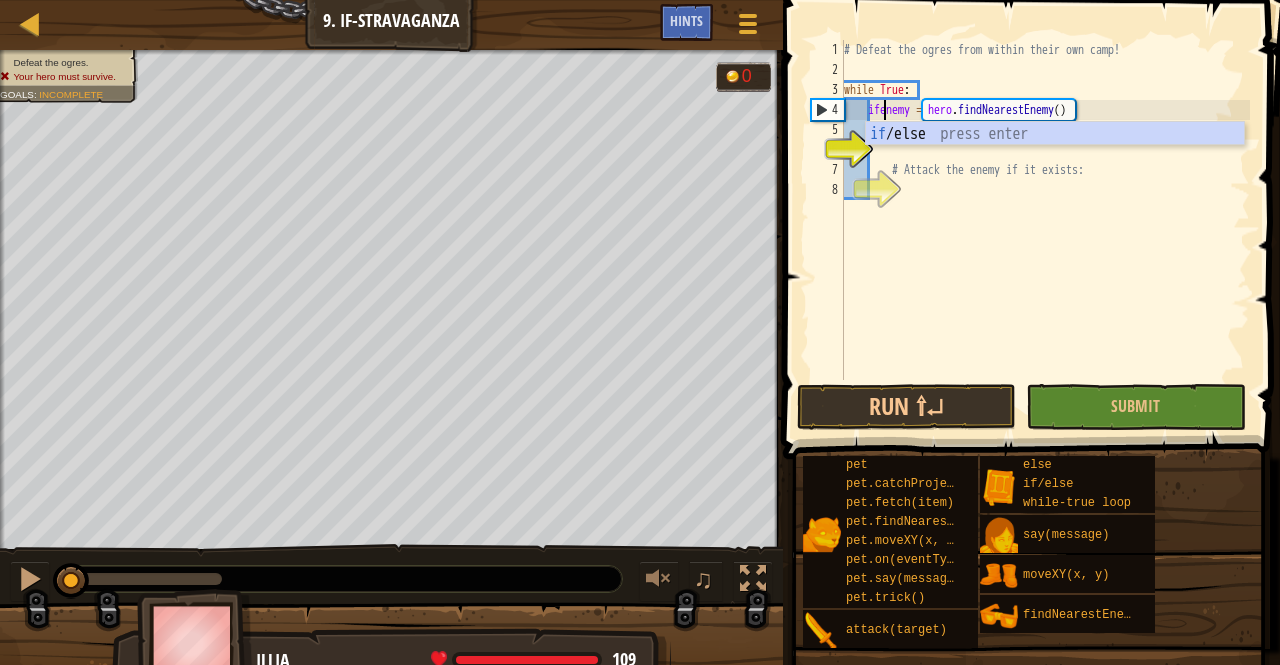click on "if /else press enter" at bounding box center (1055, 158) 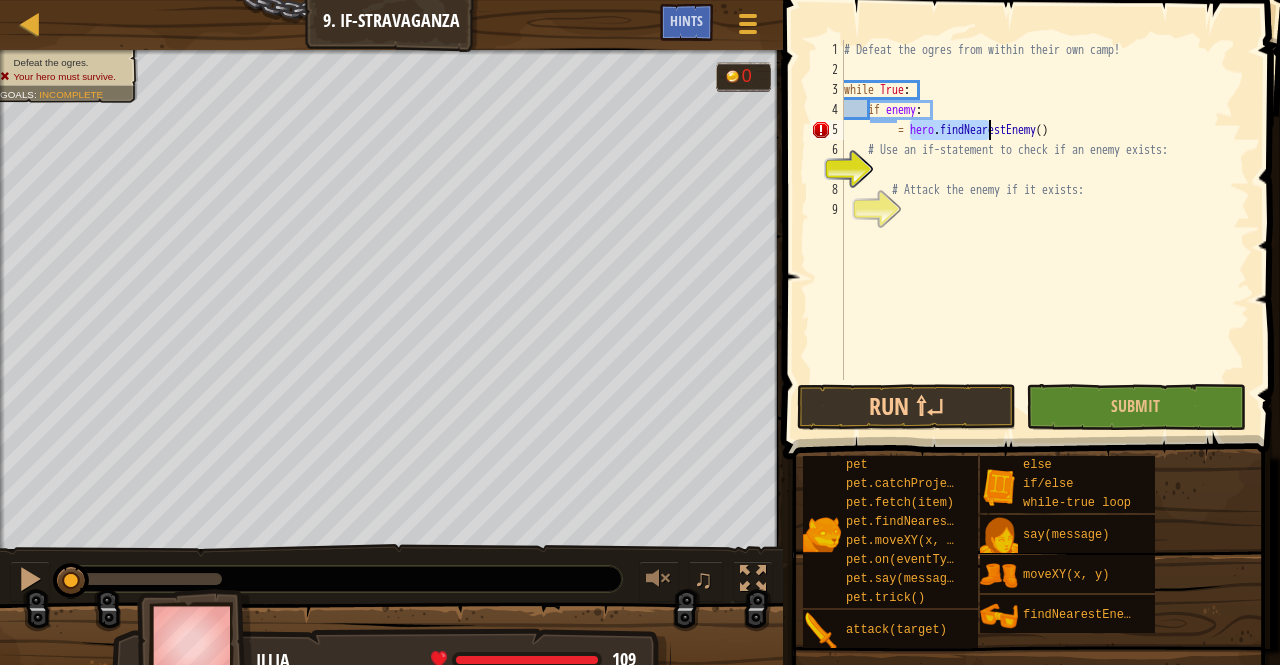 drag, startPoint x: 907, startPoint y: 133, endPoint x: 1017, endPoint y: 121, distance: 110.65261 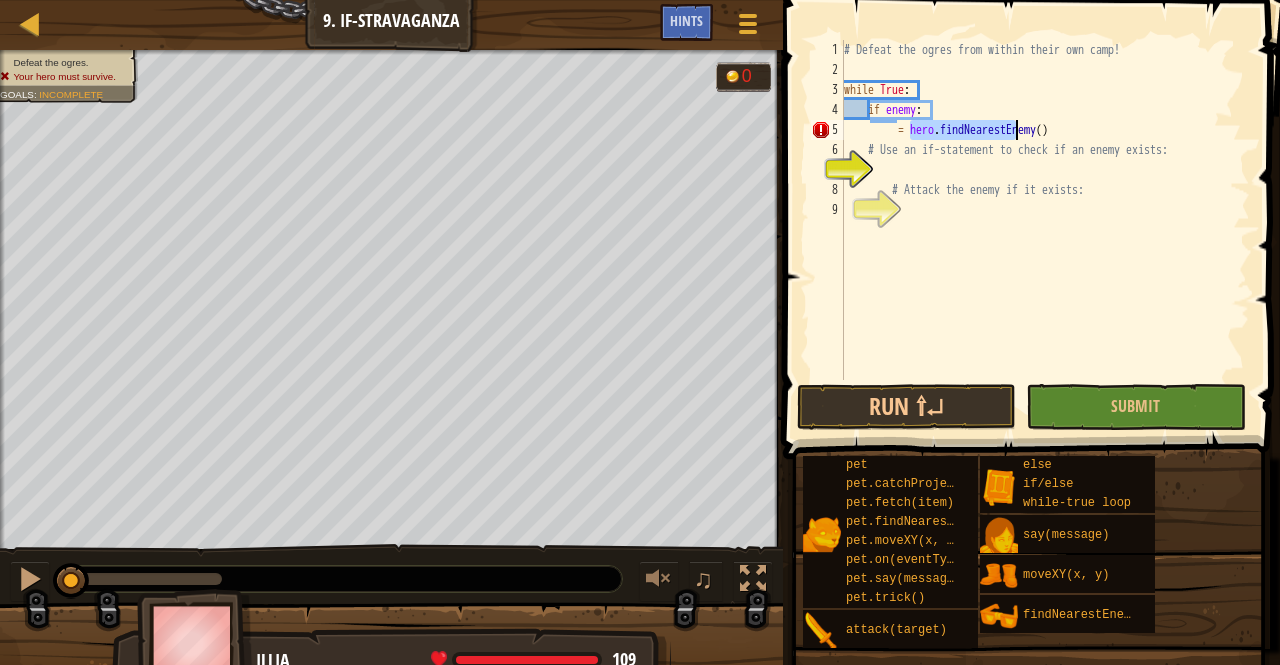 click on "# Defeat the ogres from within their own camp! while   True :      if   enemy :           =   hero . findNearestEnemy ( )      # Use an if-statement to check if an enemy exists:               # Attack the enemy if it exists:" at bounding box center [1045, 230] 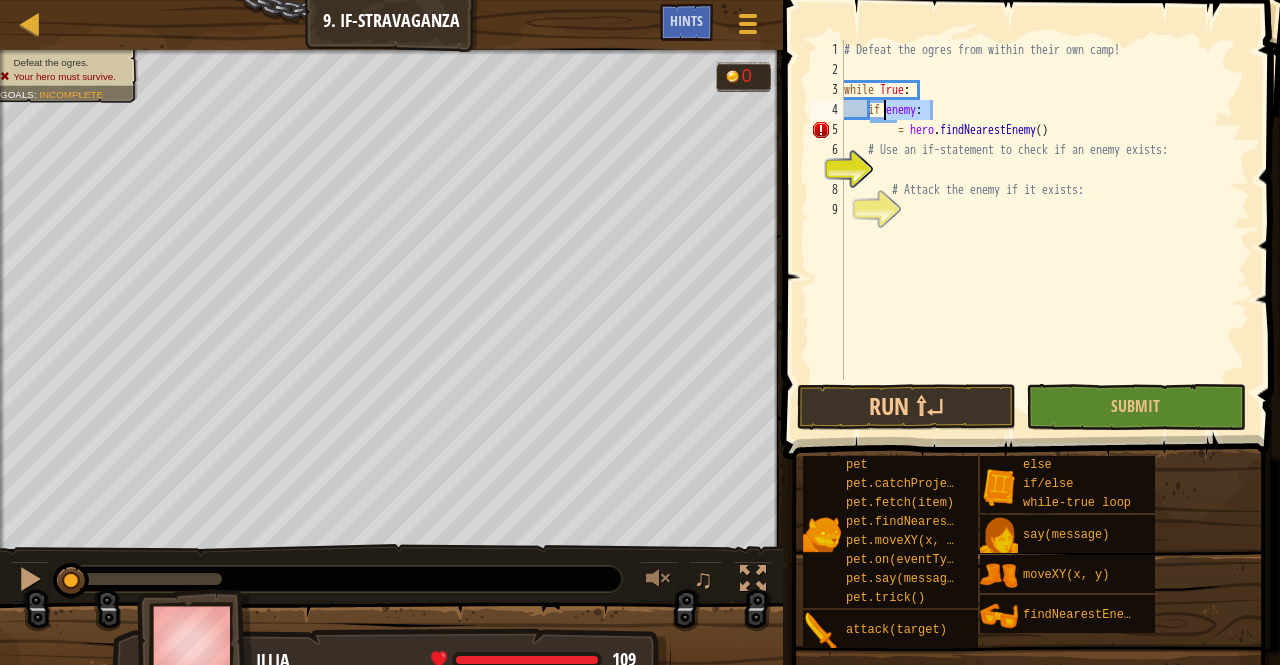 drag, startPoint x: 928, startPoint y: 113, endPoint x: 880, endPoint y: 110, distance: 48.09366 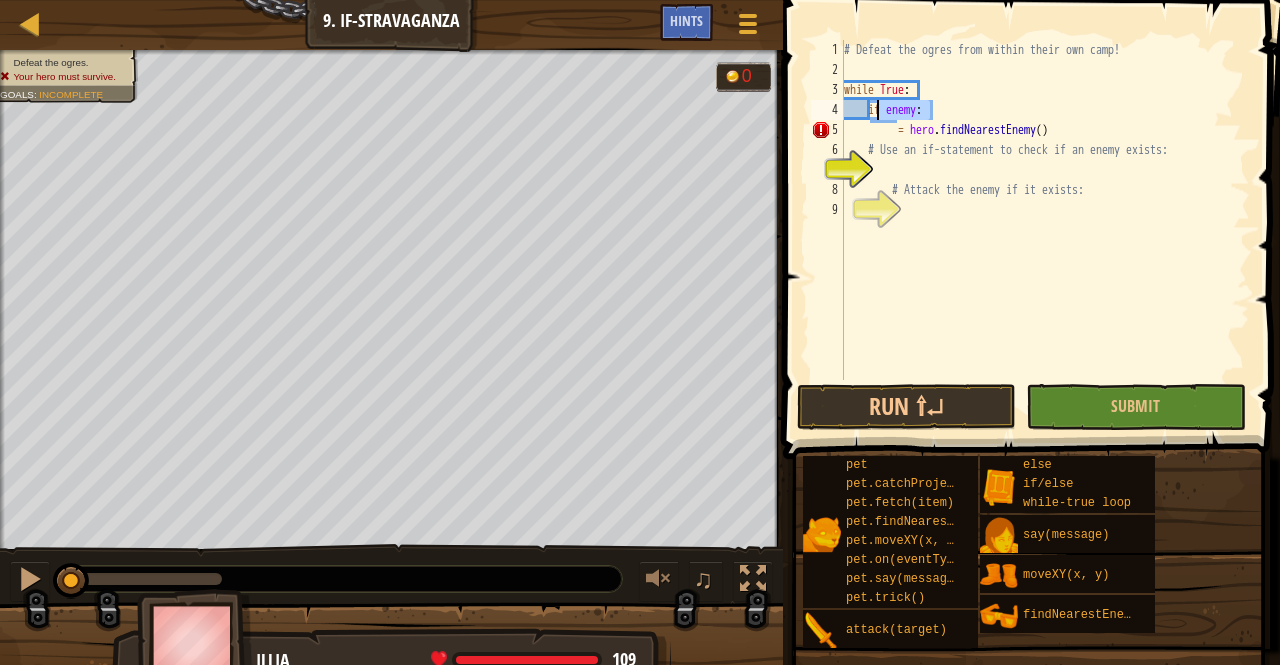 type on "i" 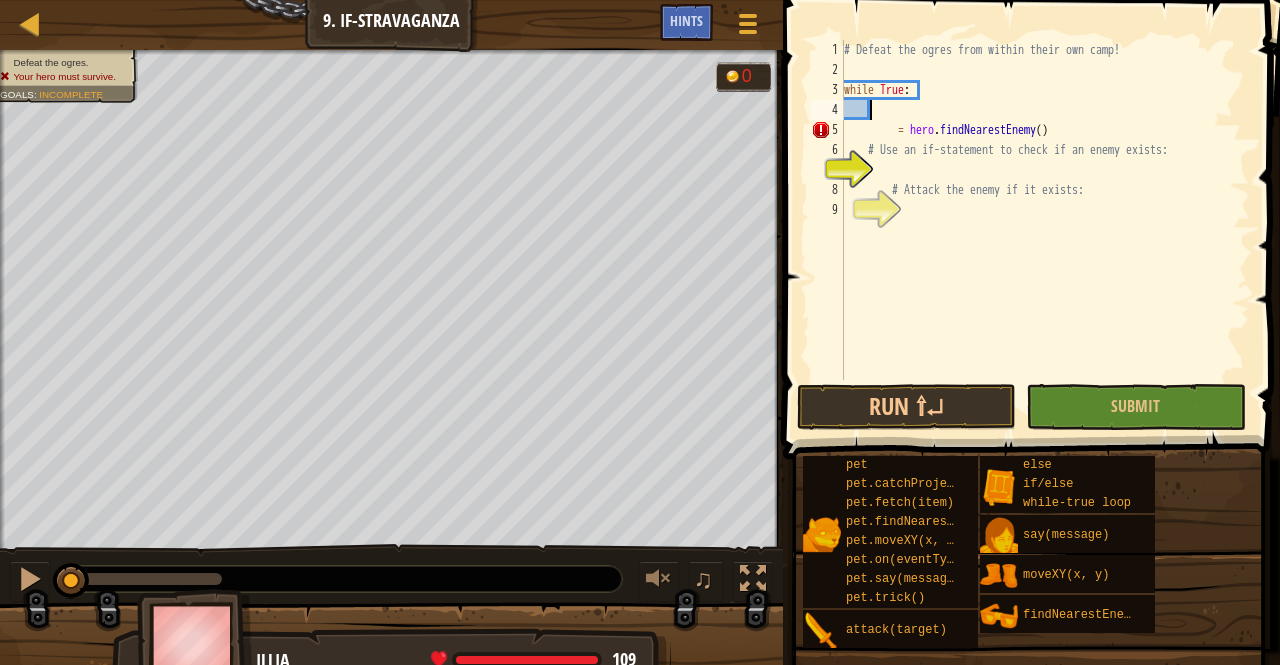 scroll, scrollTop: 9, scrollLeft: 0, axis: vertical 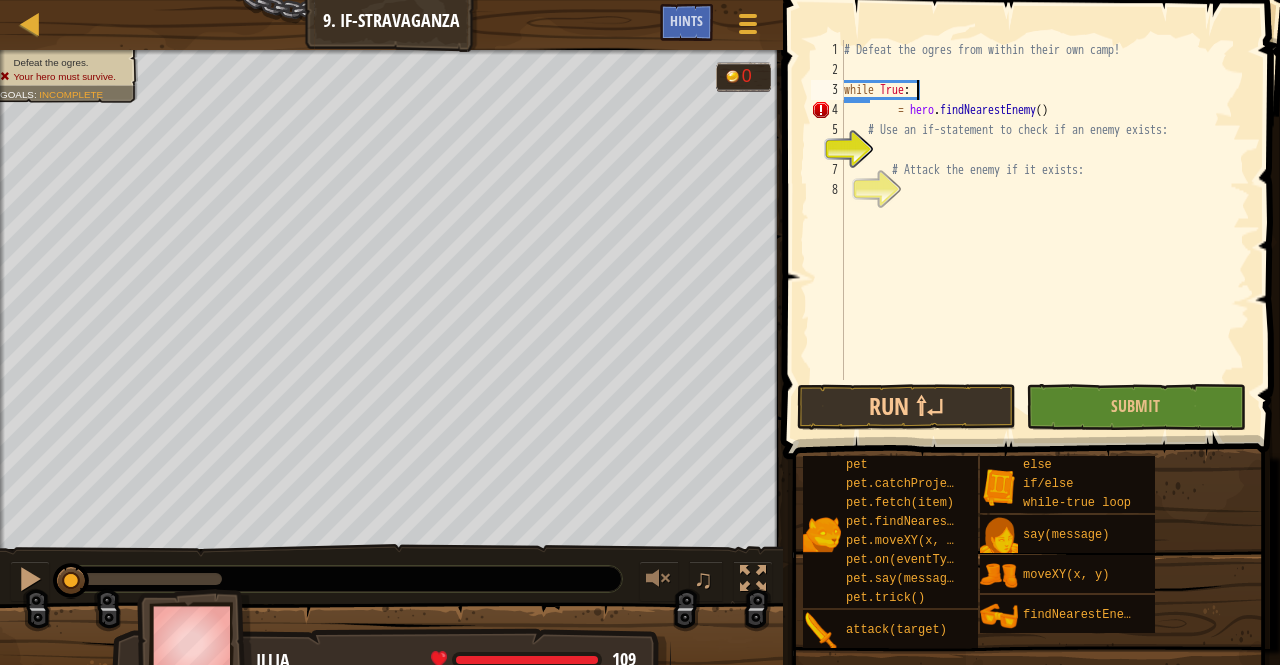 type on "while True" 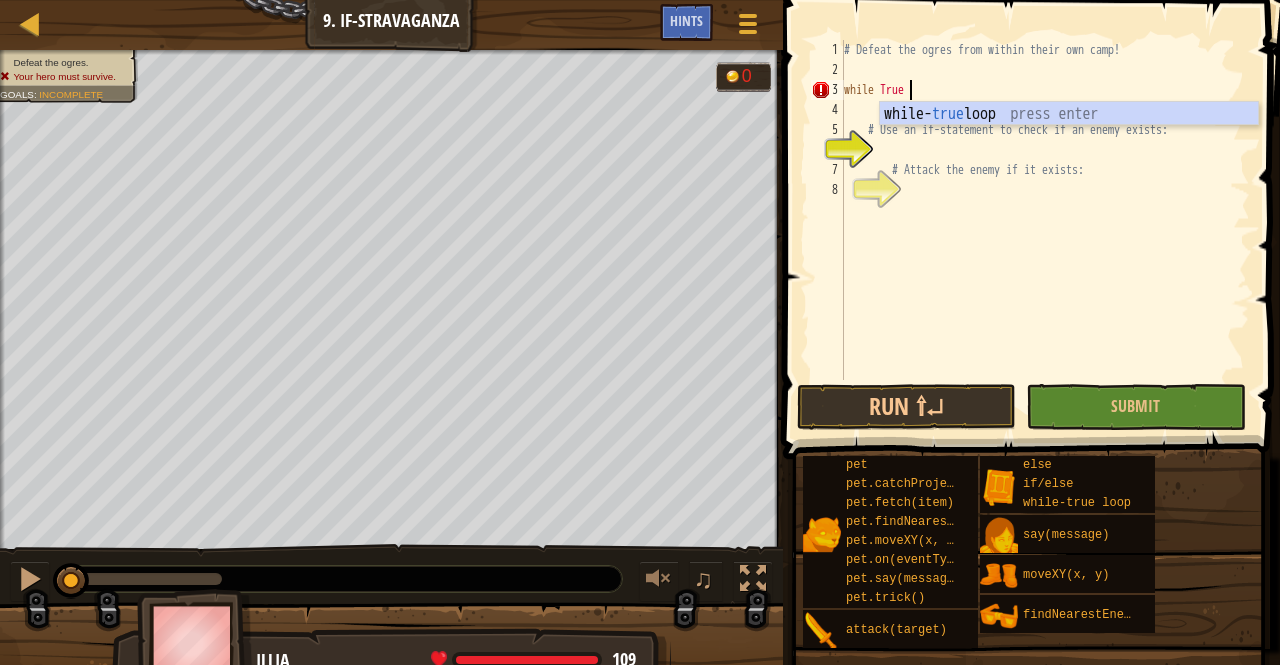 click on "# Defeat the ogres from within their own camp! while   True           =   hero . findNearestEnemy ( )      # Use an if-statement to check if an enemy exists:               # Attack the enemy if it exists:" at bounding box center (1045, 230) 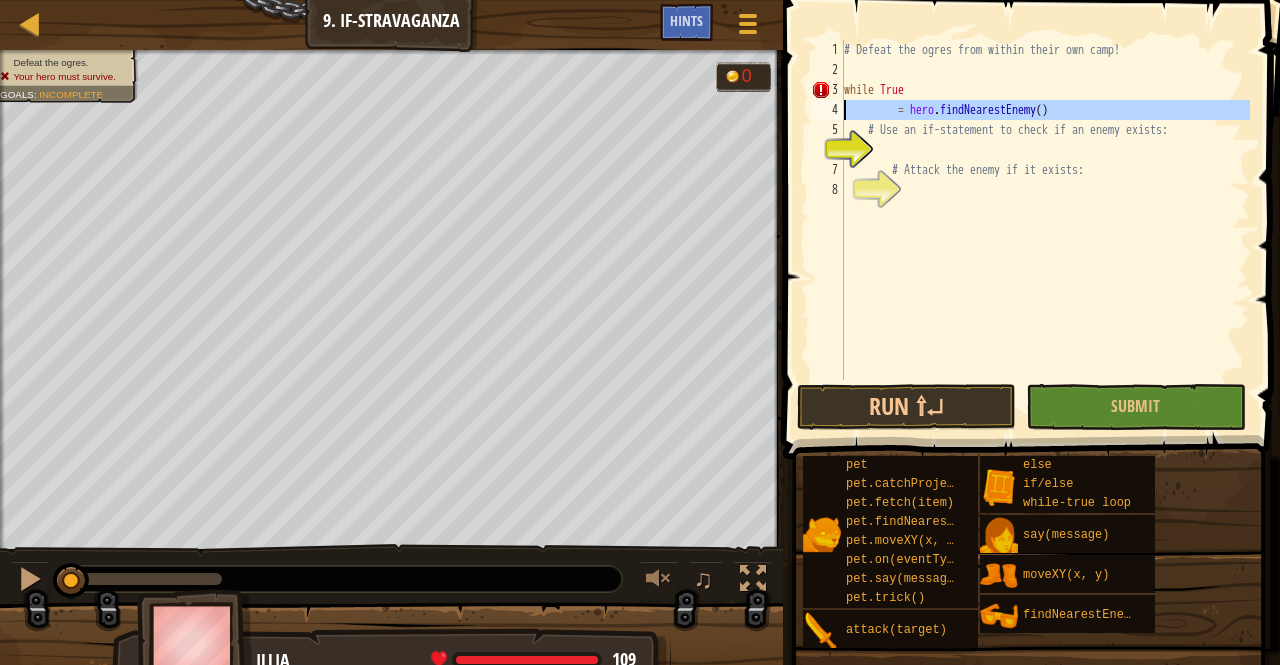 click on "4" at bounding box center [827, 110] 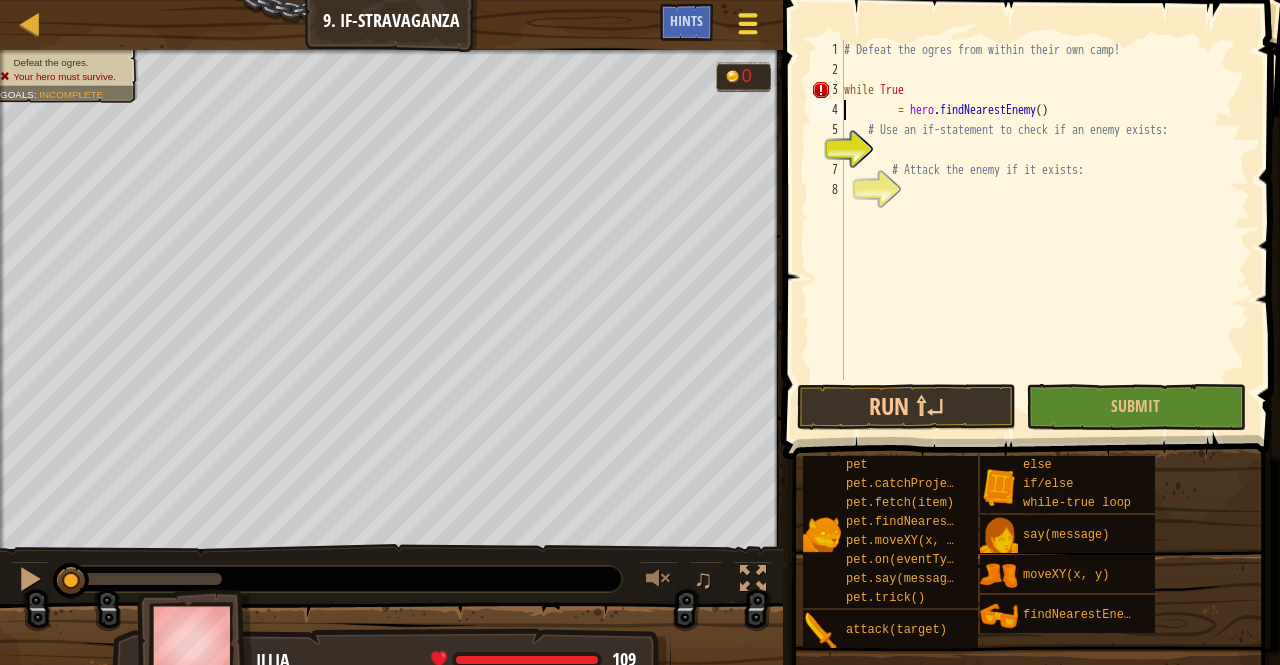 type on "= hero.findNearestEnemy()" 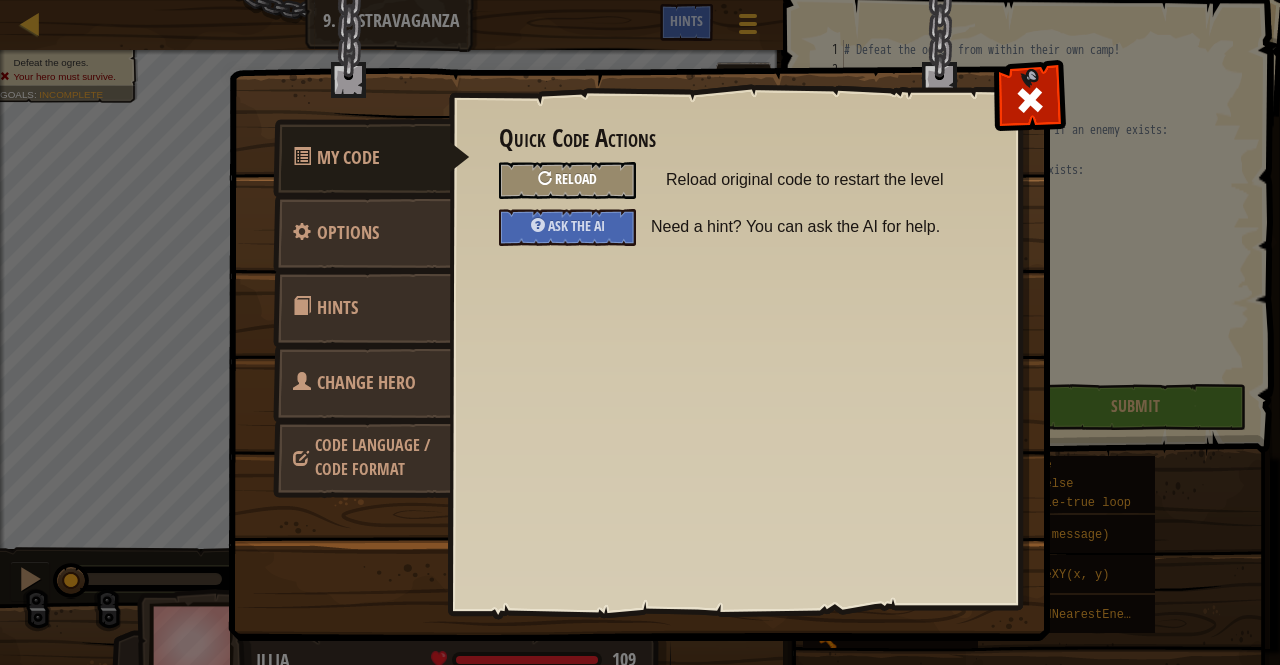 click on "Reload" at bounding box center [576, 178] 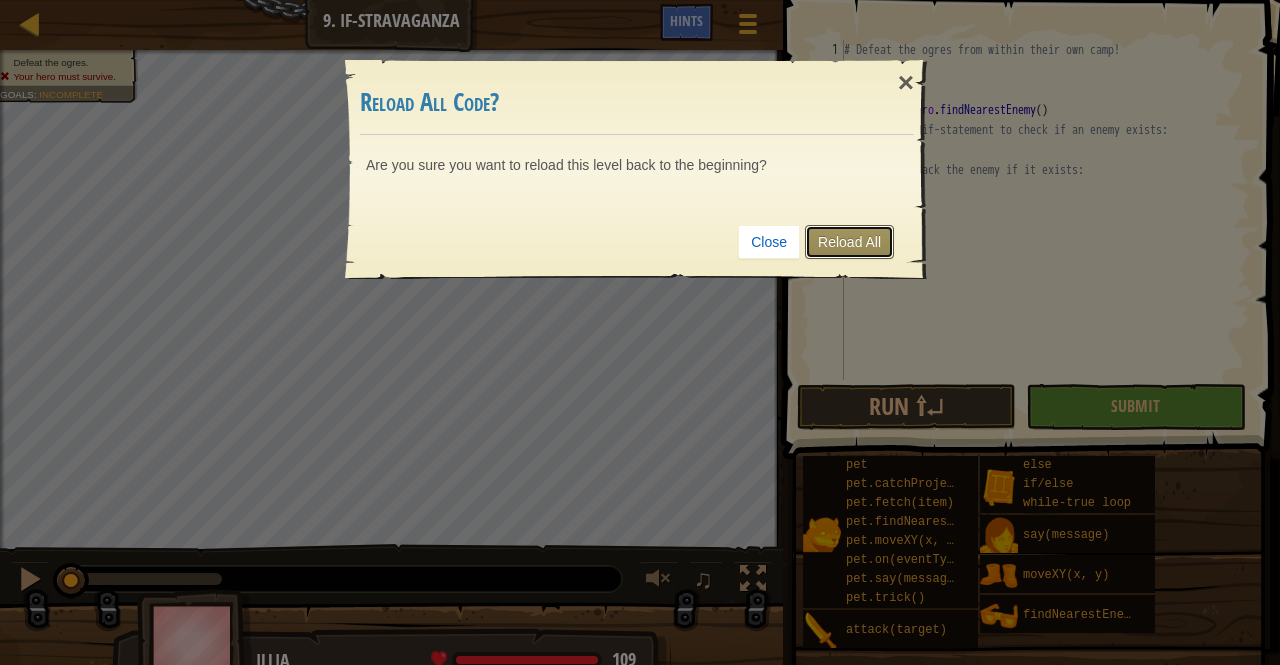 click on "Reload All" at bounding box center [849, 242] 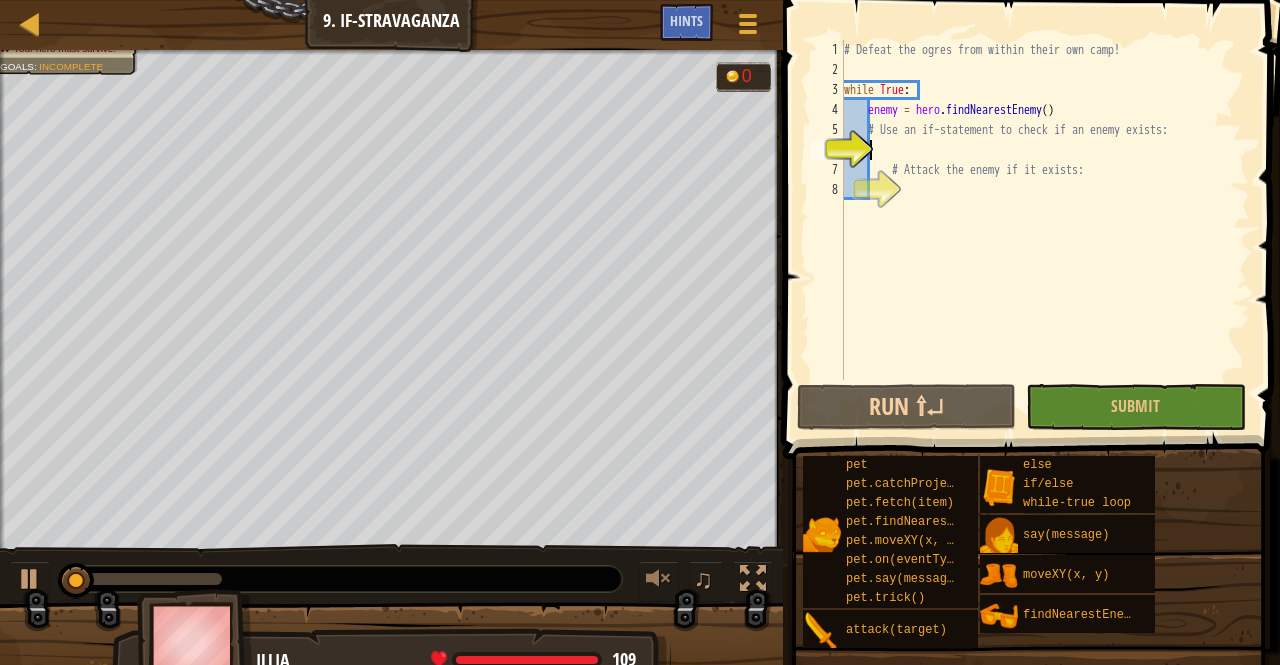 click on "# Defeat the ogres from within their own camp! while   True :      enemy   =   hero . findNearestEnemy ( )      # Use an if-statement to check if an enemy exists:               # Attack the enemy if it exists:" at bounding box center (1045, 230) 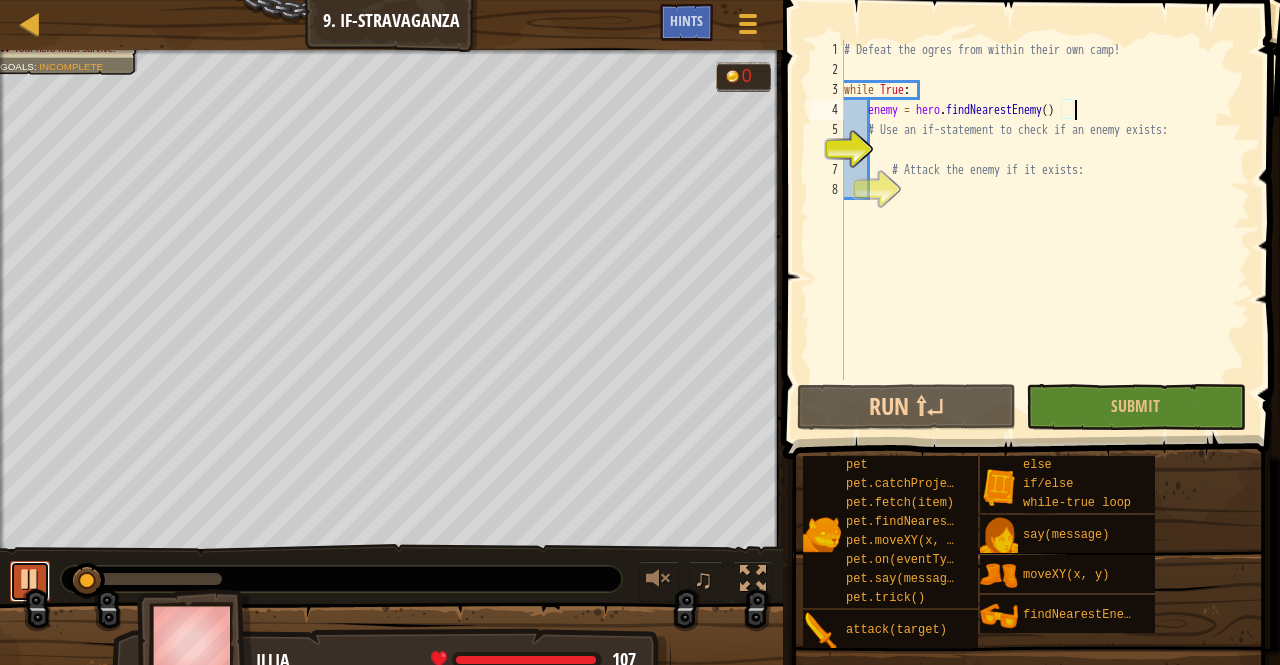 click at bounding box center [30, 579] 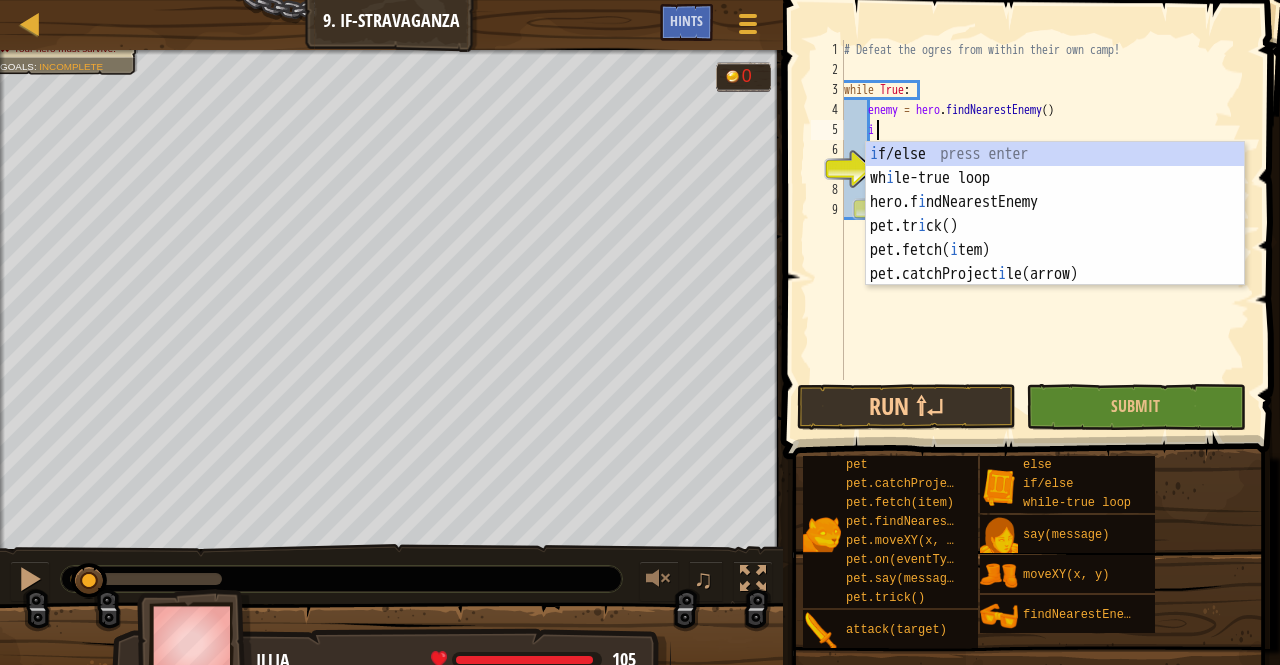 scroll, scrollTop: 9, scrollLeft: 2, axis: both 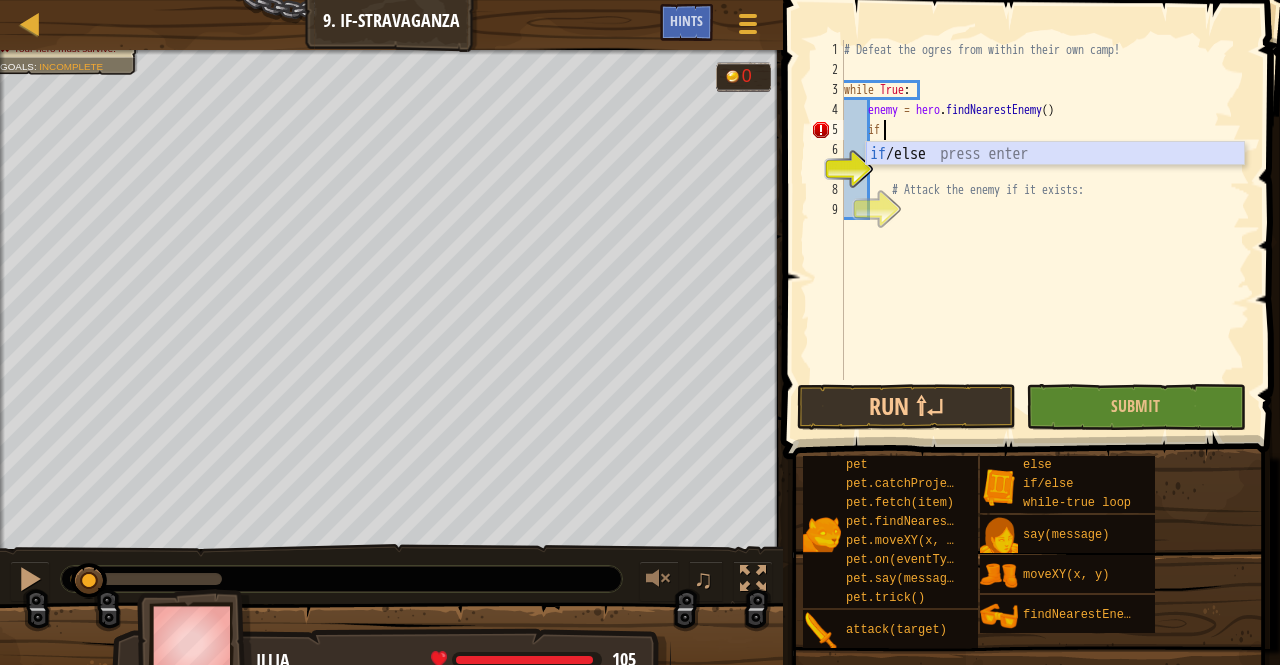 click on "if /else press enter" at bounding box center (1055, 178) 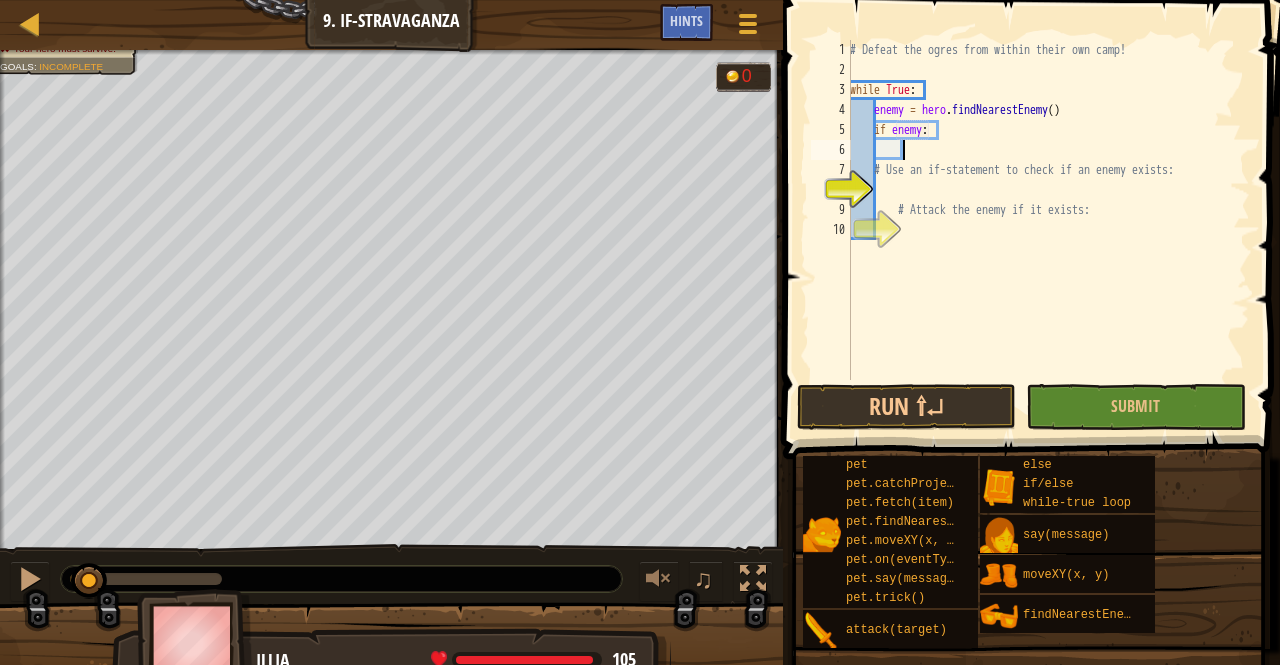 click on "# Defeat the ogres from within their own camp! while   True :      enemy   =   hero . findNearestEnemy ( )      if   enemy :               # Use an if-statement to check if an enemy exists:               # Attack the enemy if it exists:" at bounding box center (1048, 230) 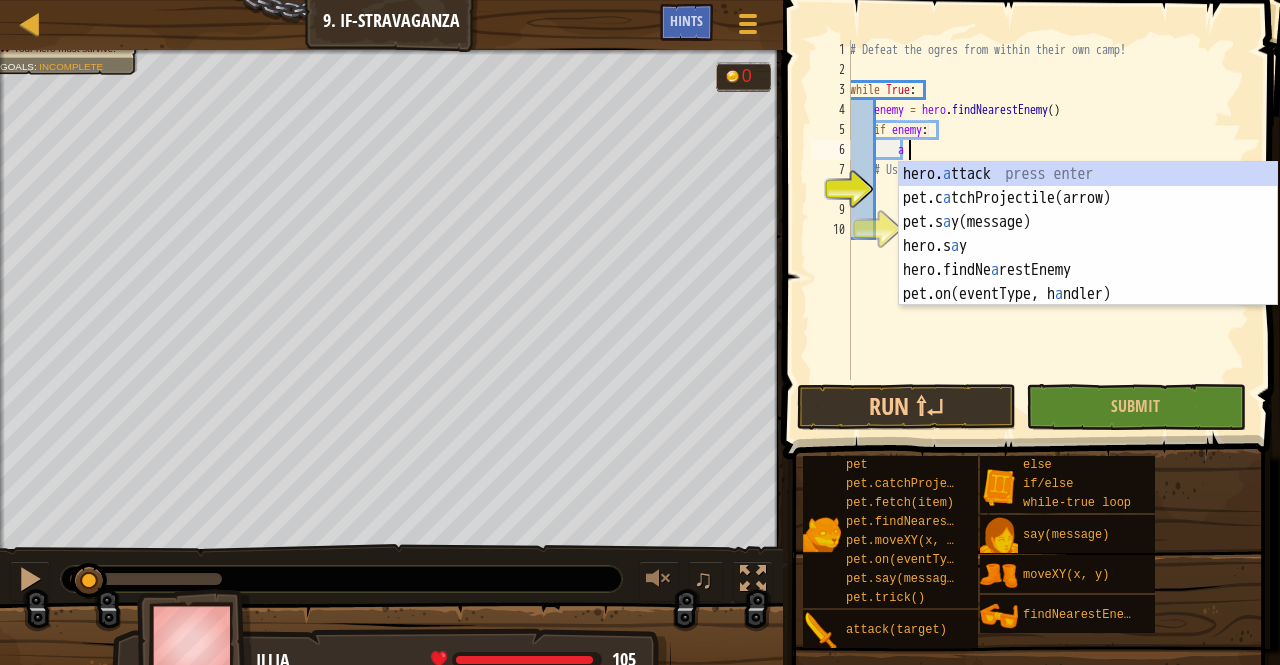scroll, scrollTop: 9, scrollLeft: 5, axis: both 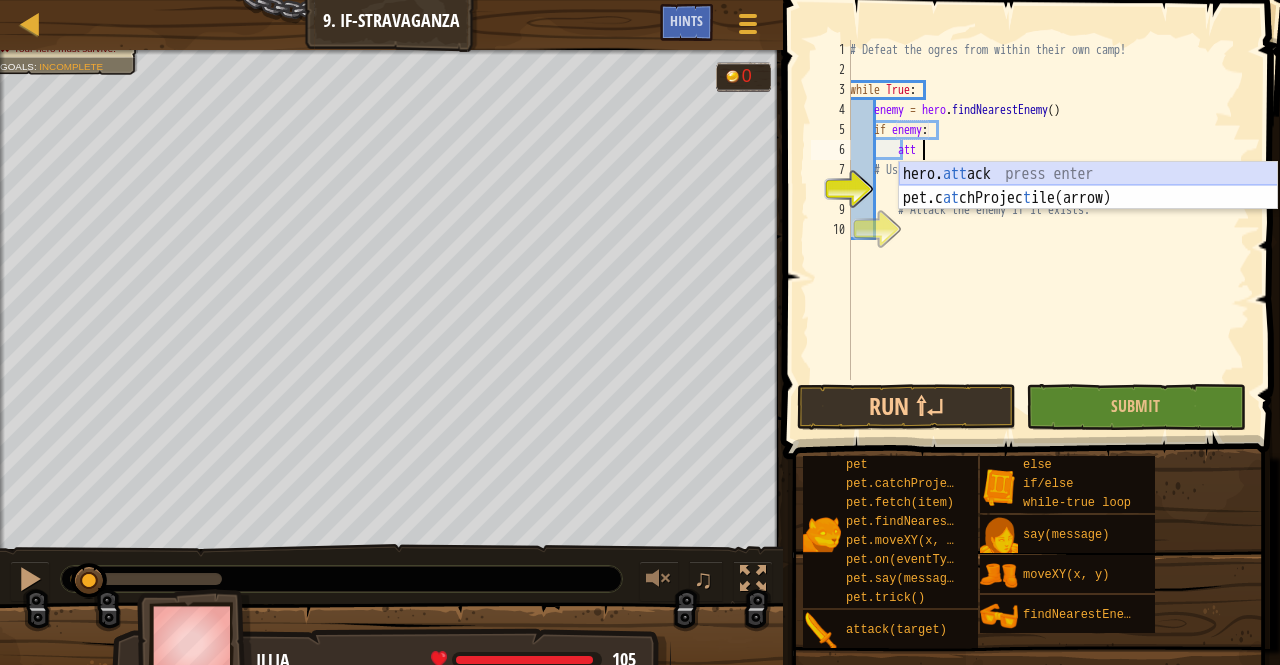 click on "hero. att ack press enter pet.c at chProjec t ile(arrow) press enter" at bounding box center (1088, 210) 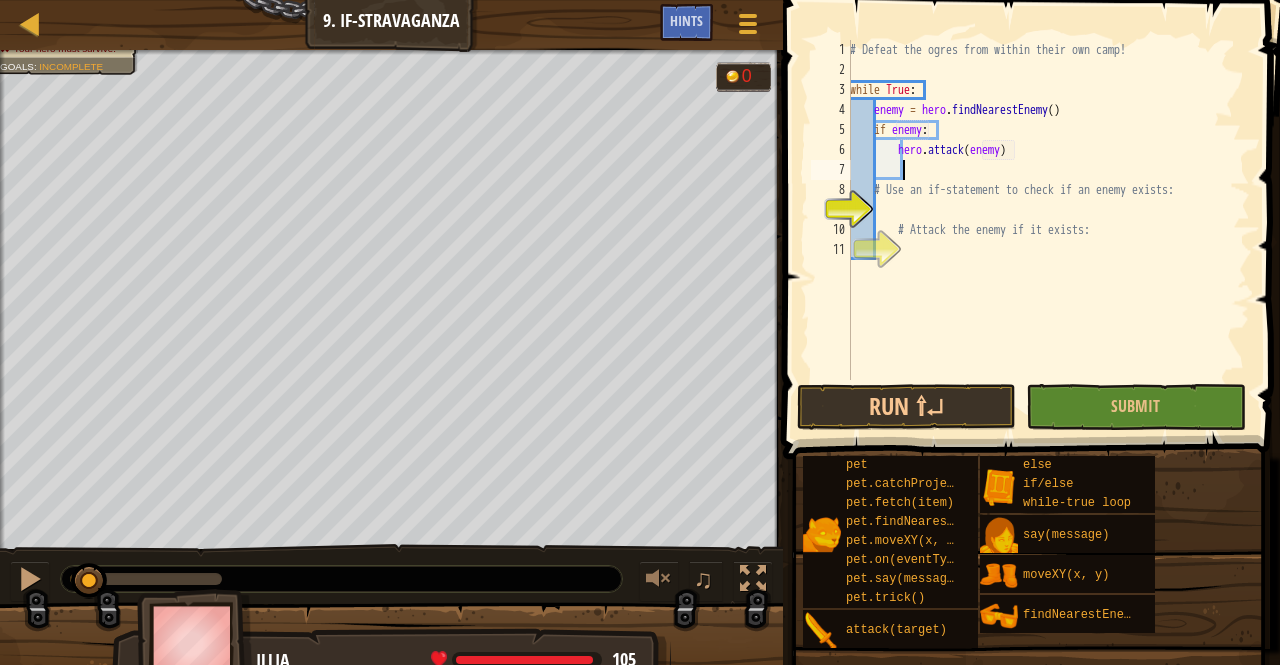 scroll, scrollTop: 9, scrollLeft: 14, axis: both 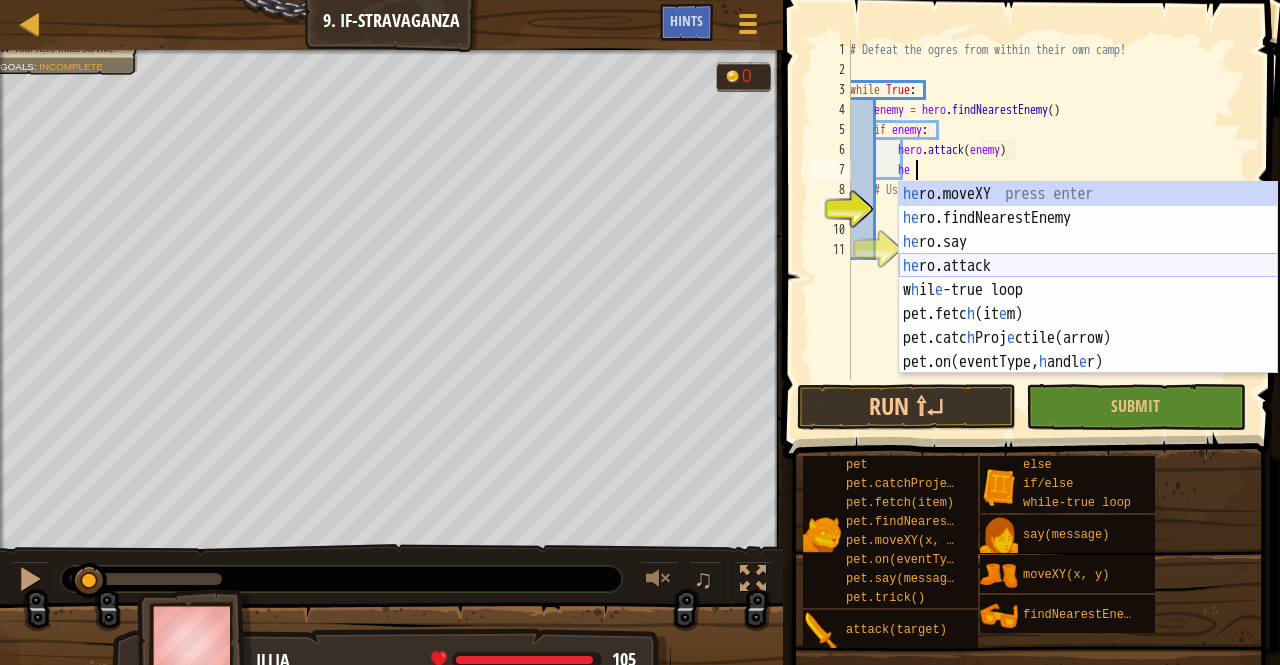 click on "he ro.moveXY press enter he ro.findNearestEnemy press enter he ro.say press enter he ro.attack press enter w h il e -true loop press enter pet.fetc h (it e m) press enter pet.catc h Proj e ctile(arrow) press enter pet.on(eventType,  h andl e r) press enter" at bounding box center (1088, 302) 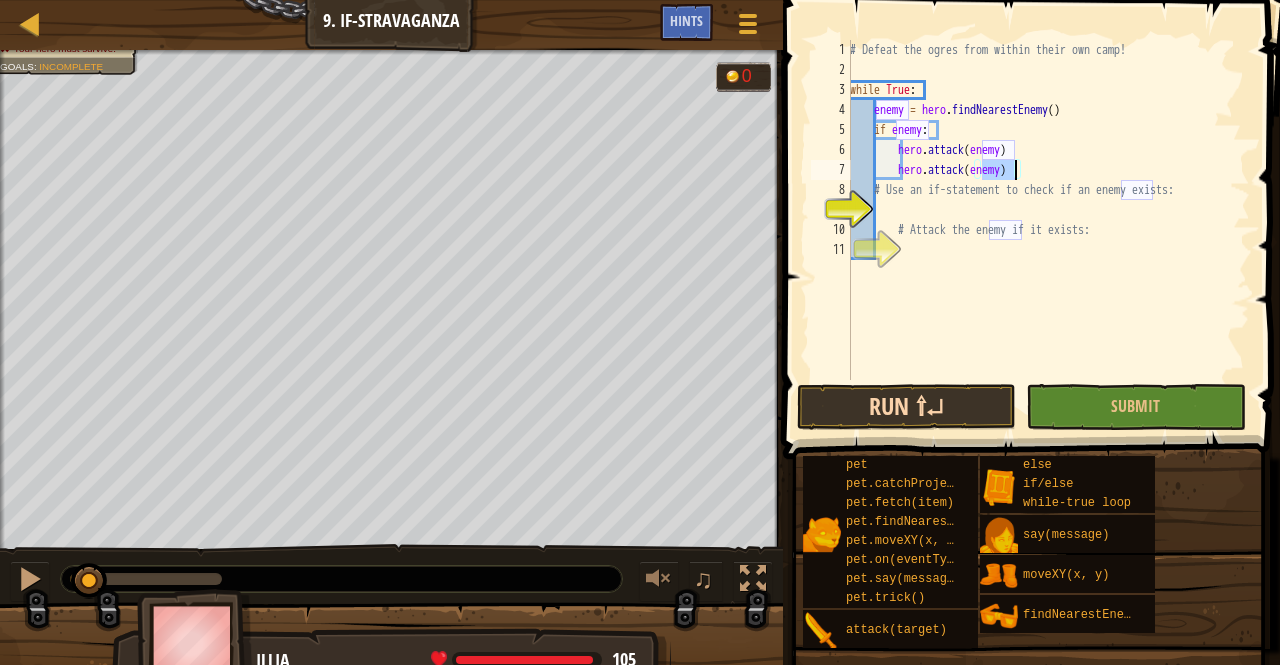 type on "hero.attack(enemy)" 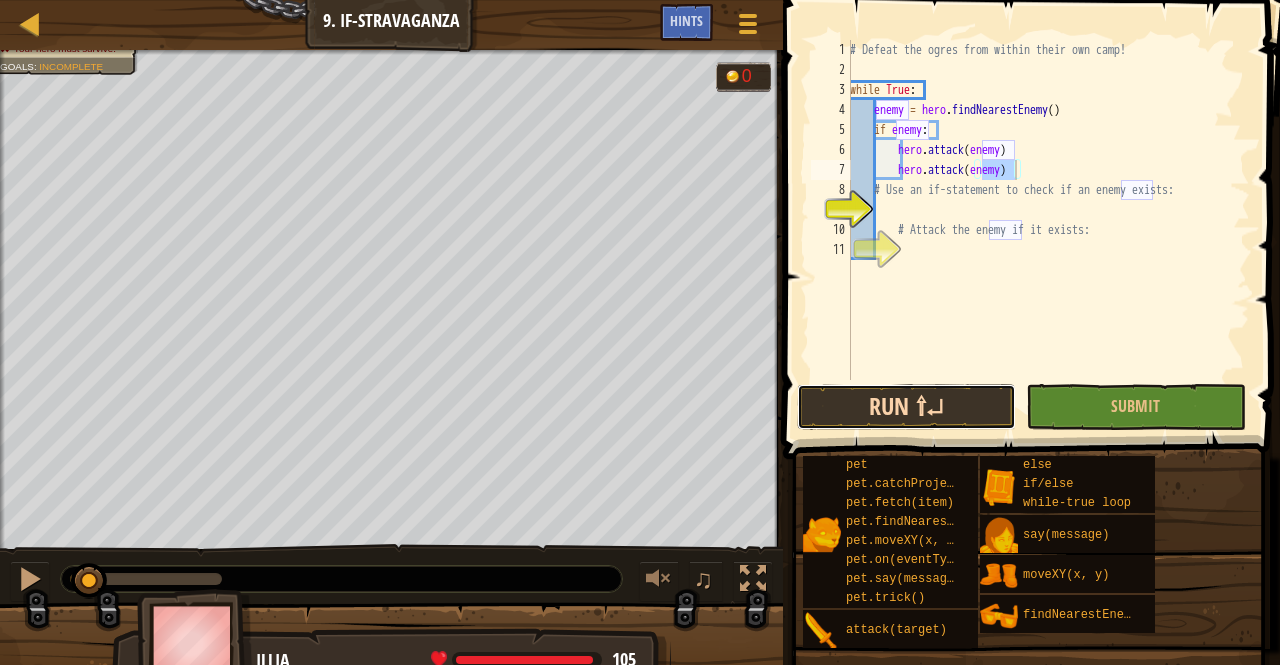 click on "Run ⇧↵" at bounding box center [906, 407] 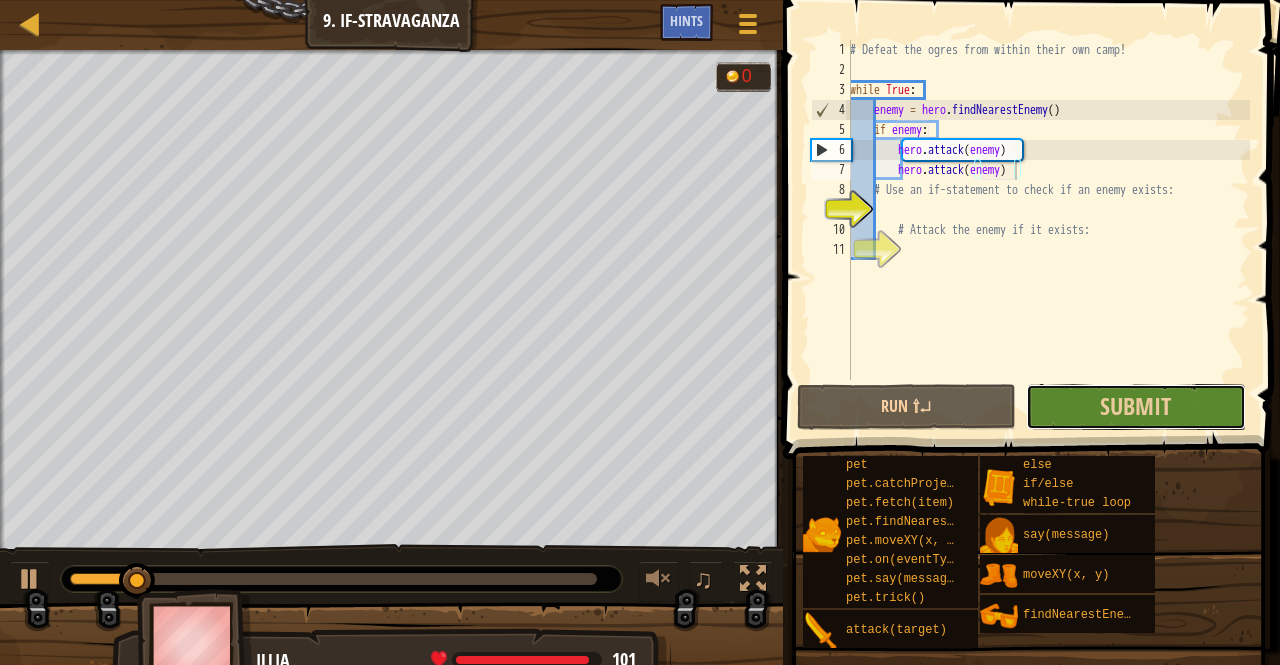 click on "Submit" at bounding box center (1135, 407) 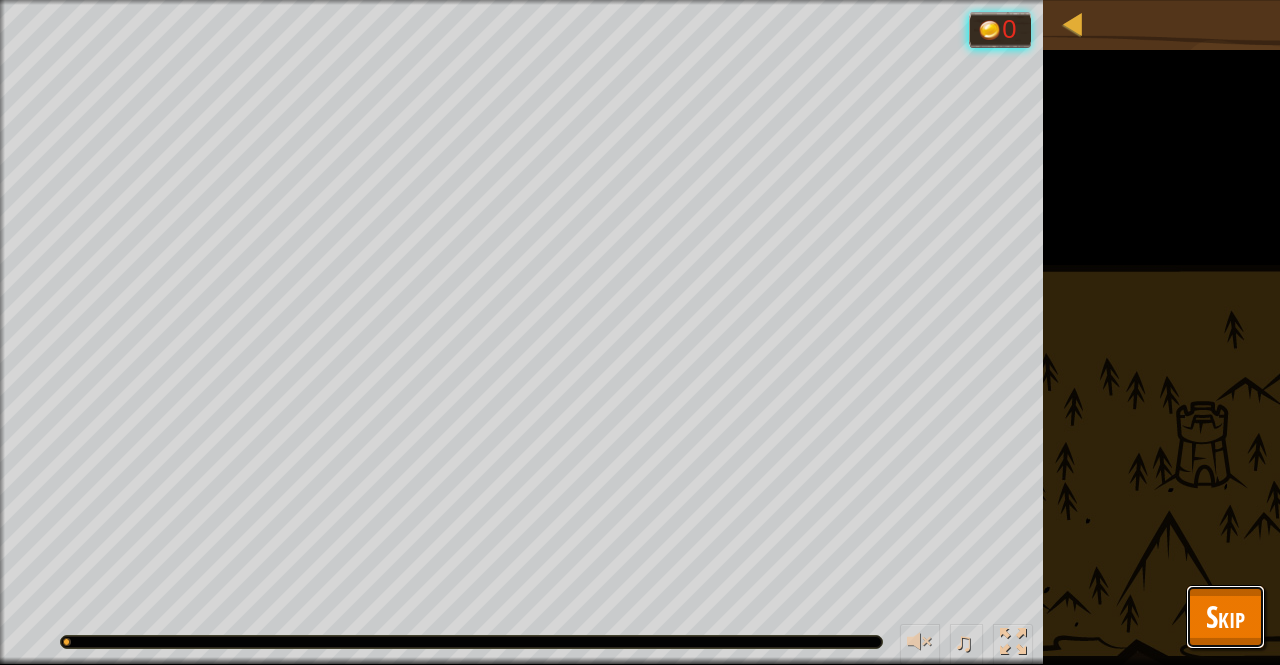 click on "Skip" at bounding box center [1225, 616] 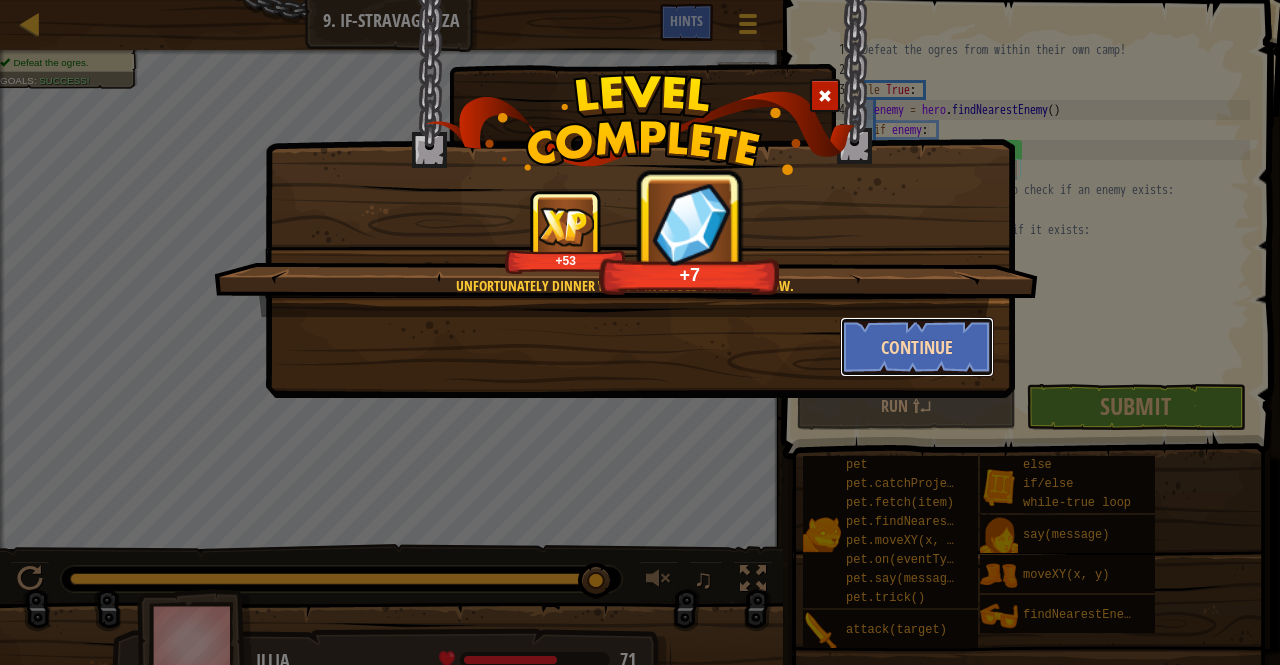 click on "Continue" at bounding box center [917, 347] 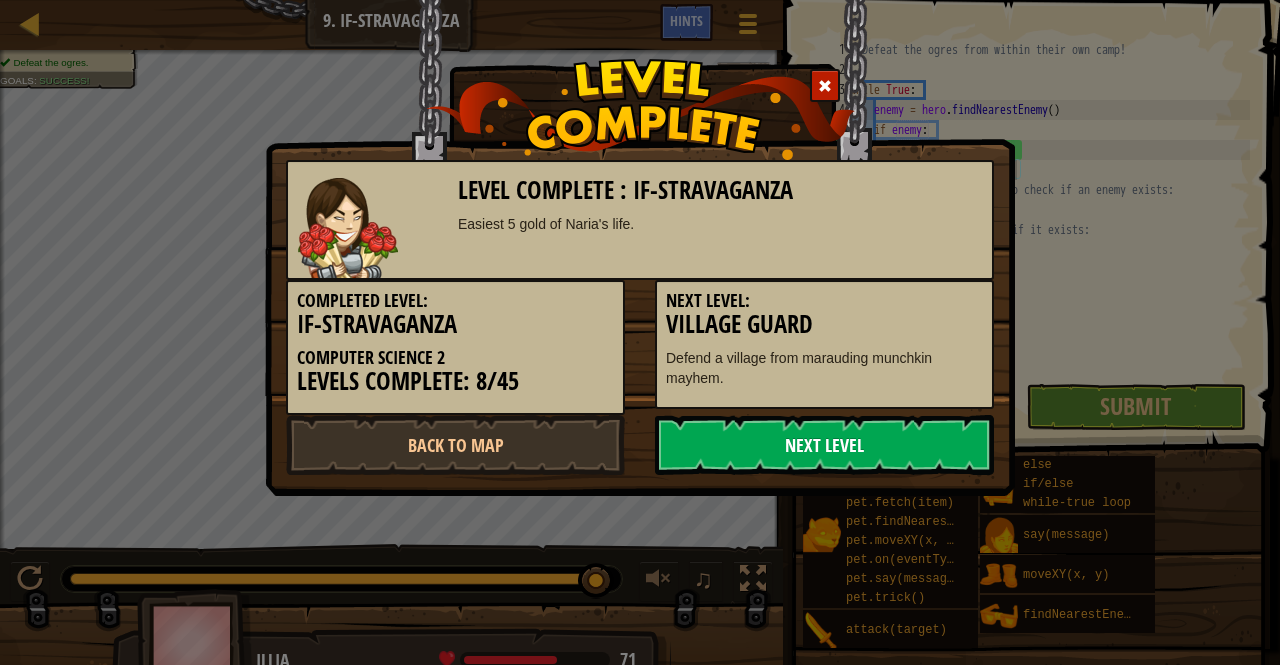 click on "Next Level" at bounding box center (824, 445) 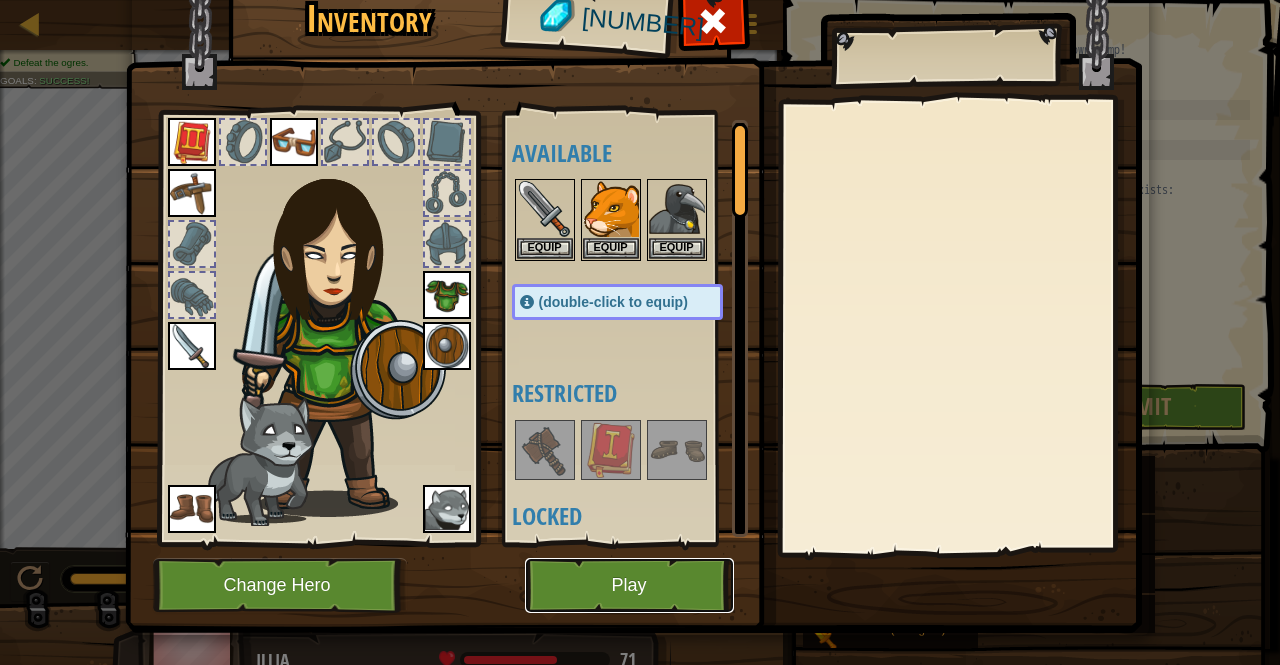 click on "Play" at bounding box center [629, 585] 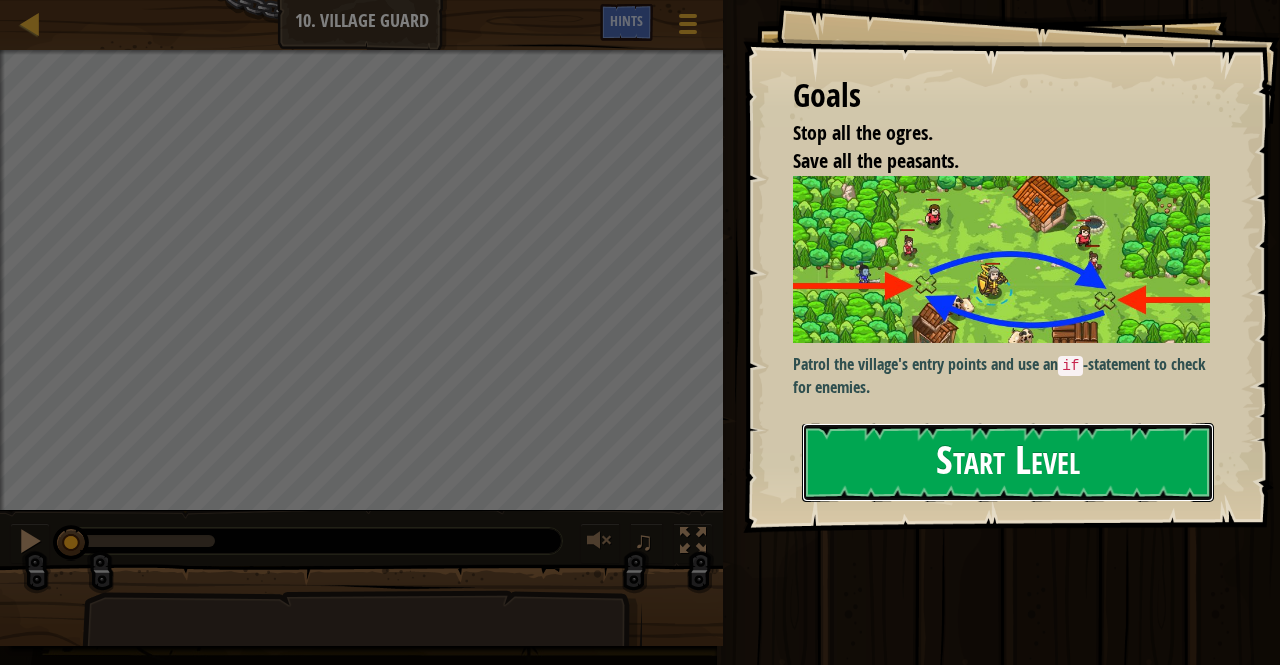 click on "Start Level" at bounding box center [1008, 462] 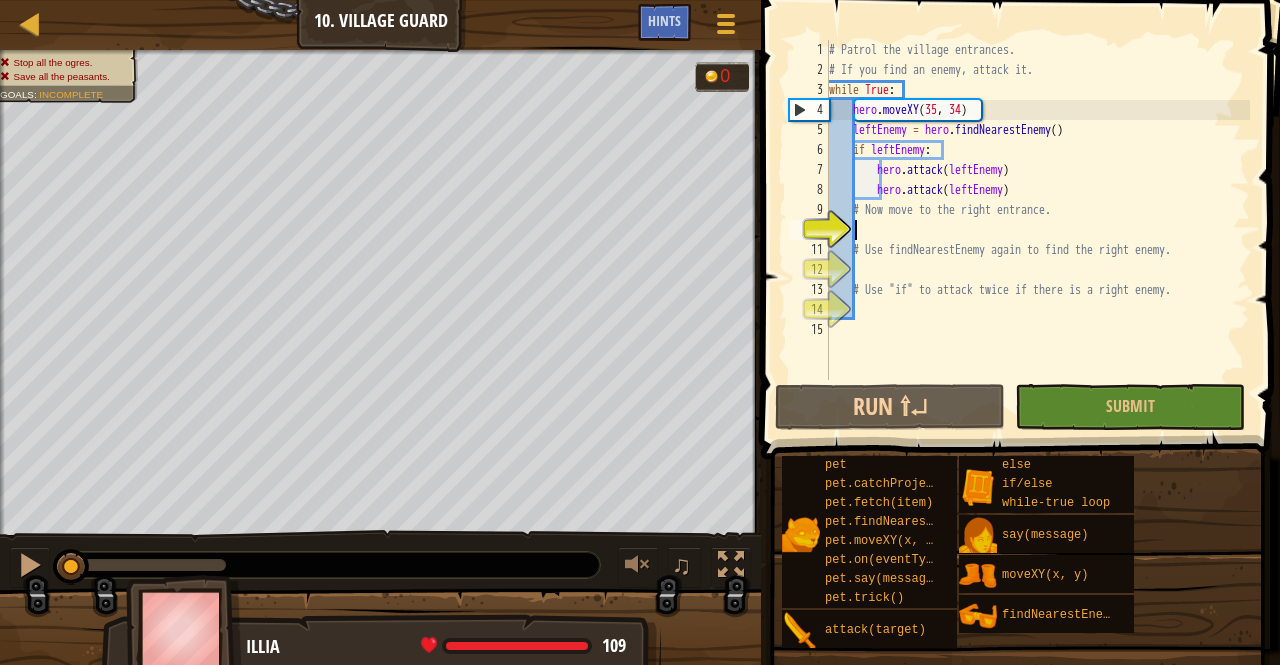 scroll, scrollTop: 9, scrollLeft: 2, axis: both 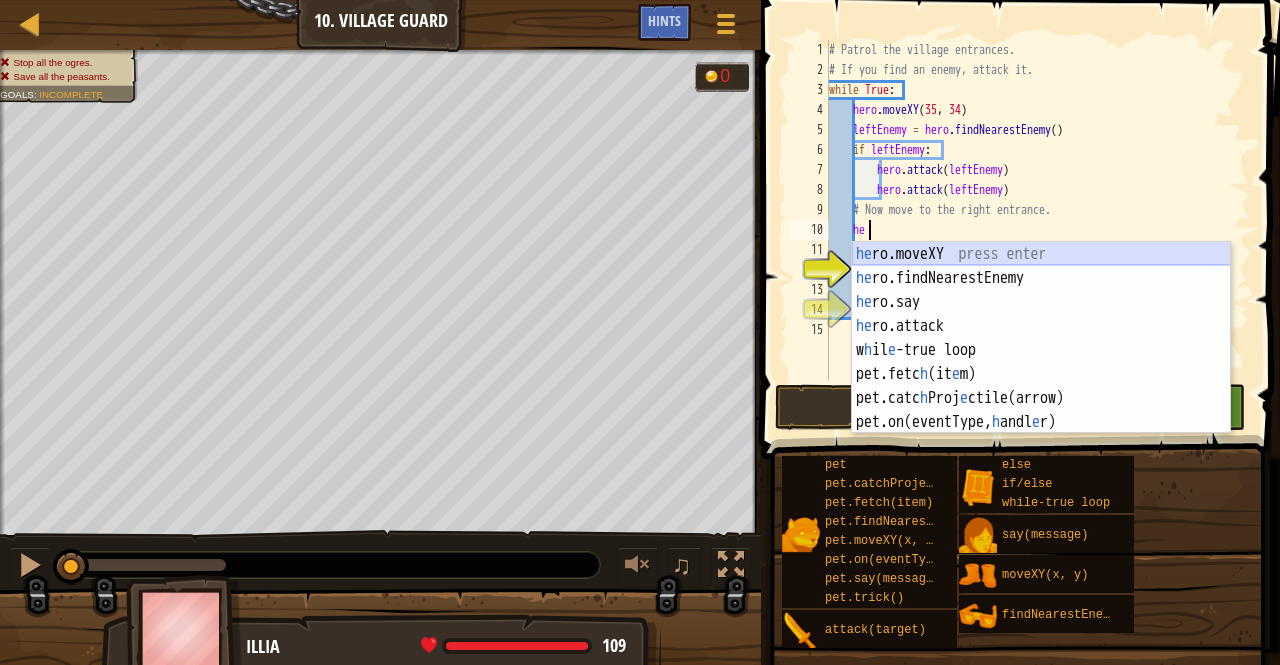 click on "he ro.moveXY press enter he ro.findNearestEnemy press enter he ro.say press enter he ro.attack press enter w h il e -true loop press enter pet.fetc h (it e m) press enter pet.catc h Proj e ctile(arrow) press enter pet.on(eventType,  h andl e r) press enter" at bounding box center [1041, 362] 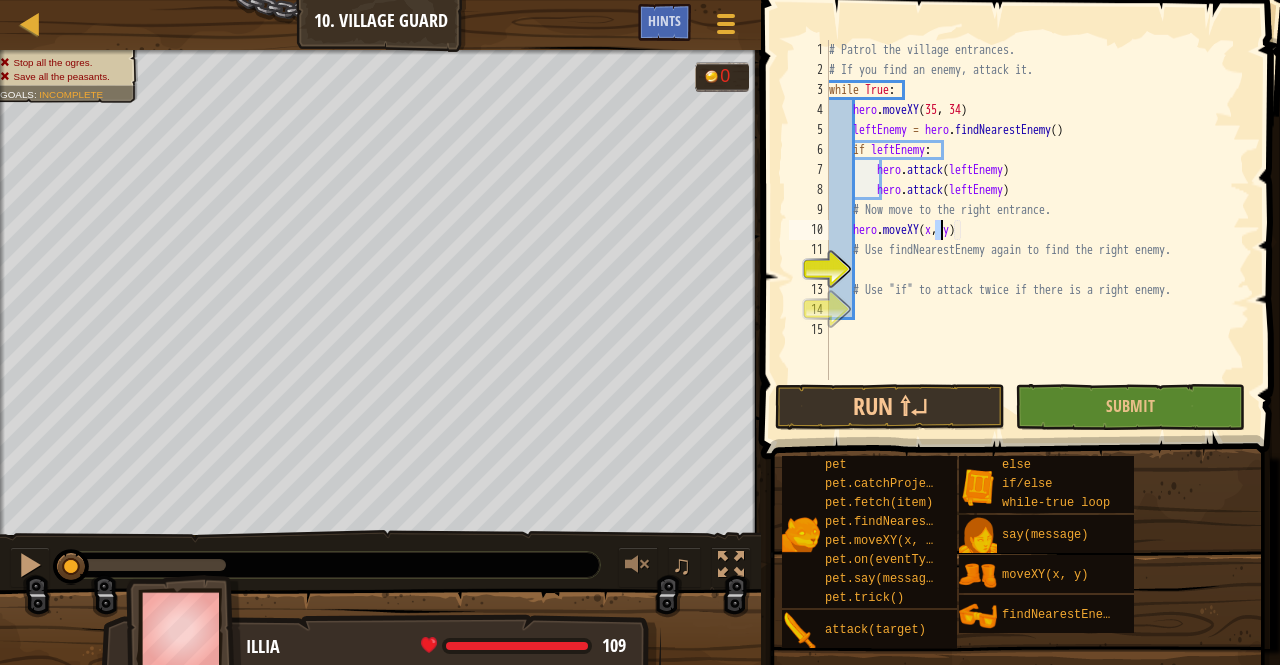 scroll, scrollTop: 9, scrollLeft: 10, axis: both 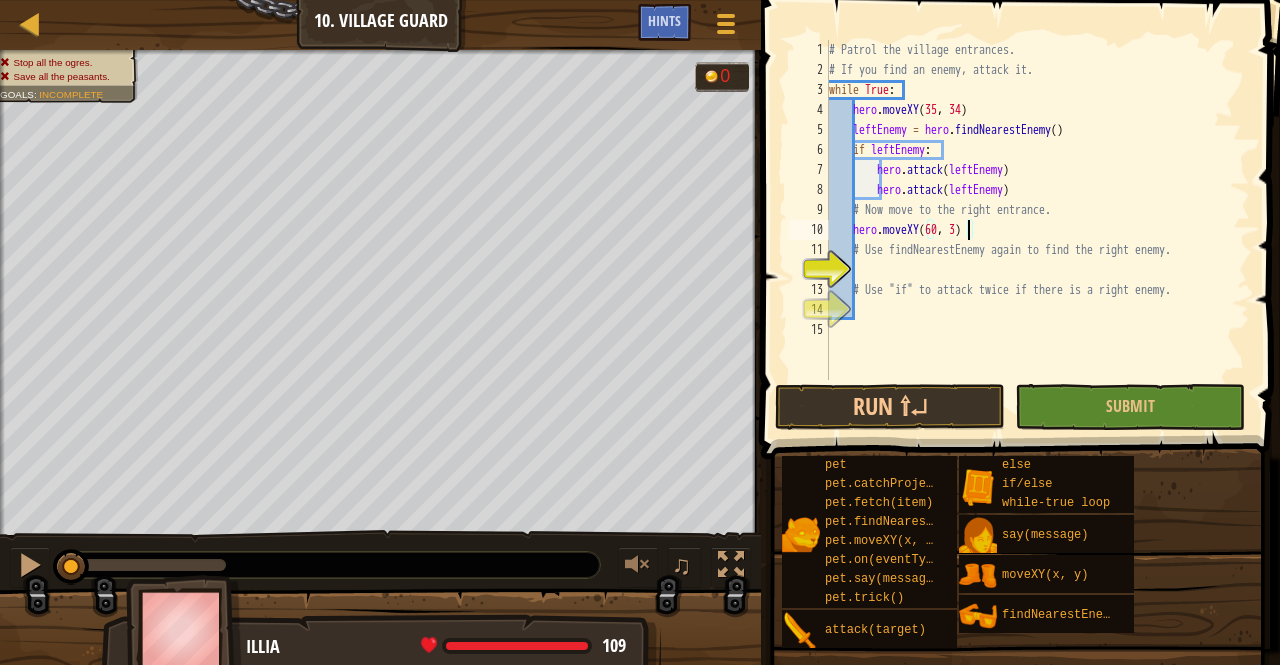 type on "hero.moveXY(60, 31)" 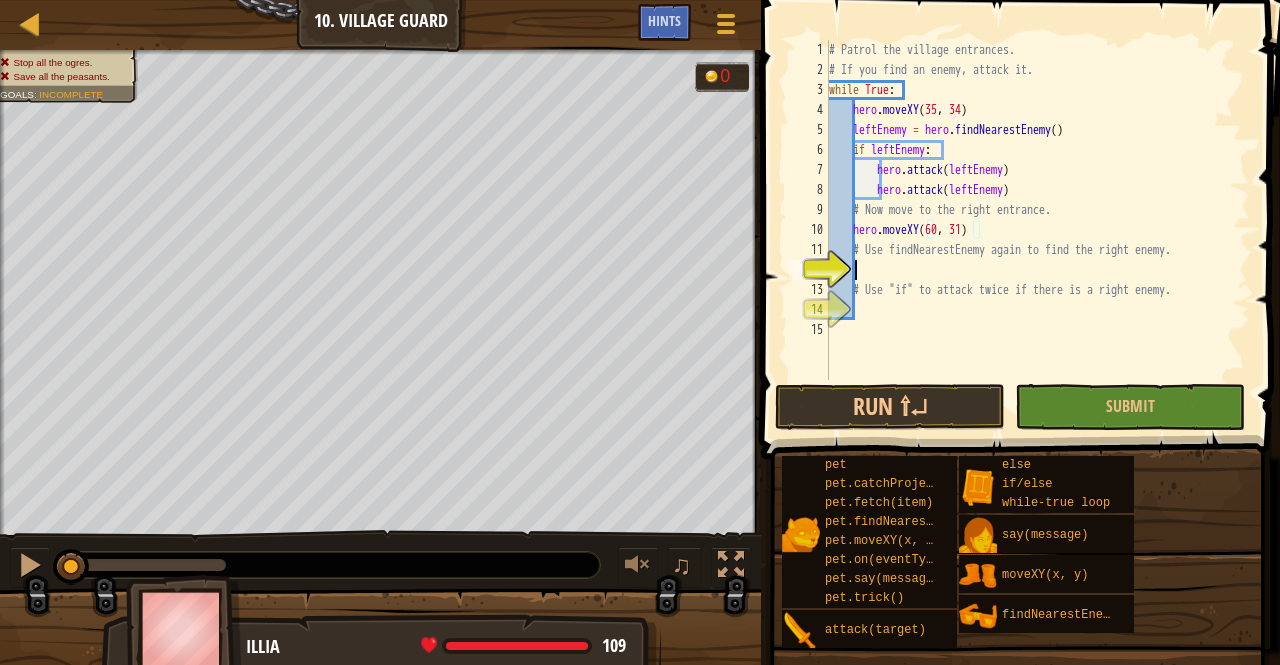 click on "# Patrol the village entrances. # If you find an enemy, attack it. while   True :      hero . moveXY ( 35 ,   34 )      leftEnemy   =   hero . findNearestEnemy ( )      if   leftEnemy :          hero . attack ( leftEnemy )          hero . attack ( leftEnemy )      # Now move to the right entrance.      hero . moveXY ( 60 ,   31 )      # Use findNearestEnemy again to find the right enemy.           # Use "if" to attack twice if there is a right enemy." at bounding box center (1037, 230) 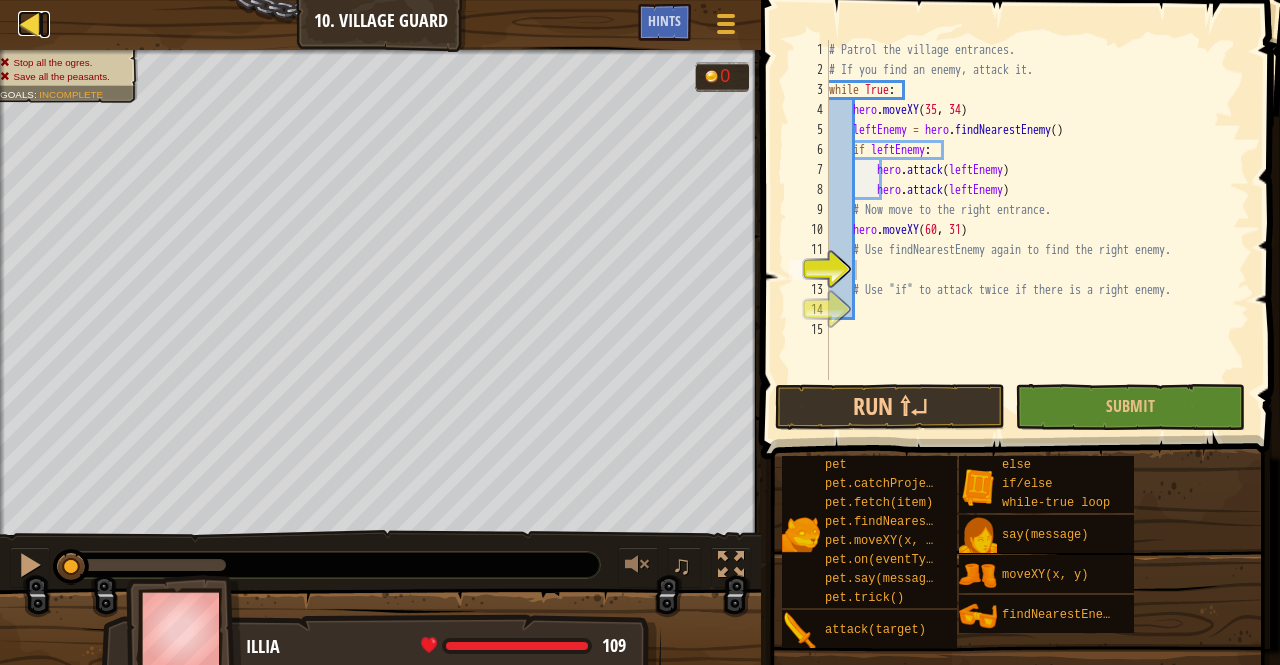 click at bounding box center (30, 23) 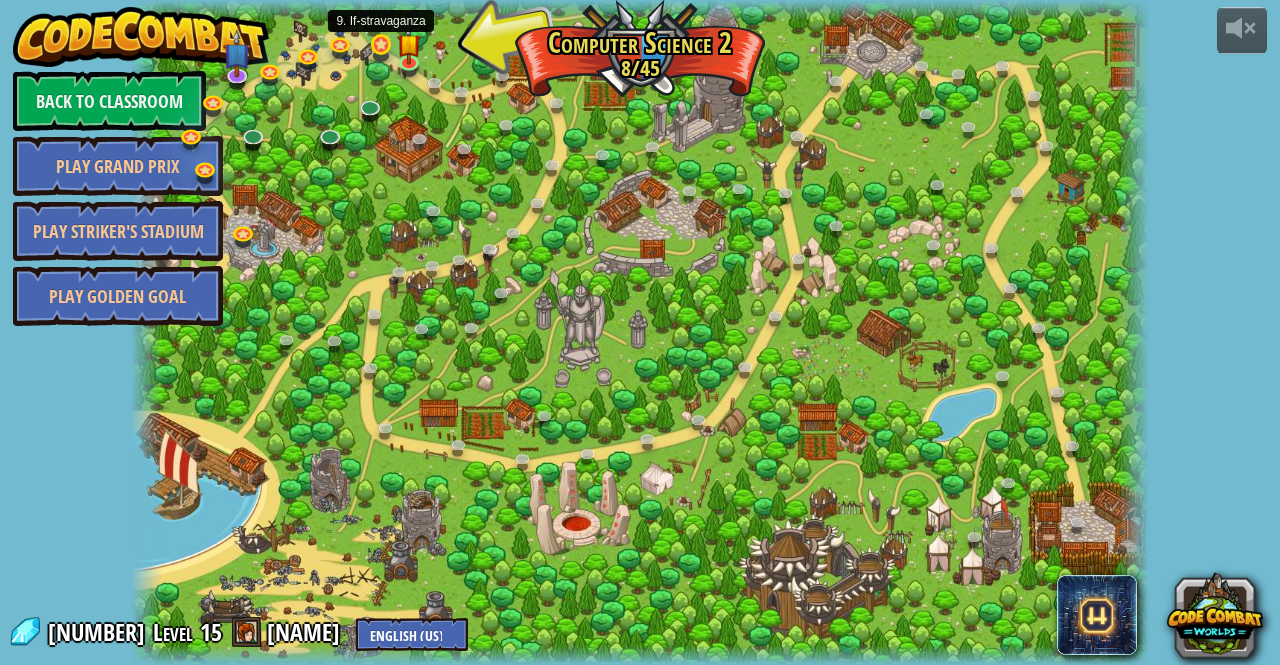 drag, startPoint x: 364, startPoint y: 70, endPoint x: 368, endPoint y: 52, distance: 18.439089 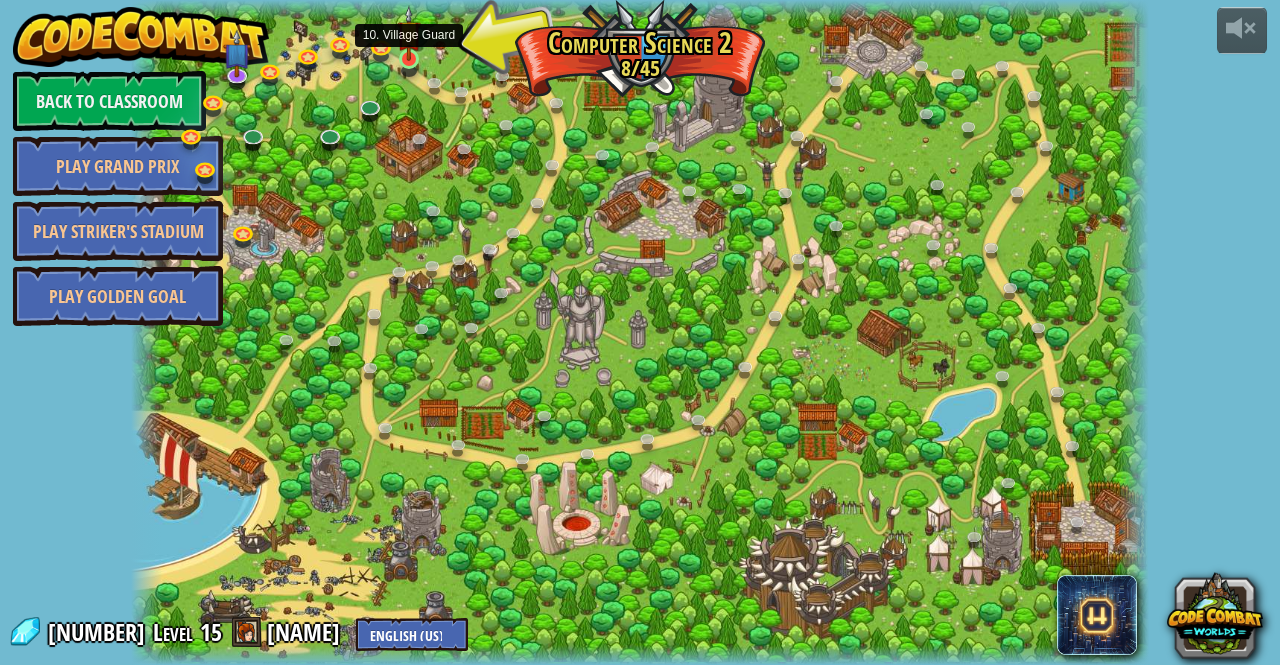 click at bounding box center [409, 33] 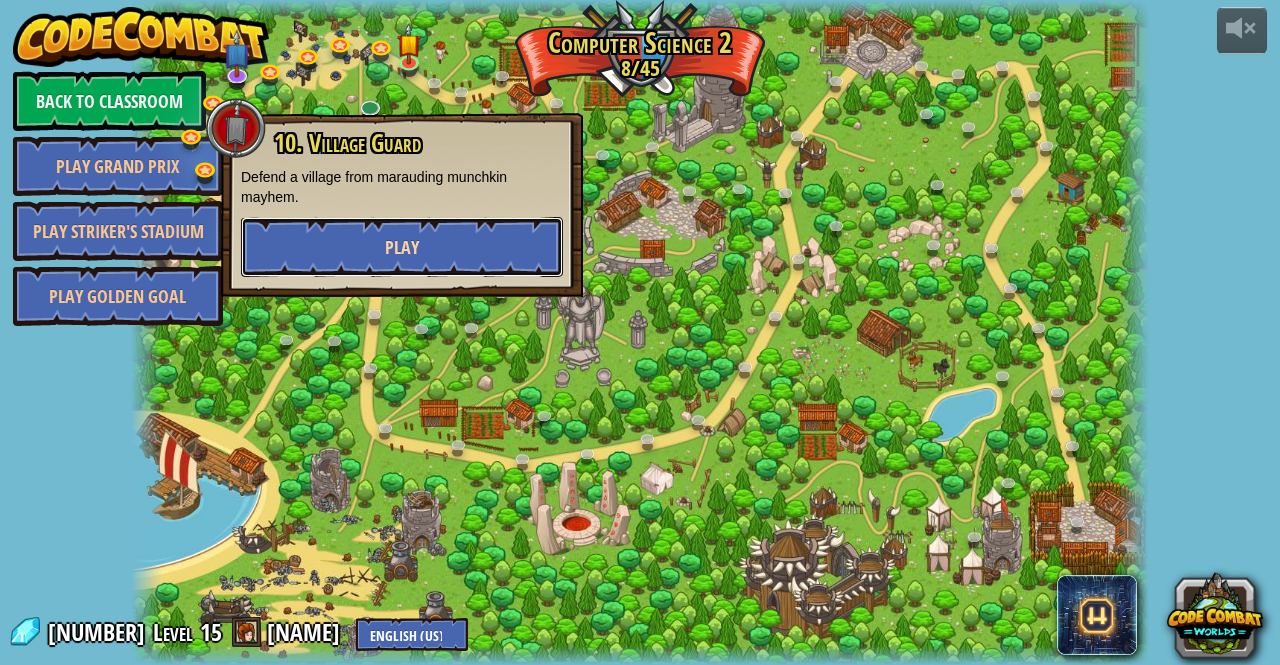 click on "Play" at bounding box center (402, 247) 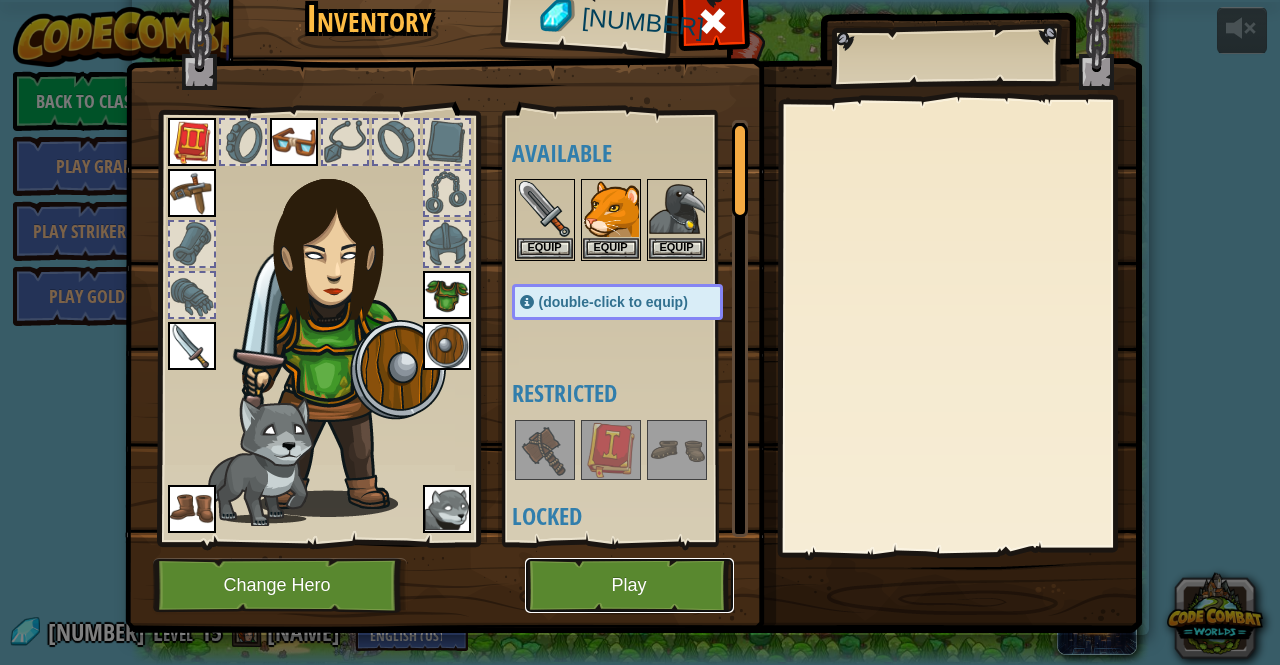 click on "Play" at bounding box center [629, 585] 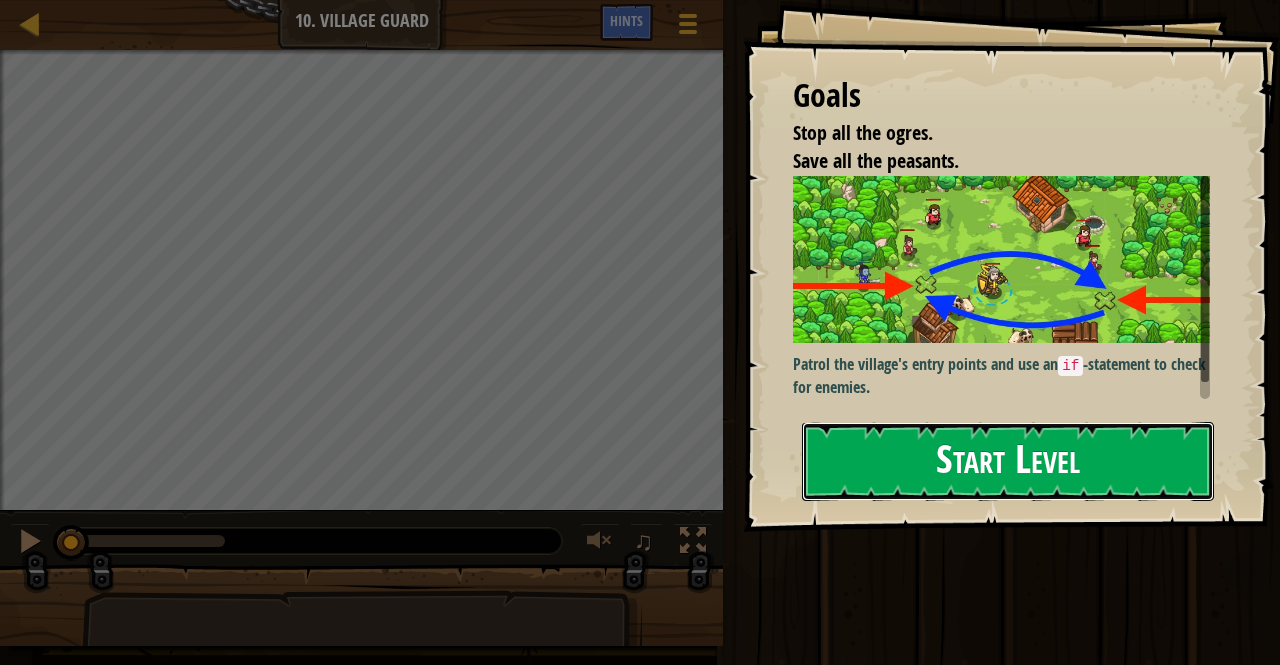 click on "Start Level" at bounding box center [1008, 461] 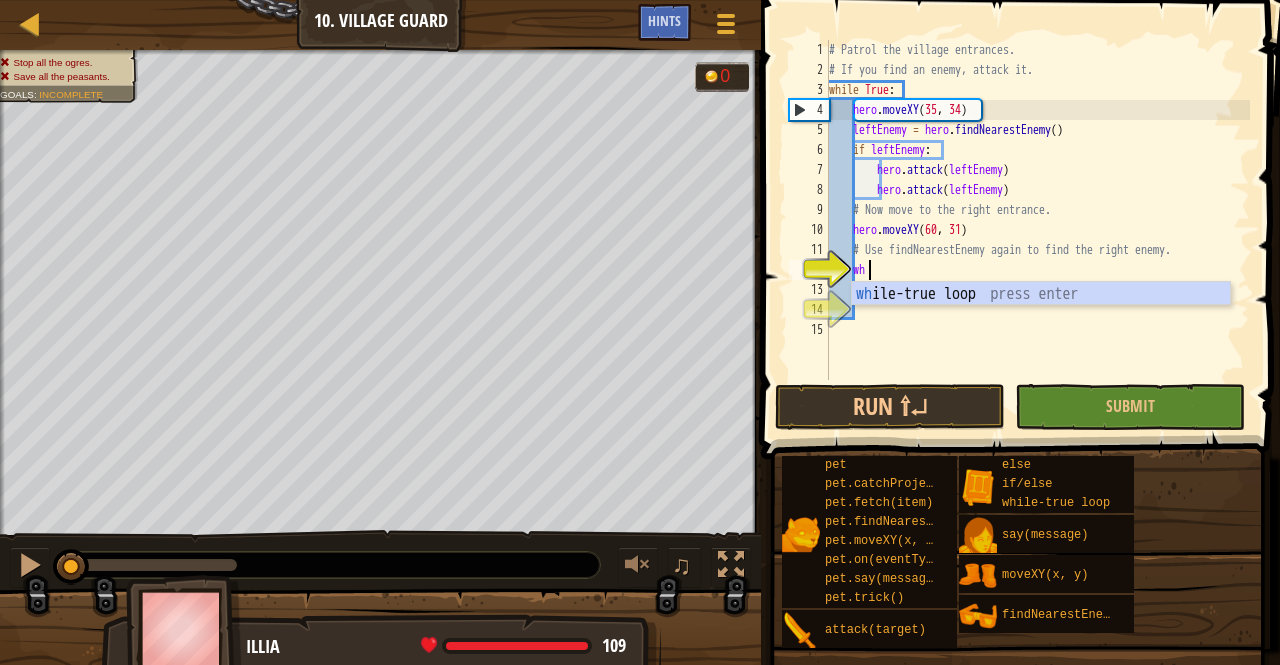 type on "whi" 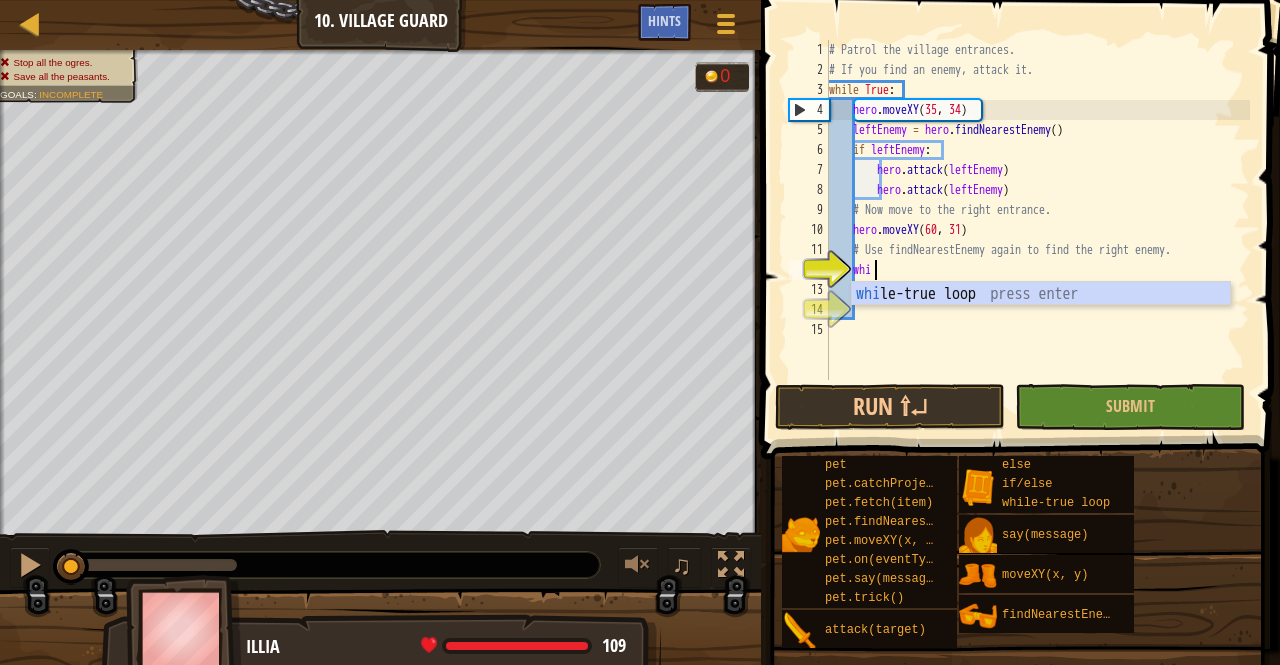 scroll, scrollTop: 9, scrollLeft: 2, axis: both 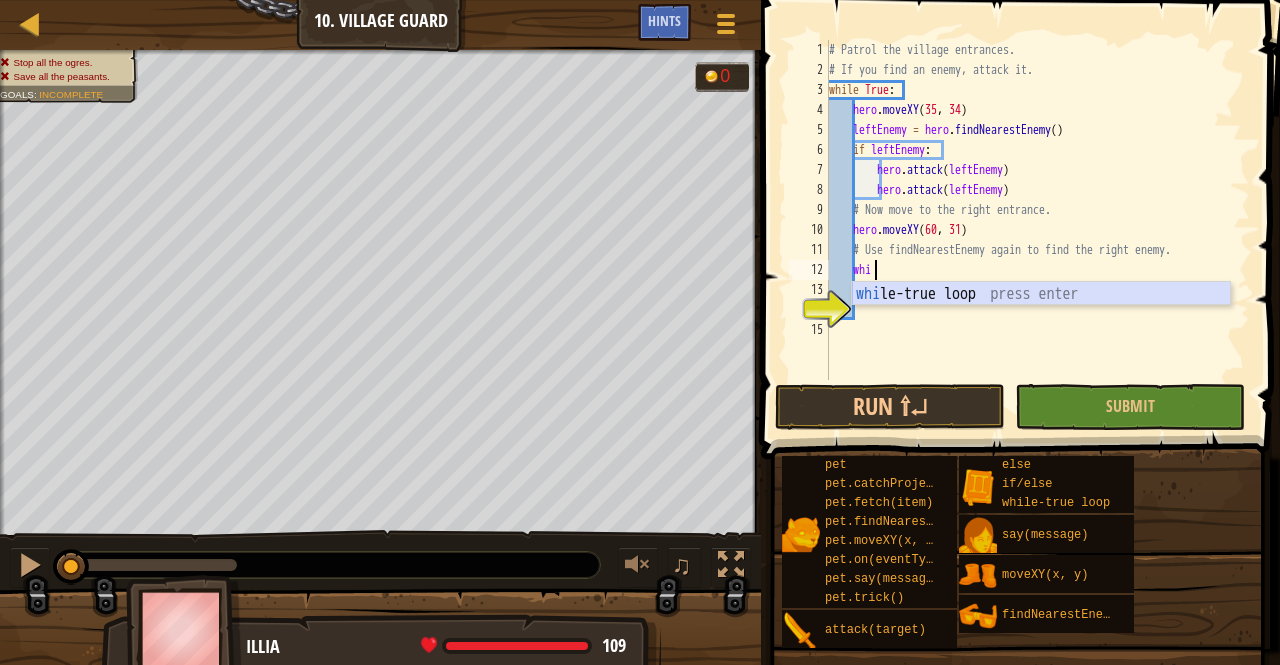 click on "whi le-true loop press enter" at bounding box center (1041, 318) 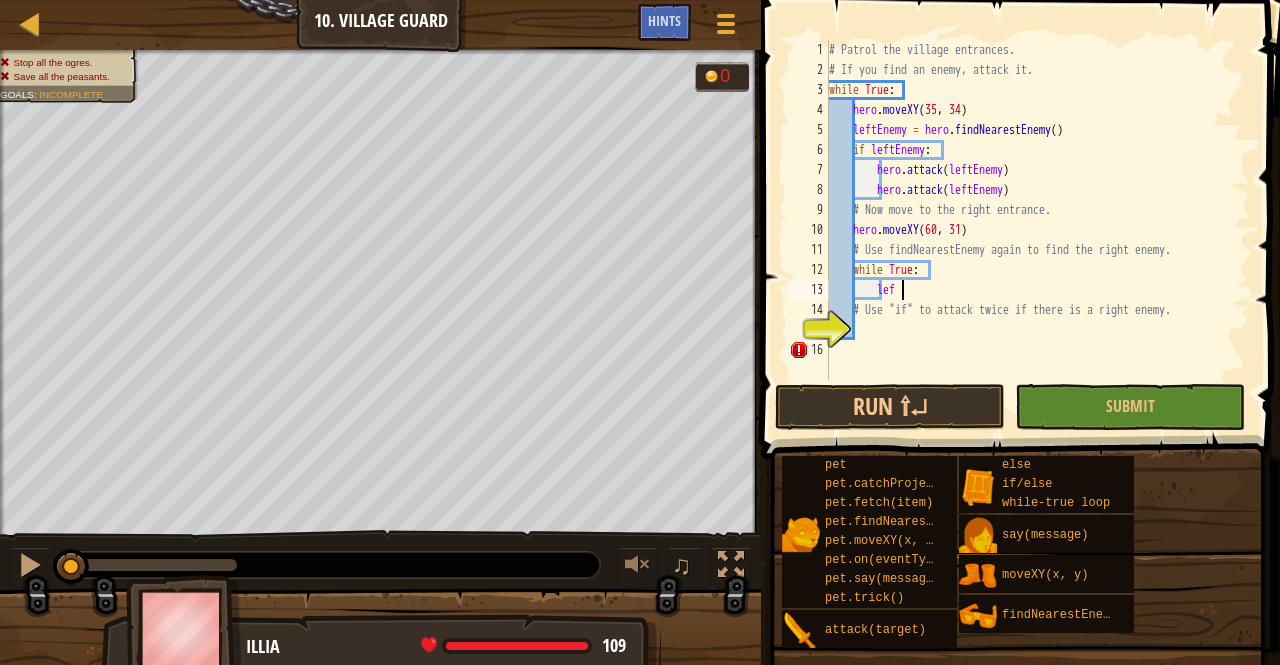 scroll, scrollTop: 9, scrollLeft: 5, axis: both 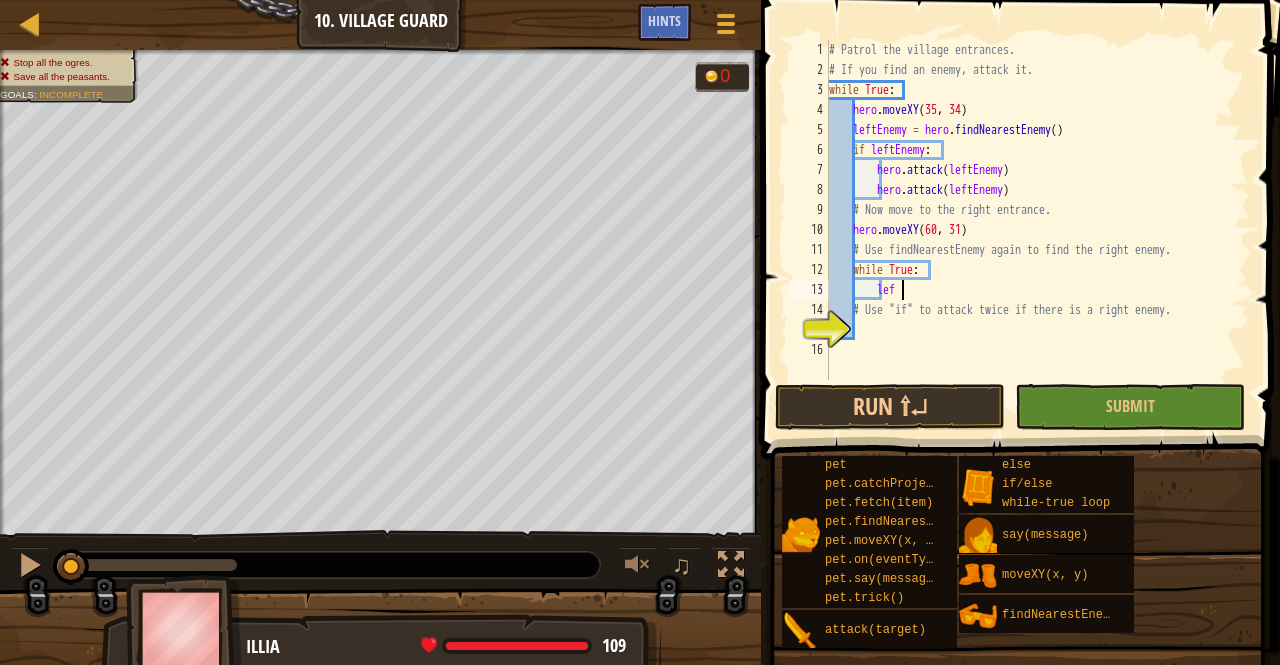 type on "l" 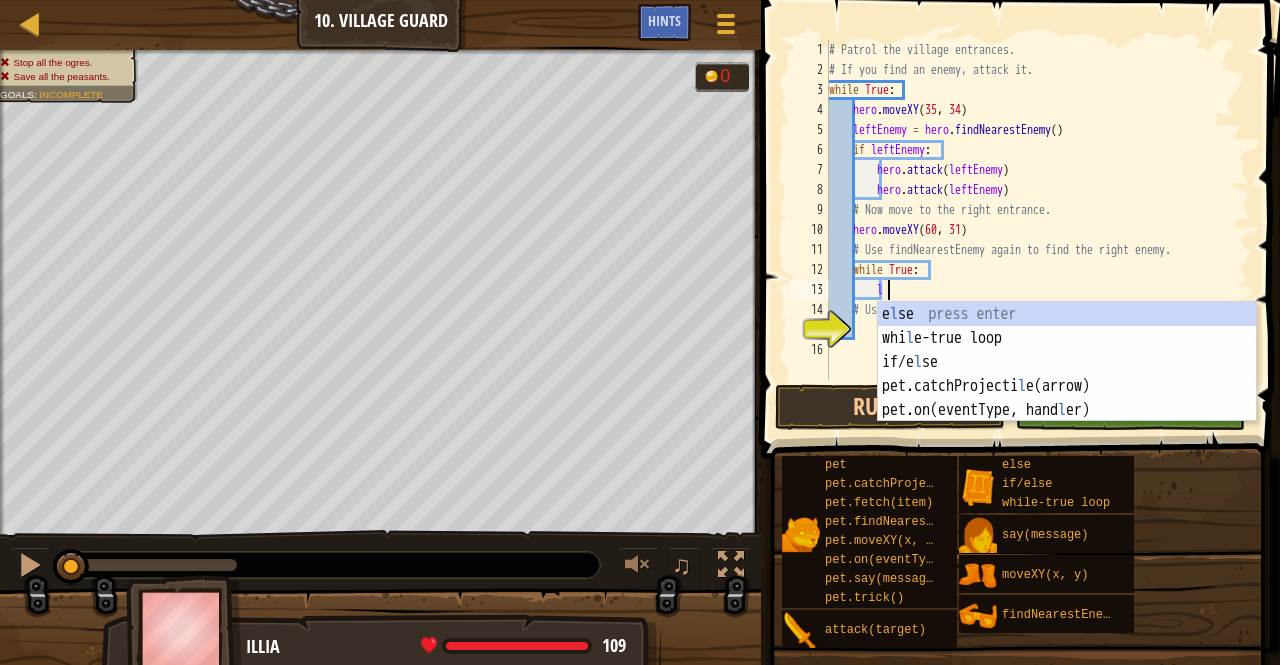 scroll, scrollTop: 9, scrollLeft: 3, axis: both 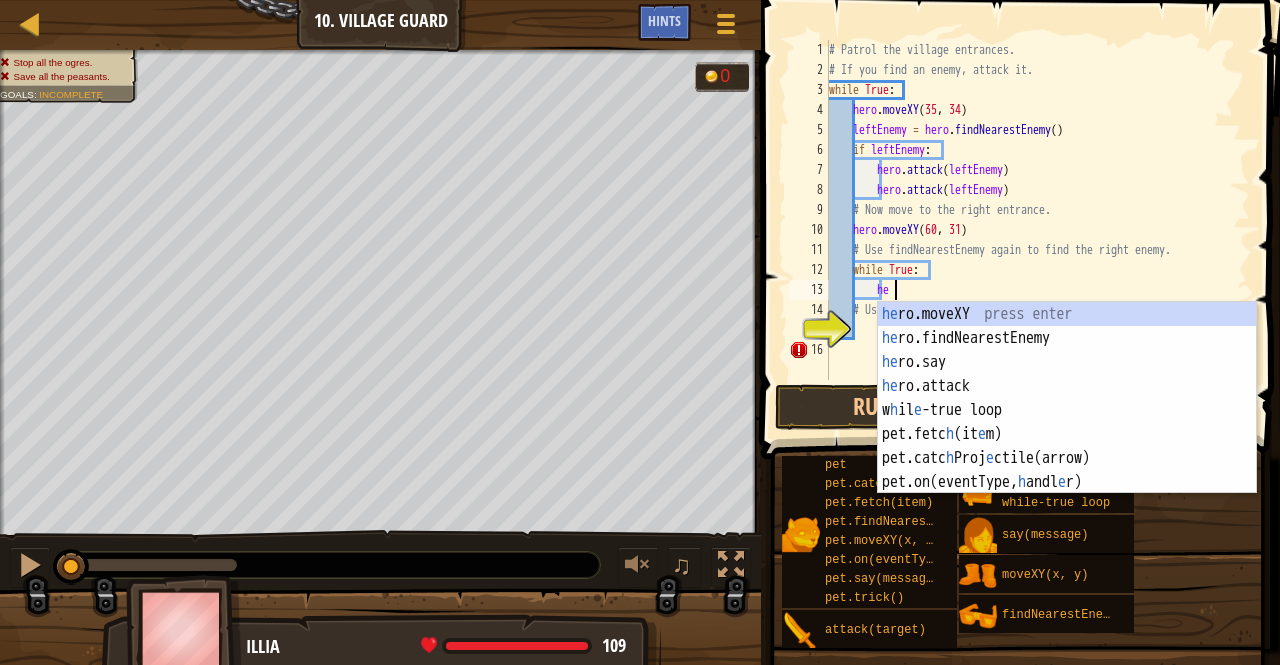 type on "her" 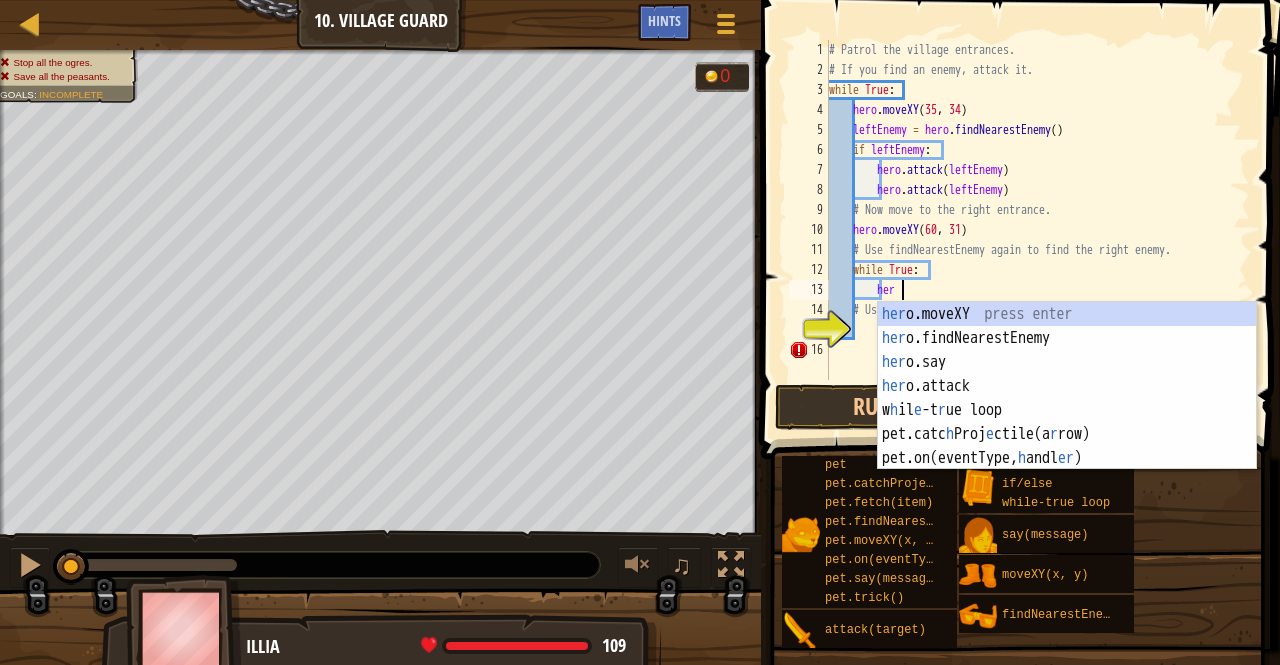 scroll, scrollTop: 9, scrollLeft: 5, axis: both 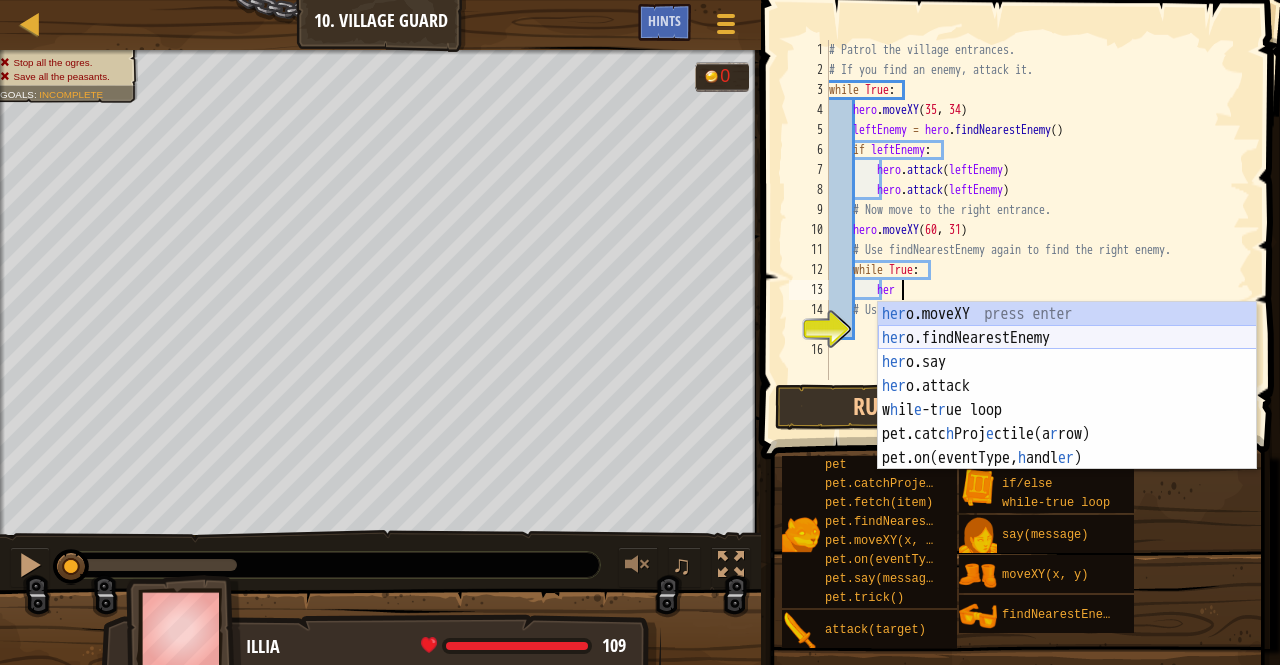 click on "her o.moveXY press enter her o.findNearestEnemy press enter her o.say press enter her o.attack press enter w h il e -t r ue loop press enter pet.catc h Proj e ctile(a r row) press enter pet.on(eventType,  h andl er ) press enter" at bounding box center [1067, 410] 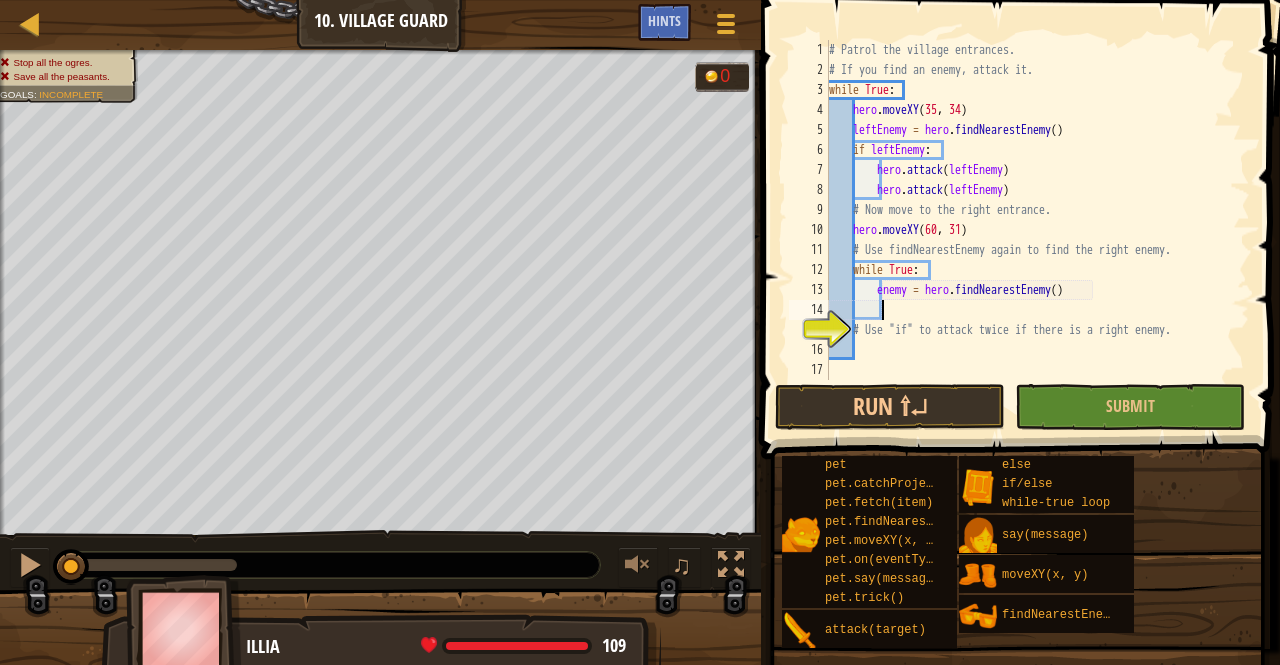scroll, scrollTop: 9, scrollLeft: 3, axis: both 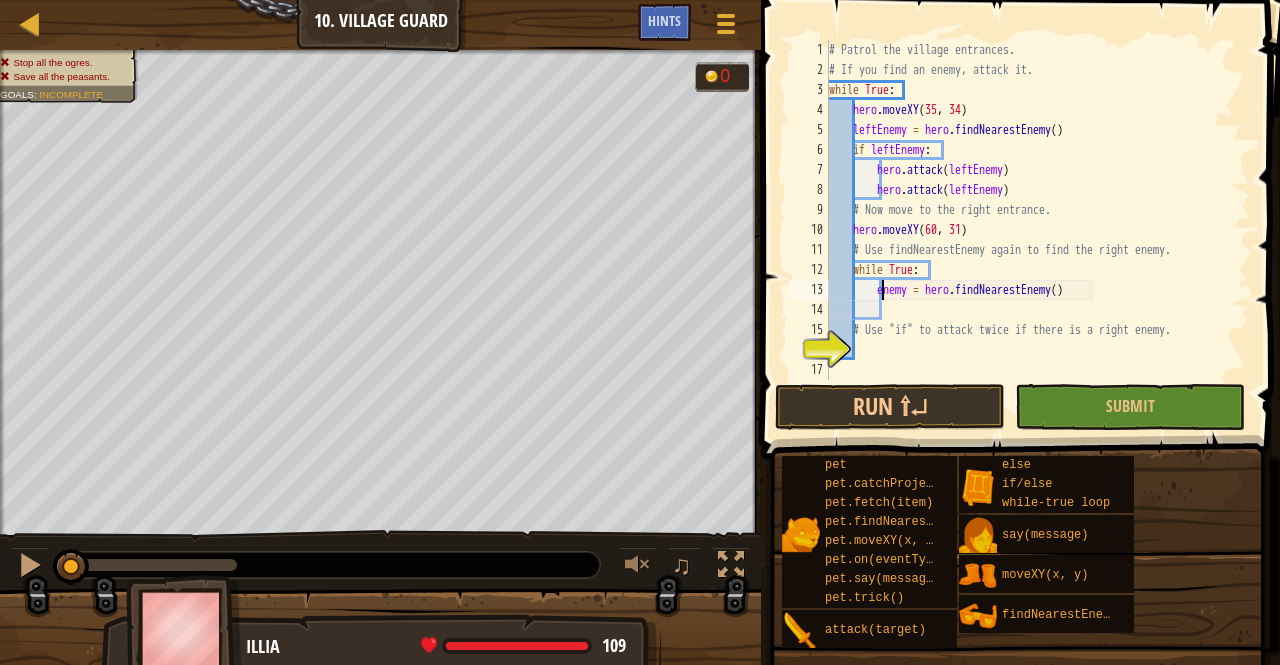 click on "# Patrol the village entrances. # If you find an enemy, attack it. while   True :      hero . moveXY ( 35 ,   34 )      leftEnemy   =   hero . findNearestEnemy ( )      if   leftEnemy :          hero . attack ( leftEnemy )          hero . attack ( leftEnemy )      # Now move to the right entrance.      hero . moveXY ( 60 ,   31 )      # Use findNearestEnemy again to find the right enemy.      while   True :          enemy   =   hero . findNearestEnemy ( )               # Use "if" to attack twice if there is a right enemy." at bounding box center (1037, 230) 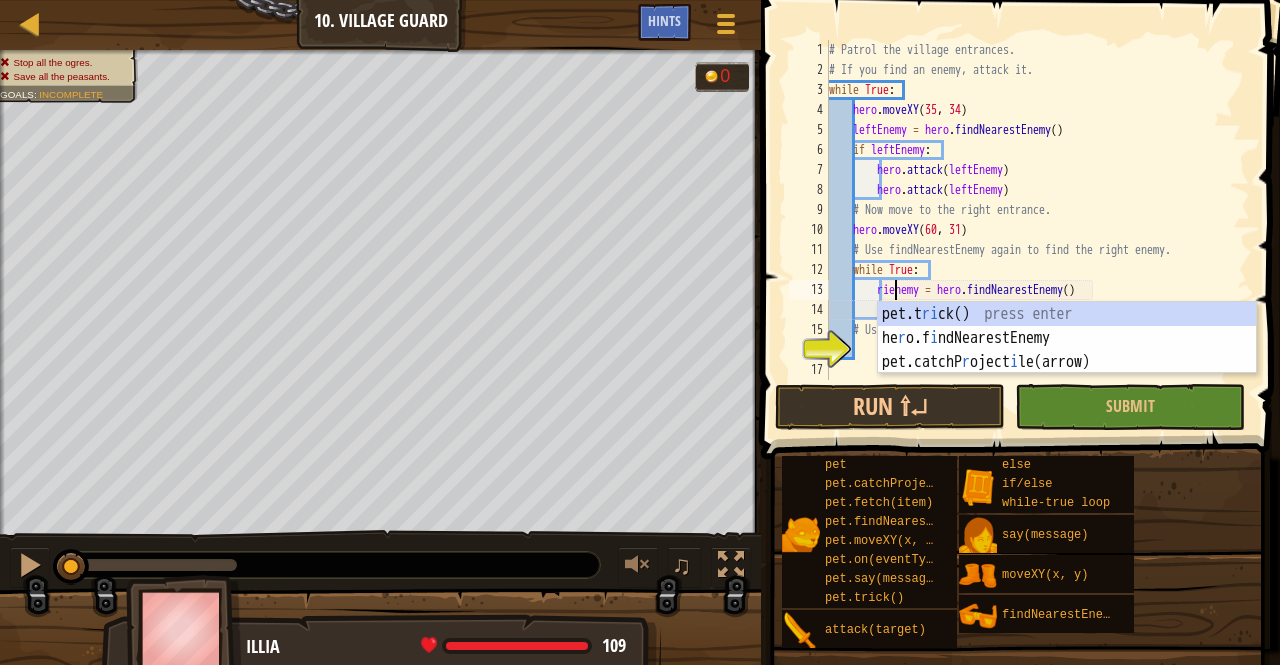 type on "rightenemy = hero.findNearestEnemy()" 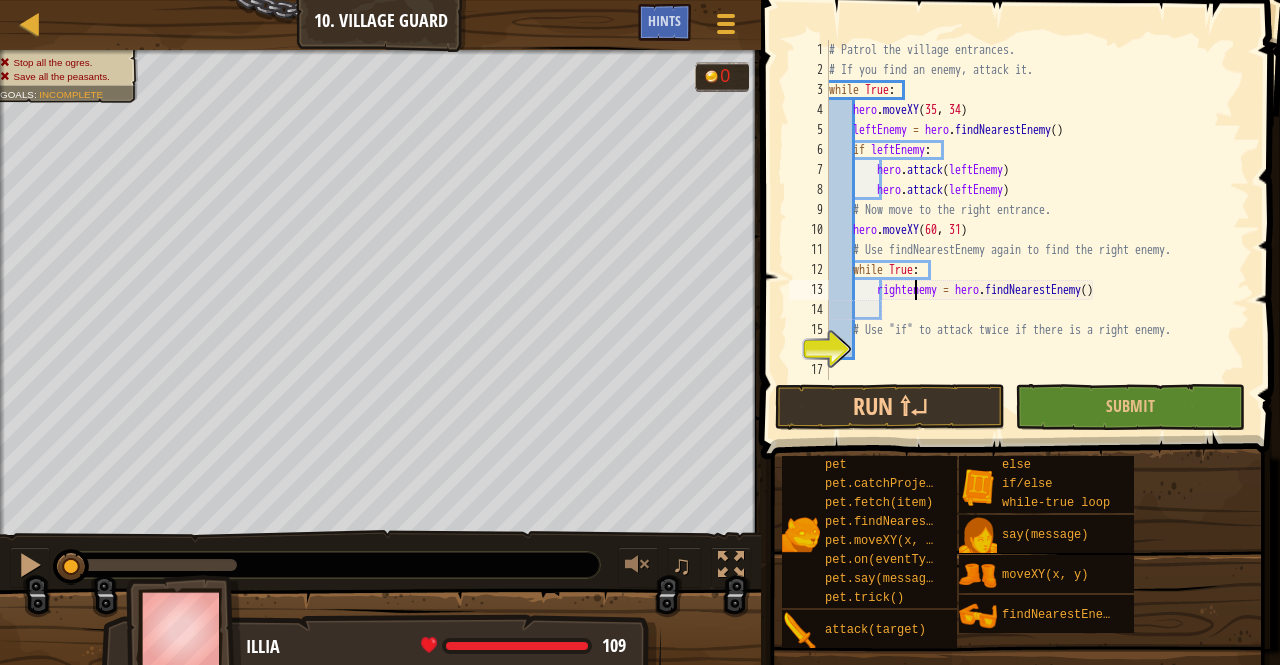 click on "# Patrol the village entrances. # If you find an enemy, attack it. while   True :      hero . moveXY ( 35 ,   34 )      leftEnemy   =   hero . findNearestEnemy ( )      if   leftEnemy :          hero . attack ( leftEnemy )          hero . attack ( leftEnemy )      # Now move to the right entrance.      hero . moveXY ( 60 ,   31 )      # Use findNearestEnemy again to find the right enemy.      while   True :          rightenemy   =   hero . findNearestEnemy ( )               # Use "if" to attack twice if there is a right enemy." at bounding box center [1037, 230] 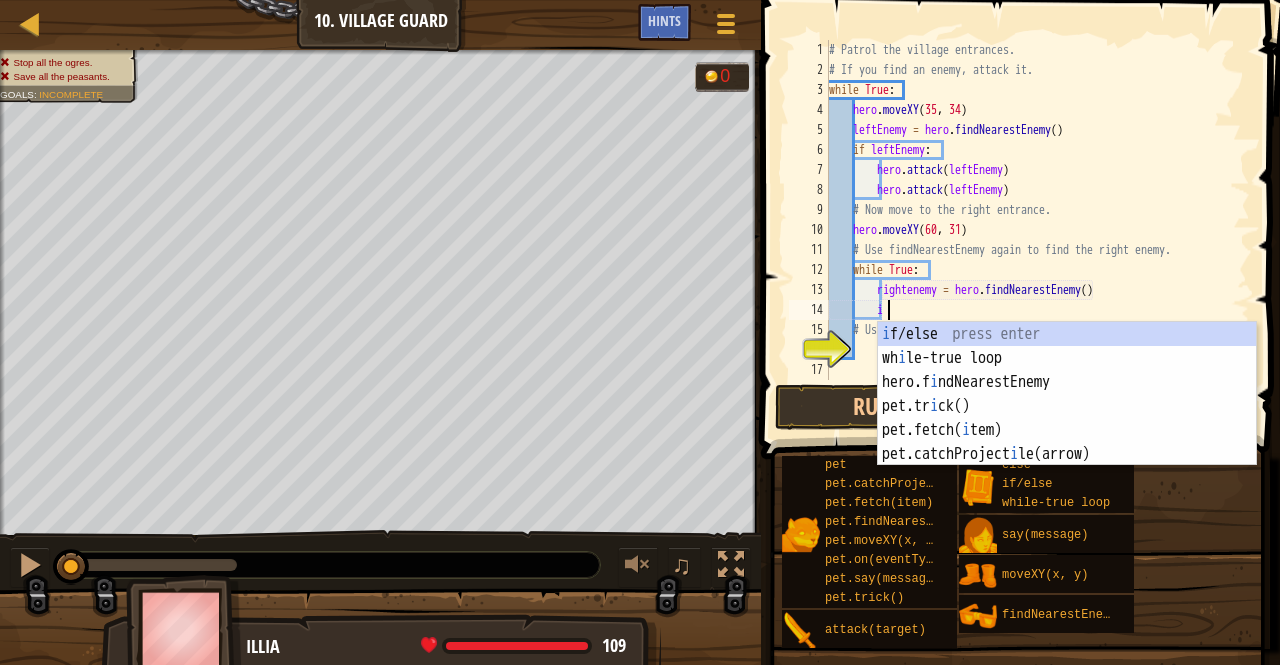 scroll, scrollTop: 9, scrollLeft: 4, axis: both 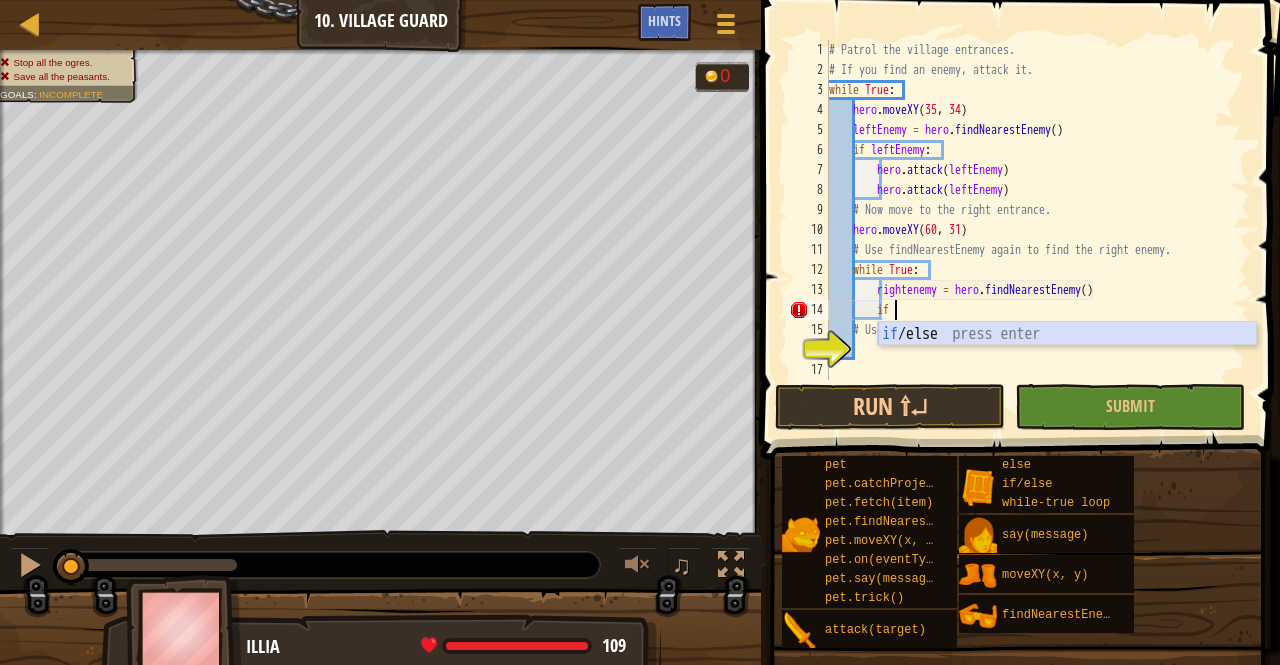 click on "if /else press enter" at bounding box center [1067, 358] 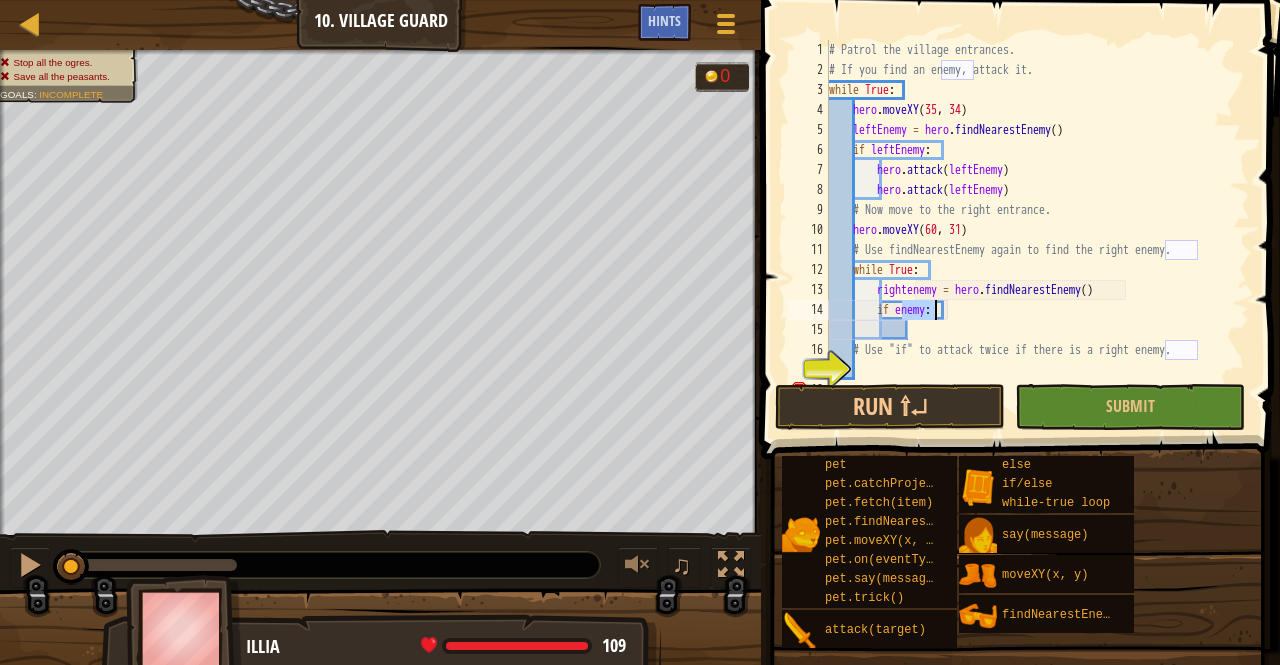 click on "# Patrol the village entrances. # If you find an enemy, attack it. while   True :      hero . moveXY ( 35 ,   34 )      leftEnemy   =   hero . findNearestEnemy ( )      if   leftEnemy :          hero . attack ( leftEnemy )          hero . attack ( leftEnemy )      # Now move to the right entrance.      hero . moveXY ( 60 ,   31 )      # Use findNearestEnemy again to find the right enemy.      while   True :          rightenemy   =   hero . findNearestEnemy ( )      if   enemy :                   # Use "if" to attack twice if there is a right enemy." at bounding box center [1030, 210] 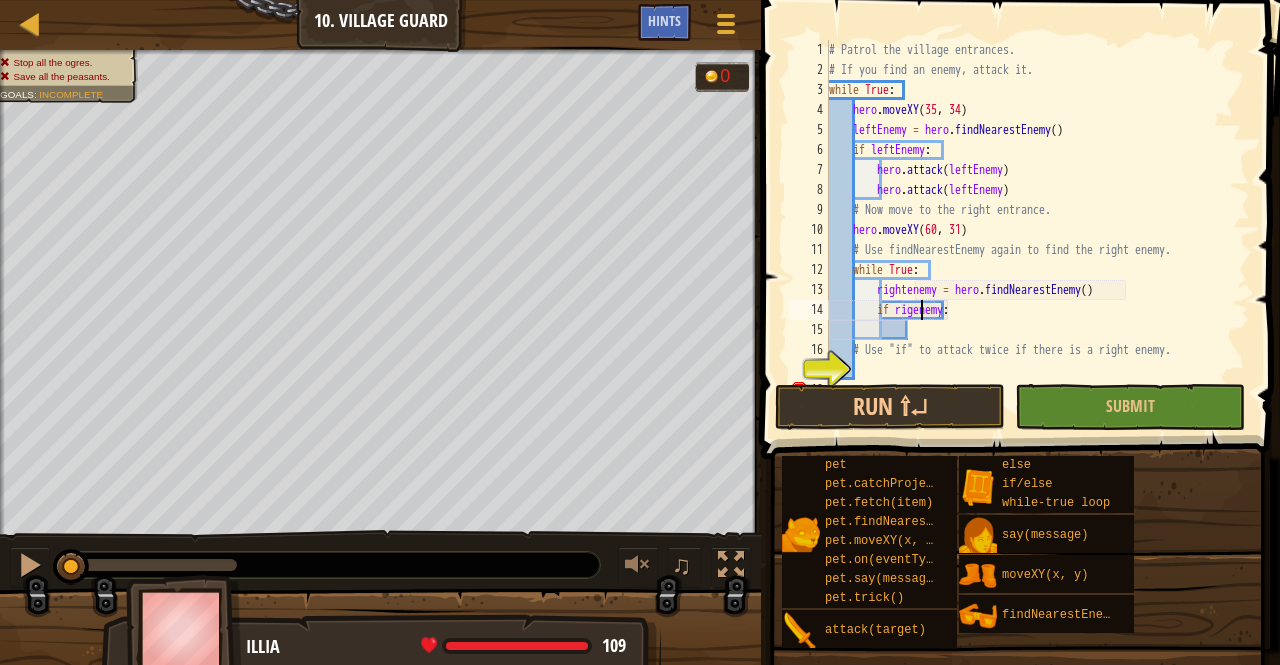 scroll, scrollTop: 9, scrollLeft: 8, axis: both 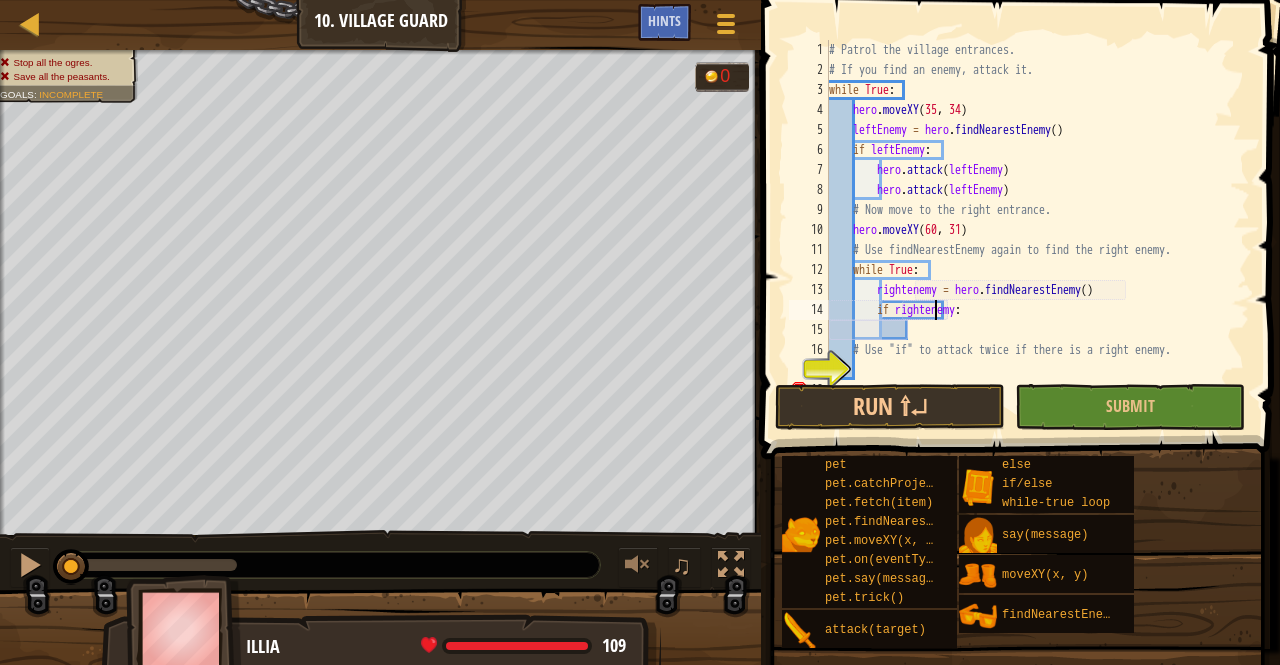 click on "# Patrol the village entrances. # If you find an enemy, attack it. while   True :      hero . moveXY ( 35 ,   34 )      leftEnemy   =   hero . findNearestEnemy ( )      if   leftEnemy :          hero . attack ( leftEnemy )          hero . attack ( leftEnemy )      # Now move to the right entrance.      hero . moveXY ( 60 ,   31 )      # Use findNearestEnemy again to find the right enemy.      while   True :          rightenemy   =   hero . findNearestEnemy ( )          if   rightenemy :                   # Use "if" to attack twice if there is a right enemy." at bounding box center [1030, 230] 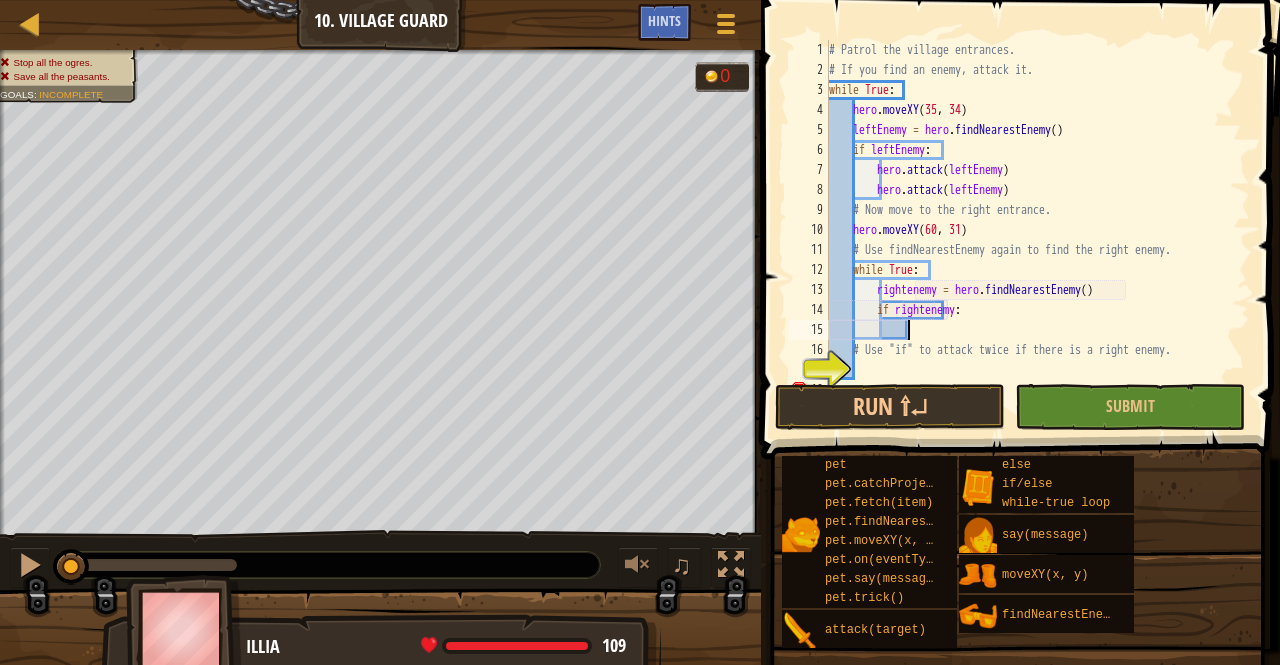click on "# Patrol the village entrances. # If you find an enemy, attack it. while   True :      hero . moveXY ( 35 ,   34 )      leftEnemy   =   hero . findNearestEnemy ( )      if   leftEnemy :          hero . attack ( leftEnemy )          hero . attack ( leftEnemy )      # Now move to the right entrance.      hero . moveXY ( 60 ,   31 )      # Use findNearestEnemy again to find the right enemy.      while   True :          rightenemy   =   hero . findNearestEnemy ( )          if   rightenemy :                   # Use "if" to attack twice if there is a right enemy." at bounding box center [1030, 230] 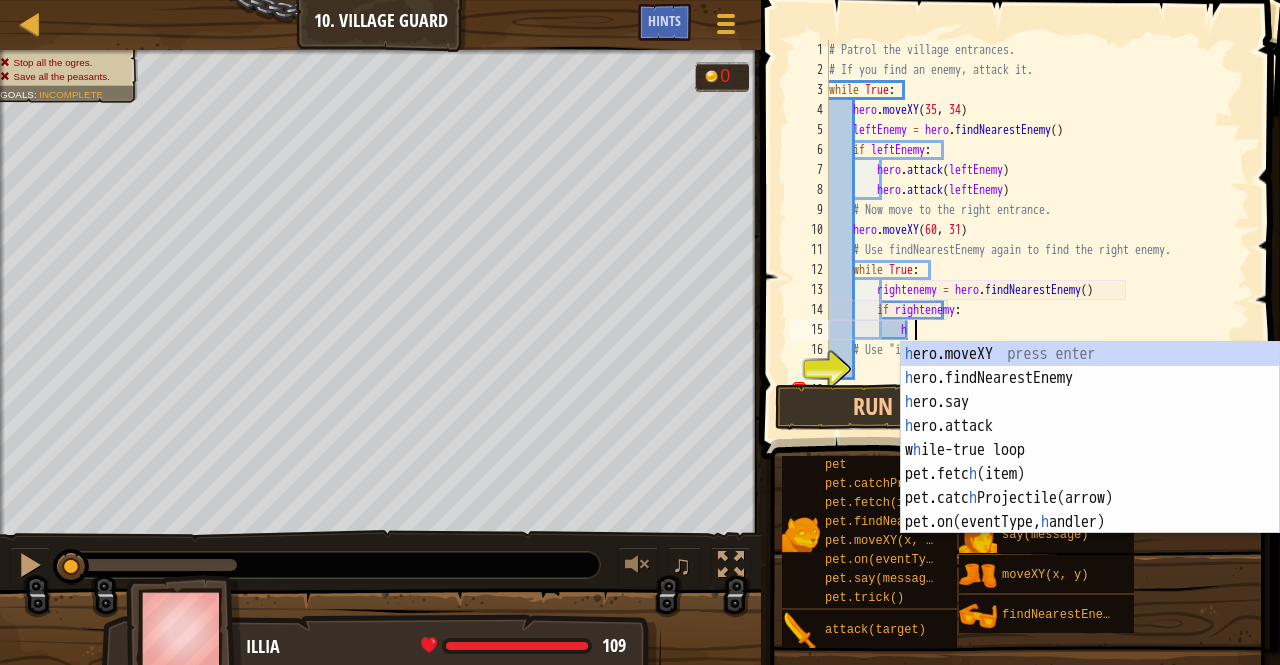 scroll, scrollTop: 9, scrollLeft: 6, axis: both 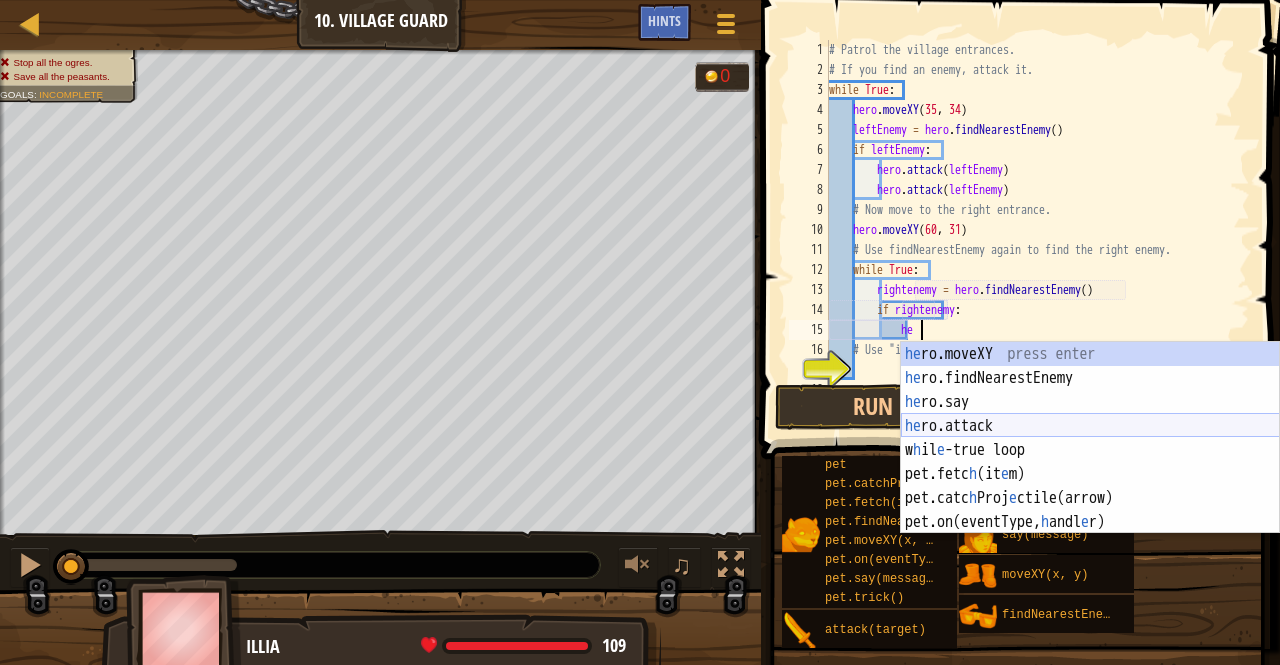 click on "he ro.moveXY press enter he ro.findNearestEnemy press enter he ro.say press enter he ro.attack press enter w h il e -true loop press enter pet.fetc h (it e m) press enter pet.catc h Proj e ctile(arrow) press enter pet.on(eventType,  h andl e r) press enter" at bounding box center (1090, 462) 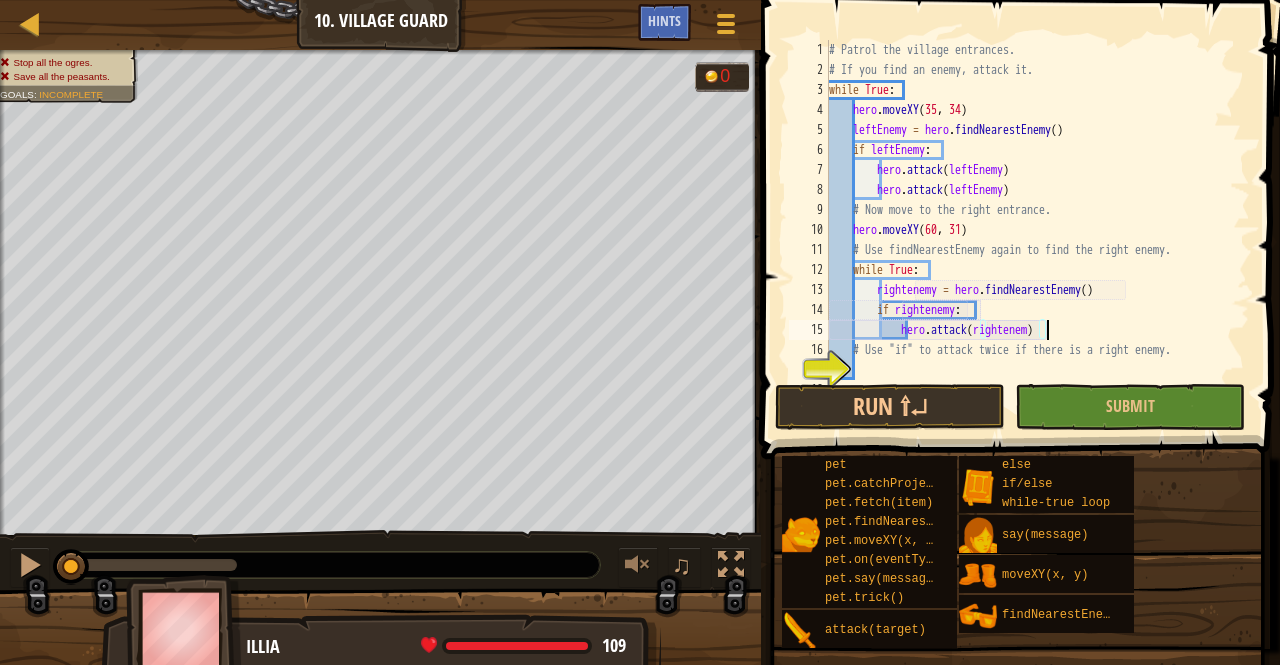 type on "hero.attack(rightenemy)" 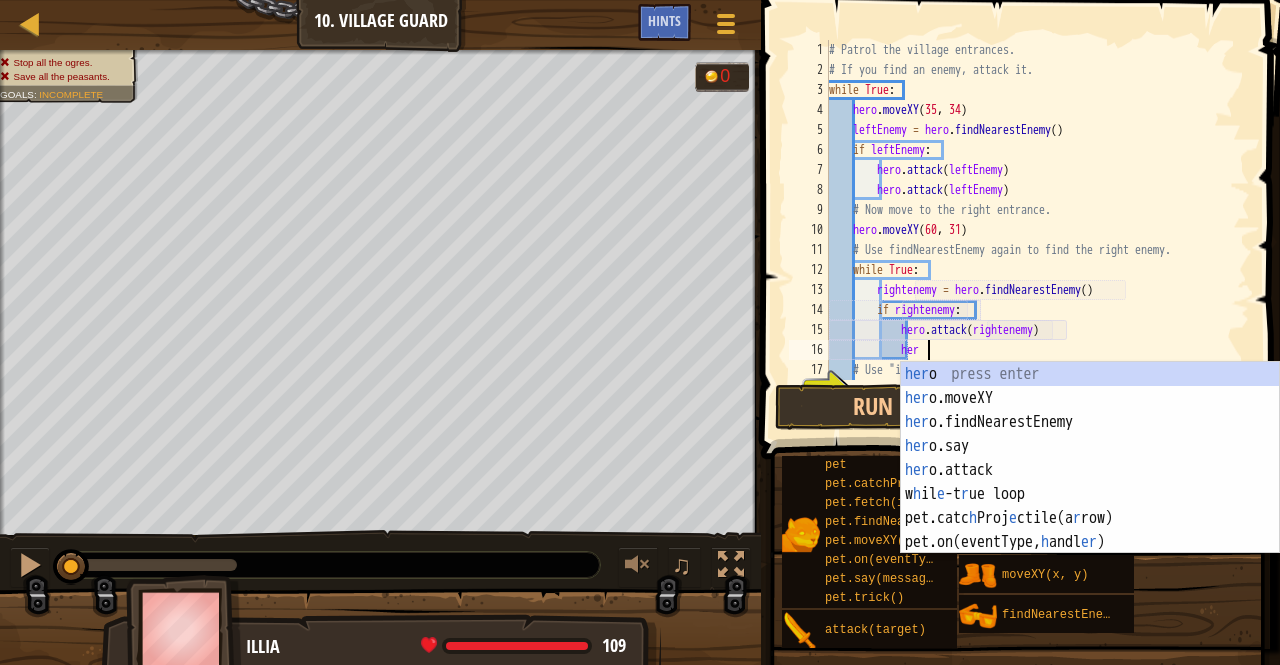 scroll, scrollTop: 9, scrollLeft: 7, axis: both 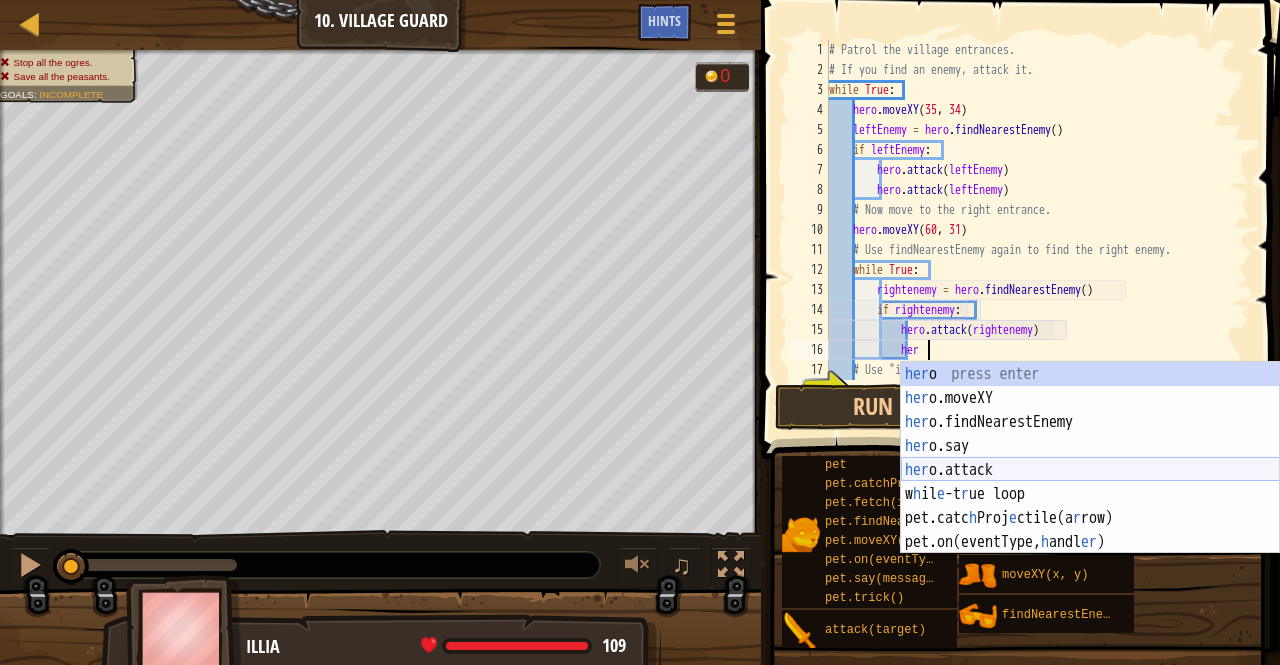 click on "her o press enter her o.moveXY press enter her o.findNearestEnemy press enter her o.say press enter her o.attack press enter w h il e -t r ue loop press enter pet.catc h Proj e ctile(a r row) press enter pet.on(eventType,  h andl er ) press enter" at bounding box center (1090, 482) 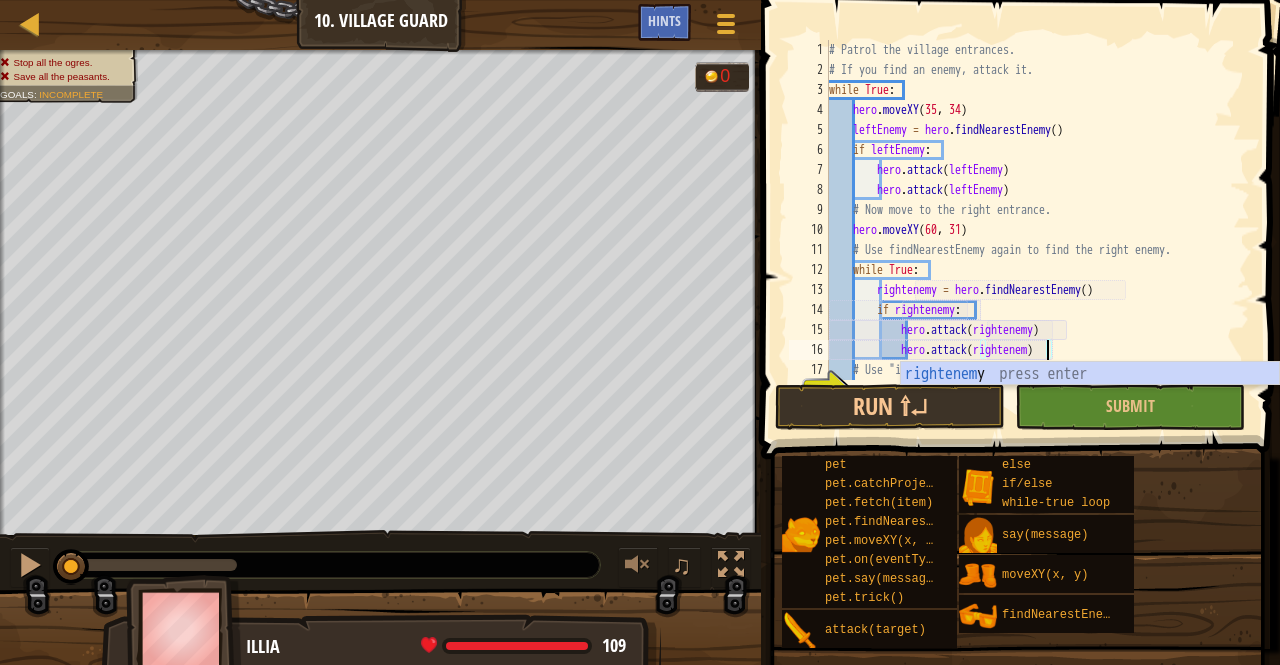 type on "hero.attack(rightenemy)" 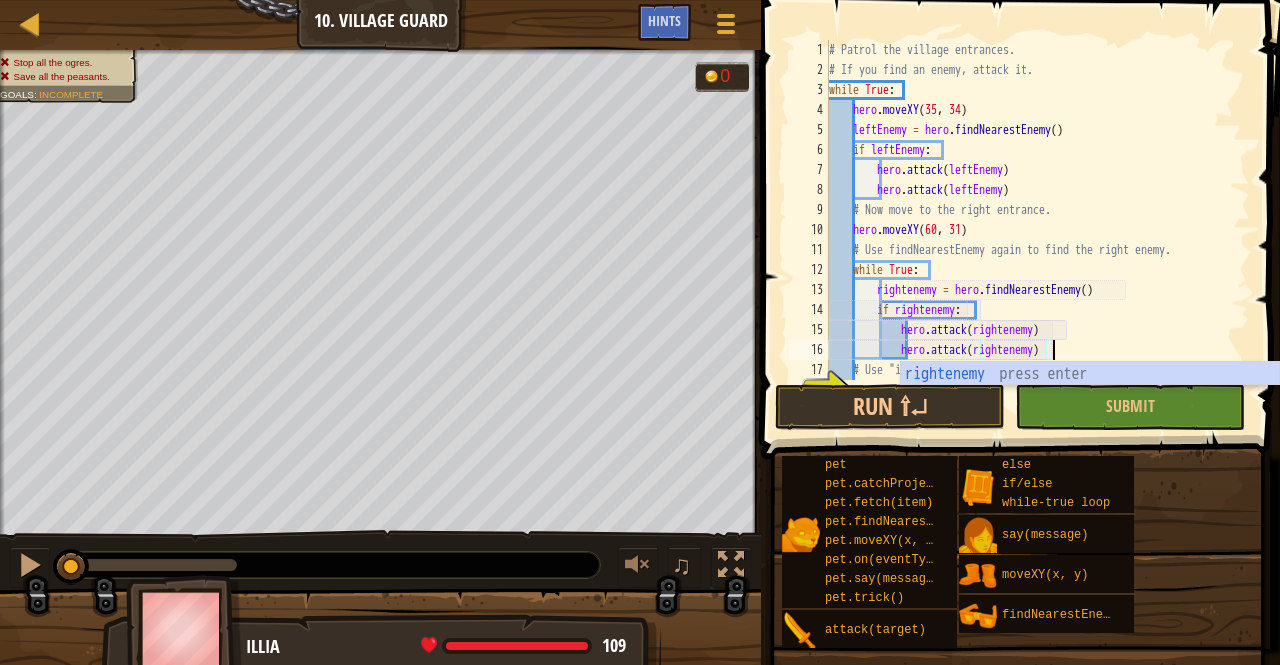 scroll, scrollTop: 9, scrollLeft: 18, axis: both 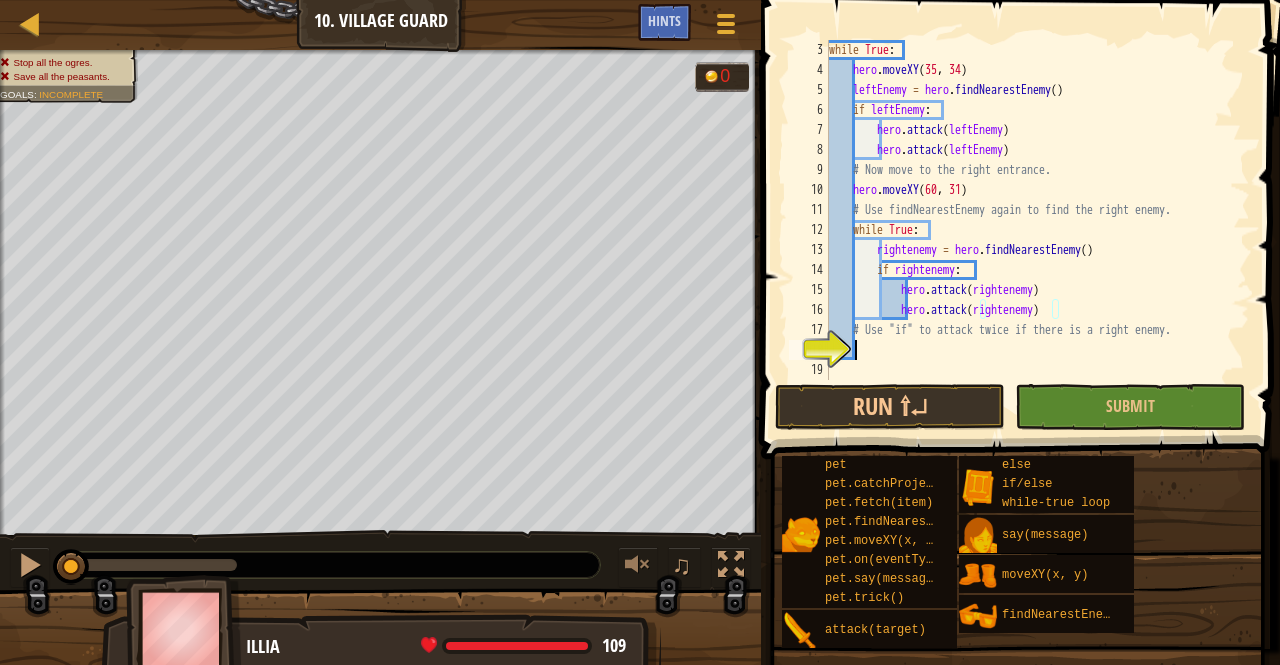 click on "while   True :      hero . moveXY ( 35 ,   34 )      leftEnemy   =   hero . findNearestEnemy ( )      if   leftEnemy :          hero . attack ( leftEnemy )          hero . attack ( leftEnemy )      # Now move to the right entrance.      hero . moveXY ( 60 ,   31 )      # Use findNearestEnemy again to find the right enemy.      while   True :          rightenemy   =   hero . findNearestEnemy ( )          if   rightenemy :              hero . attack ( rightenemy )              hero . attack ( rightenemy )      # Use "if" to attack twice if there is a right enemy." at bounding box center (1030, 230) 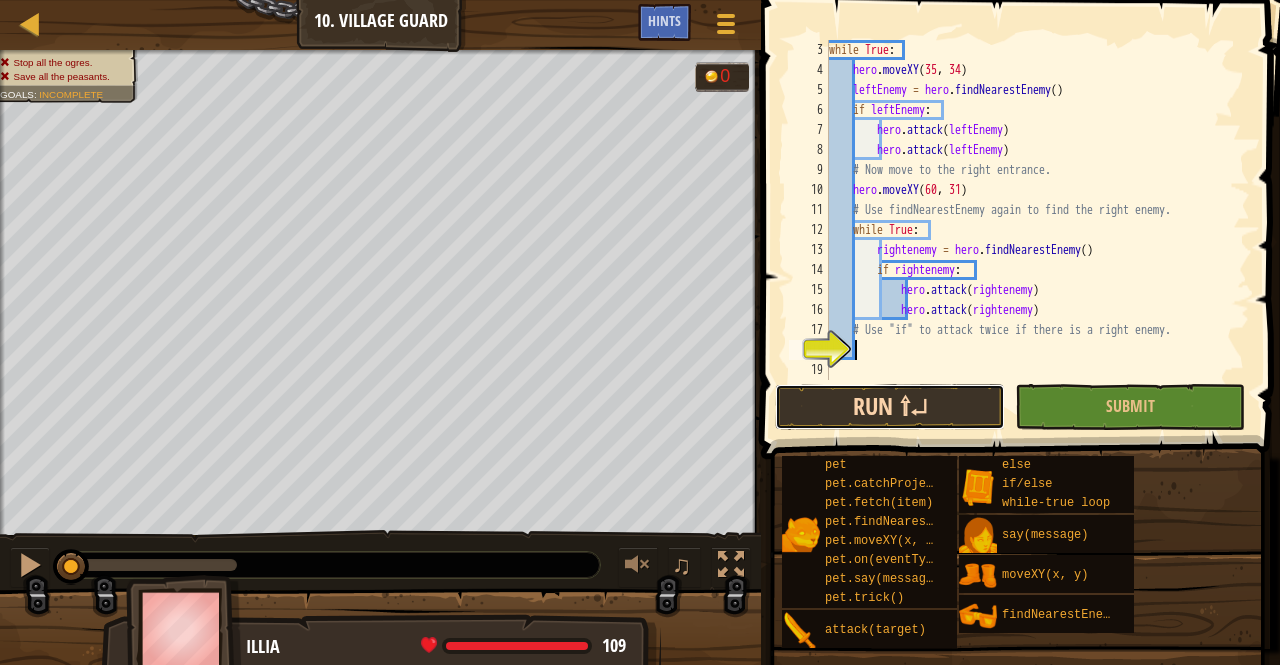 click on "Run ⇧↵" at bounding box center [890, 407] 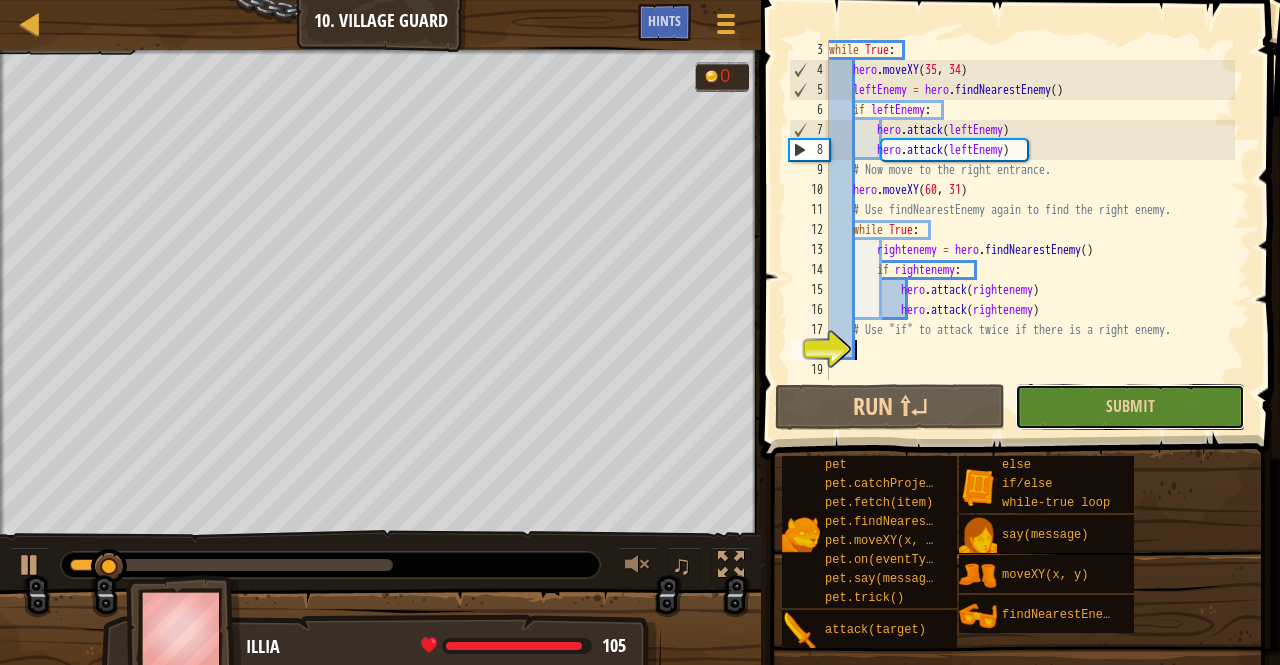 click on "Submit" at bounding box center [1130, 407] 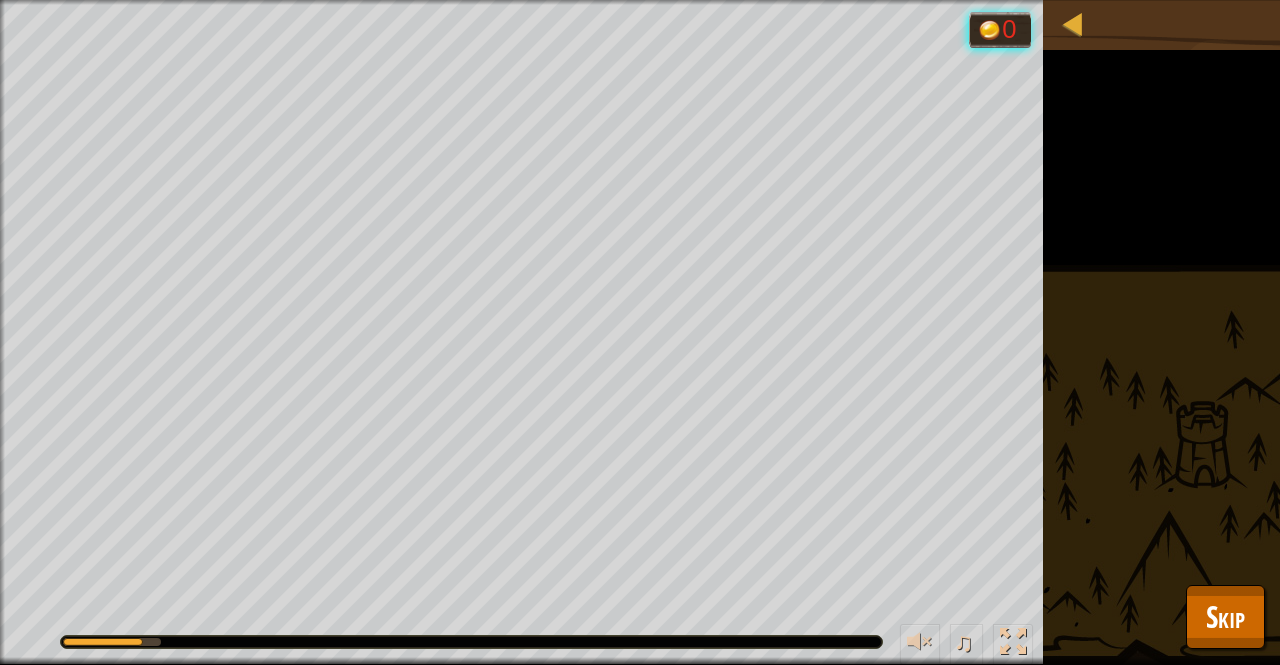 click on "♫" at bounding box center [521, 637] 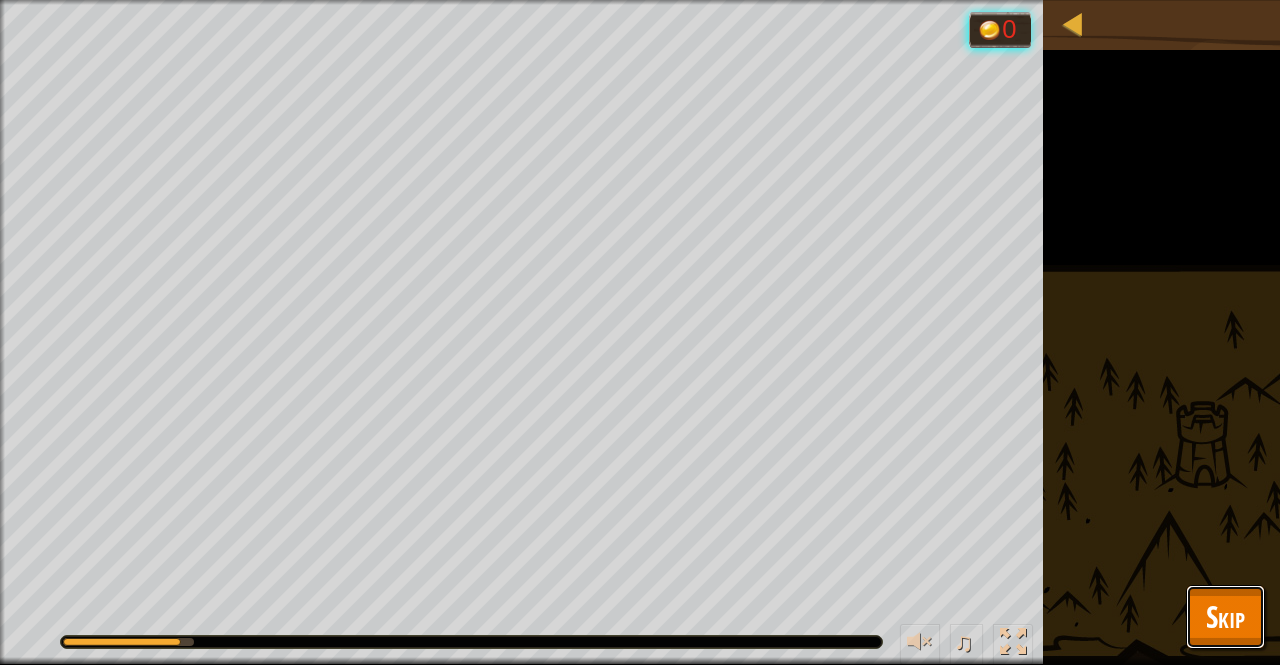 click on "Skip" at bounding box center [1225, 616] 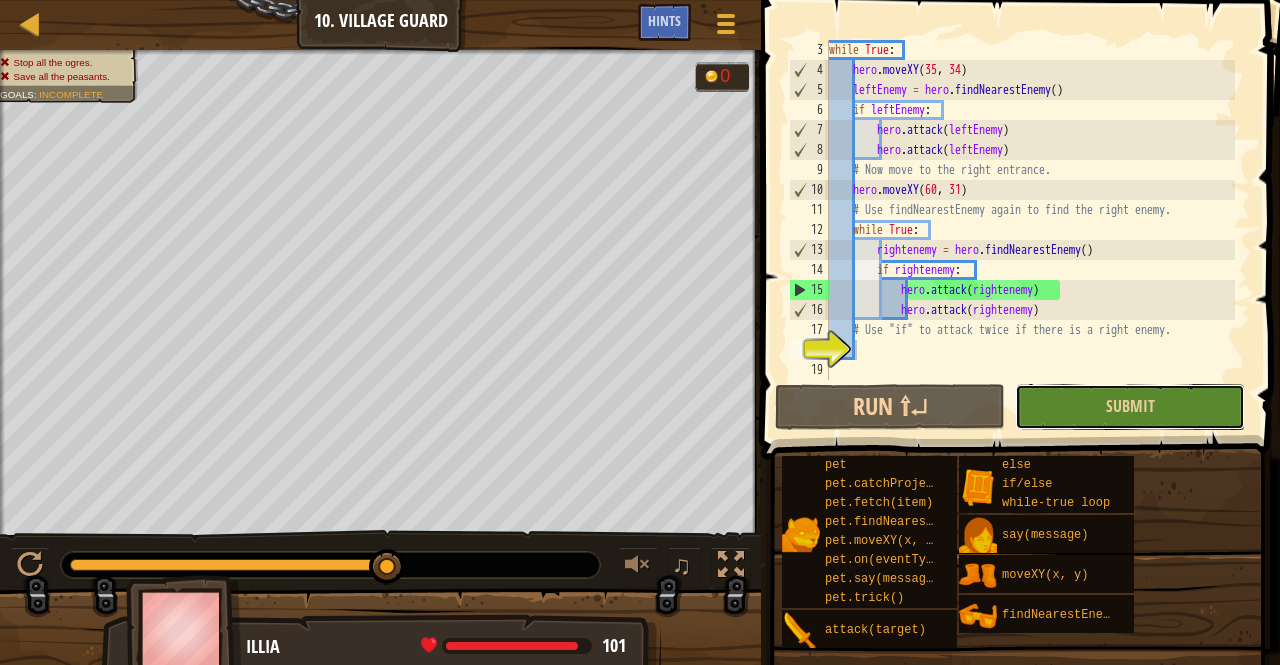 click on "Submit" at bounding box center (1130, 407) 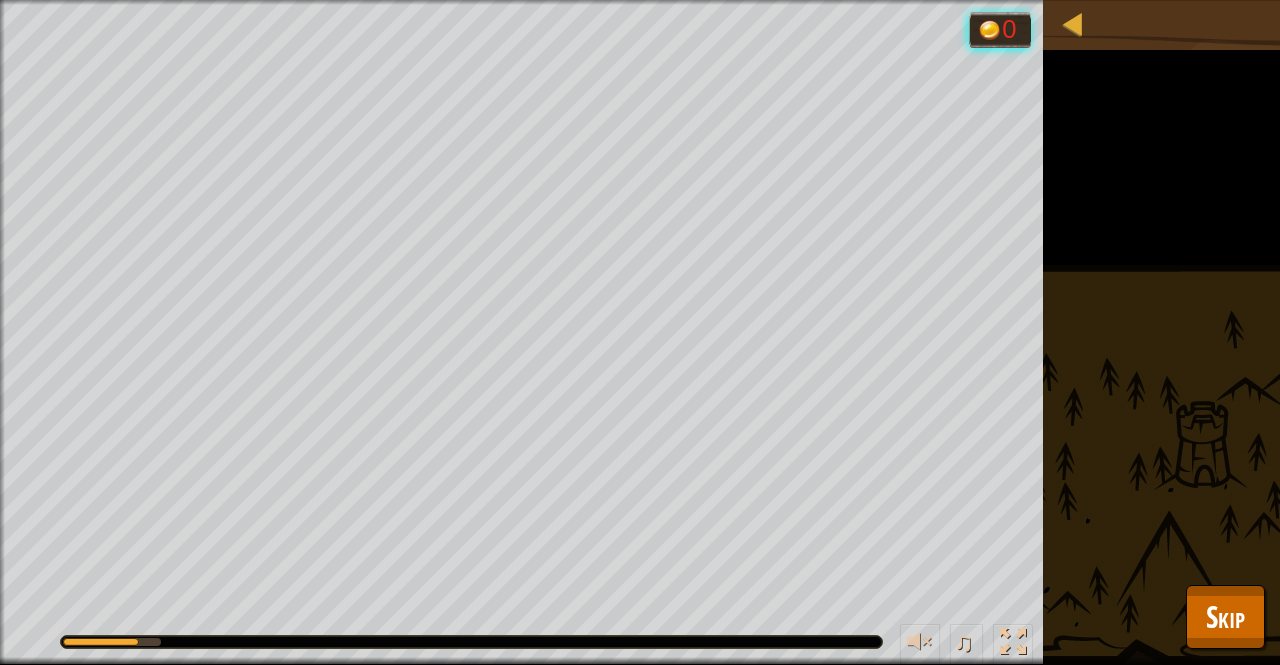 click at bounding box center (471, 642) 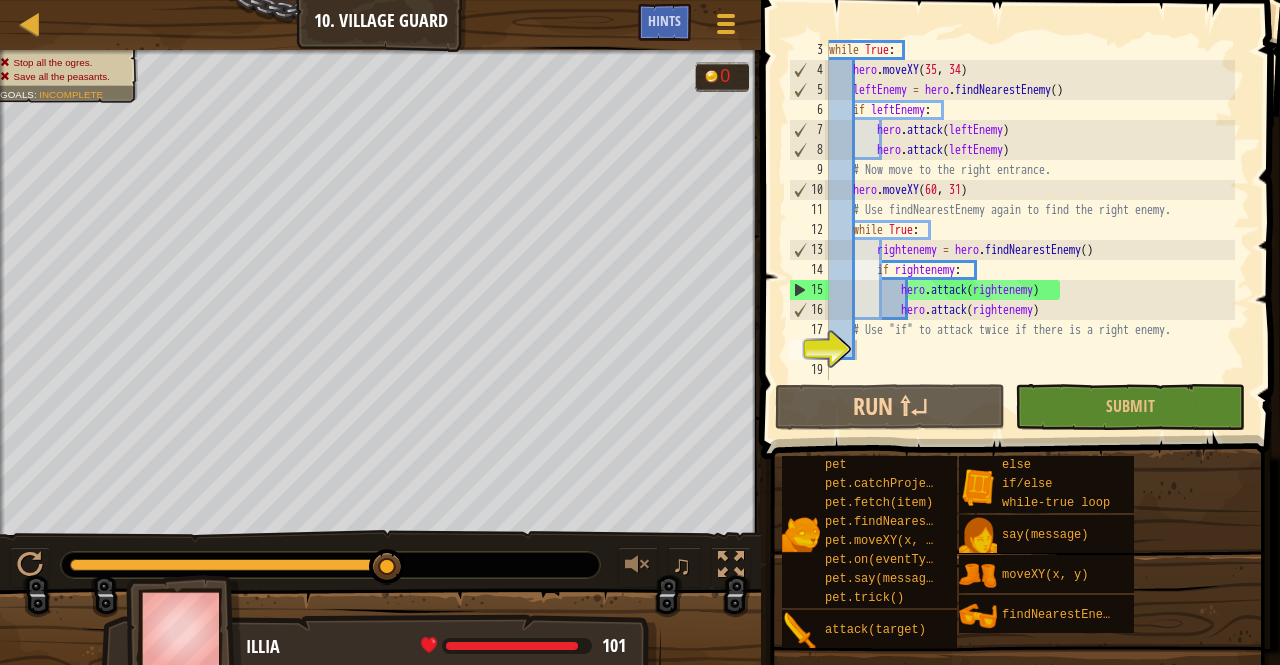 click on "while   True :      hero . moveXY ( 35 ,   34 )      leftEnemy   =   hero . findNearestEnemy ( )      if   leftEnemy :          hero . attack ( leftEnemy )          hero . attack ( leftEnemy )      # Now move to the right entrance.      hero . moveXY ( 60 ,   31 )      # Use findNearestEnemy again to find the right enemy.      while   True :          rightenemy   =   hero . findNearestEnemy ( )          if   rightenemy :              hero . attack ( rightenemy )              hero . attack ( rightenemy )      # Use "if" to attack twice if there is a right enemy." at bounding box center (1030, 230) 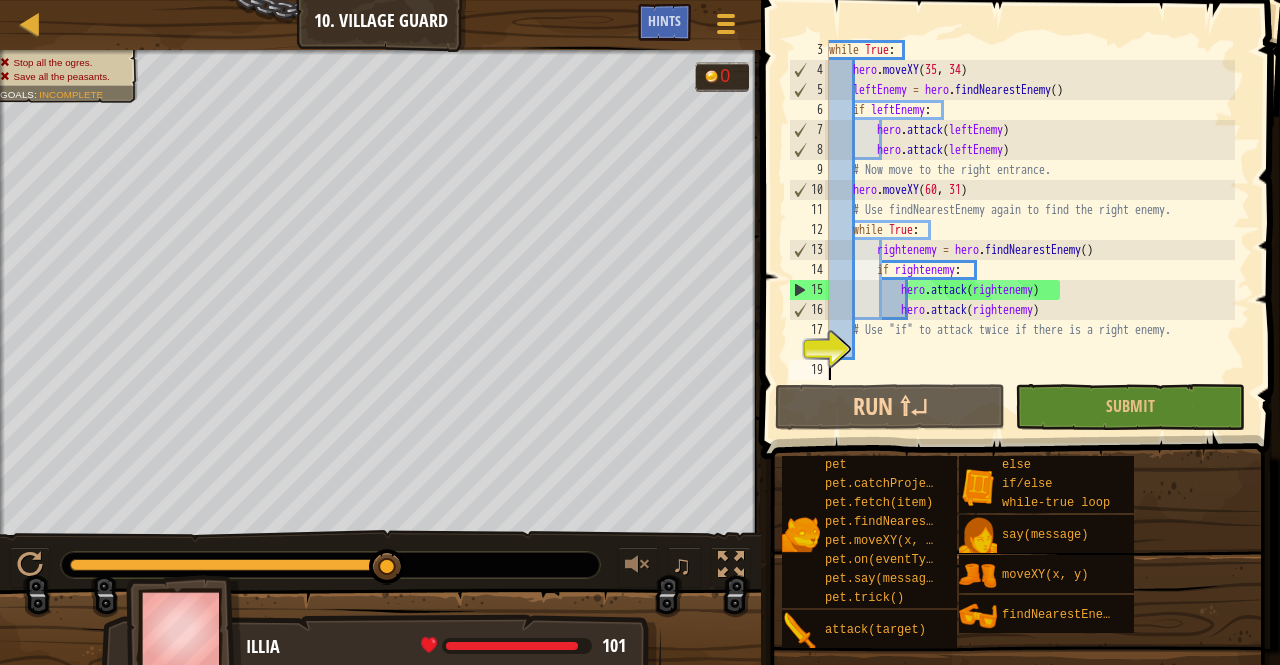 scroll, scrollTop: 9, scrollLeft: 0, axis: vertical 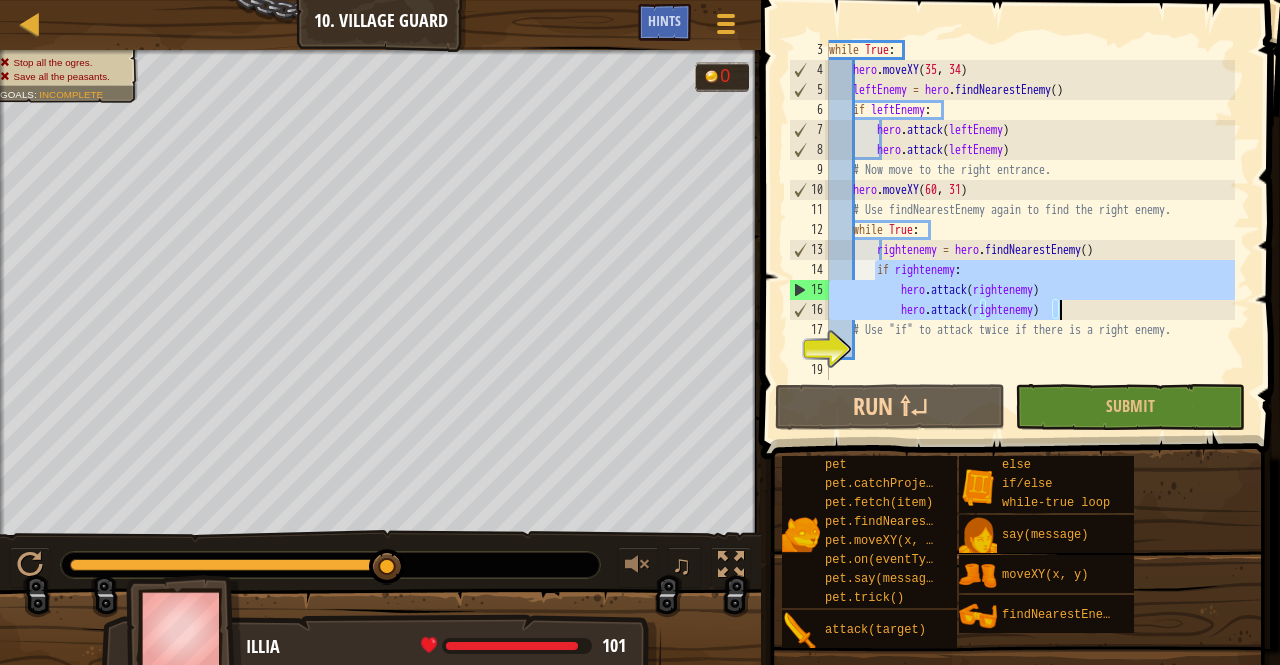 drag, startPoint x: 878, startPoint y: 269, endPoint x: 1071, endPoint y: 308, distance: 196.90099 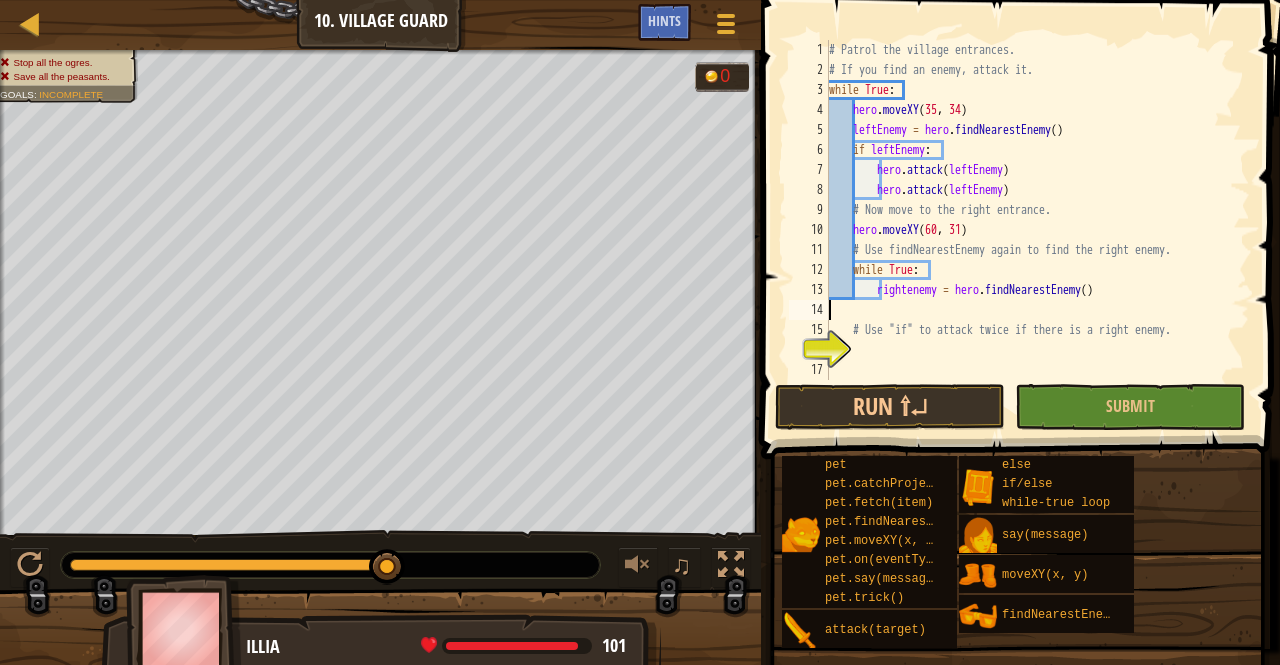 type on "rightenemy = hero.findNearestEnemy()" 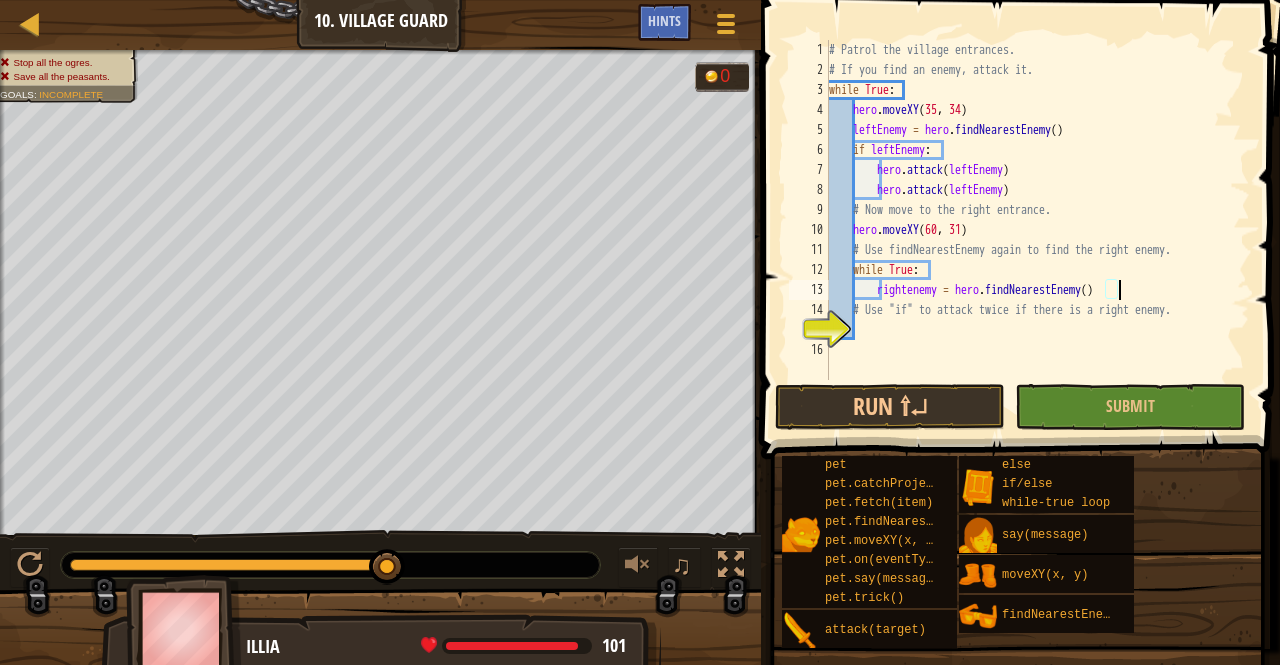 click on "# Patrol the village entrances. # If you find an enemy, attack it. while   True :      hero . moveXY ( 35 ,   34 )      leftEnemy   =   hero . findNearestEnemy ( )      if   leftEnemy :          hero . attack ( leftEnemy )          hero . attack ( leftEnemy )      # Now move to the right entrance.      hero . moveXY ( 60 ,   31 )      # Use findNearestEnemy again to find the right enemy.      while   True :          rightenemy   =   hero . findNearestEnemy ( )      # Use "if" to attack twice if there is a right enemy." at bounding box center (1037, 230) 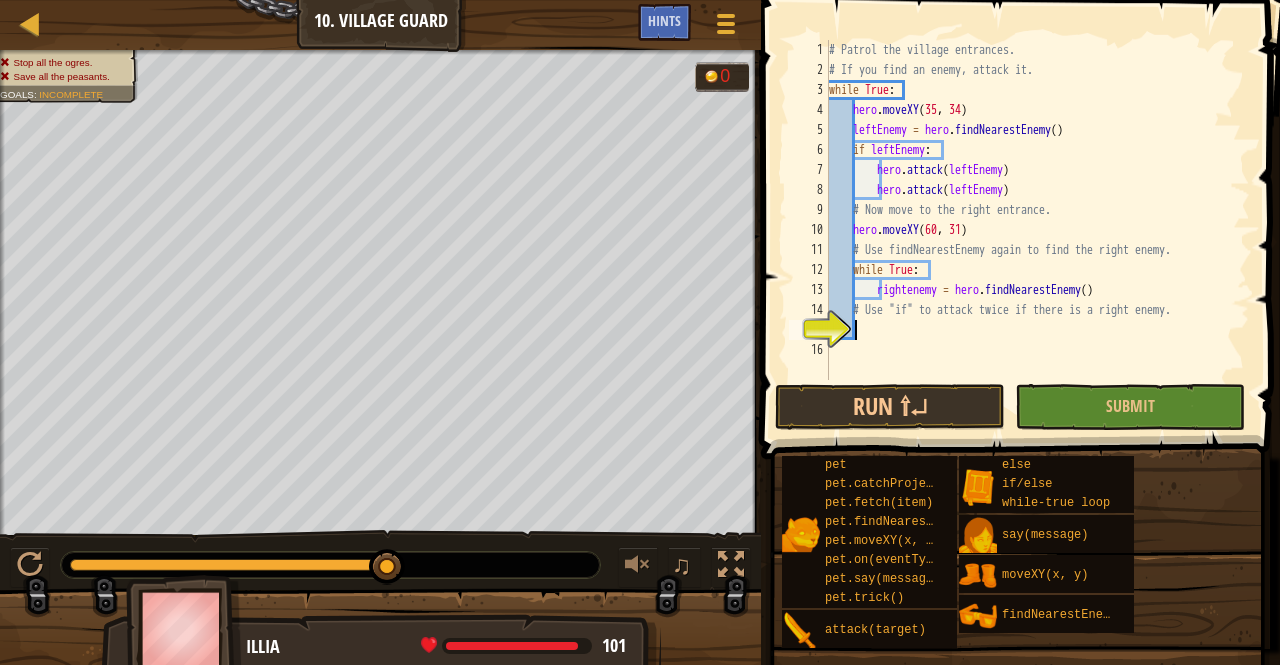 paste on "hero.attack(rightenemy)" 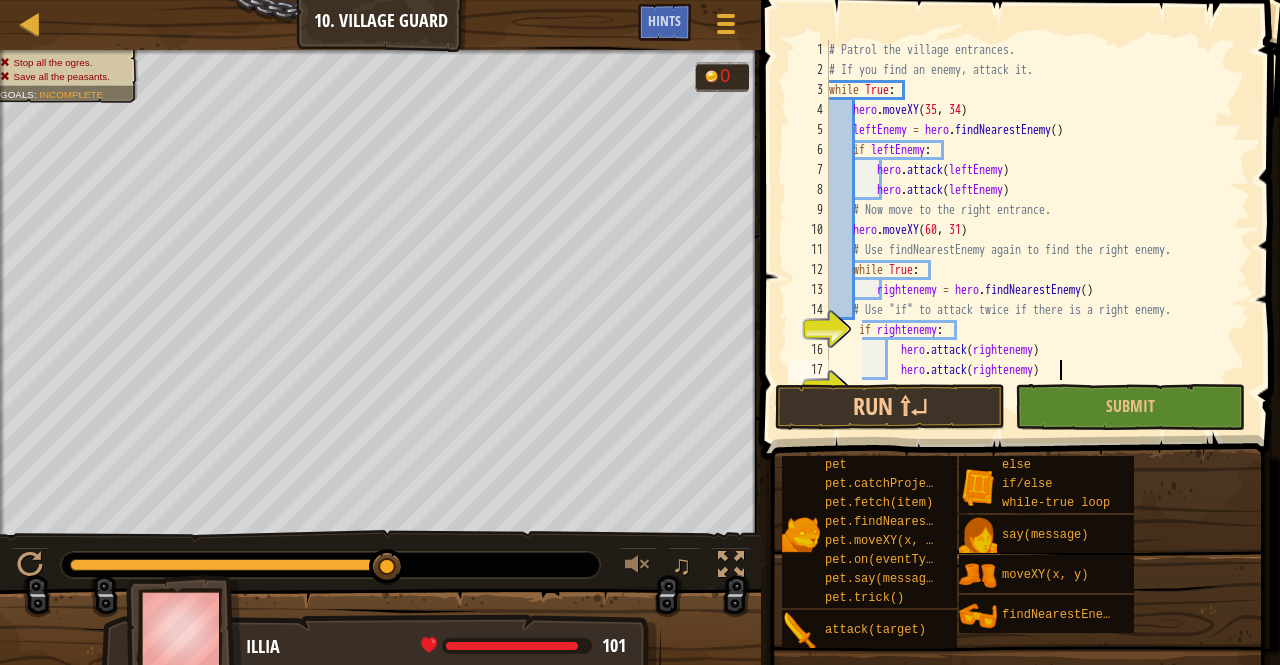 scroll, scrollTop: 0, scrollLeft: 0, axis: both 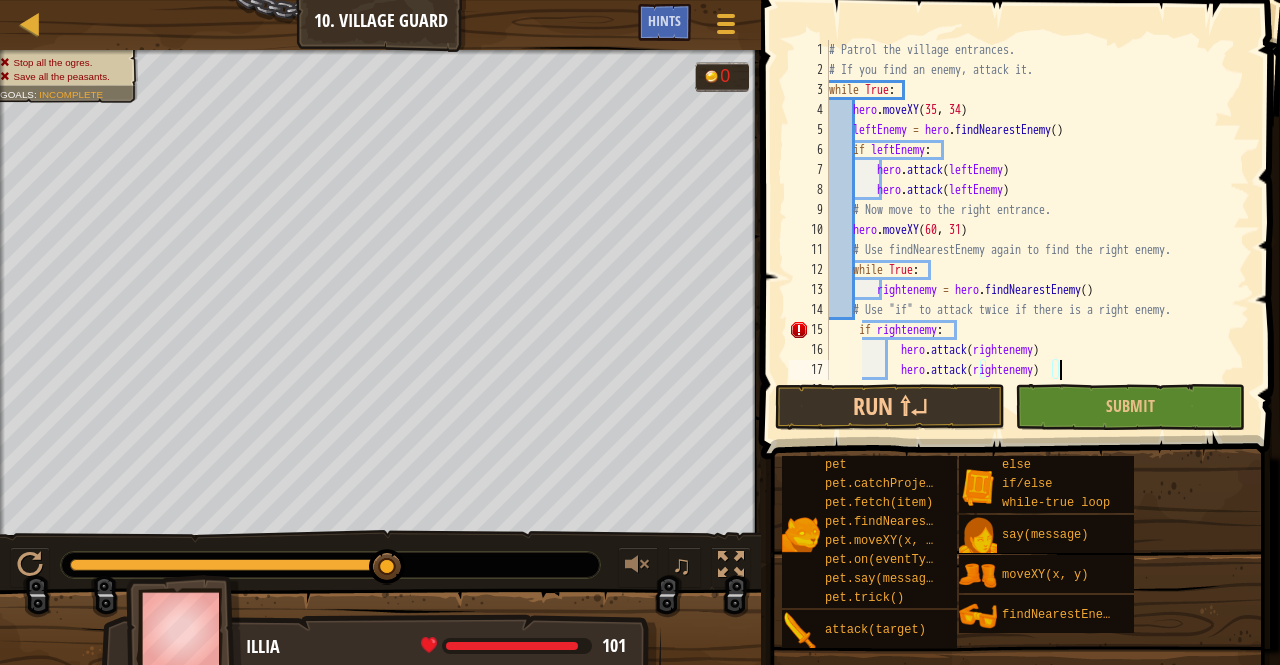 click on "# Patrol the village entrances. # If you find an enemy, attack it. while   True :      hero . moveXY ( 35 ,   34 )      leftEnemy   =   hero . findNearestEnemy ( )      if   leftEnemy :          hero . attack ( leftEnemy )          hero . attack ( leftEnemy )      # Now move to the right entrance.      hero . moveXY ( 60 ,   31 )      # Use findNearestEnemy again to find the right enemy.      while   True :          rightenemy   =   hero . findNearestEnemy ( )      # Use "if" to attack twice if there is a right enemy.       if   rightenemy :              hero . attack ( rightenemy )              hero . attack ( rightenemy )" at bounding box center (1030, 230) 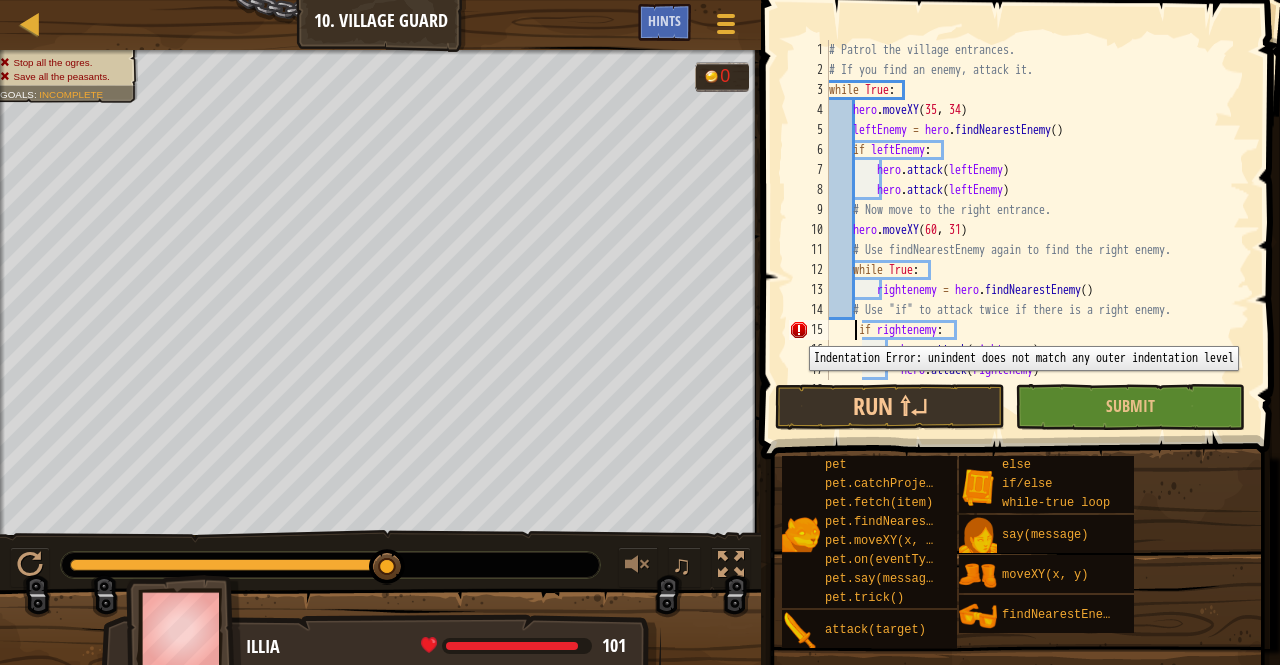 click on "15" at bounding box center (809, 330) 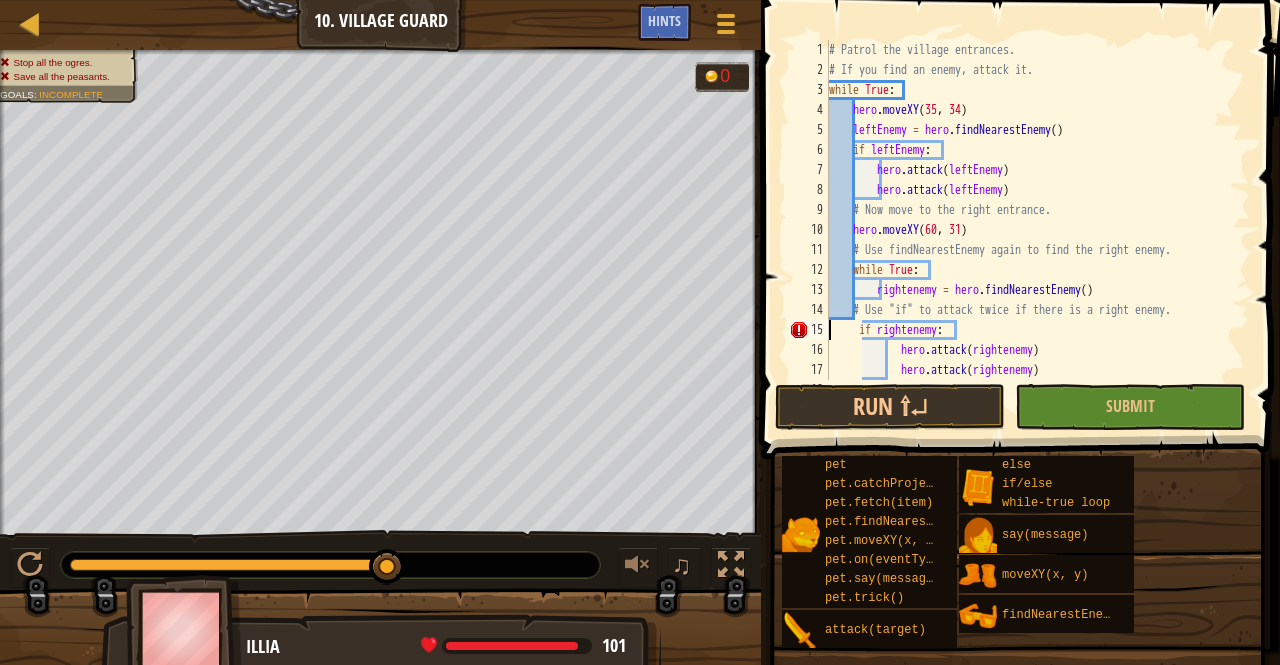 click on "# Patrol the village entrances. # If you find an enemy, attack it. while   True :      hero . moveXY ( 35 ,   34 )      leftEnemy   =   hero . findNearestEnemy ( )      if   leftEnemy :          hero . attack ( leftEnemy )          hero . attack ( leftEnemy )      # Now move to the right entrance.      hero . moveXY ( 60 ,   31 )      # Use findNearestEnemy again to find the right enemy.      while   True :          rightenemy   =   hero . findNearestEnemy ( )      # Use "if" to attack twice if there is a right enemy.       if   rightenemy :              hero . attack ( rightenemy )              hero . attack ( rightenemy )" at bounding box center [1030, 230] 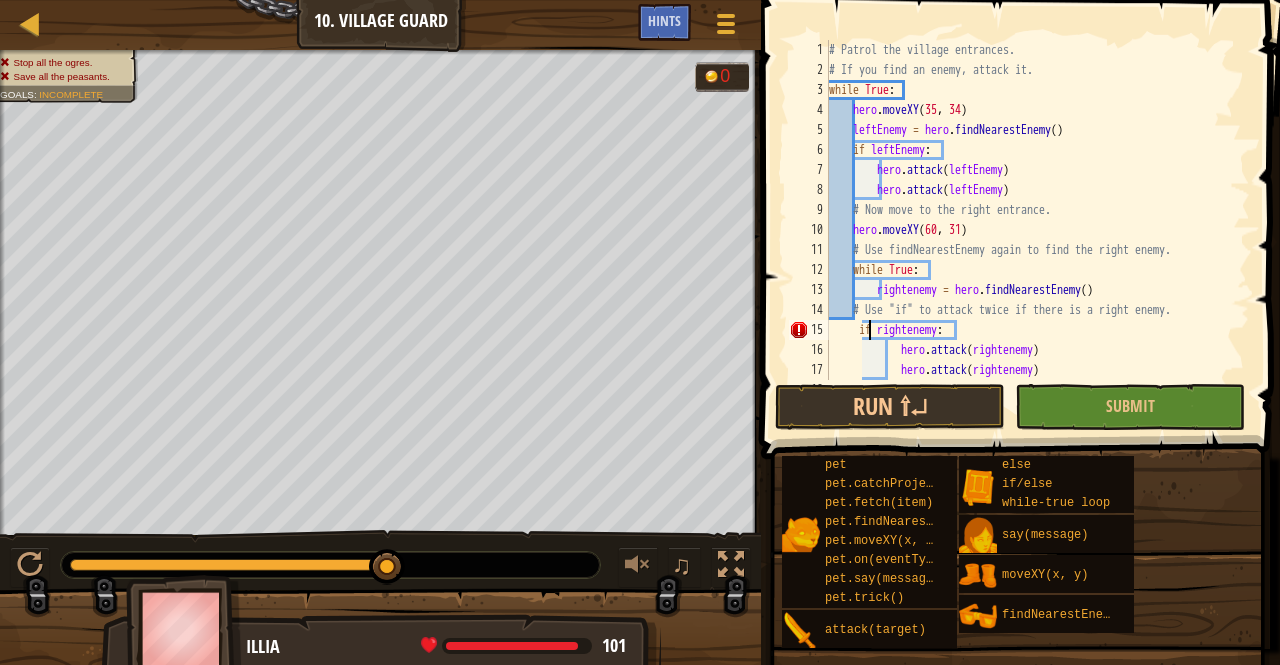 click on "# Patrol the village entrances. # If you find an enemy, attack it. while   True :      hero . moveXY ( 35 ,   34 )      leftEnemy   =   hero . findNearestEnemy ( )      if   leftEnemy :          hero . attack ( leftEnemy )          hero . attack ( leftEnemy )      # Now move to the right entrance.      hero . moveXY ( 60 ,   31 )      # Use findNearestEnemy again to find the right enemy.      while   True :          rightenemy   =   hero . findNearestEnemy ( )      # Use "if" to attack twice if there is a right enemy.       if   rightenemy :              hero . attack ( rightenemy )              hero . attack ( rightenemy )" at bounding box center (1030, 230) 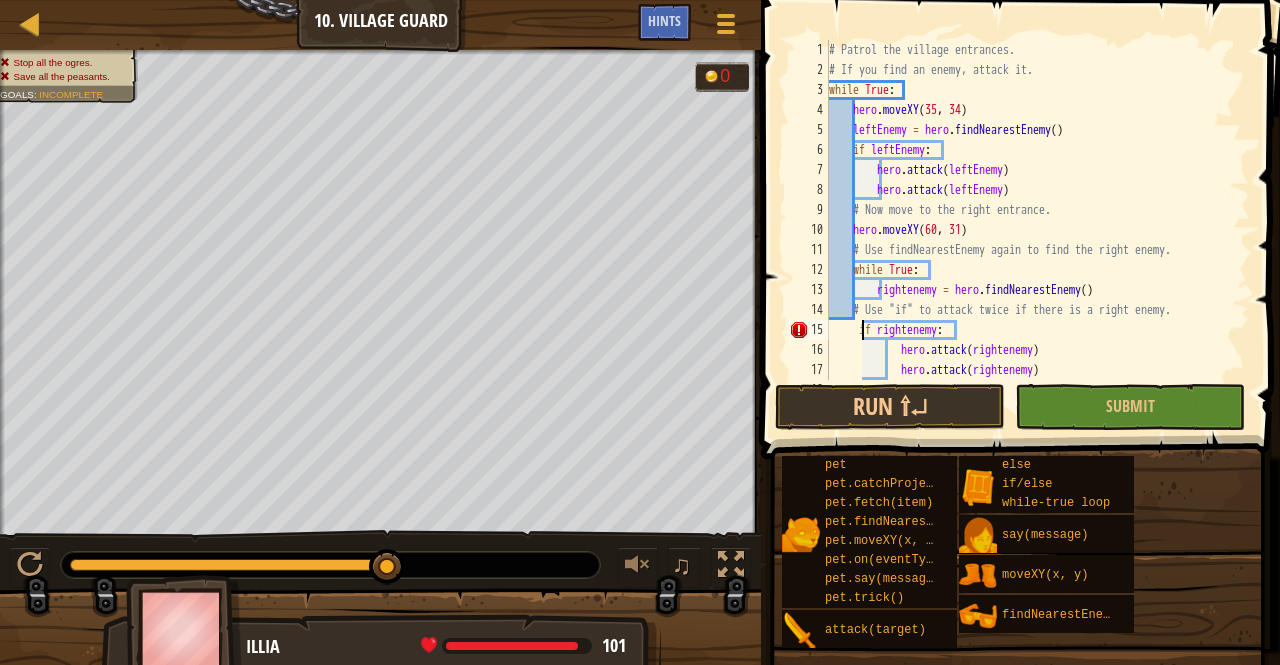 click on "# Patrol the village entrances. # If you find an enemy, attack it. while   True :      hero . moveXY ( 35 ,   34 )      leftEnemy   =   hero . findNearestEnemy ( )      if   leftEnemy :          hero . attack ( leftEnemy )          hero . attack ( leftEnemy )      # Now move to the right entrance.      hero . moveXY ( 60 ,   31 )      # Use findNearestEnemy again to find the right enemy.      while   True :          rightenemy   =   hero . findNearestEnemy ( )      # Use "if" to attack twice if there is a right enemy.       if   rightenemy :              hero . attack ( rightenemy )              hero . attack ( rightenemy )" at bounding box center (1030, 230) 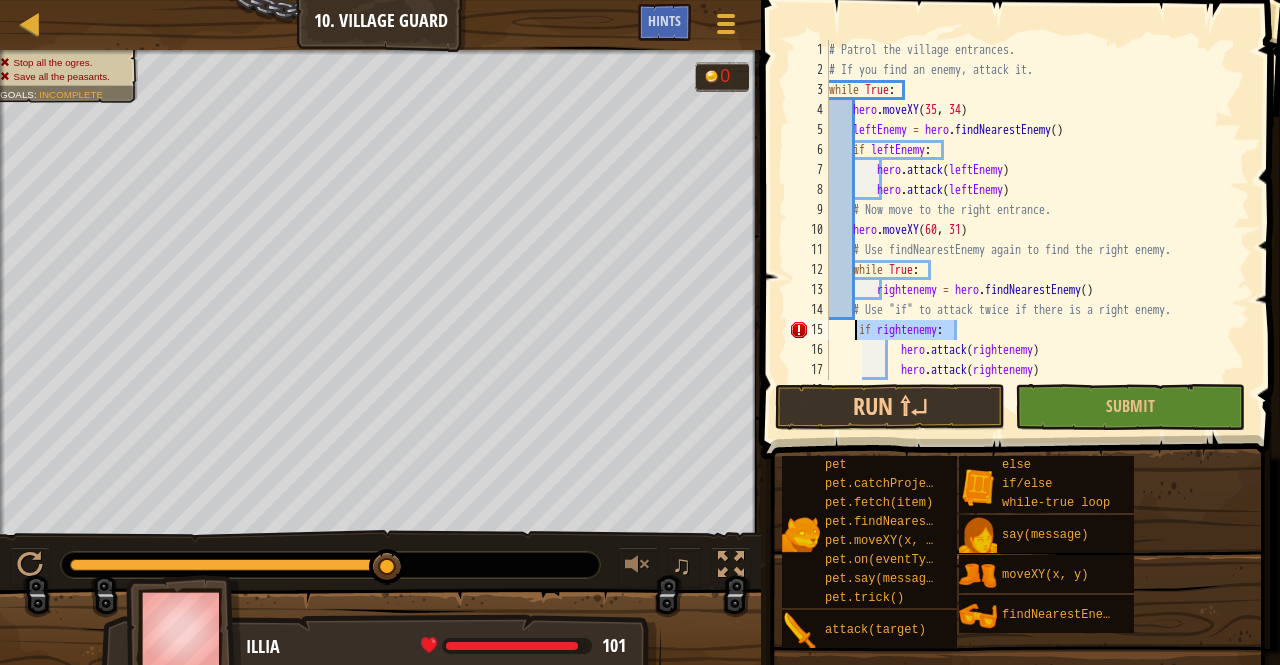 drag, startPoint x: 960, startPoint y: 329, endPoint x: 855, endPoint y: 323, distance: 105.17129 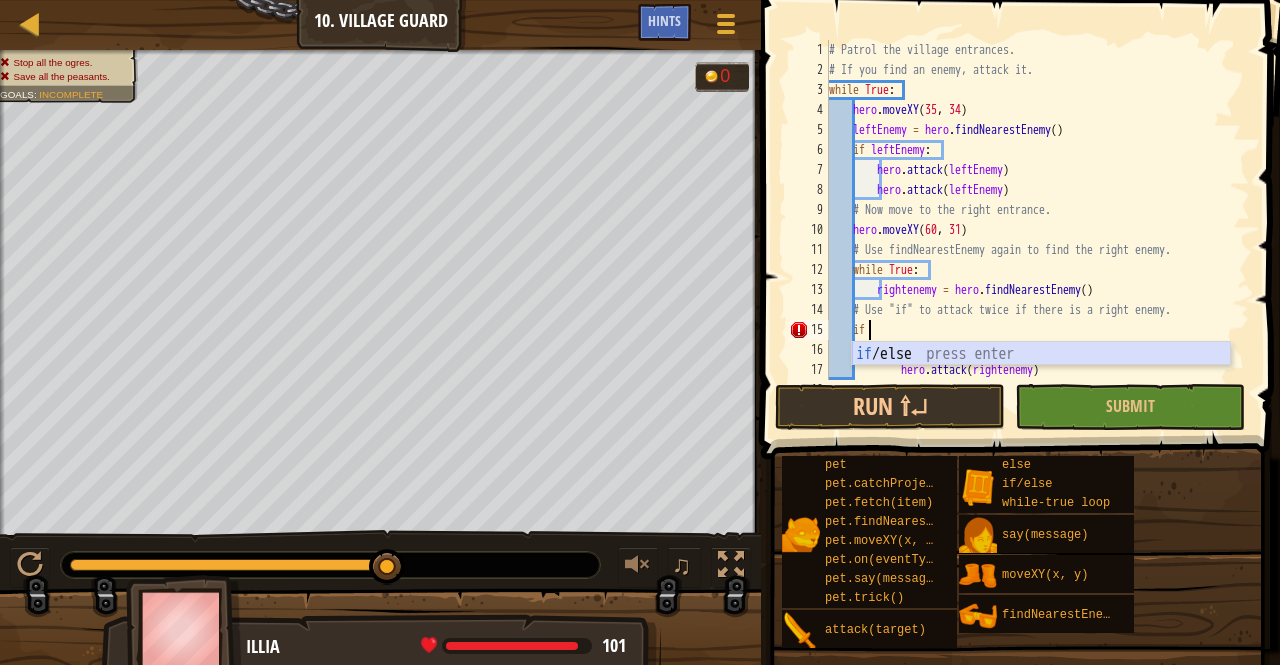 click on "if /else press enter" at bounding box center (1041, 378) 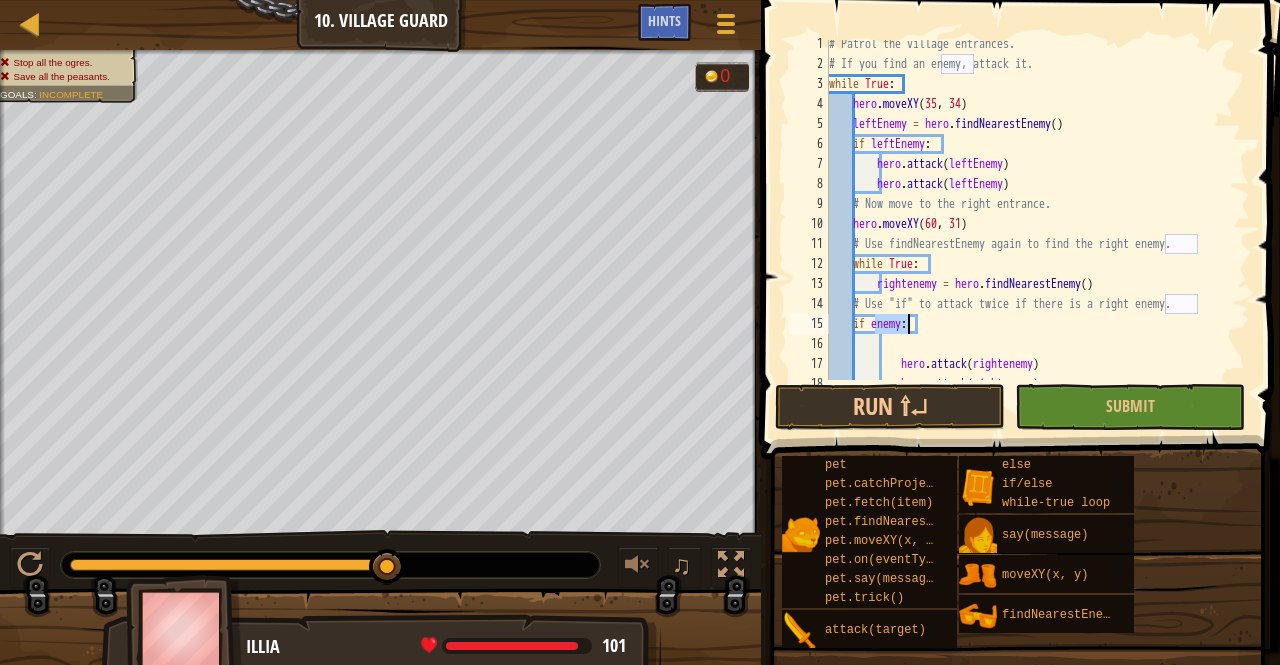 scroll, scrollTop: 40, scrollLeft: 0, axis: vertical 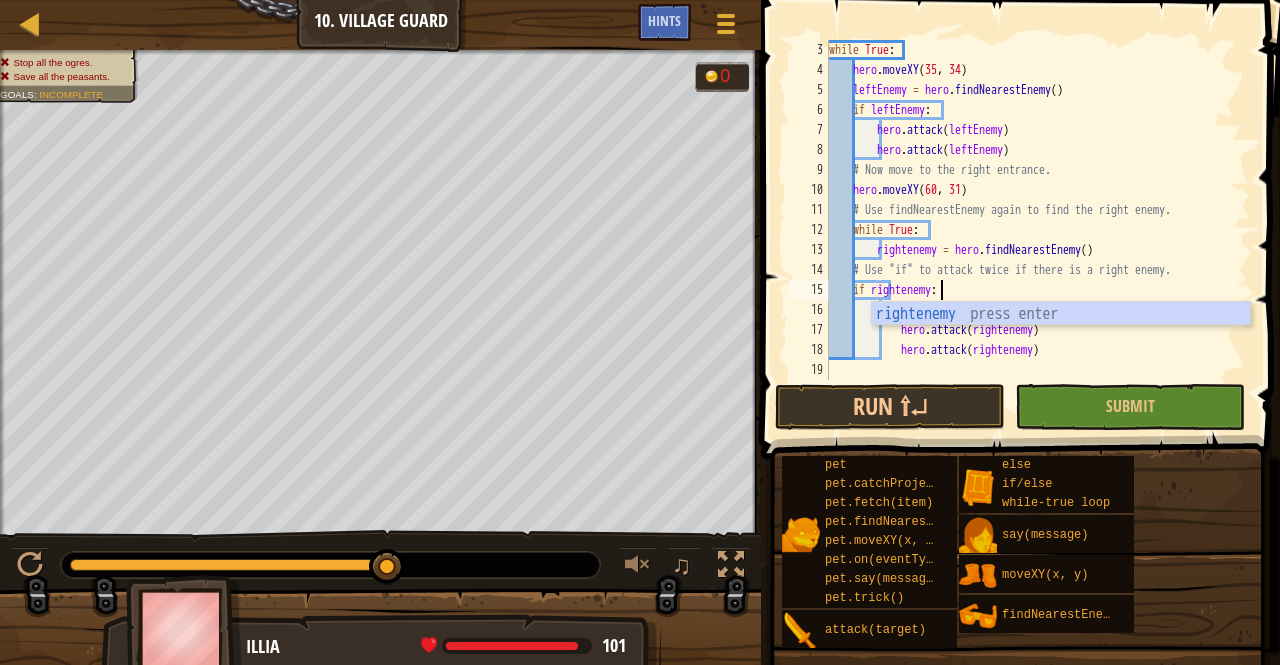 click on "while   True :      hero . moveXY ( 35 ,   34 )      leftEnemy   =   hero . findNearestEnemy ( )      if   leftEnemy :          hero . attack ( leftEnemy )          hero . attack ( leftEnemy )      # Now move to the right entrance.      hero . moveXY ( 60 ,   31 )      # Use findNearestEnemy again to find the right enemy.      while   True :          rightenemy   =   hero . findNearestEnemy ( )      # Use "if" to attack twice if there is a right enemy.      if   rightenemy :                       hero . attack ( rightenemy )              hero . attack ( rightenemy )" at bounding box center (1030, 230) 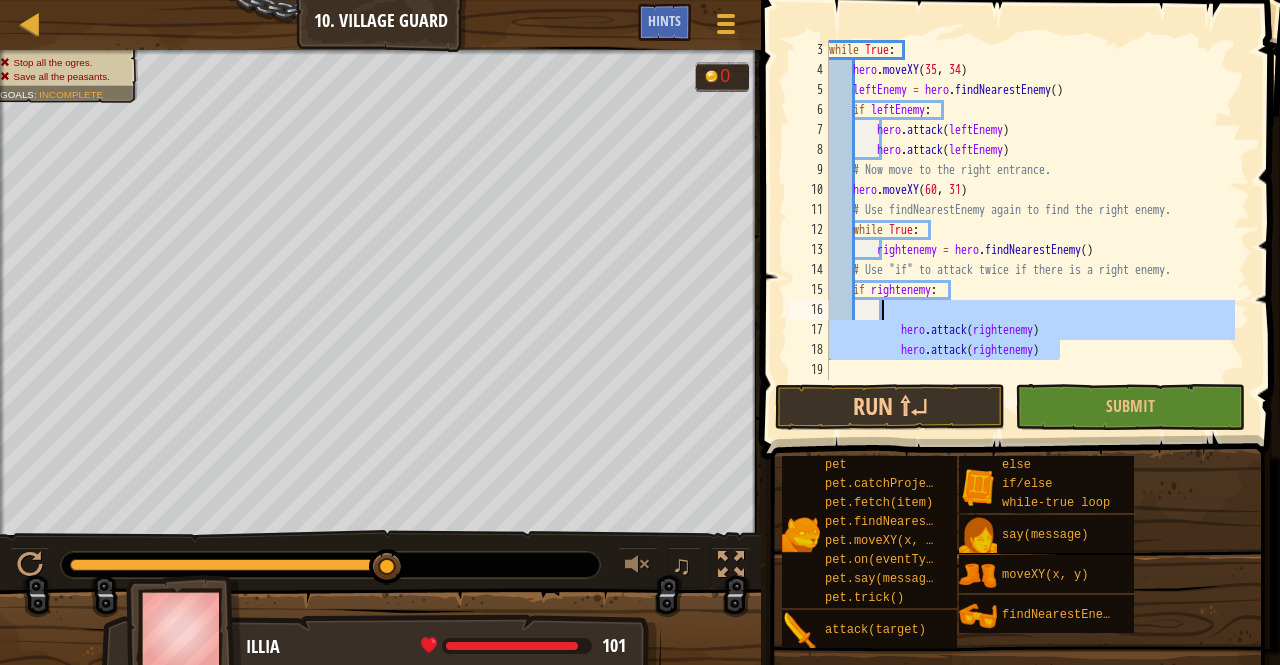 drag, startPoint x: 1080, startPoint y: 348, endPoint x: 914, endPoint y: 316, distance: 169.0562 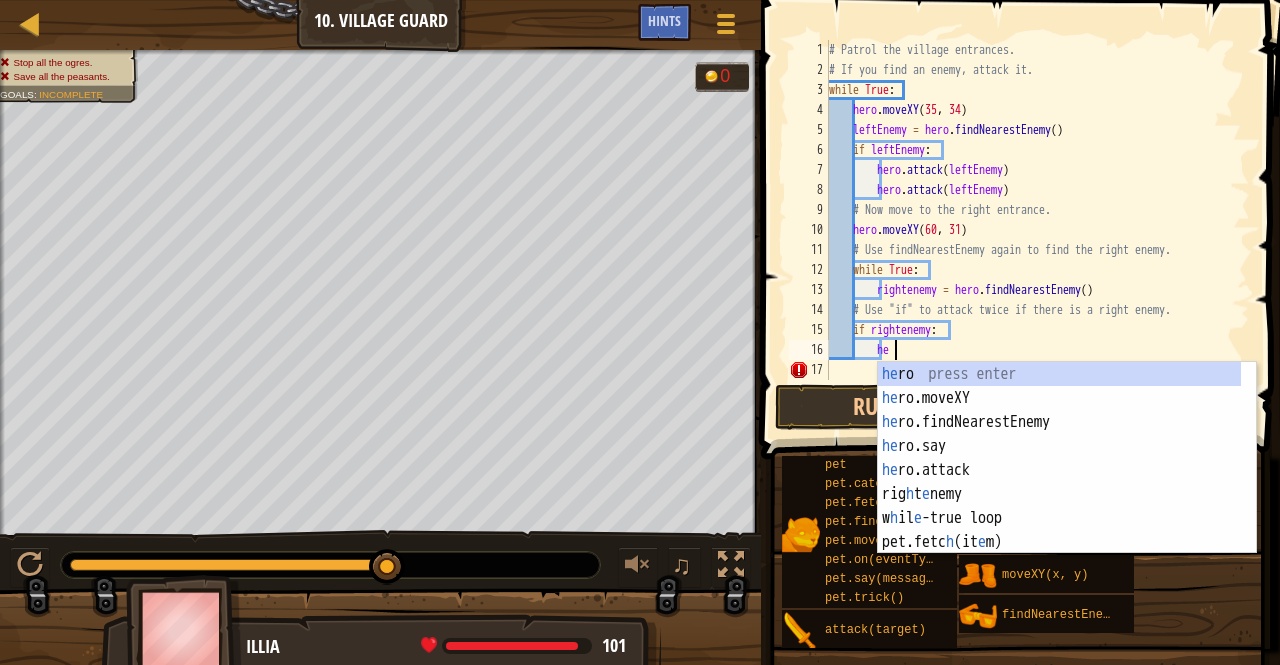 scroll, scrollTop: 9, scrollLeft: 4, axis: both 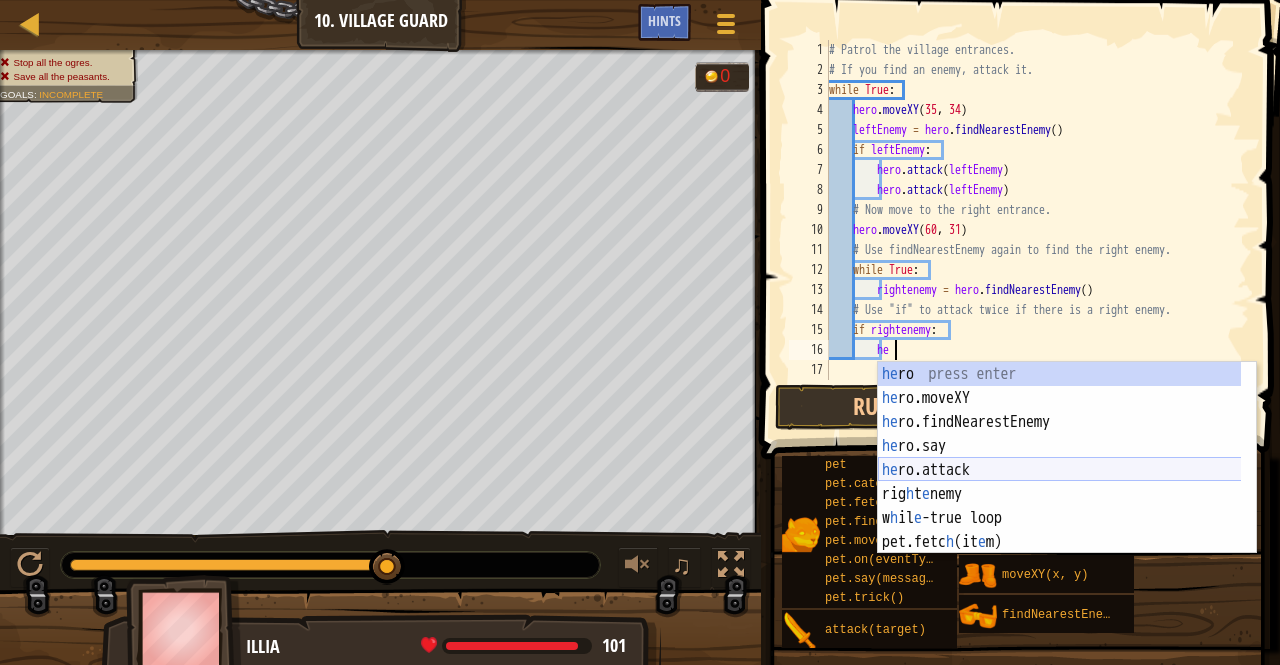click on "he ro press enter he ro.moveXY press enter he ro.findNearestEnemy press enter he ro.say press enter he ro.attack press enter rig h t e nemy press enter w h il e -true loop press enter pet.fetc h (it e m) press enter pet.catc h Proj e ctile(arrow) press enter" at bounding box center (1060, 482) 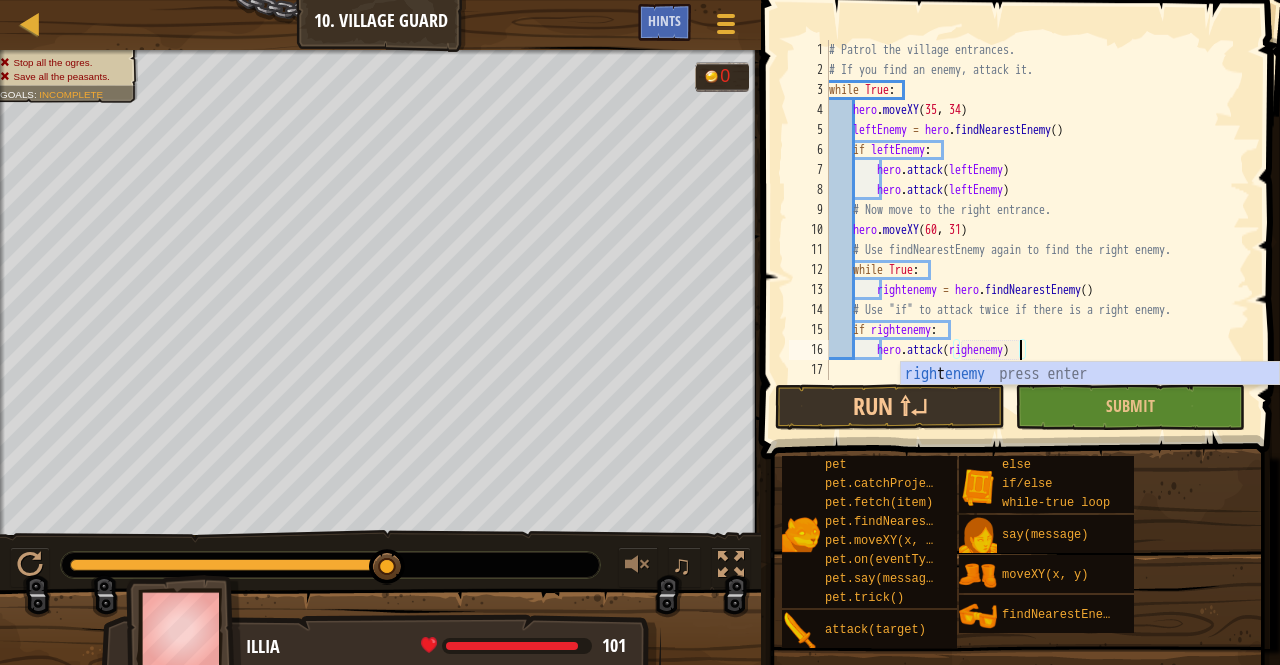 scroll, scrollTop: 9, scrollLeft: 15, axis: both 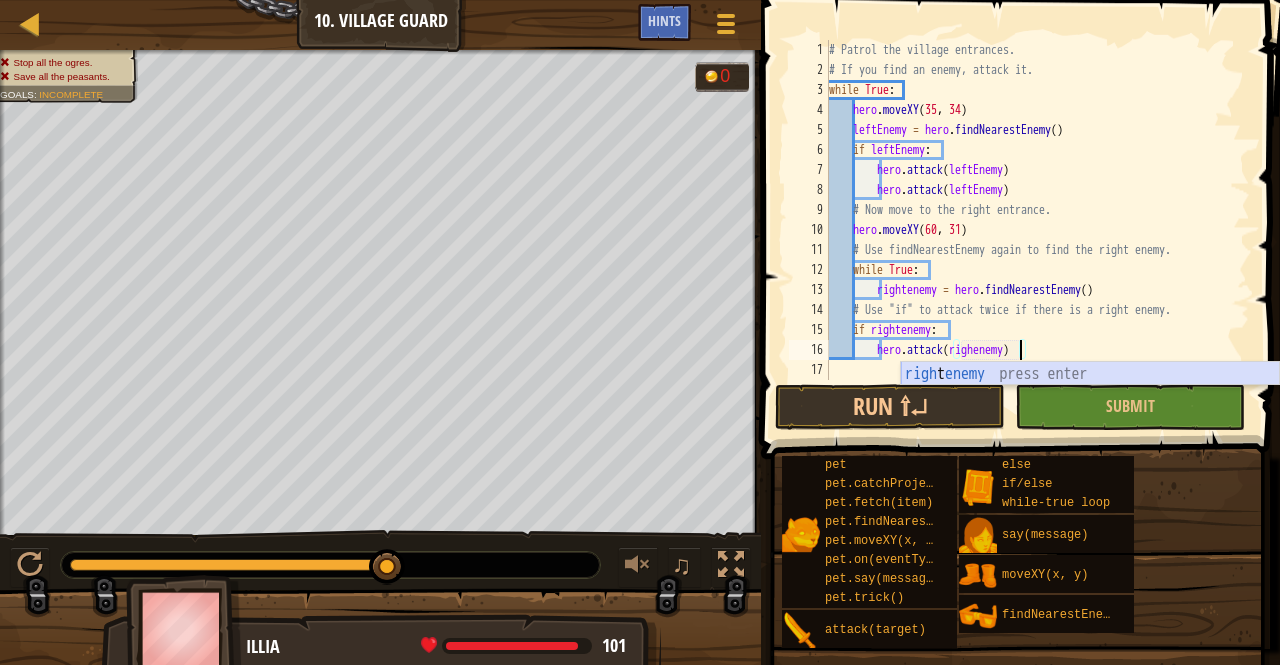 click on "righ t enemy press enter" at bounding box center (1090, 398) 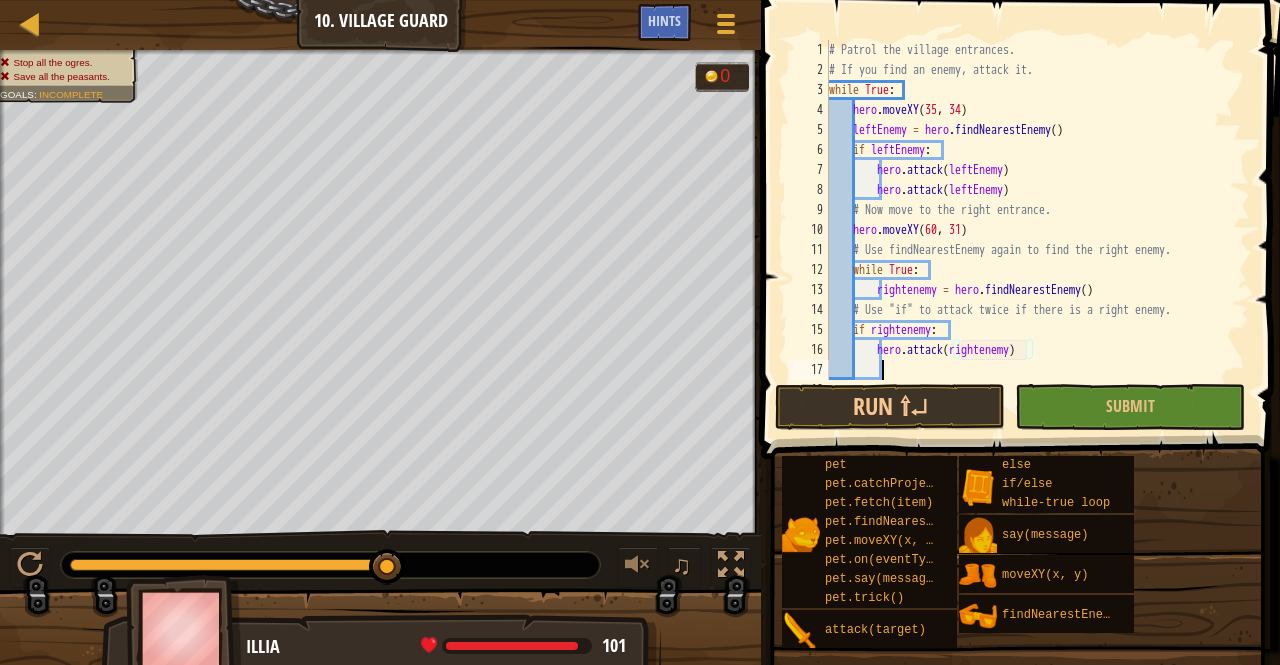 scroll, scrollTop: 9, scrollLeft: 3, axis: both 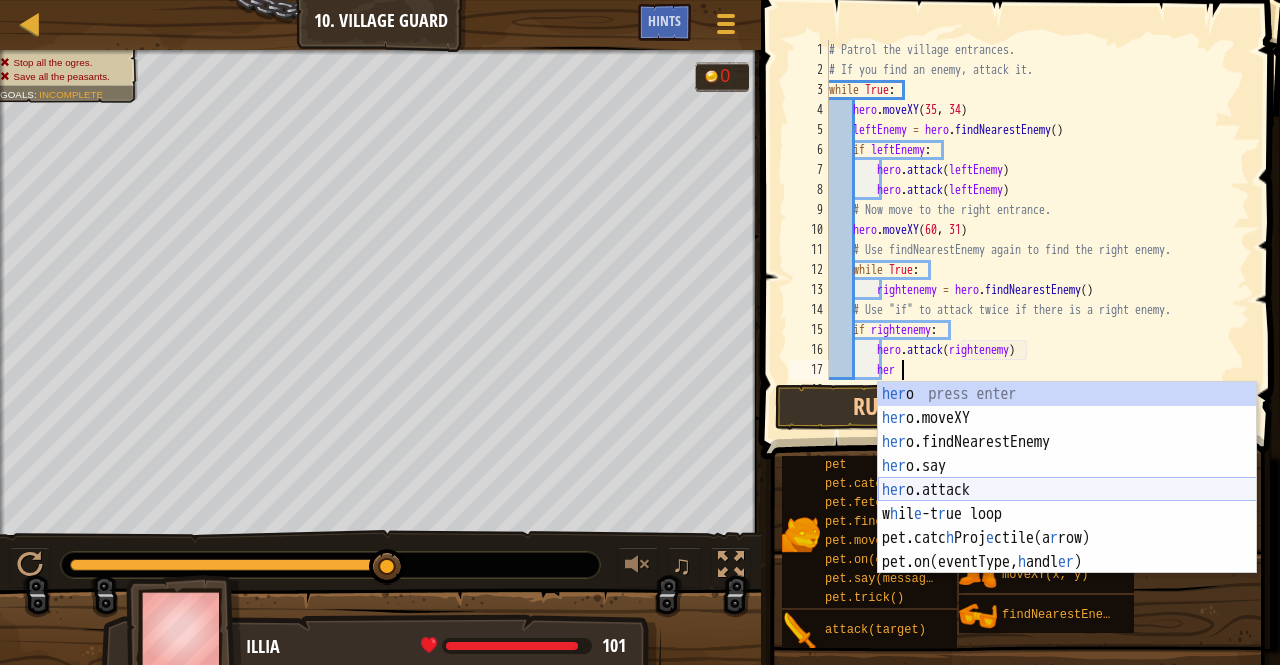 click on "her o press enter her o.moveXY press enter her o.findNearestEnemy press enter her o.say press enter her o.attack press enter w h il e -t r ue loop press enter pet.catc h Proj e ctile(a r row) press enter pet.on(eventType,  h andl er ) press enter" at bounding box center (1067, 502) 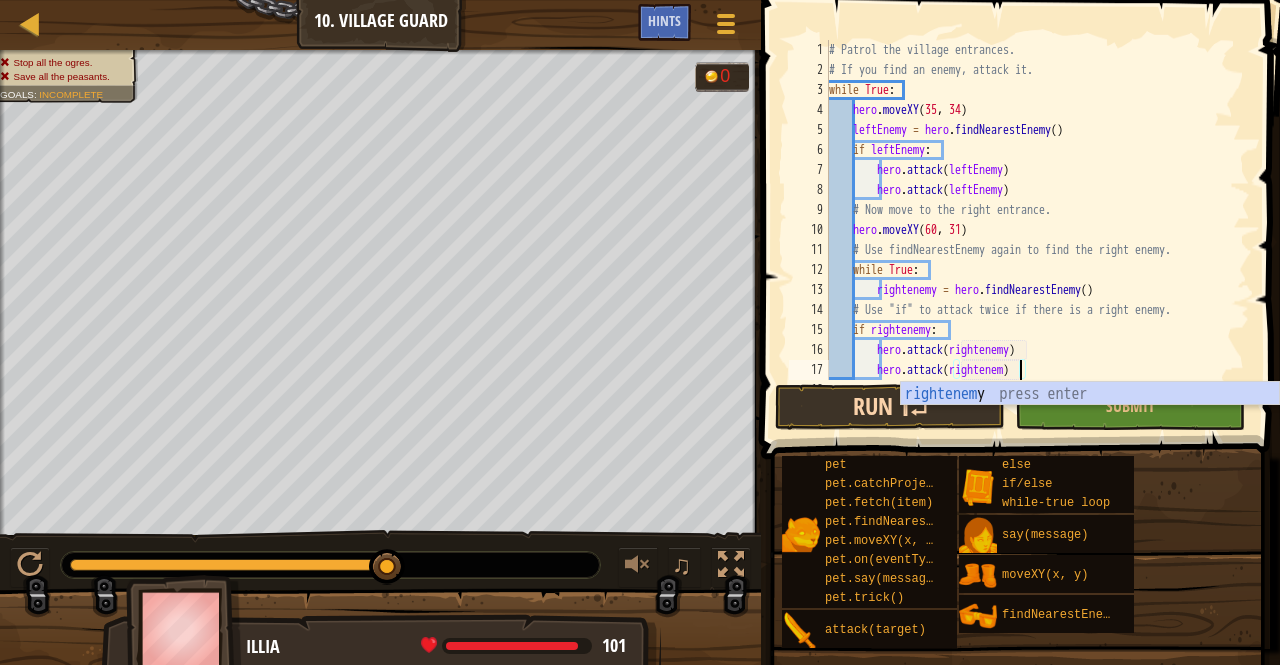 scroll, scrollTop: 9, scrollLeft: 16, axis: both 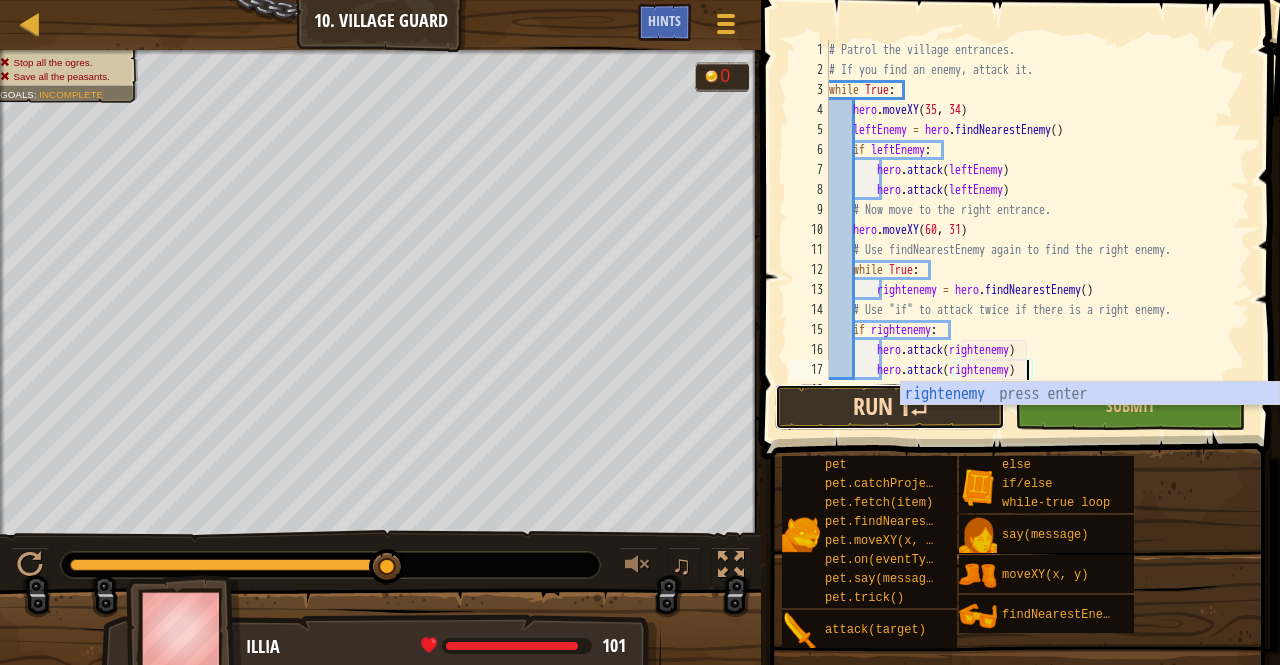 click on "Run ⇧↵" at bounding box center (890, 407) 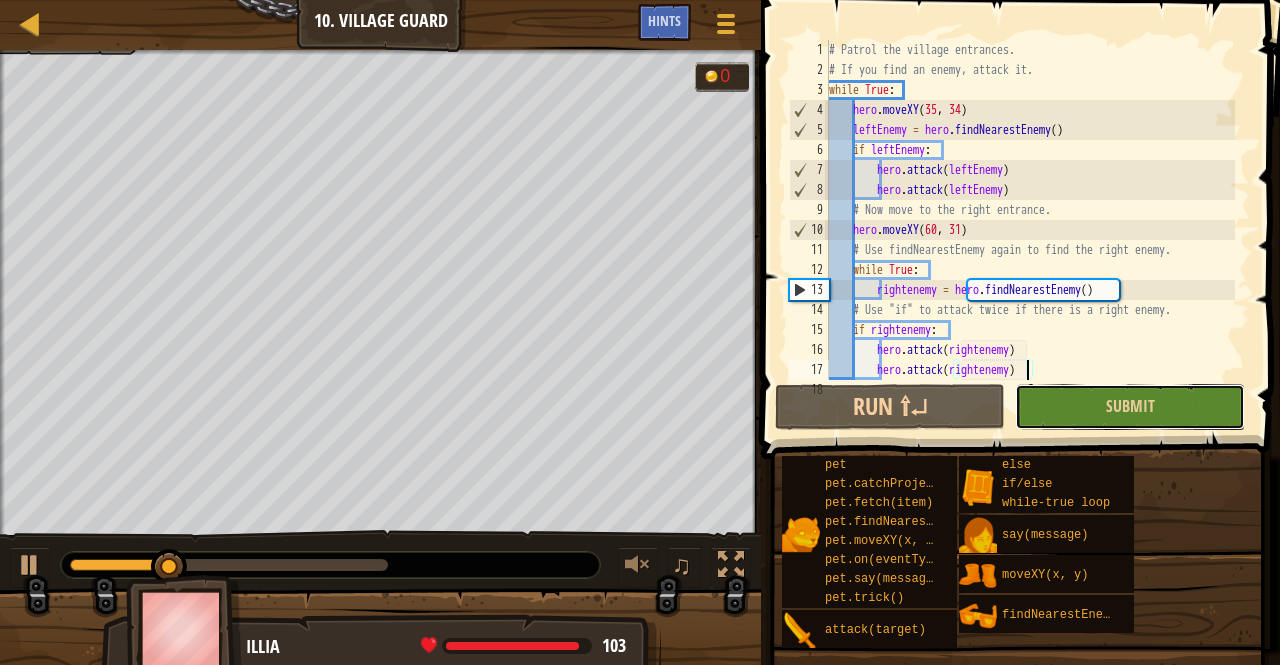 click on "Submit" at bounding box center [1130, 407] 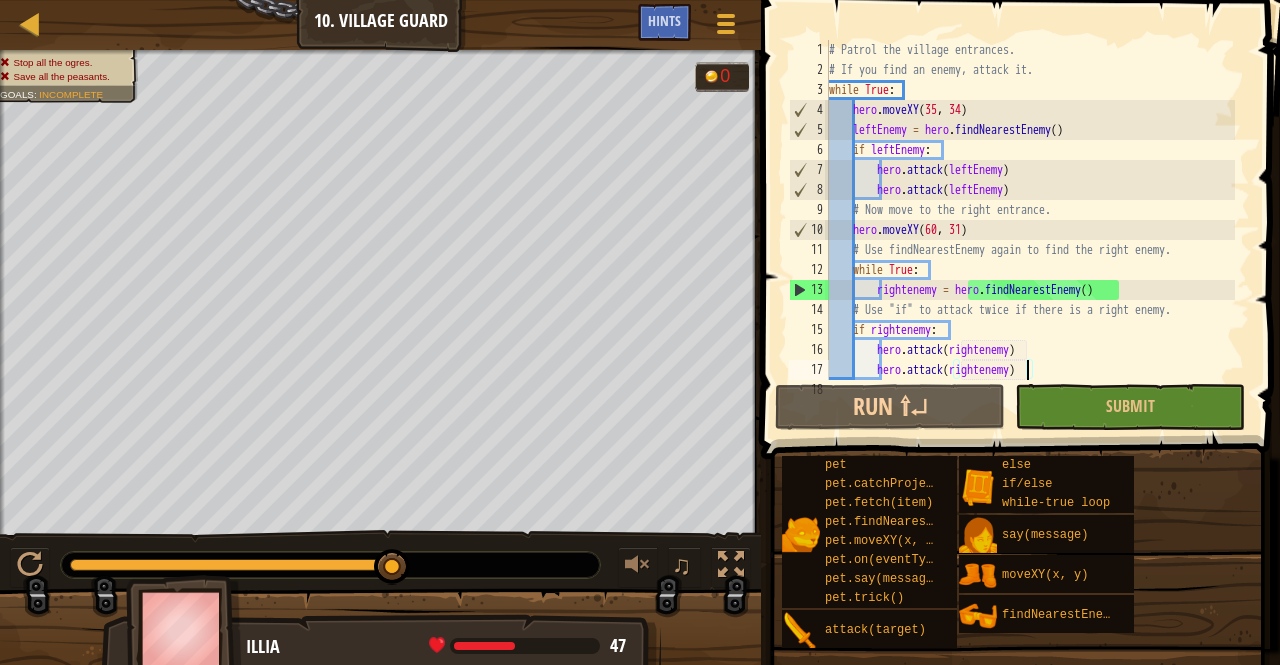 click on "13" at bounding box center (809, 290) 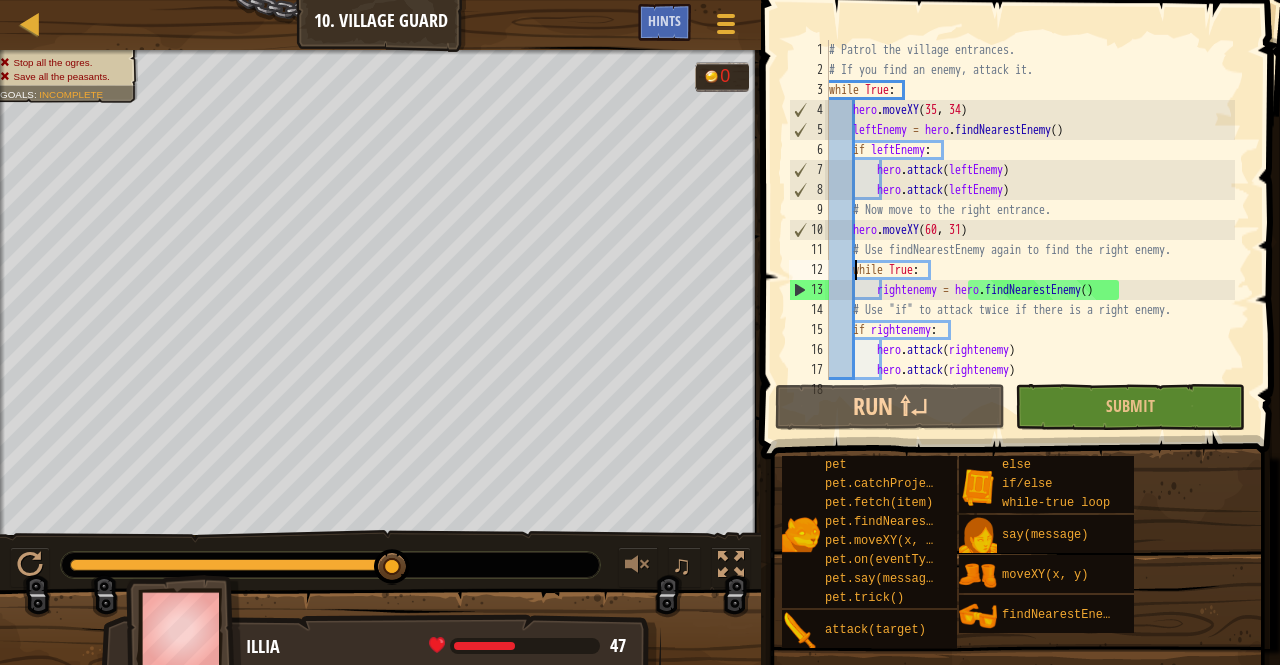 click on "# Patrol the village entrances. # If you find an enemy, attack it. while   True :      hero . moveXY ( 35 ,   34 )      leftEnemy   =   hero . findNearestEnemy ( )      if   leftEnemy :          hero . attack ( leftEnemy )          hero . attack ( leftEnemy )      # Now move to the right entrance.      hero . moveXY ( 60 ,   31 )      # Use findNearestEnemy again to find the right enemy.      while   True :          rightenemy   =   hero . findNearestEnemy ( )      # Use "if" to attack twice if there is a right enemy.      if   rightenemy :          hero . attack ( rightenemy )          hero . attack ( rightenemy )" at bounding box center [1030, 230] 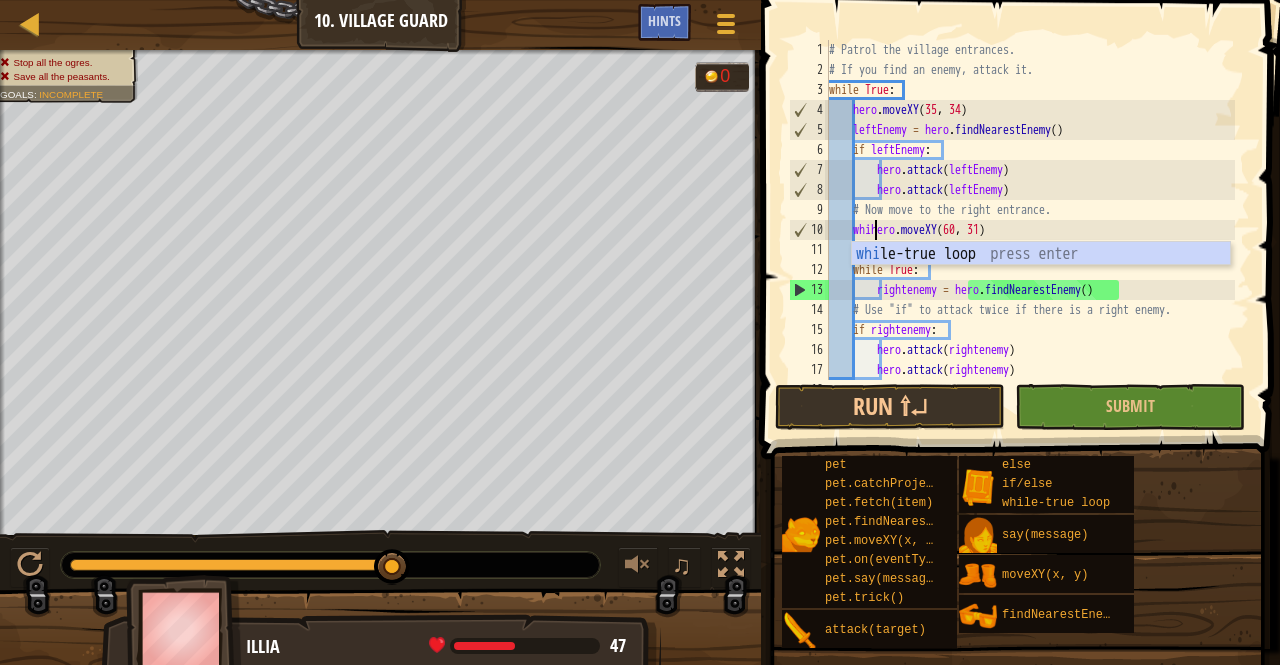 scroll, scrollTop: 9, scrollLeft: 4, axis: both 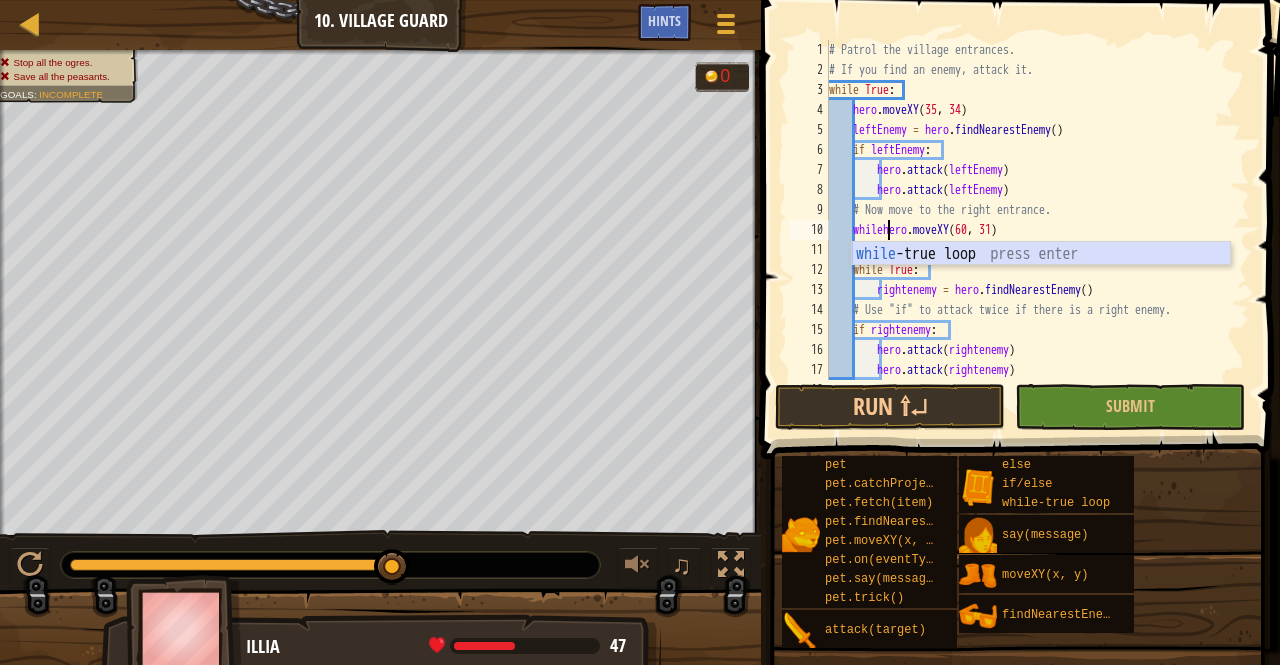 click on "while -true loop press enter" at bounding box center (1041, 278) 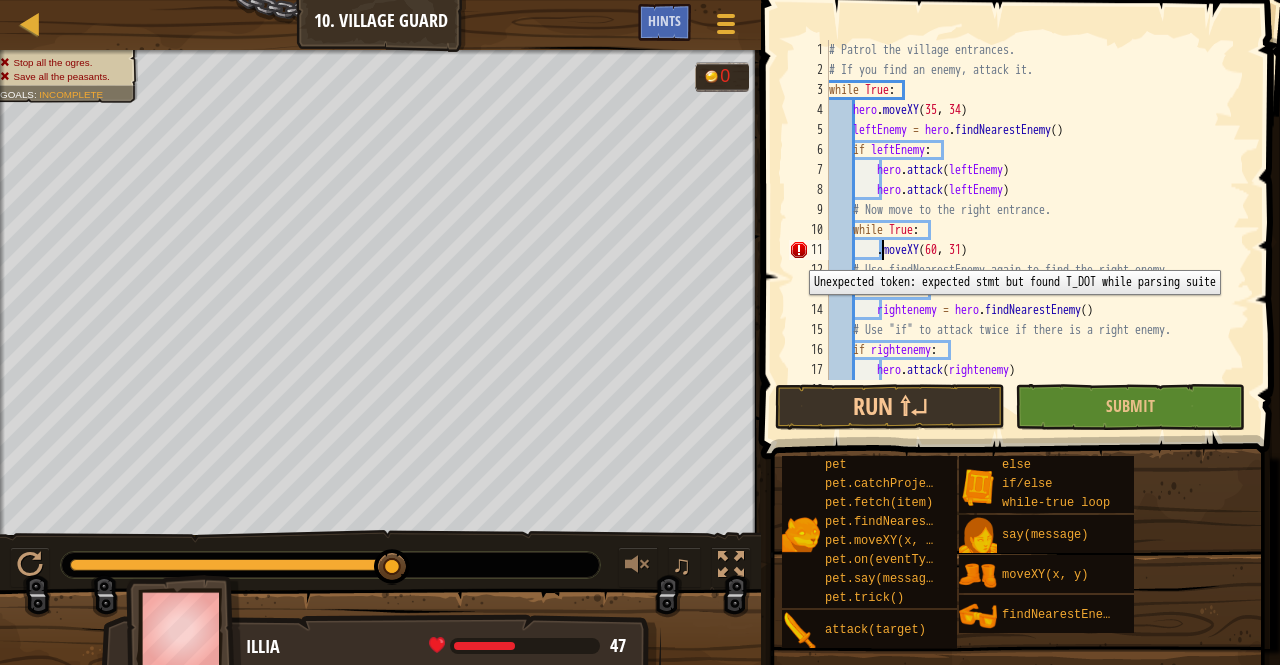click on "11" at bounding box center [809, 250] 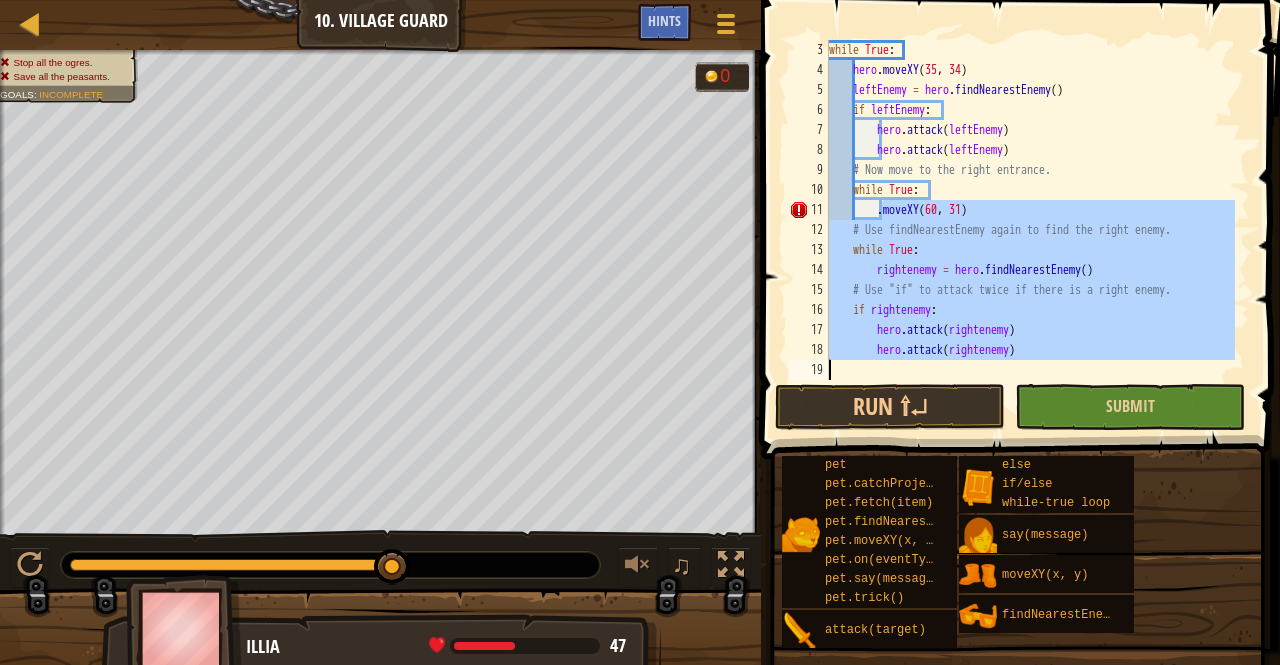 scroll, scrollTop: 40, scrollLeft: 0, axis: vertical 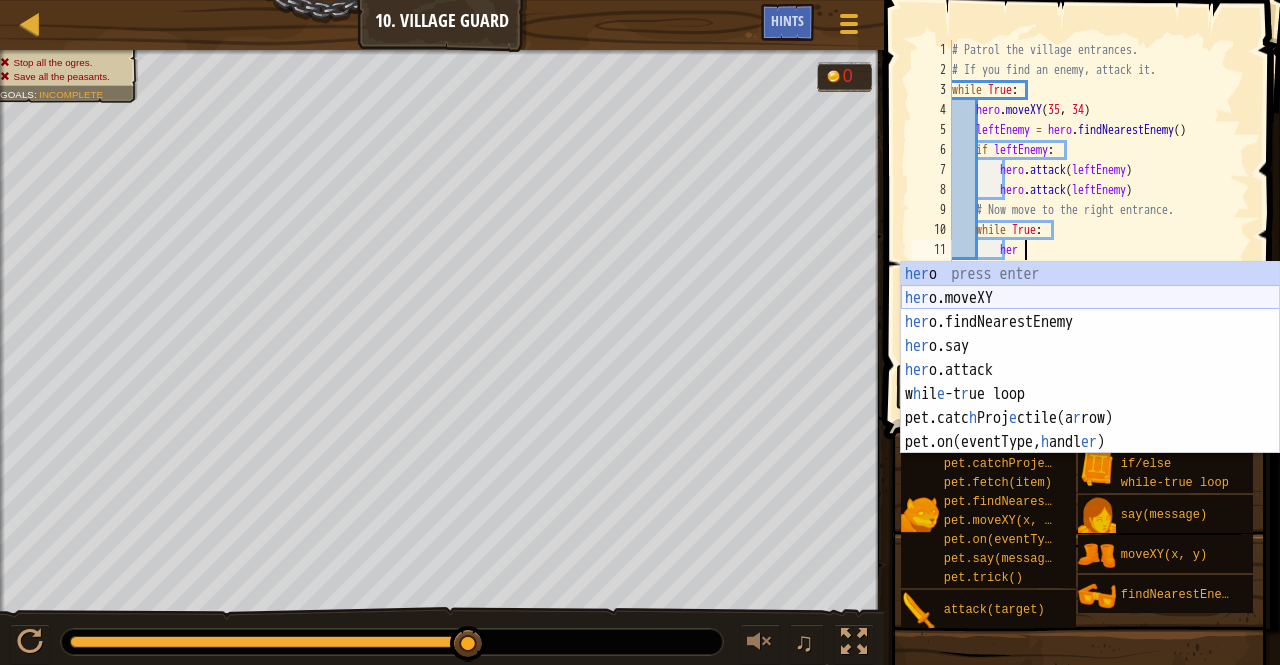 click on "her o press enter her o.moveXY press enter her o.findNearestEnemy press enter her o.say press enter her o.attack press enter w h il e -t r ue loop press enter pet.catc h Proj e ctile(a r row) press enter pet.on(eventType,  h andl er ) press enter" at bounding box center (1090, 382) 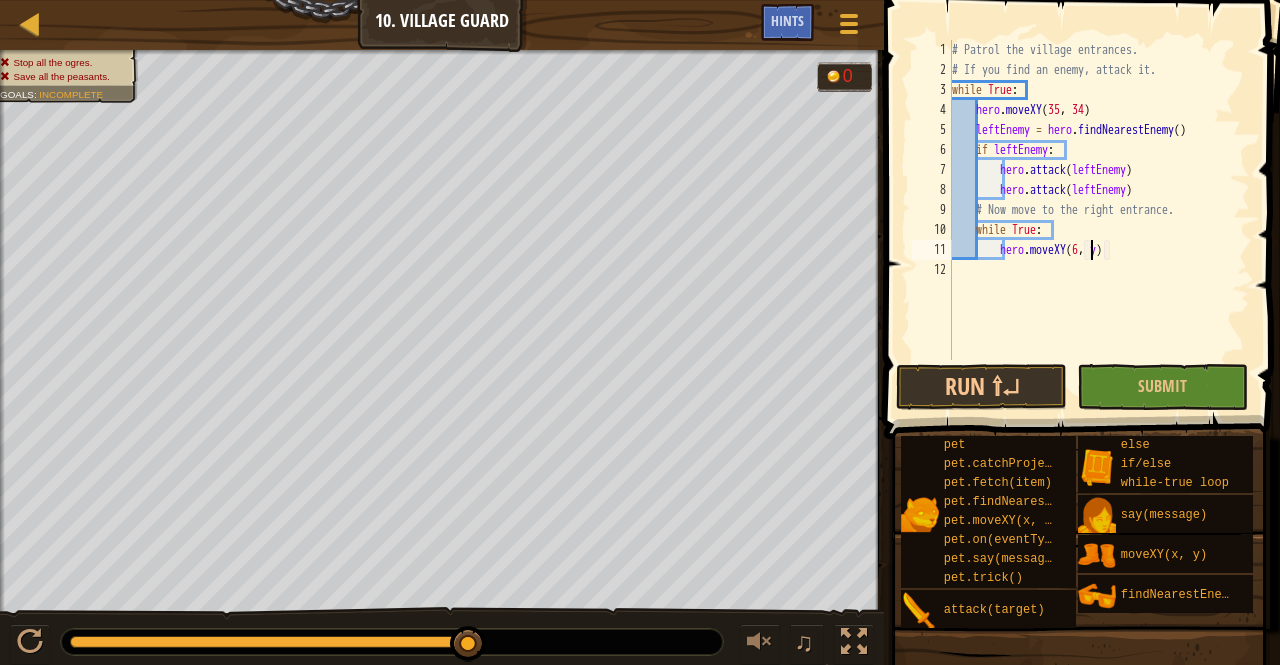 scroll, scrollTop: 9, scrollLeft: 11, axis: both 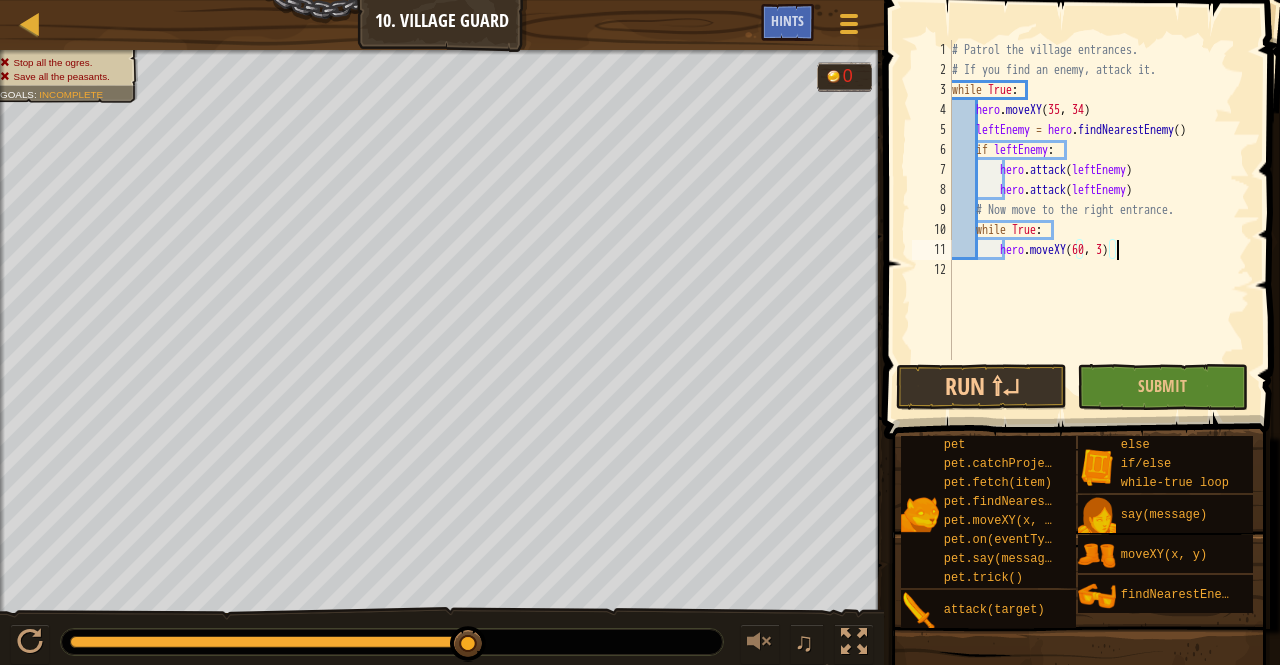 type on "hero.moveXY(60, 31)" 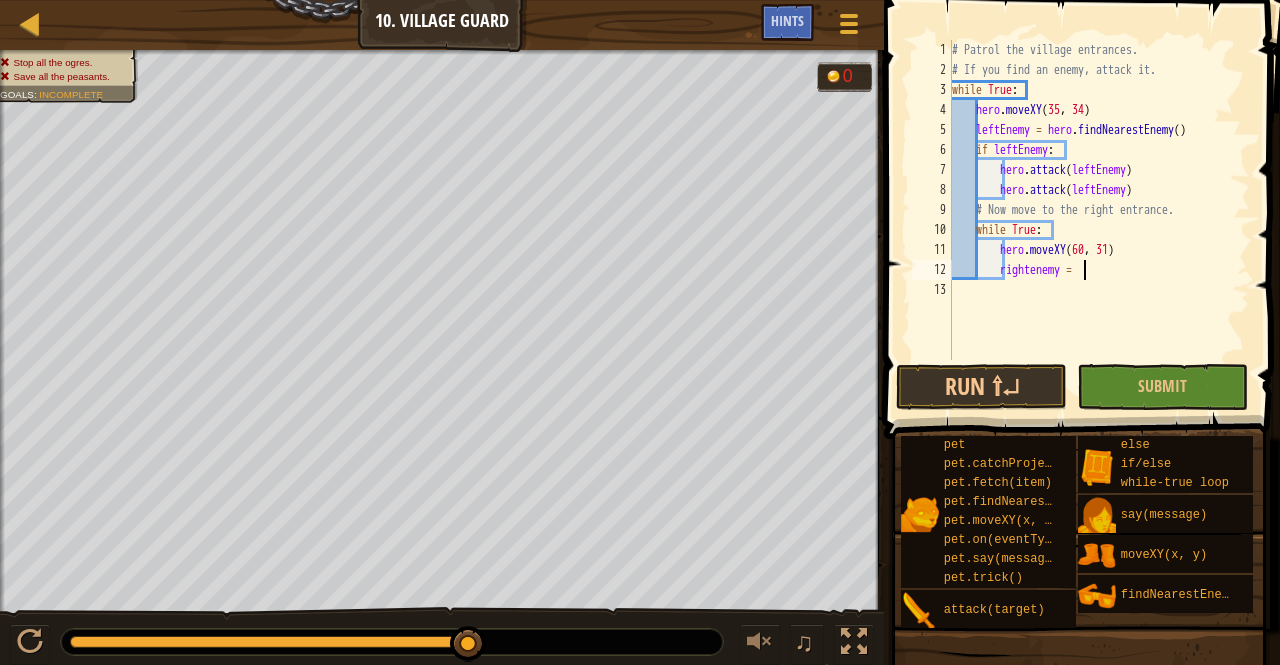 scroll, scrollTop: 9, scrollLeft: 10, axis: both 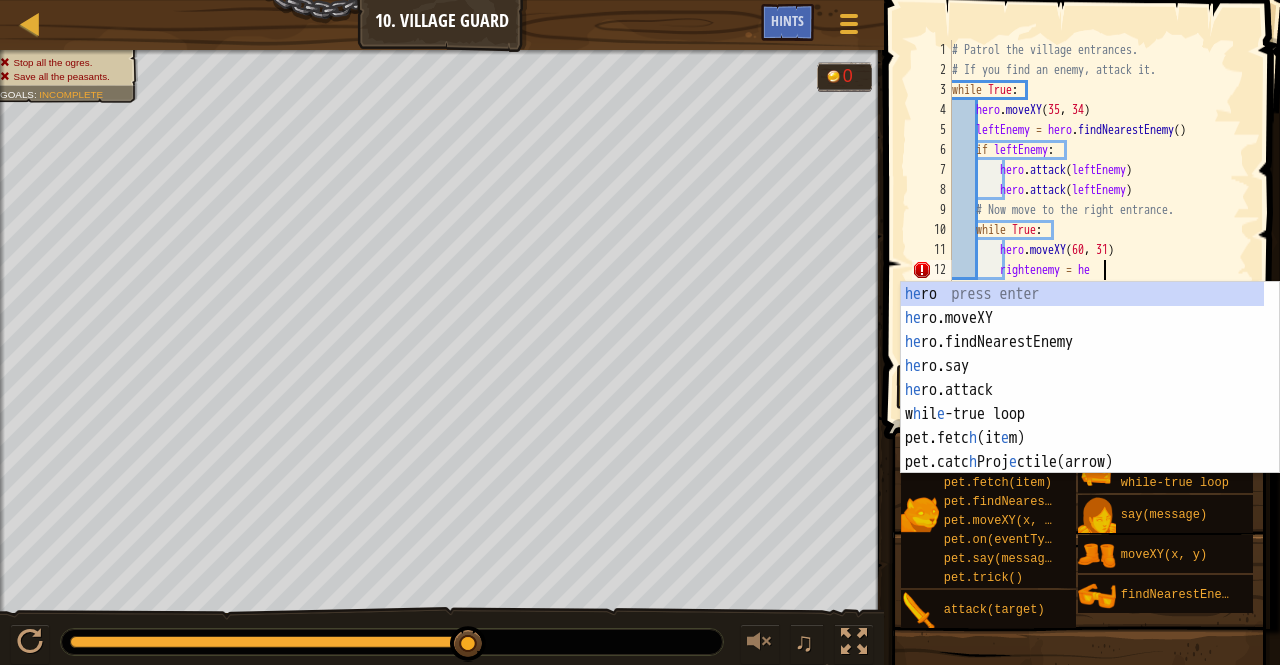 type on "rightenemy = her" 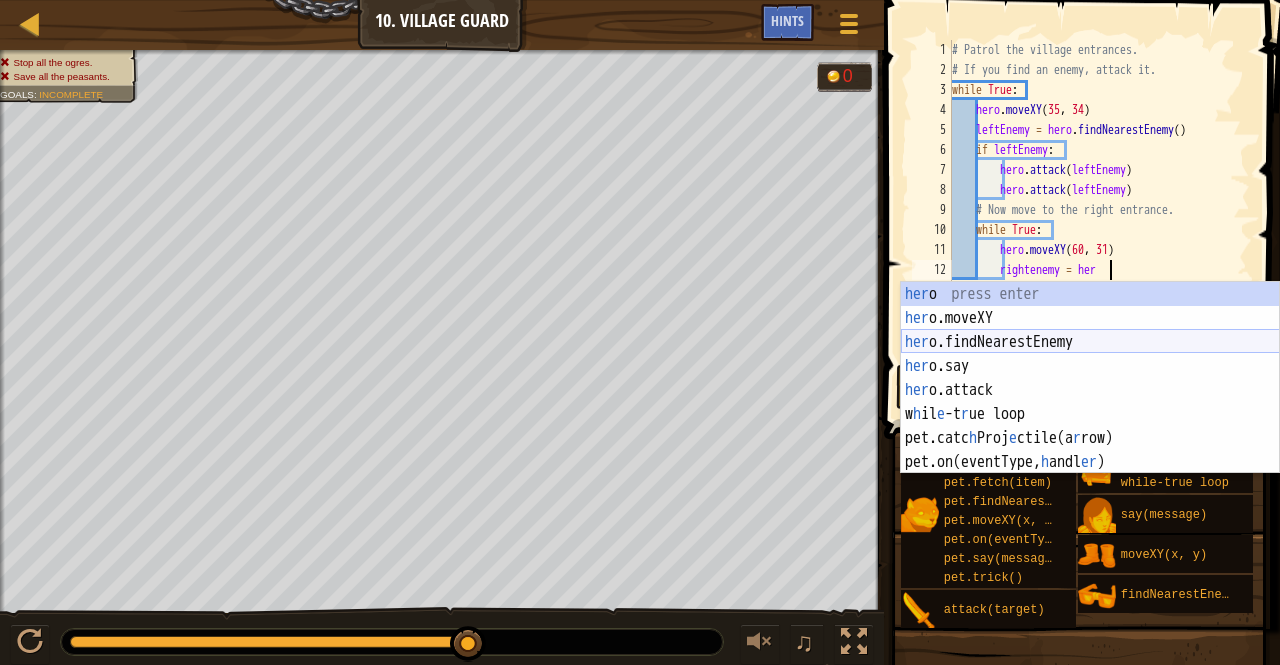 click on "her o press enter her o.moveXY press enter her o.findNearestEnemy press enter her o.say press enter her o.attack press enter w h il e -t r ue loop press enter pet.catc h Proj e ctile(a r row) press enter pet.on(eventType,  h andl er ) press enter" at bounding box center [1090, 402] 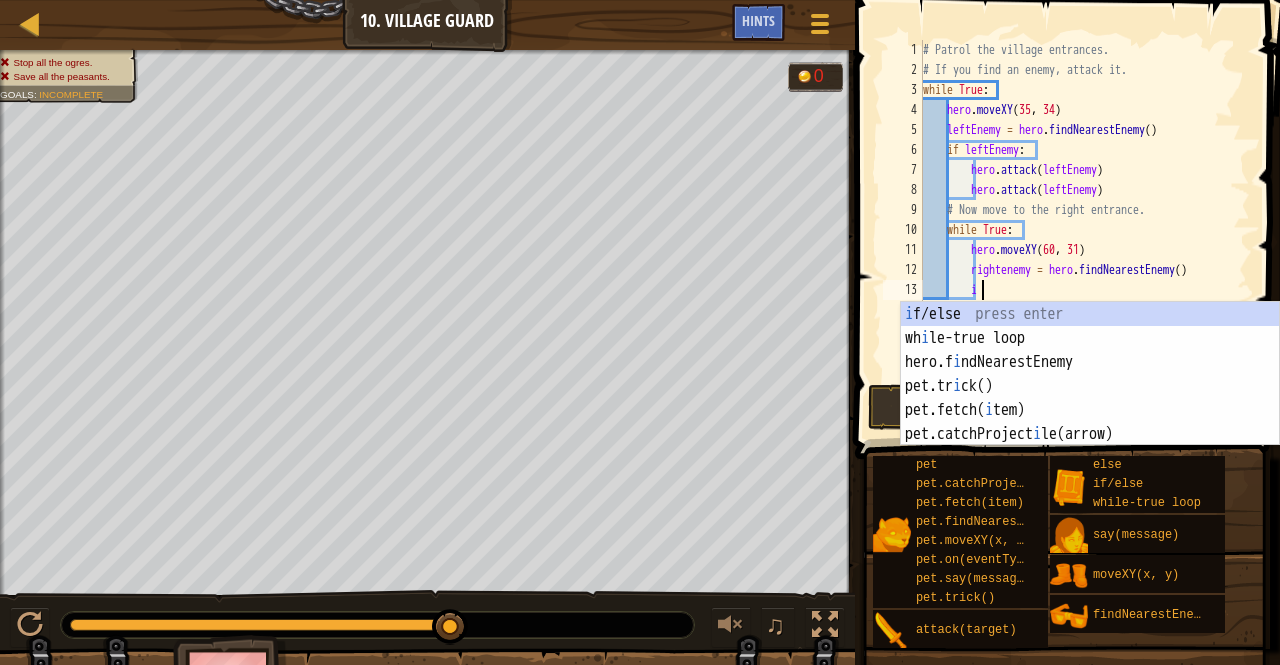 scroll, scrollTop: 9, scrollLeft: 4, axis: both 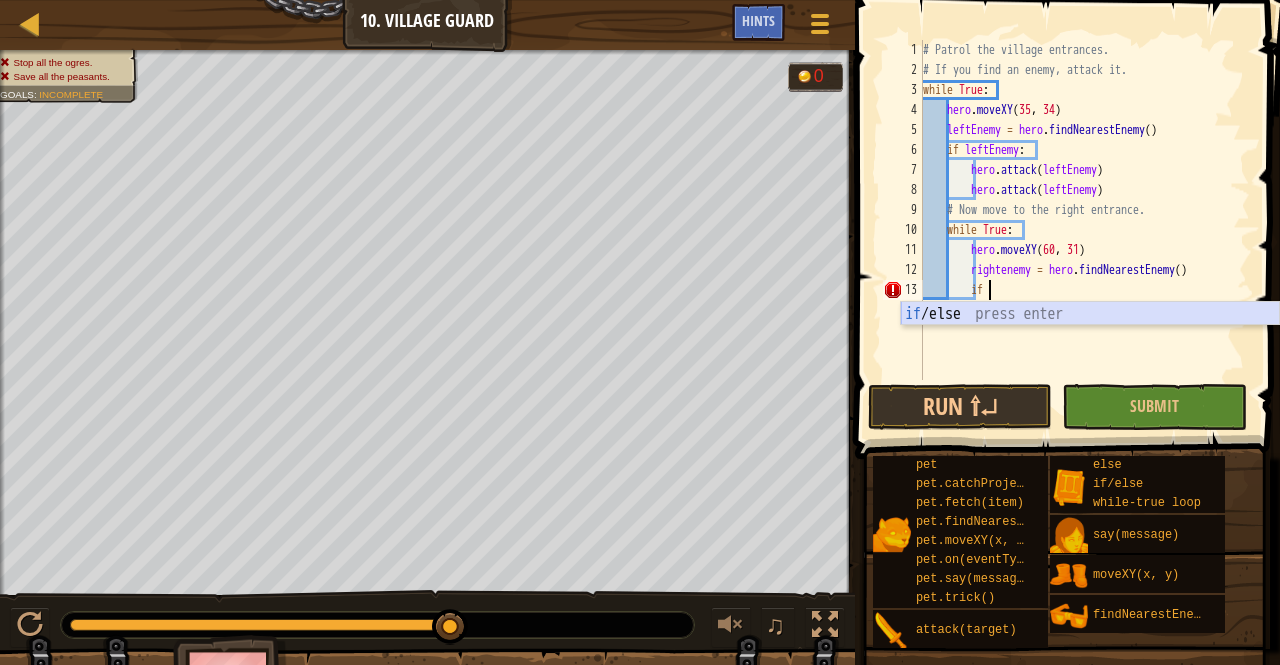 click on "if /else press enter" at bounding box center (1090, 338) 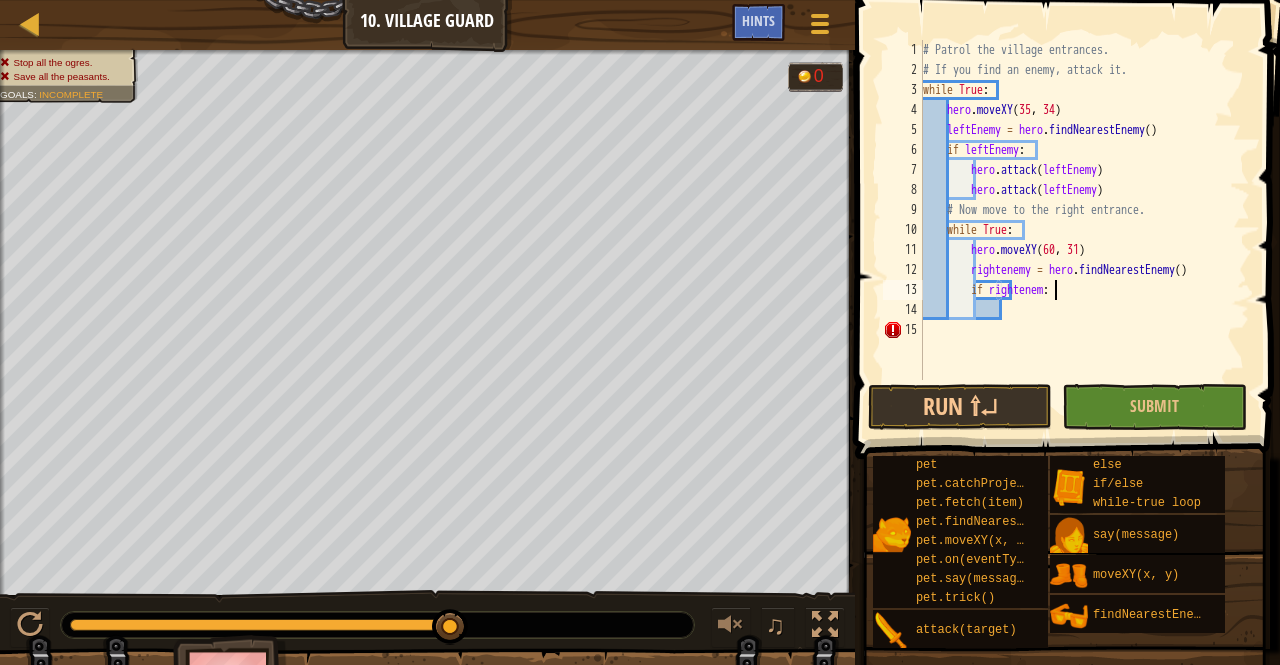 scroll, scrollTop: 9, scrollLeft: 10, axis: both 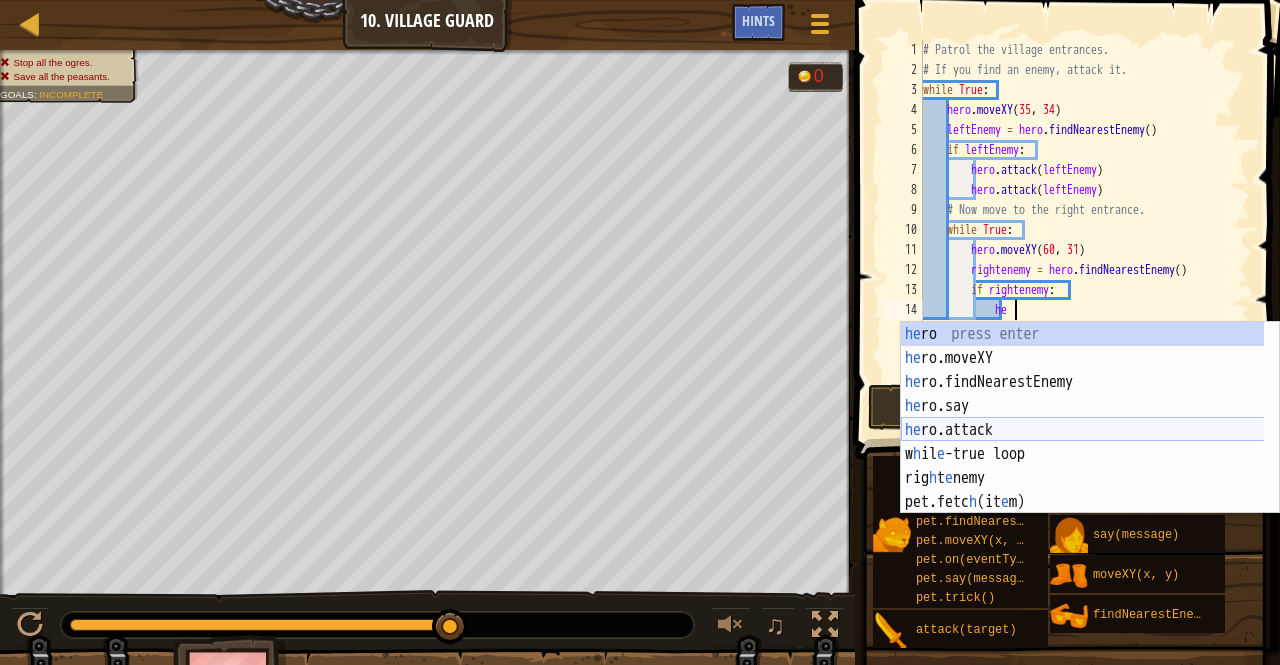 click on "he ro press enter he ro.moveXY press enter he ro.findNearestEnemy press enter he ro.say press enter he ro.attack press enter w h il e -true loop press enter rig h t e nemy press enter pet.fetc h (it e m) press enter pet.catc h Proj e ctile(arrow) press enter" at bounding box center [1083, 442] 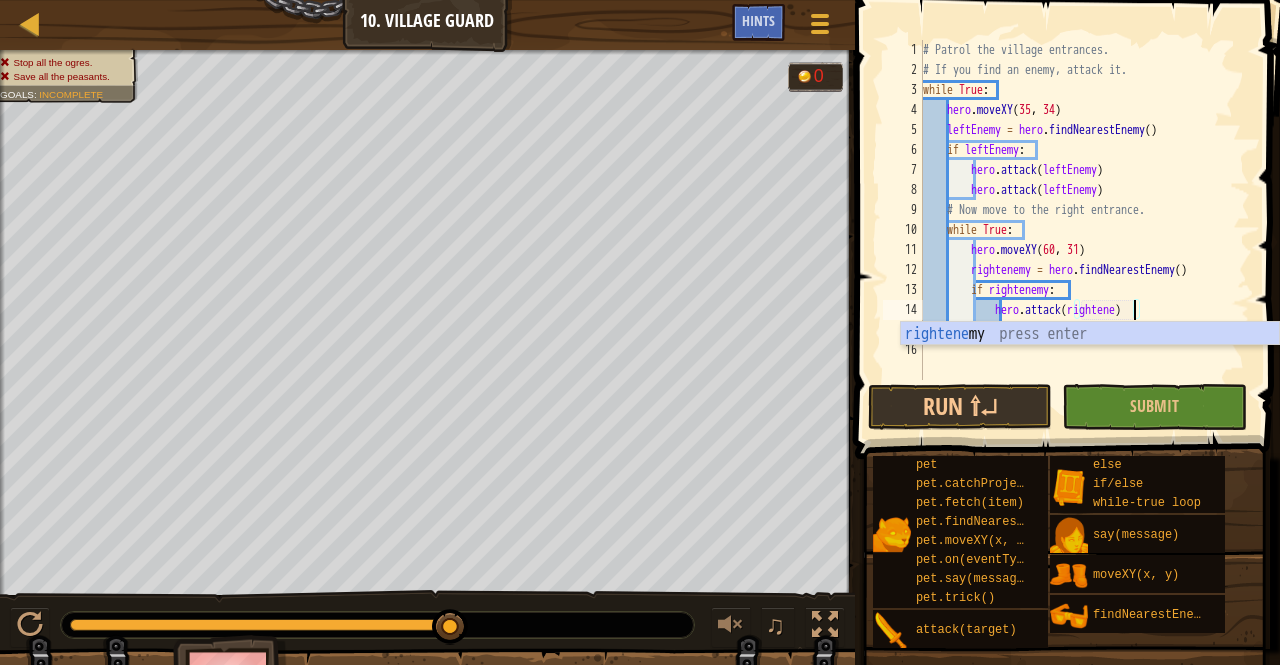 scroll, scrollTop: 9, scrollLeft: 18, axis: both 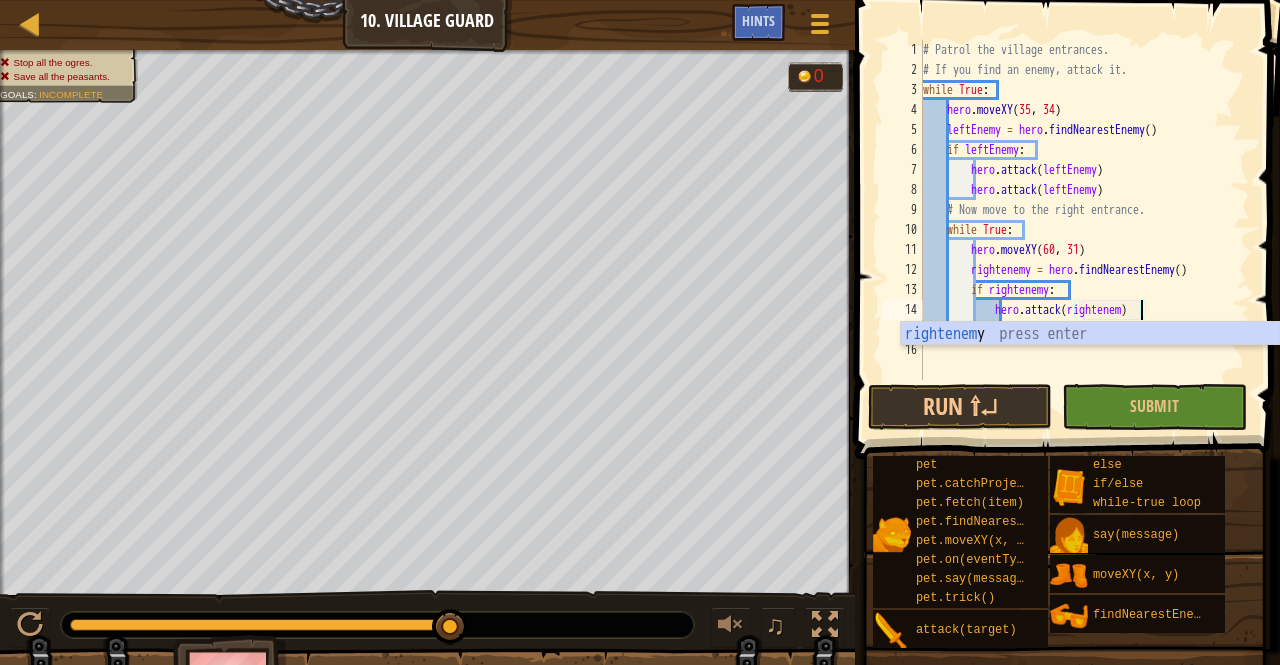 type on "hero.attack(rightenemy)" 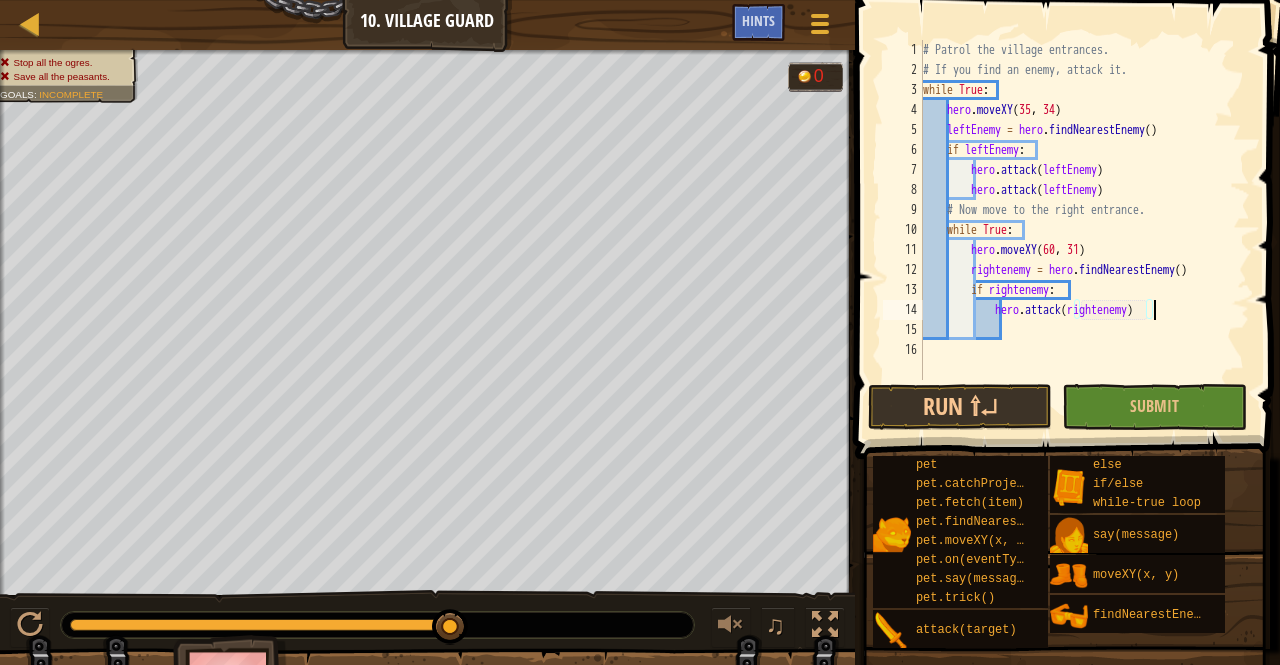 click on "# Patrol the village entrances. # If you find an enemy, attack it. while   True :      hero . moveXY ( 35 ,   34 )      leftEnemy   =   hero . findNearestEnemy ( )      if   leftEnemy :          hero . attack ( leftEnemy )          hero . attack ( leftEnemy )      # Now move to the right entrance.      while   True :          hero . moveXY ( 60 ,   31 )          rightenemy   =   hero . findNearestEnemy ( )          if   rightenemy :              hero . attack ( rightenemy )" at bounding box center [1084, 230] 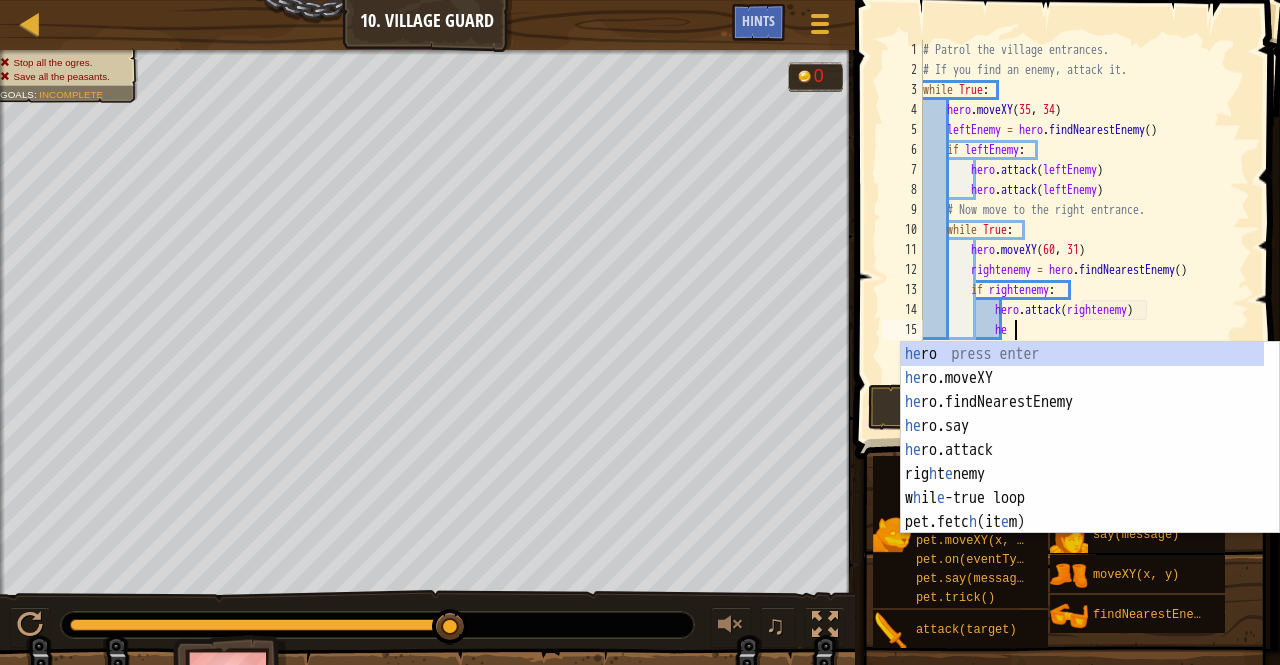 scroll, scrollTop: 9, scrollLeft: 6, axis: both 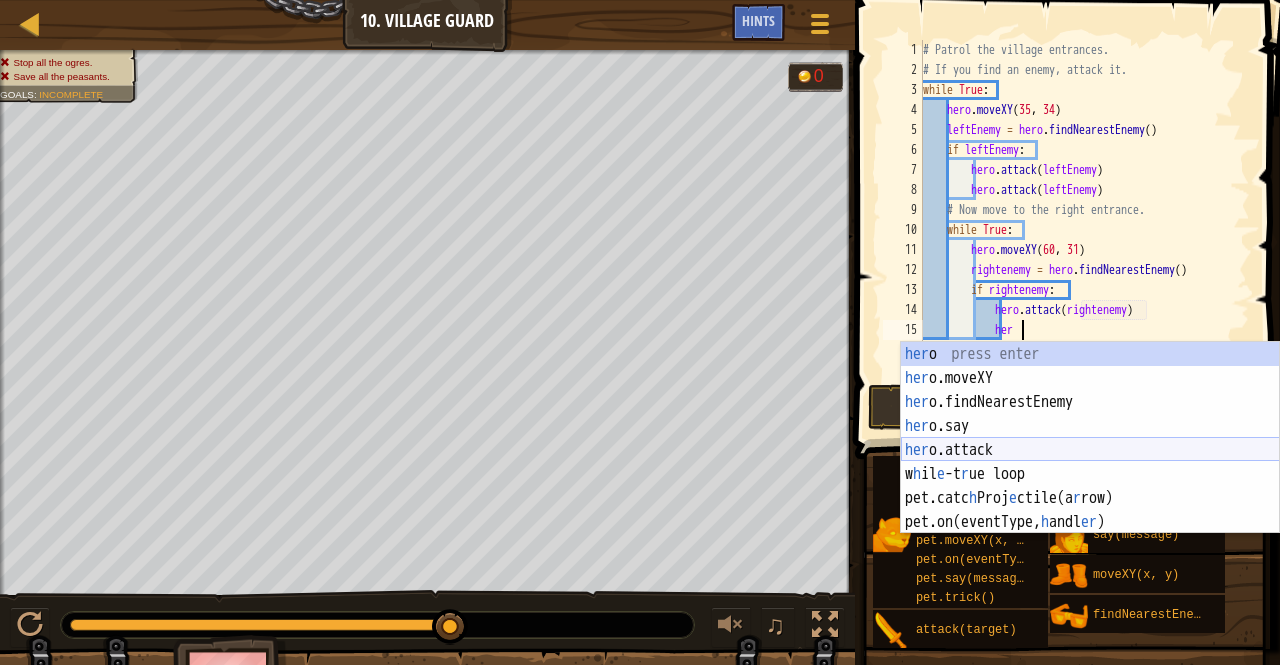 click on "her o press enter her o.moveXY press enter her o.findNearestEnemy press enter her o.say press enter her o.attack press enter w h il e -t r ue loop press enter pet.catc h Proj e ctile(a r row) press enter pet.on(eventType,  h andl er ) press enter" at bounding box center (1090, 462) 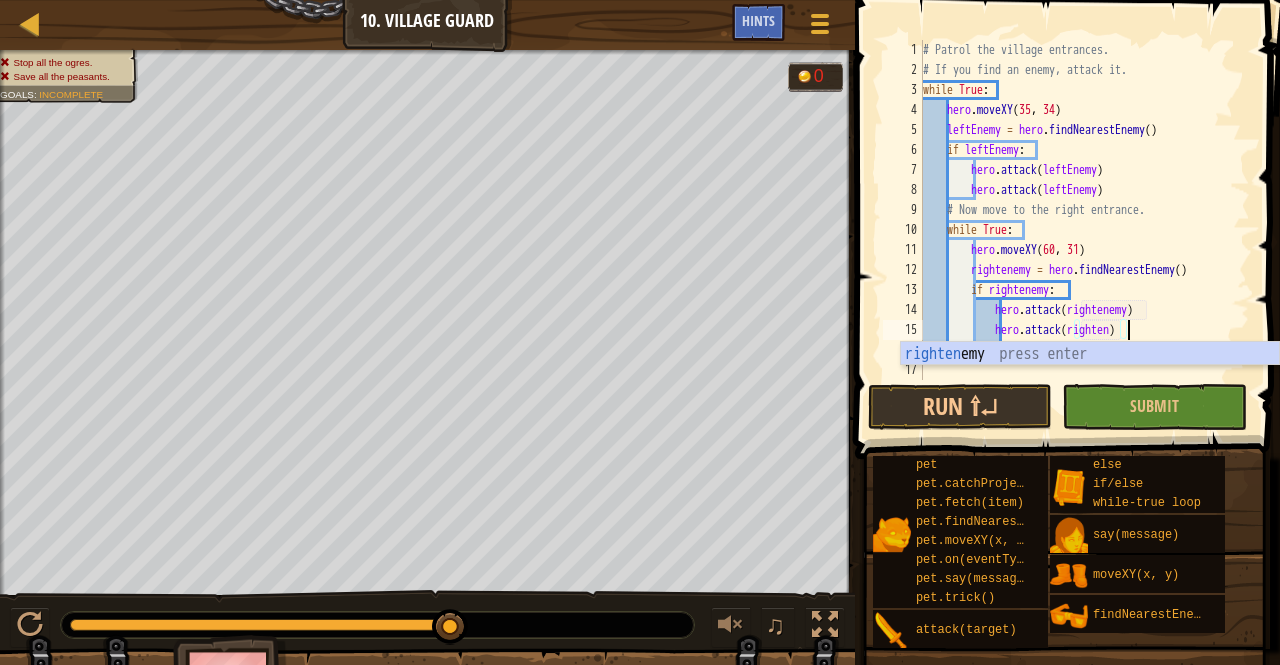 scroll, scrollTop: 9, scrollLeft: 18, axis: both 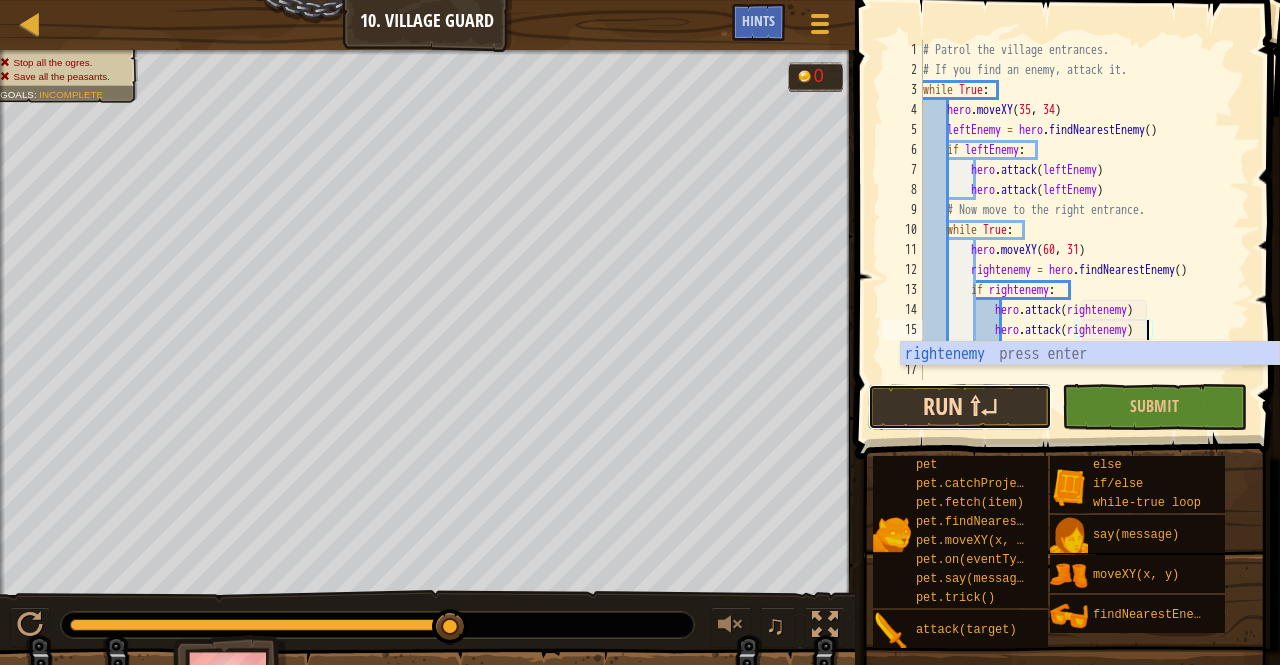 click on "Run ⇧↵" at bounding box center [960, 407] 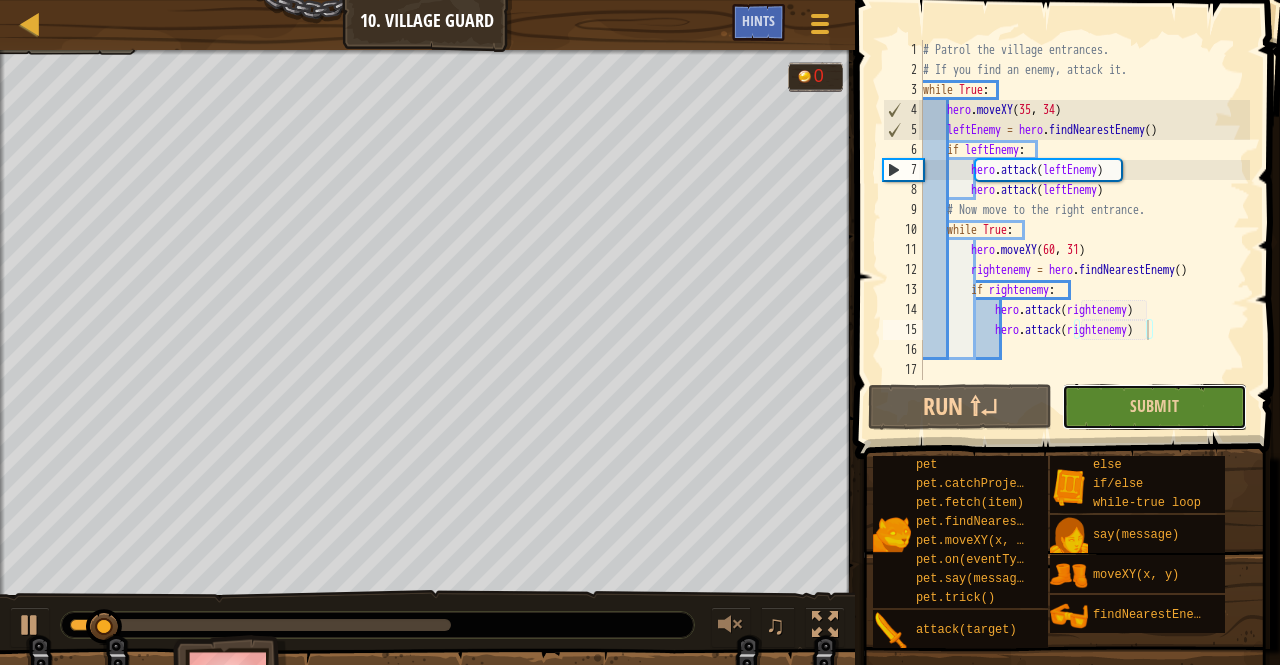 click on "Submit" at bounding box center [1154, 407] 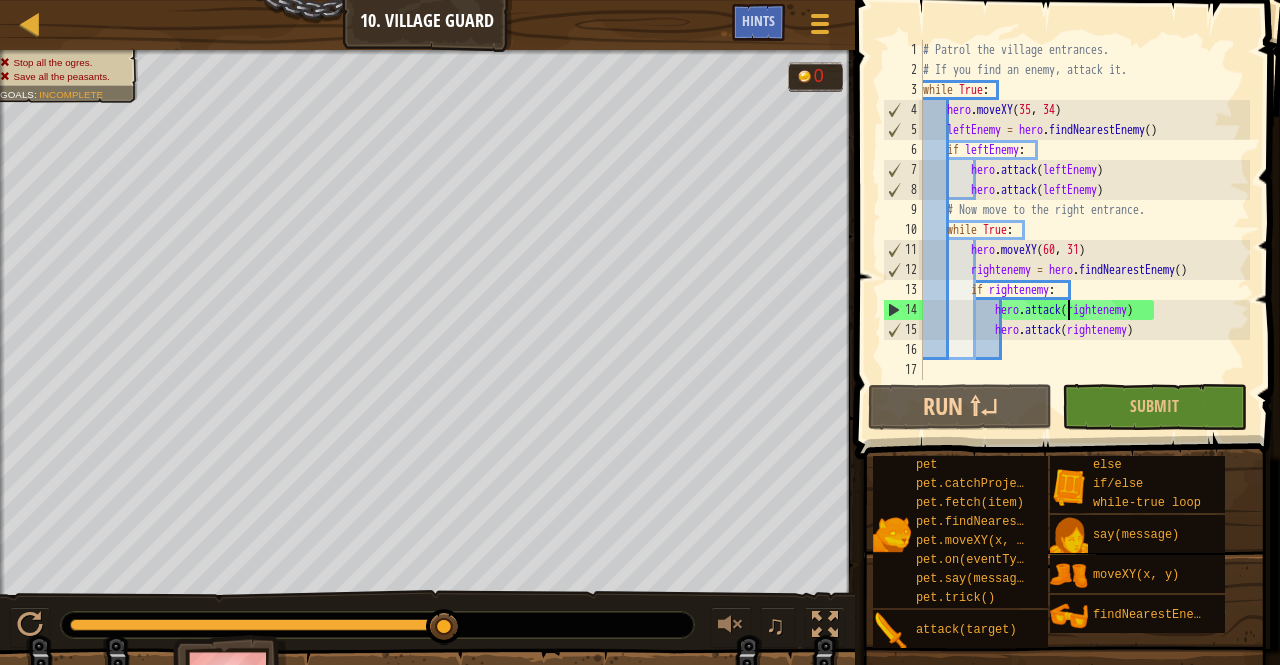 click on "# Patrol the village entrances. # If you find an enemy, attack it. while   True :      hero . moveXY ( 35 ,   34 )      leftEnemy   =   hero . findNearestEnemy ( )      if   leftEnemy :          hero . attack ( leftEnemy )          hero . attack ( leftEnemy )      # Now move to the right entrance.      while   True :          hero . moveXY ( 60 ,   31 )          rightenemy   =   hero . findNearestEnemy ( )          if   rightenemy :              hero . attack ( rightenemy )              hero . attack ( rightenemy )" at bounding box center [1084, 230] 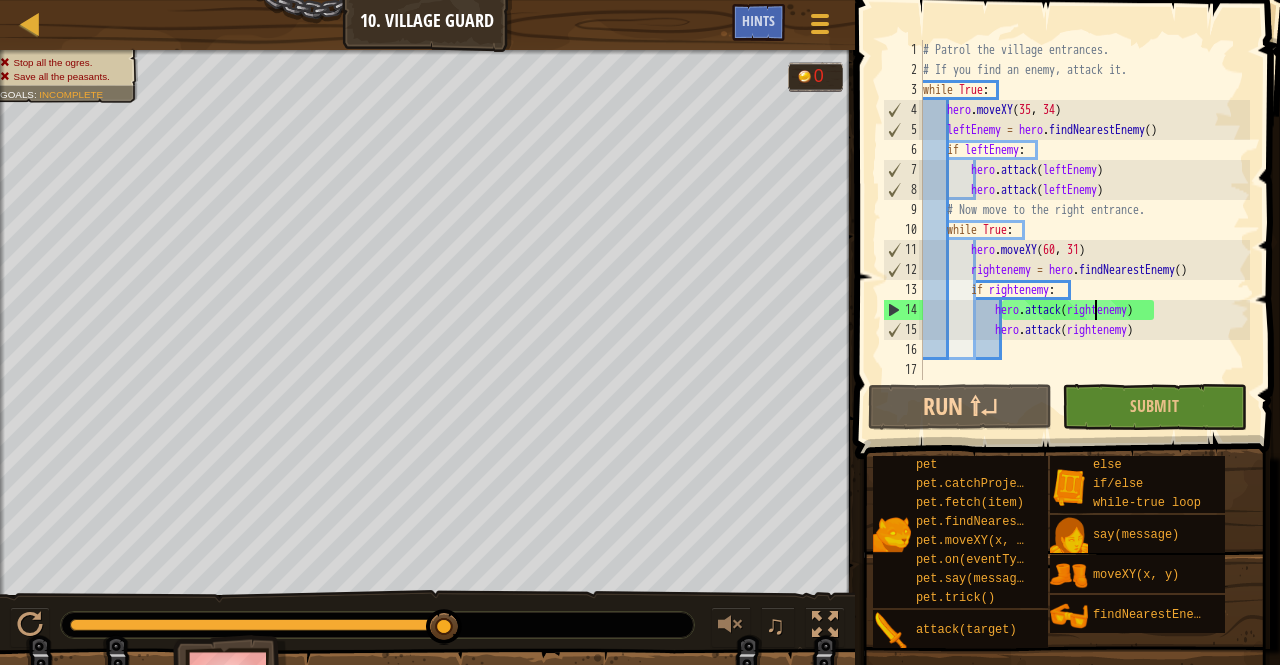 click on "# Patrol the village entrances. # If you find an enemy, attack it. while   True :      hero . moveXY ( 35 ,   34 )      leftEnemy   =   hero . findNearestEnemy ( )      if   leftEnemy :          hero . attack ( leftEnemy )          hero . attack ( leftEnemy )      # Now move to the right entrance.      while   True :          hero . moveXY ( 60 ,   31 )          rightenemy   =   hero . findNearestEnemy ( )          if   rightenemy :              hero . attack ( rightenemy )              hero . attack ( rightenemy )" at bounding box center (1084, 230) 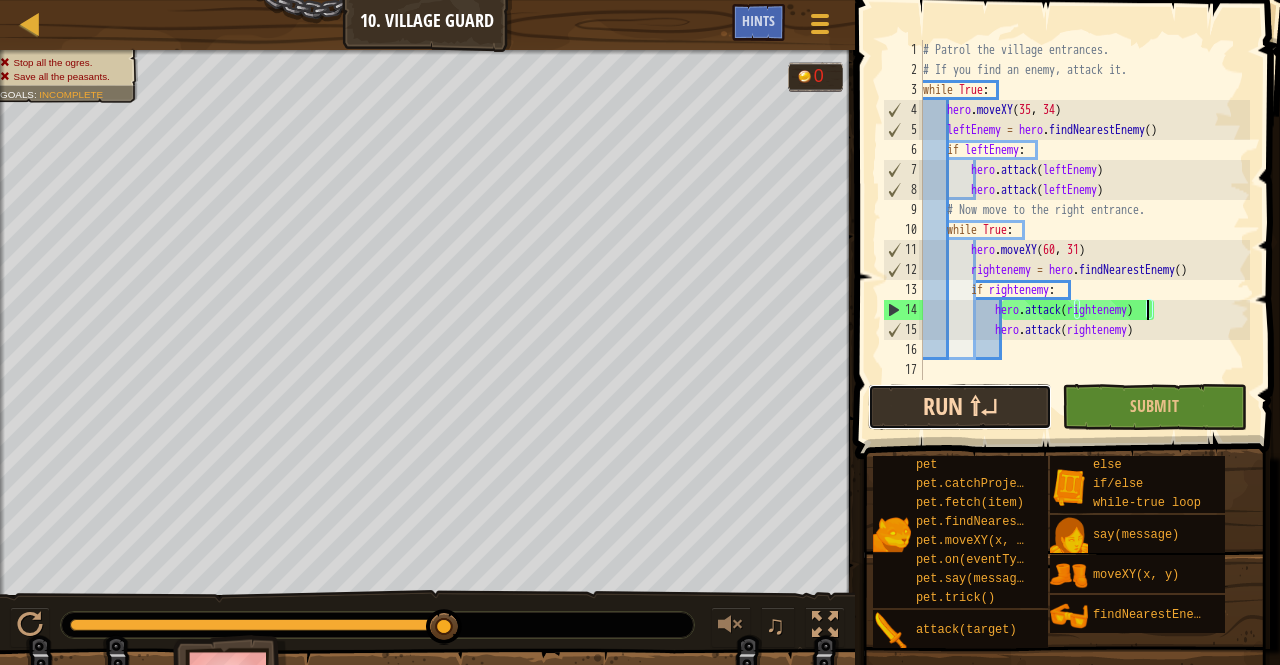 click on "Run ⇧↵" at bounding box center (960, 407) 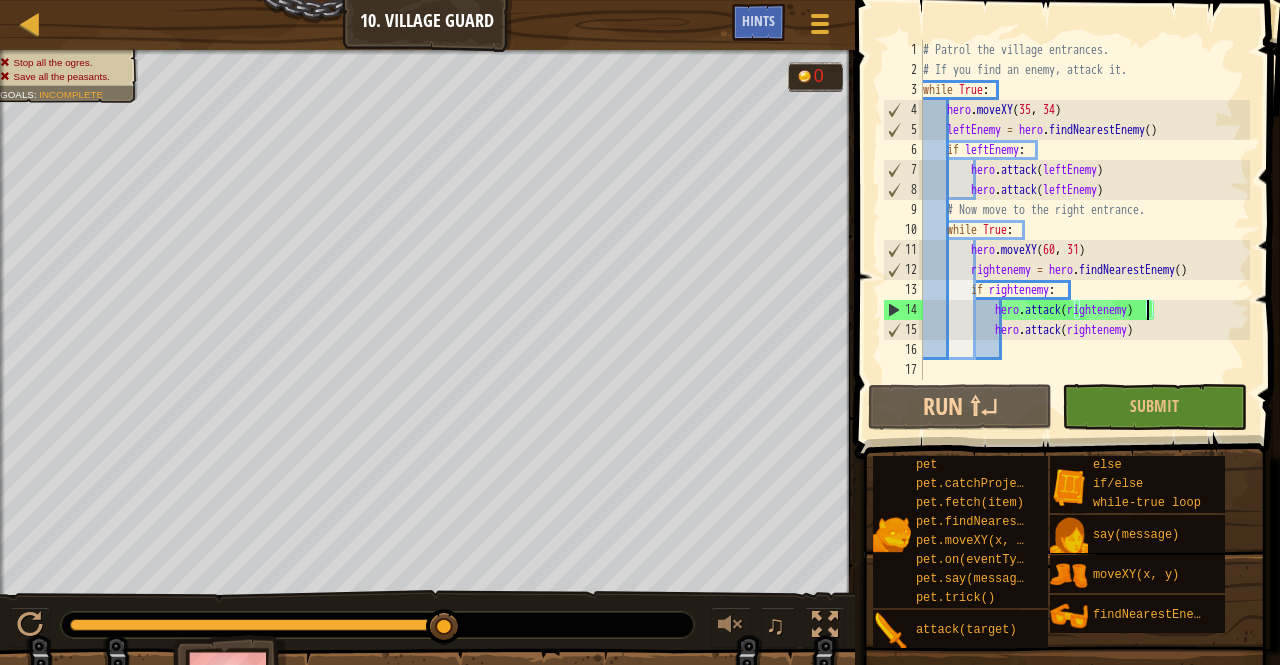 click on "# Patrol the village entrances. # If you find an enemy, attack it. while   True :      hero . moveXY ( 35 ,   34 )      leftEnemy   =   hero . findNearestEnemy ( )      if   leftEnemy :          hero . attack ( leftEnemy )          hero . attack ( leftEnemy )      # Now move to the right entrance.      while   True :          hero . moveXY ( 60 ,   31 )          rightenemy   =   hero . findNearestEnemy ( )          if   rightenemy :              hero . attack ( rightenemy )              hero . attack ( rightenemy )" at bounding box center [1084, 230] 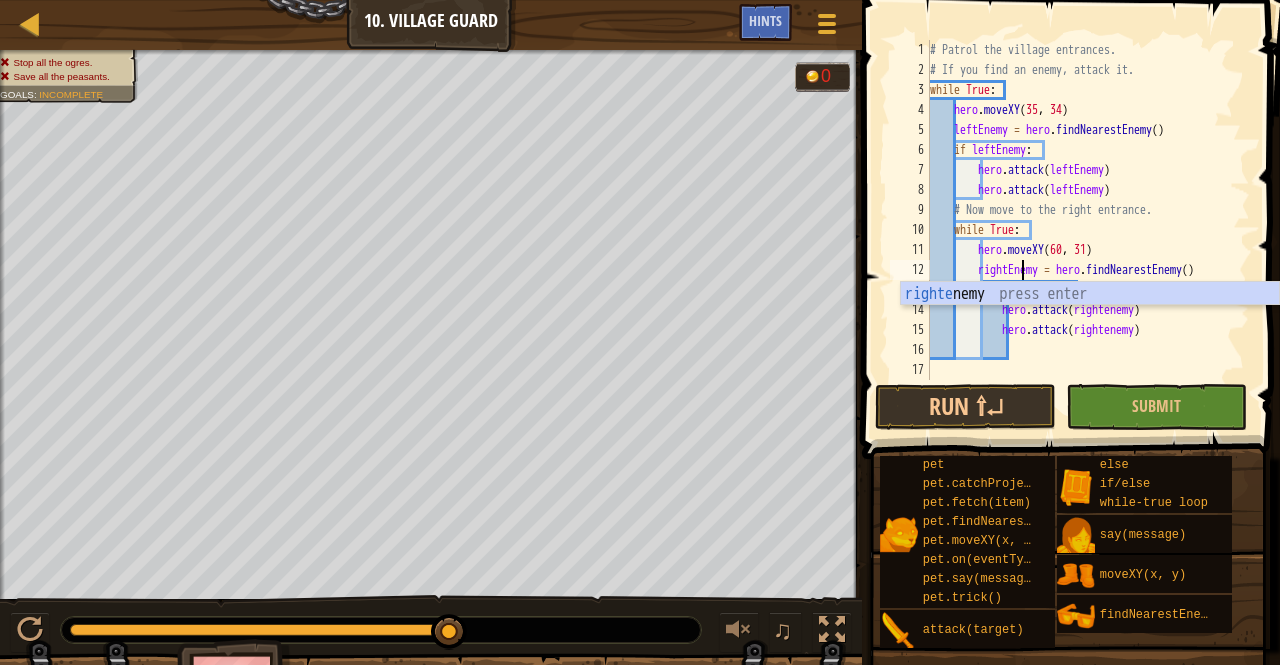 scroll, scrollTop: 9, scrollLeft: 8, axis: both 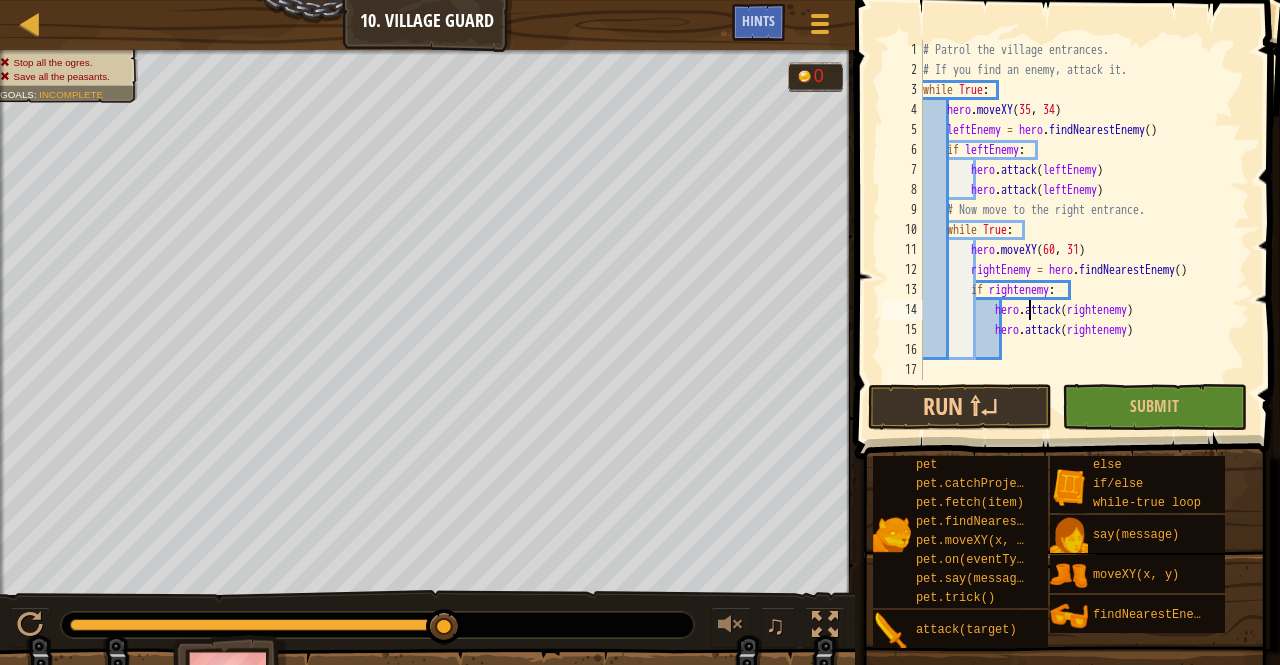 click on "# Patrol the village entrances. # If you find an enemy, attack it. while   True :      hero . moveXY ( 35 ,   34 )      leftEnemy   =   hero . findNearestEnemy ( )      if   leftEnemy :          hero . attack ( leftEnemy )          hero . attack ( leftEnemy )      # Now move to the right entrance.      while   True :          hero . moveXY ( 60 ,   31 )          rightEnemy   =   hero . findNearestEnemy ( )          if   rightenemy :              hero . attack ( rightenemy )              hero . attack ( rightenemy )" at bounding box center (1084, 230) 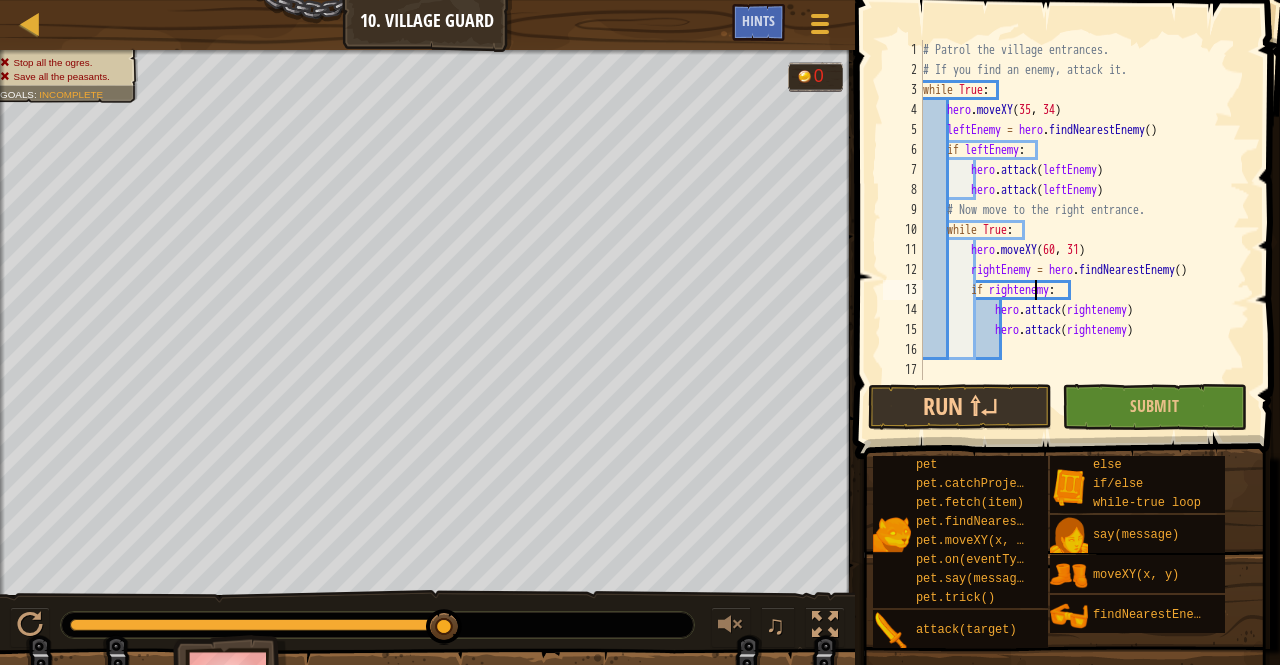 click on "# Patrol the village entrances. # If you find an enemy, attack it. while   True :      hero . moveXY ( 35 ,   34 )      leftEnemy   =   hero . findNearestEnemy ( )      if   leftEnemy :          hero . attack ( leftEnemy )          hero . attack ( leftEnemy )      # Now move to the right entrance.      while   True :          hero . moveXY ( 60 ,   31 )          rightEnemy   =   hero . findNearestEnemy ( )          if   rightenemy :              hero . attack ( rightenemy )              hero . attack ( rightenemy )" at bounding box center [1084, 230] 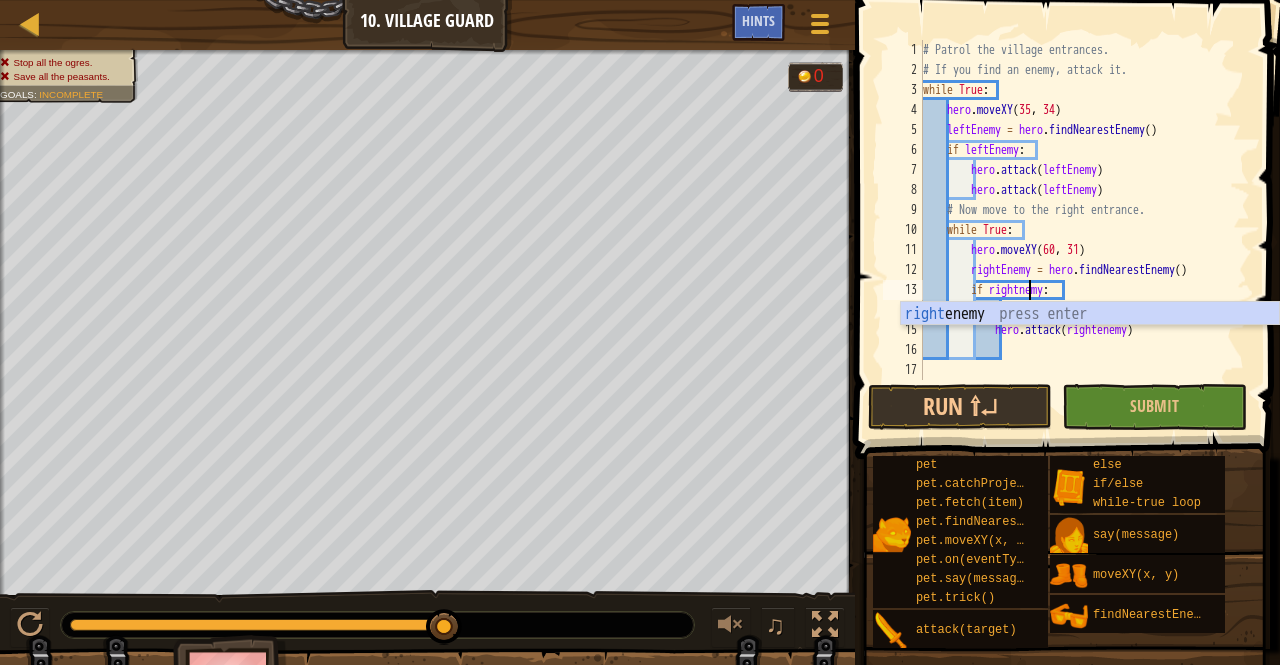 scroll, scrollTop: 9, scrollLeft: 8, axis: both 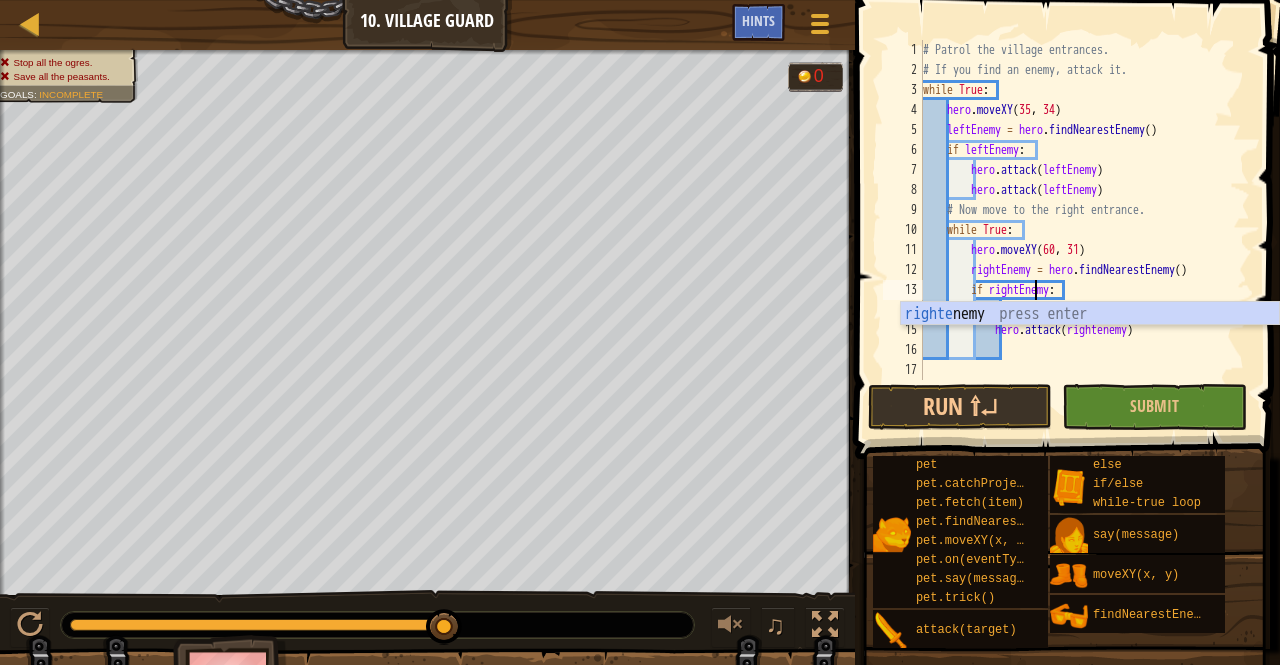 click on "# Patrol the village entrances. # If you find an enemy, attack it. while   True :      hero . moveXY ( 35 ,   34 )      leftEnemy   =   hero . findNearestEnemy ( )      if   leftEnemy :          hero . attack ( leftEnemy )          hero . attack ( leftEnemy )      # Now move to the right entrance.      while   True :          hero . moveXY ( 60 ,   31 )          rightEnemy   =   hero . findNearestEnemy ( )          if   rightEnemy :              hero . attack ( rightenemy )              hero . attack ( rightenemy )" at bounding box center [1084, 230] 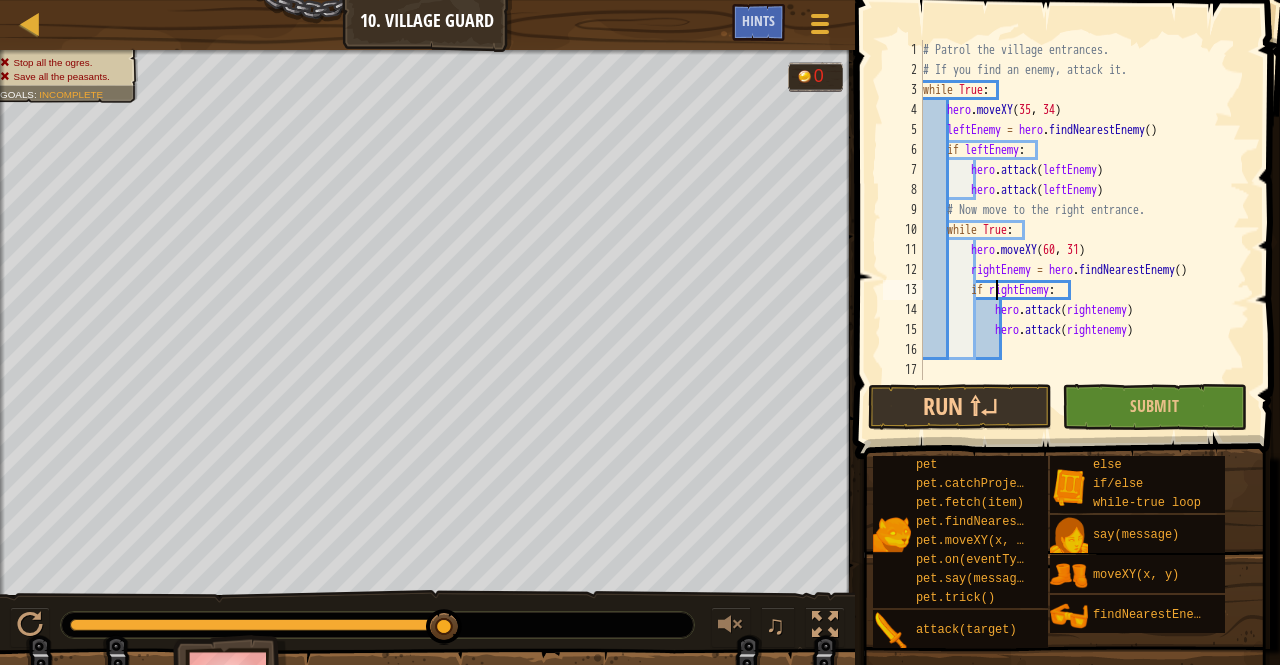 scroll, scrollTop: 9, scrollLeft: 6, axis: both 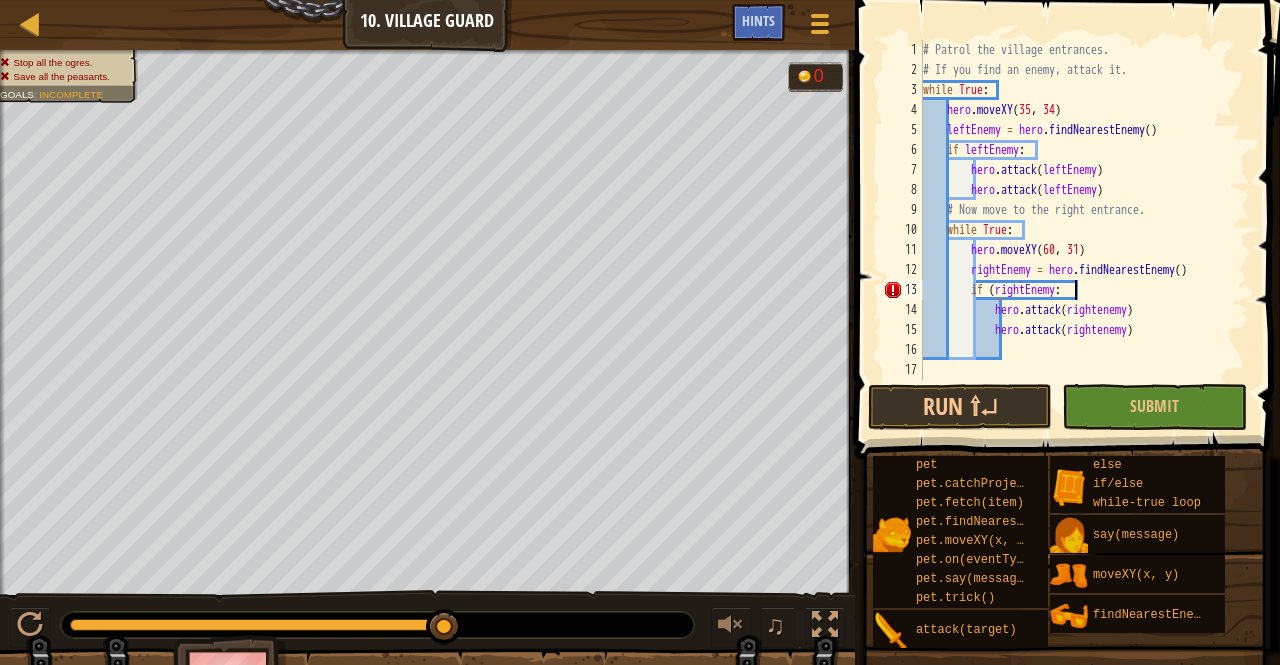 click on "# Patrol the village entrances. # If you find an enemy, attack it. while   True :      hero . moveXY ( 35 ,   34 )      leftEnemy   =   hero . findNearestEnemy ( )      if   leftEnemy :          hero . attack ( leftEnemy )          hero . attack ( leftEnemy )      # Now move to the right entrance.      while   True :          hero . moveXY ( 60 ,   31 )          rightEnemy   =   hero . findNearestEnemy ( )      if   ( rightEnemy :              hero . attack ( rightenemy )              hero . attack ( rightenemy )" at bounding box center [1084, 230] 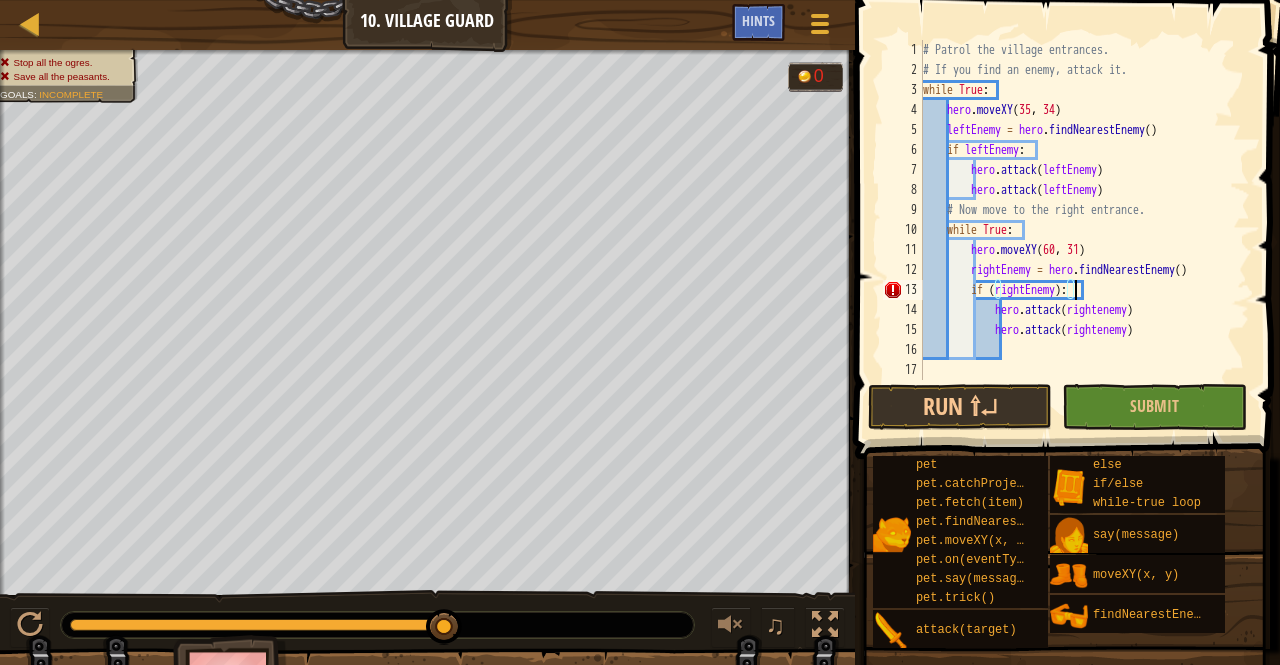 scroll, scrollTop: 9, scrollLeft: 12, axis: both 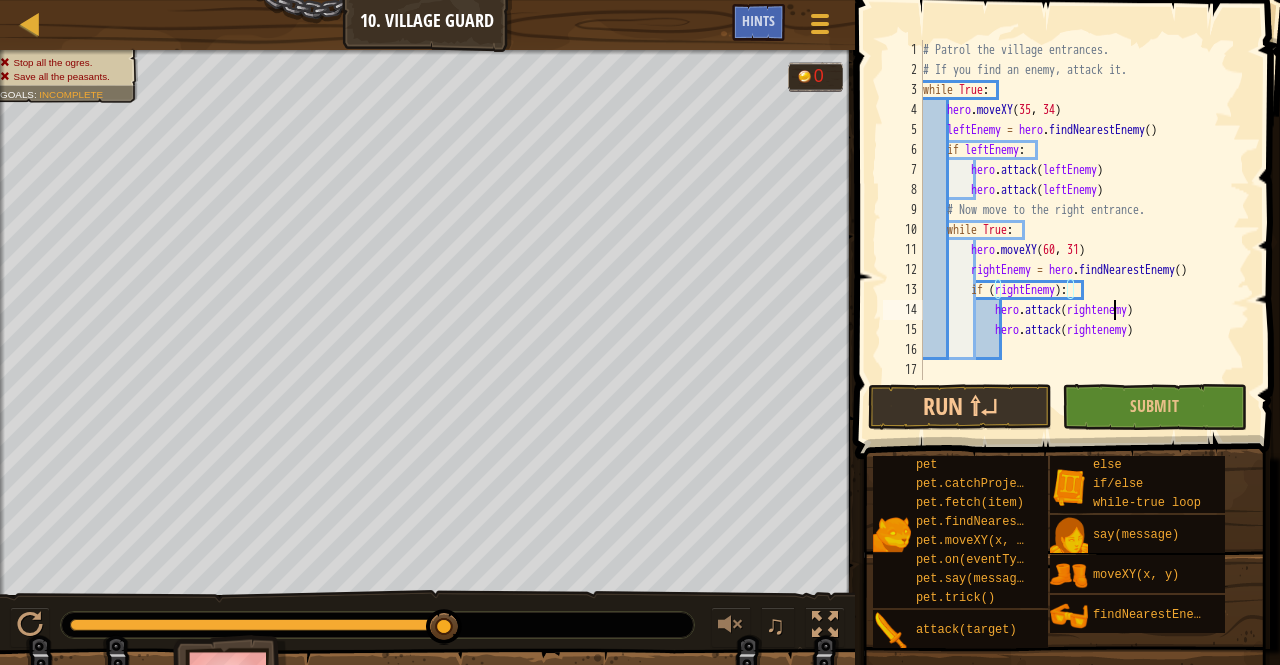 click on "# Patrol the village entrances. # If you find an enemy, attack it. while   True :      hero . moveXY ( 35 ,   34 )      leftEnemy   =   hero . findNearestEnemy ( )      if   leftEnemy :          hero . attack ( leftEnemy )          hero . attack ( leftEnemy )      # Now move to the right entrance.      while   True :          hero . moveXY ( 60 ,   31 )          rightEnemy   =   hero . findNearestEnemy ( )          if   ( rightEnemy ) :              hero . attack ( rightenemy )              hero . attack ( rightenemy )" at bounding box center [1084, 230] 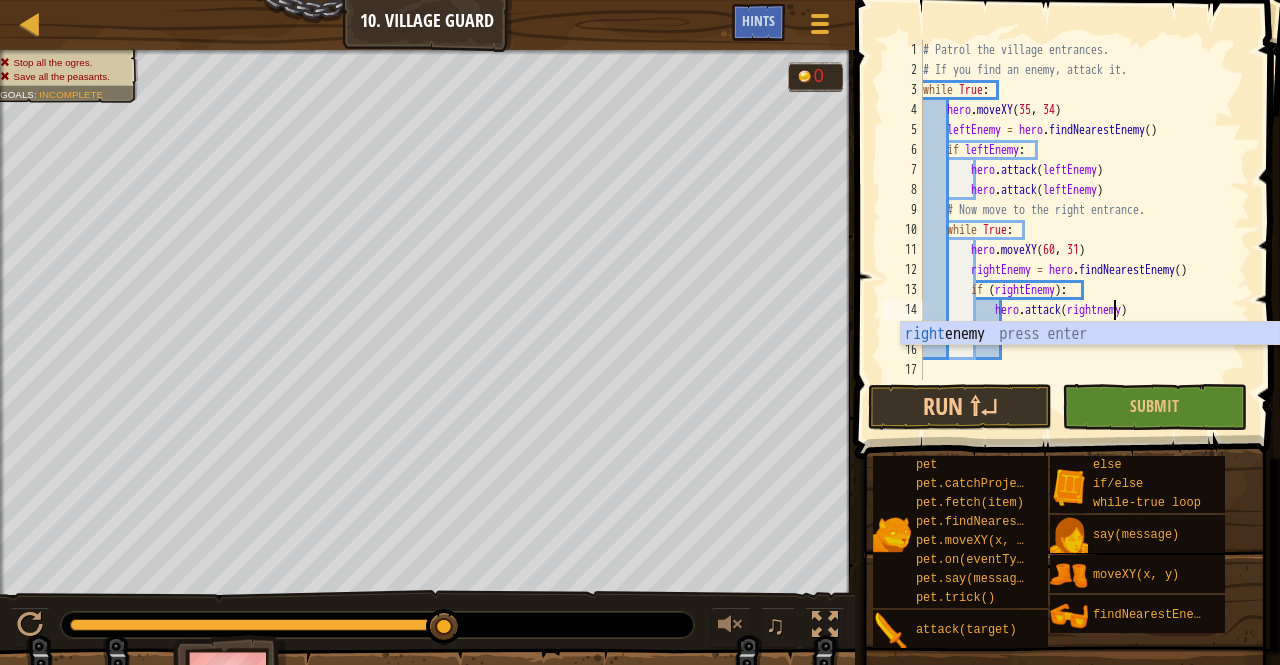 type on "hero.attack(rightEnemy)" 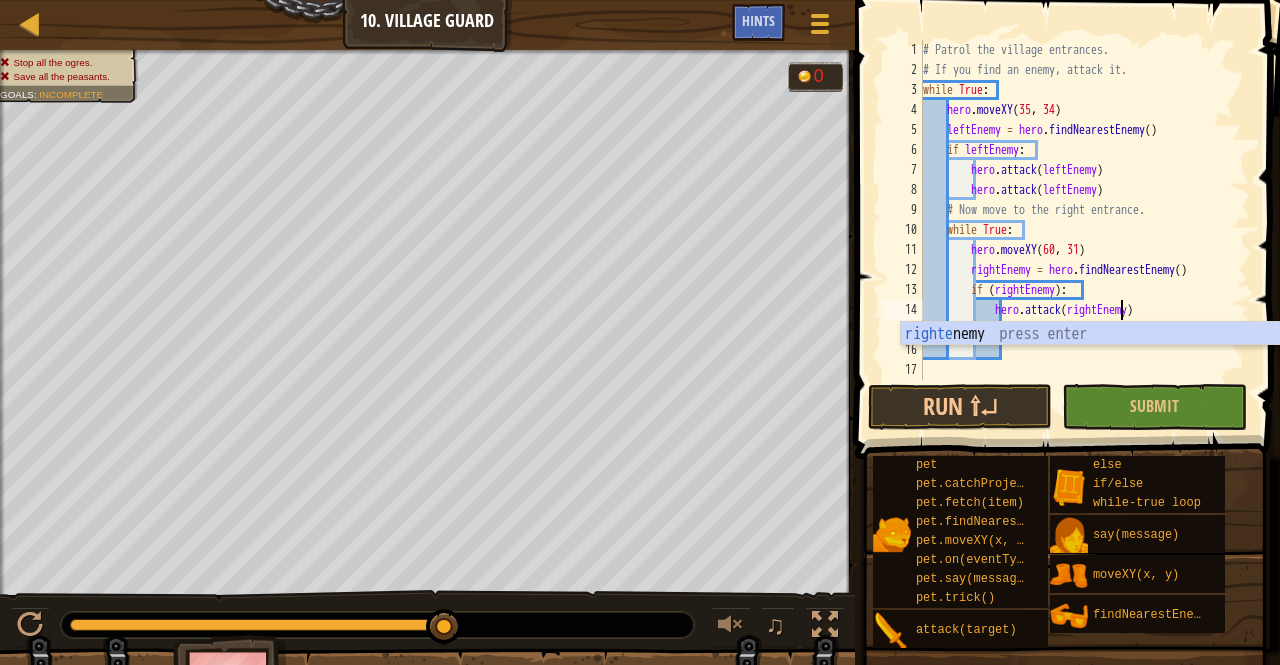 click on "# Patrol the village entrances. # If you find an enemy, attack it. while   True :      hero . moveXY ( 35 ,   34 )      leftEnemy   =   hero . findNearestEnemy ( )      if   leftEnemy :          hero . attack ( leftEnemy )          hero . attack ( leftEnemy )      # Now move to the right entrance.      while   True :          hero . moveXY ( 60 ,   31 )          rightEnemy   =   hero . findNearestEnemy ( )      if   ( rightEnemy ) :              hero . attack ( rightEnemy )              hero . attack ( rightenemy )" at bounding box center (1084, 230) 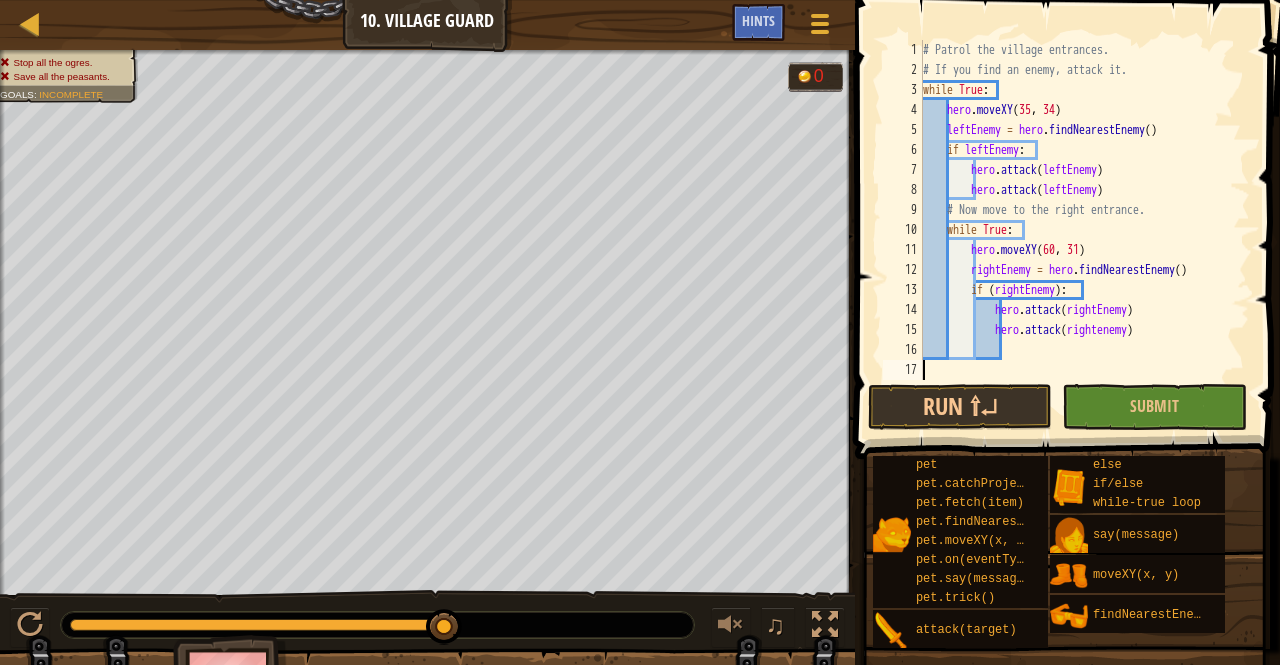 scroll, scrollTop: 9, scrollLeft: 0, axis: vertical 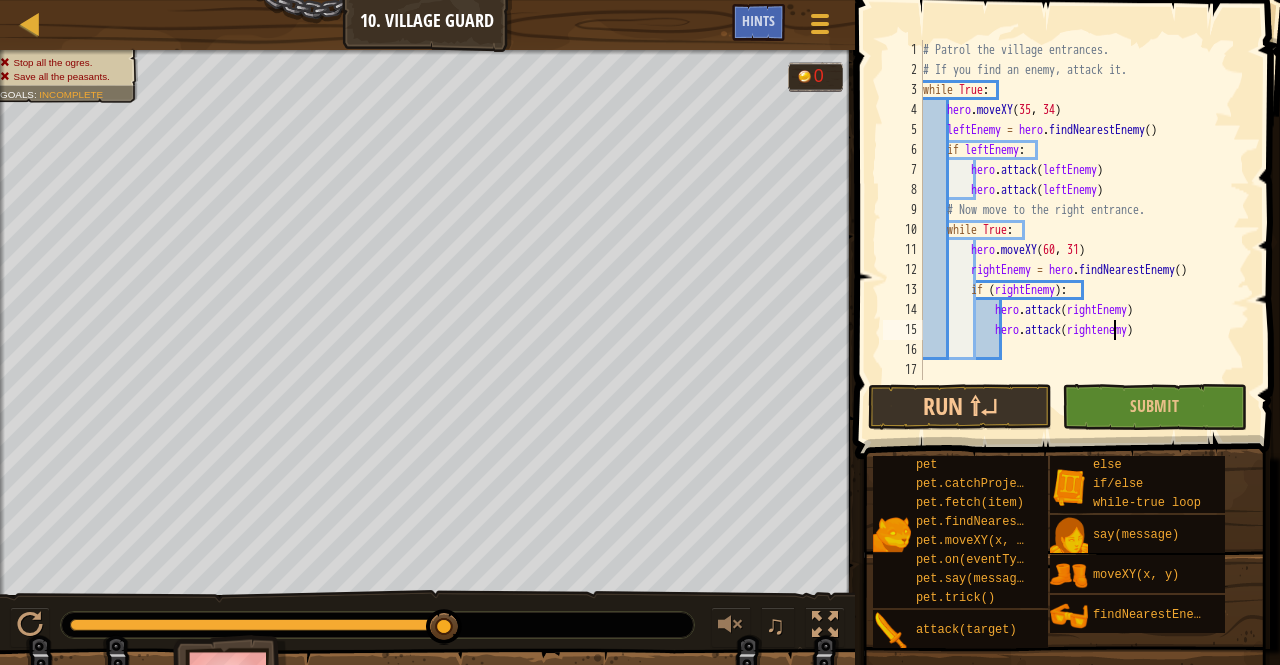 click on "# Patrol the village entrances. # If you find an enemy, attack it. while   True :      hero . moveXY ( 35 ,   34 )      leftEnemy   =   hero . findNearestEnemy ( )      if   leftEnemy :          hero . attack ( leftEnemy )          hero . attack ( leftEnemy )      # Now move to the right entrance.      while   True :          hero . moveXY ( 60 ,   31 )          rightEnemy   =   hero . findNearestEnemy ( )      if   ( rightEnemy ) :              hero . attack ( rightEnemy )              hero . attack ( rightenemy )" at bounding box center [1084, 230] 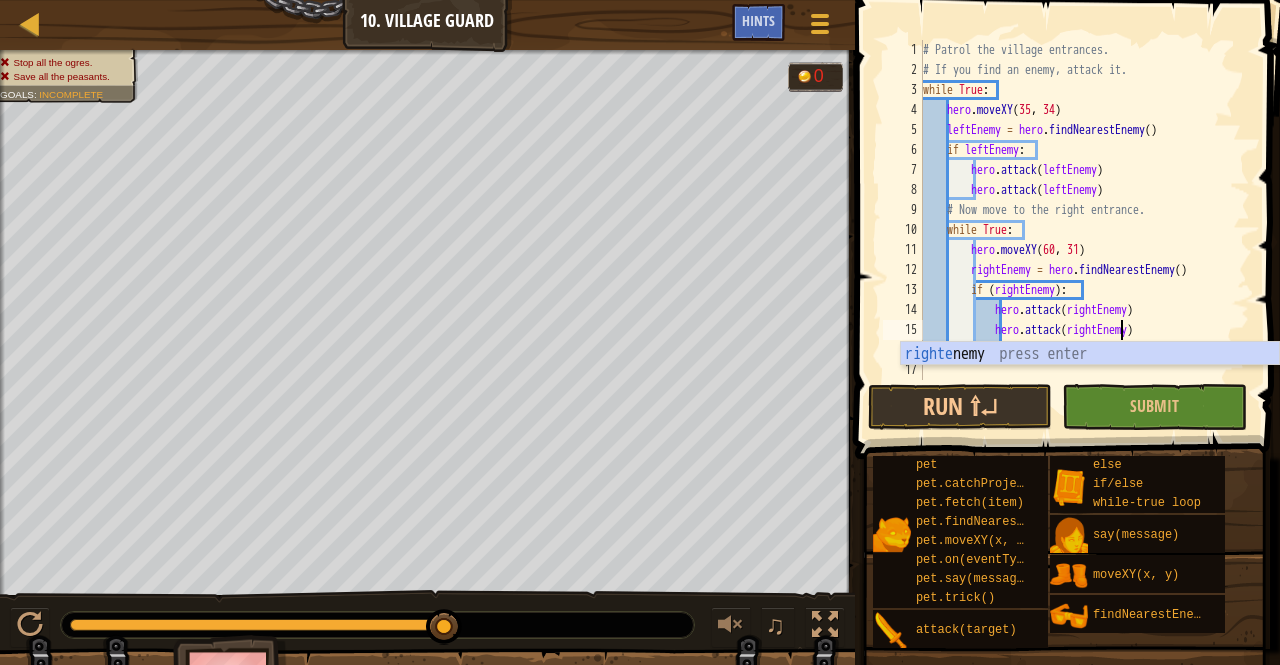 scroll, scrollTop: 9, scrollLeft: 16, axis: both 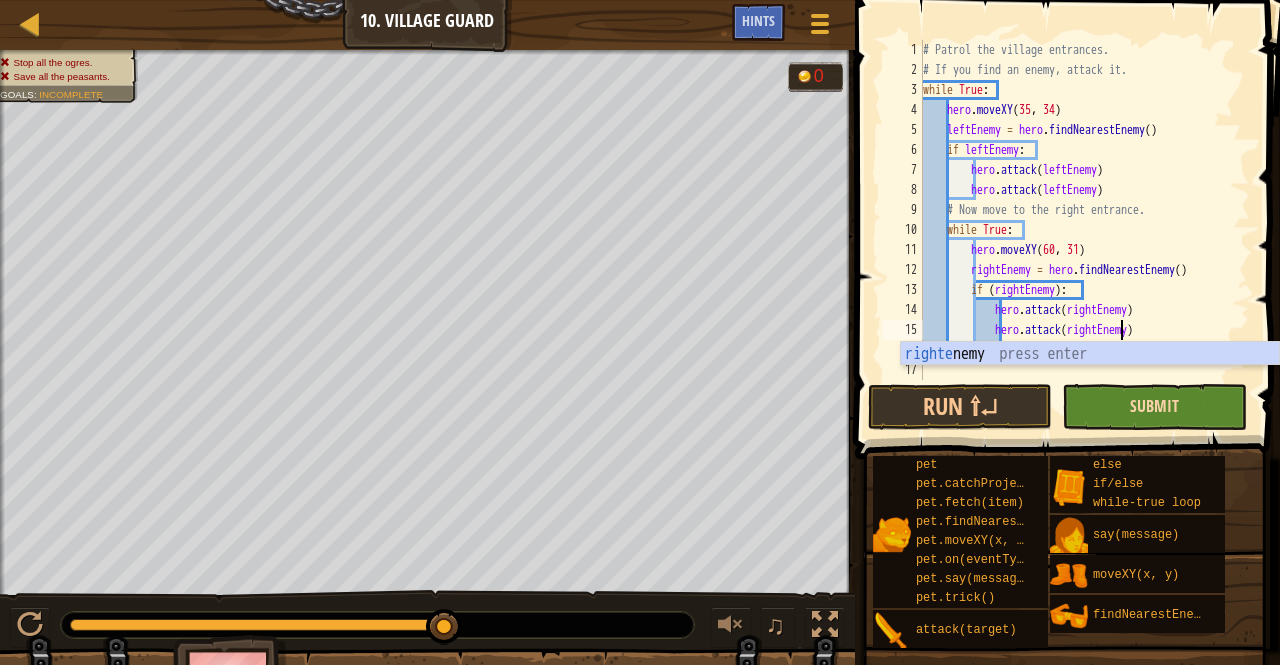 type on "hero.attack(rightEnemy)" 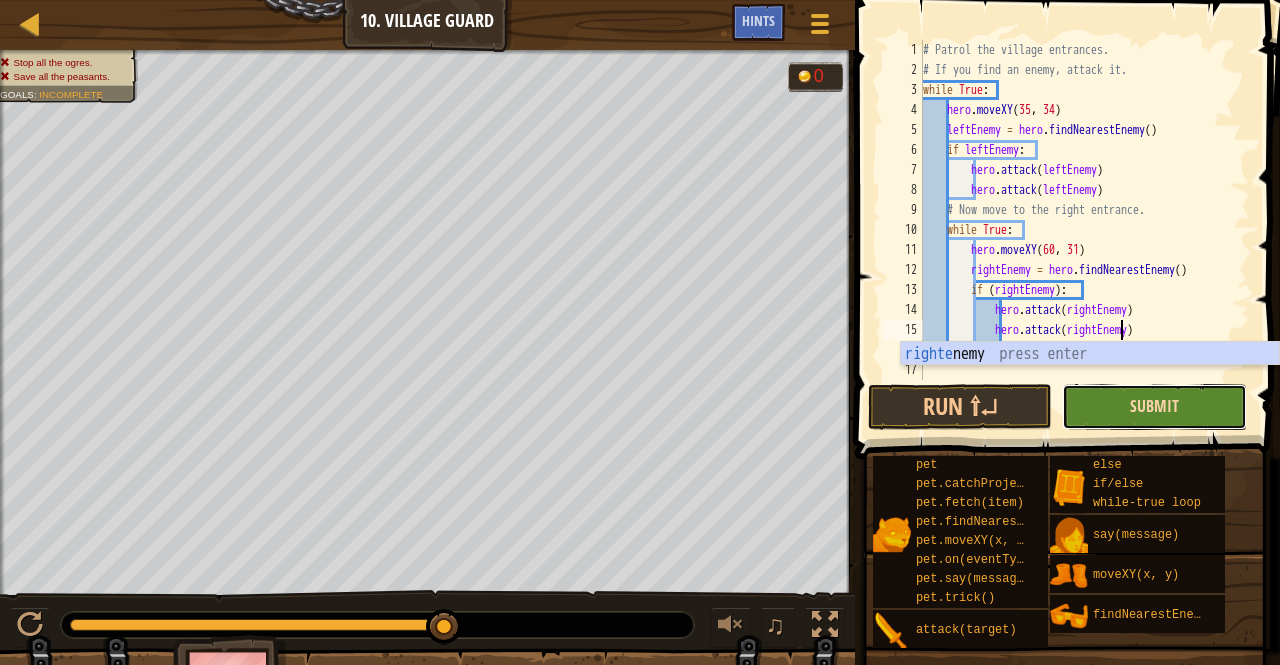 click on "Submit" at bounding box center (1154, 406) 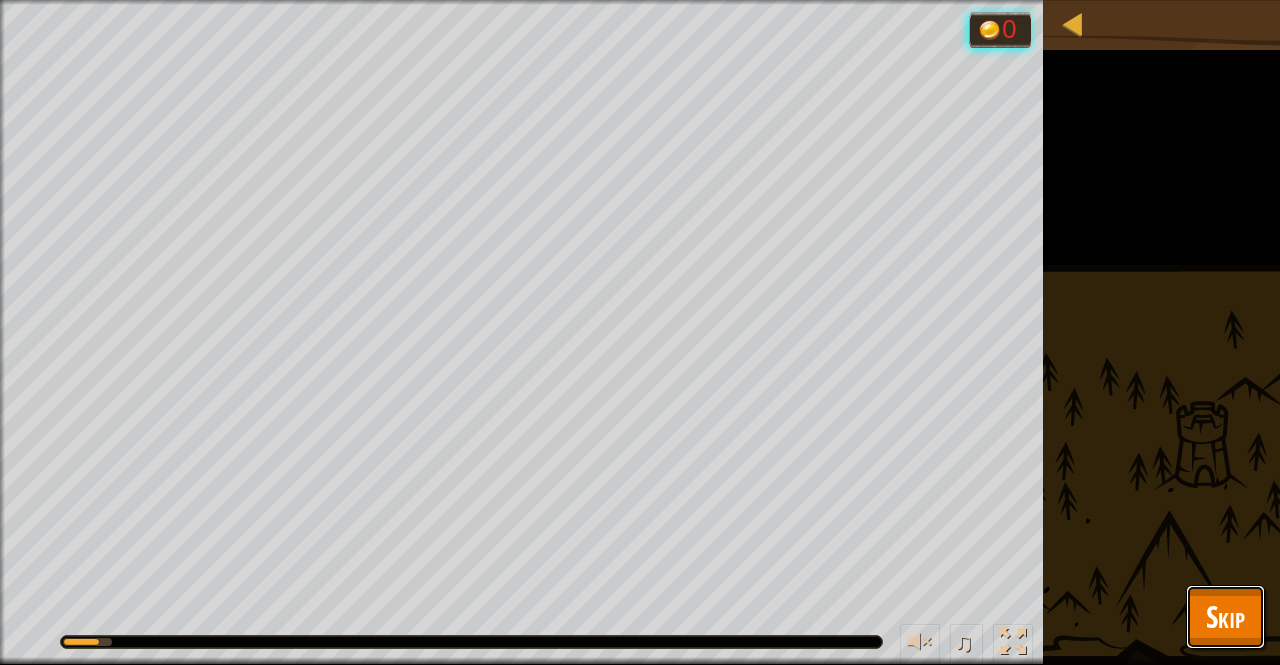 click on "Skip" at bounding box center [1225, 616] 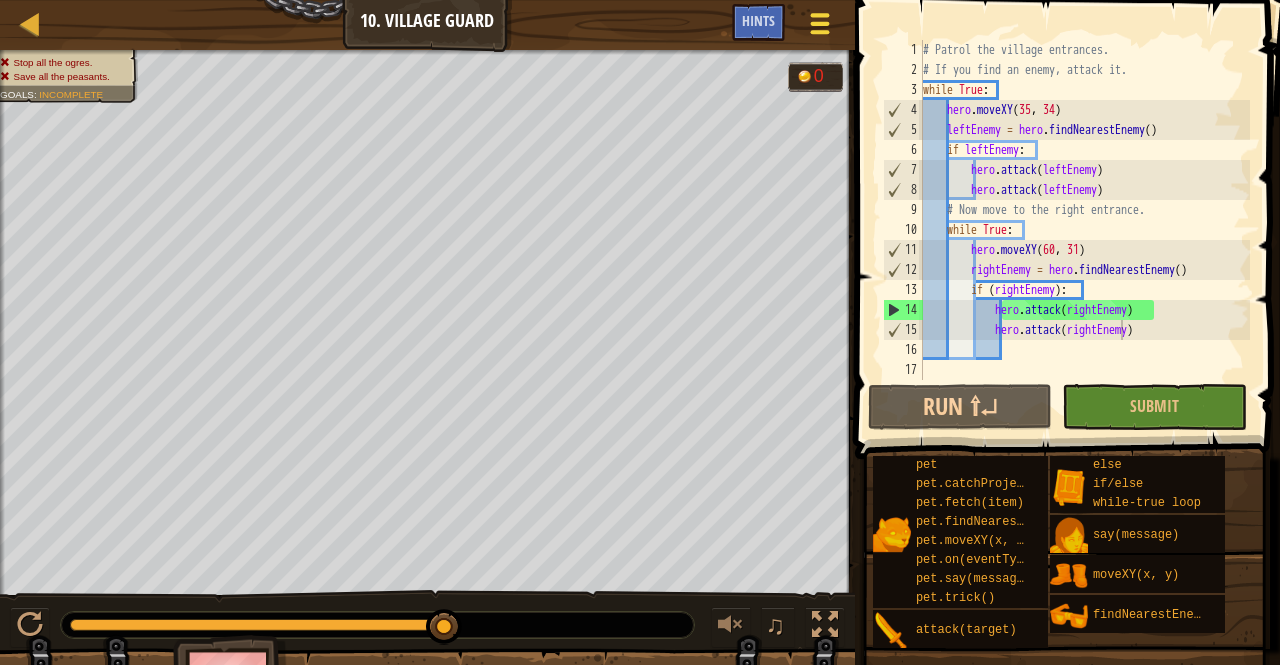 click at bounding box center (819, 23) 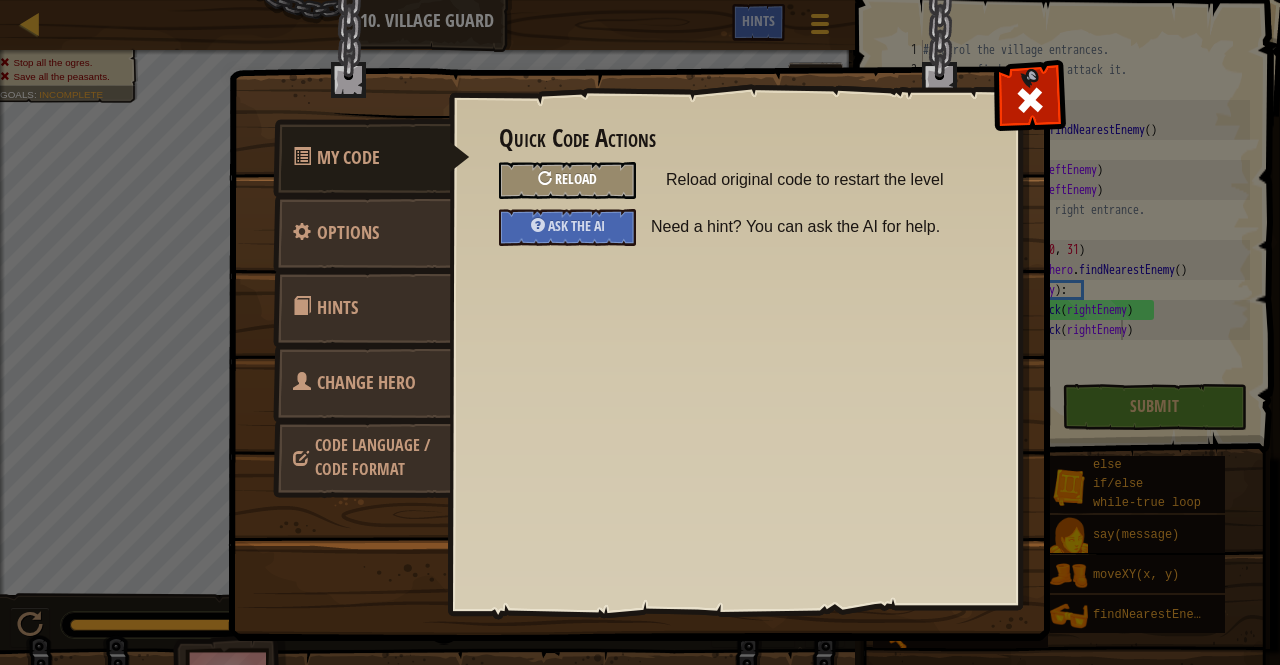 click on "Reload" at bounding box center (576, 178) 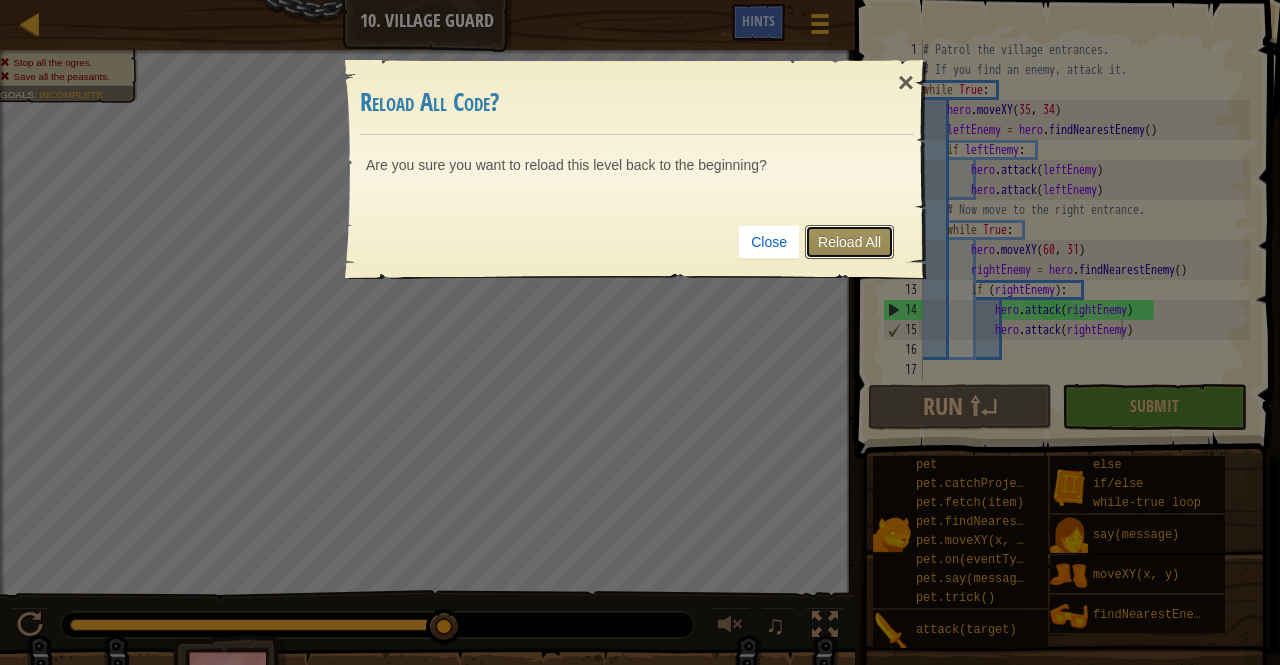 click on "Reload All" at bounding box center (849, 242) 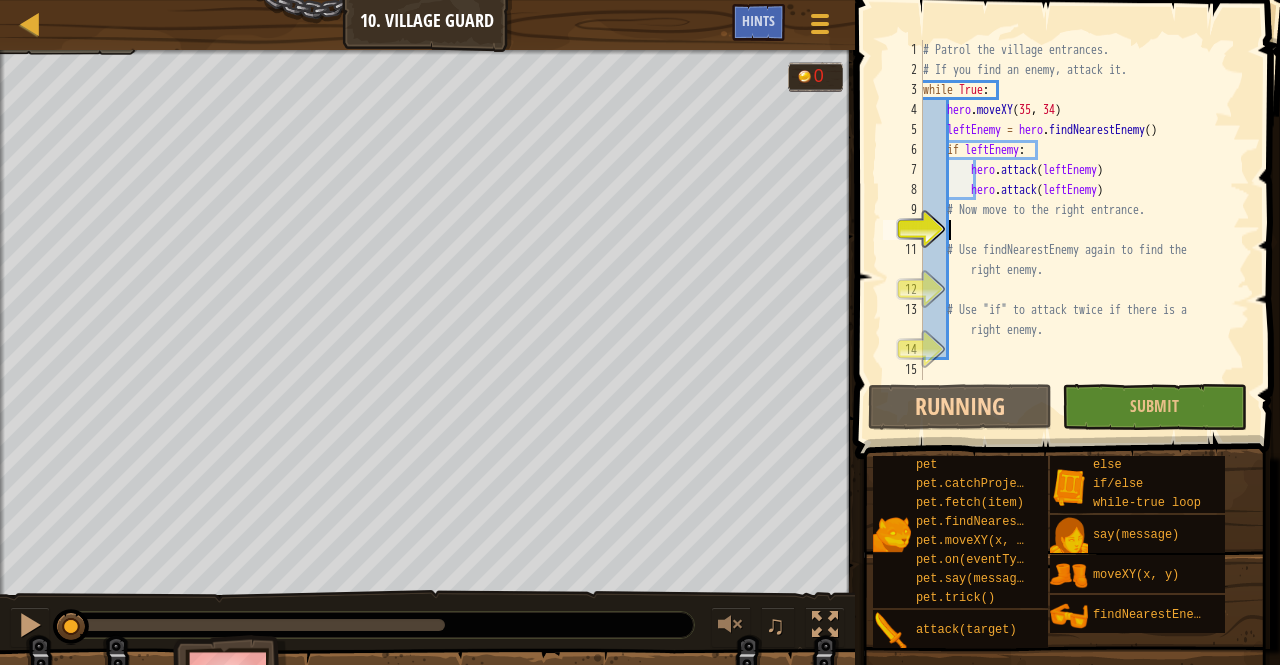 scroll, scrollTop: 9, scrollLeft: 1, axis: both 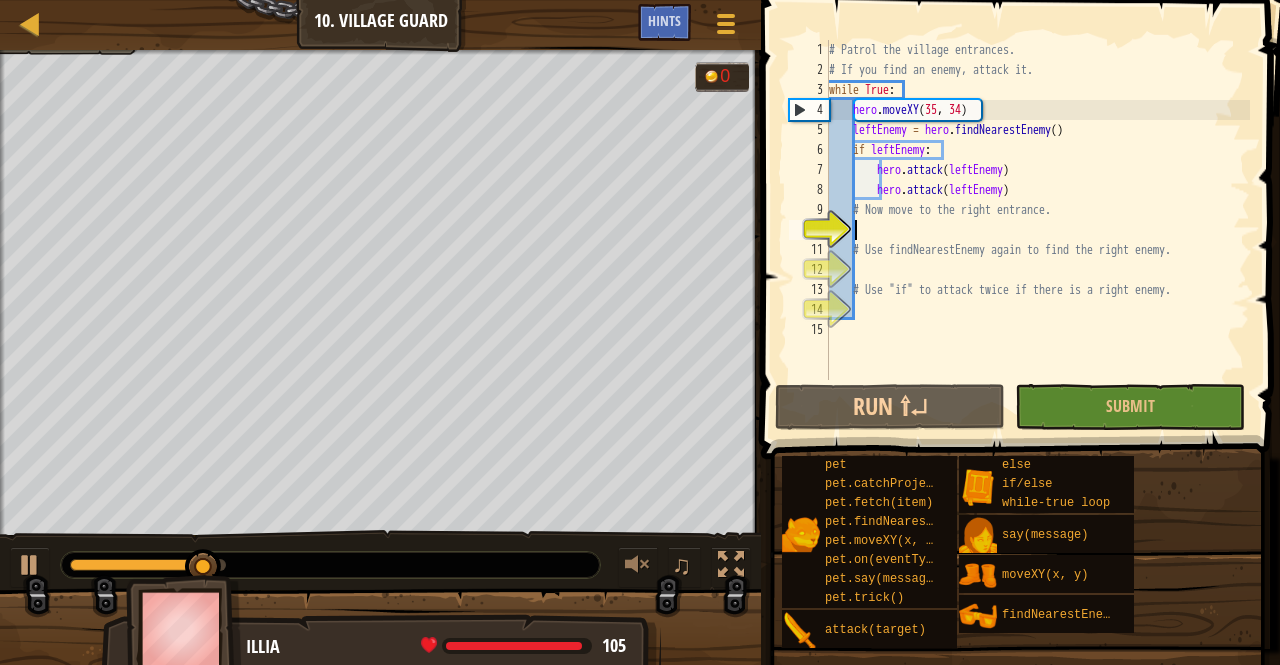 click on "# Patrol the village entrances. # If you find an enemy, attack it. while   True :      hero . moveXY ( 35 ,   34 )      leftEnemy   =   hero . findNearestEnemy ( )      if   leftEnemy :          hero . attack ( leftEnemy )          hero . attack ( leftEnemy )      # Now move to the right entrance.           # Use findNearestEnemy again to find the right enemy.           # Use "if" to attack twice if there is a right enemy." at bounding box center (1037, 230) 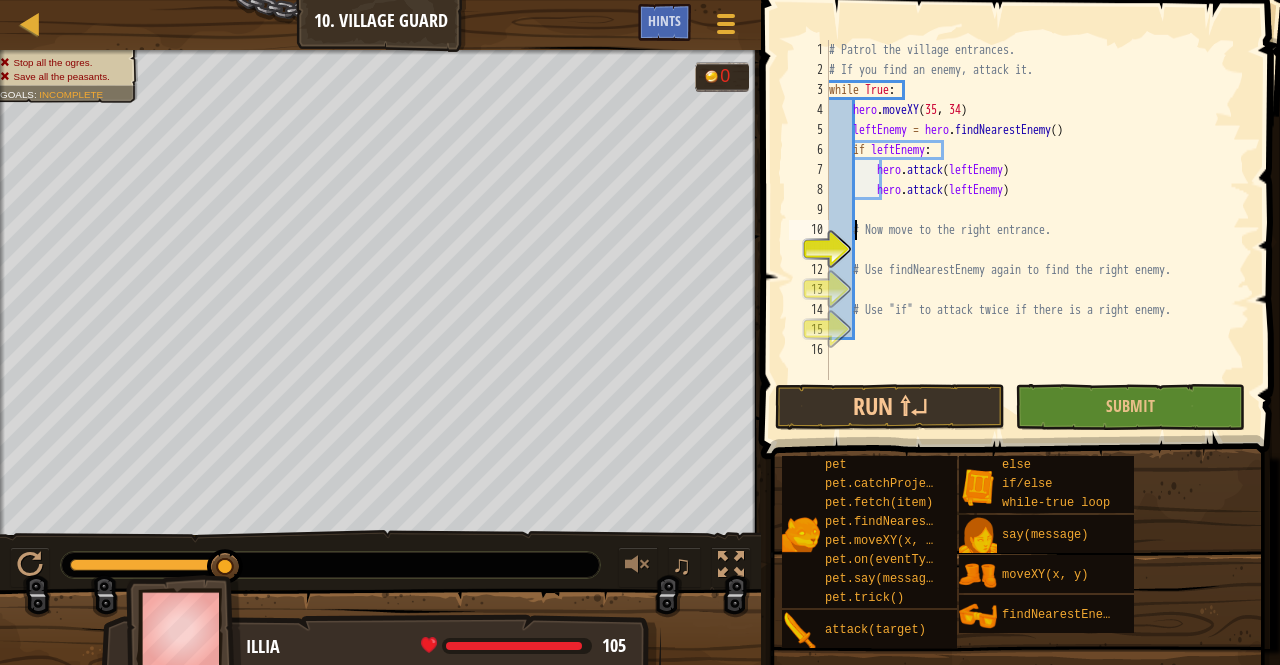 click on "# Patrol the village entrances. # If you find an enemy, attack it. while   True :      hero . moveXY ( 35 ,   34 )      leftEnemy   =   hero . findNearestEnemy ( )      if   leftEnemy :          hero . attack ( leftEnemy )          hero . attack ( leftEnemy )           # Now move to the right entrance.           # Use findNearestEnemy again to find the right enemy.           # Use "if" to attack twice if there is a right enemy." at bounding box center (1037, 230) 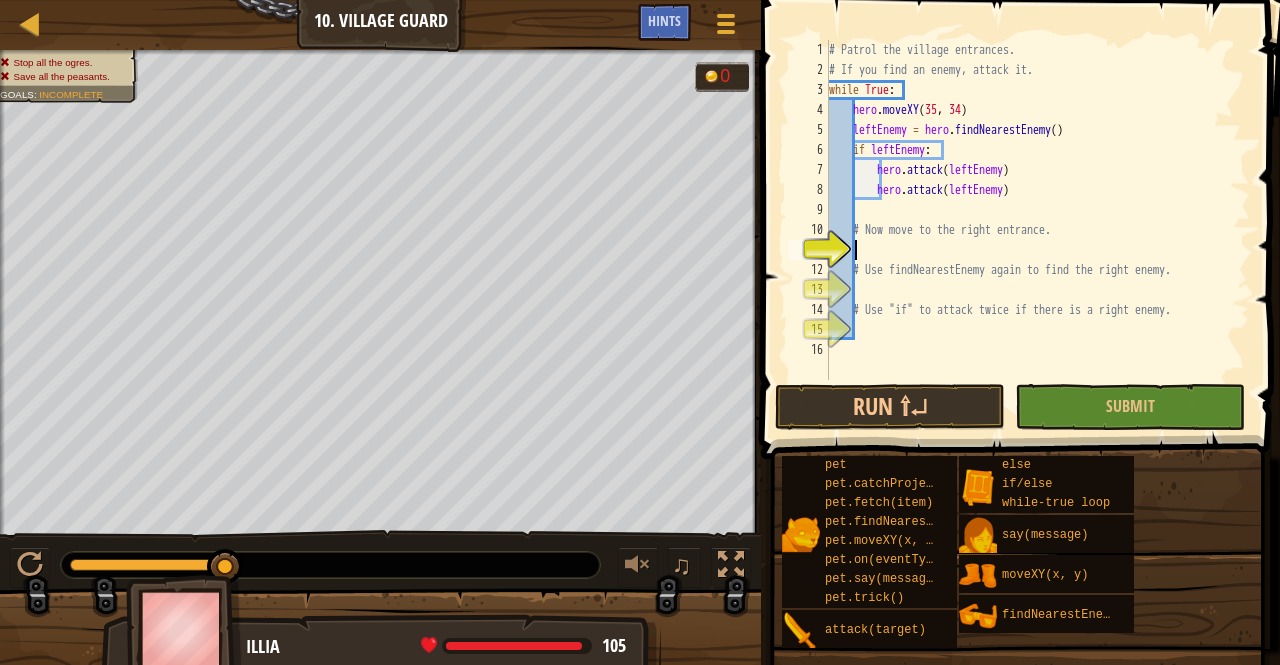 scroll, scrollTop: 9, scrollLeft: 2, axis: both 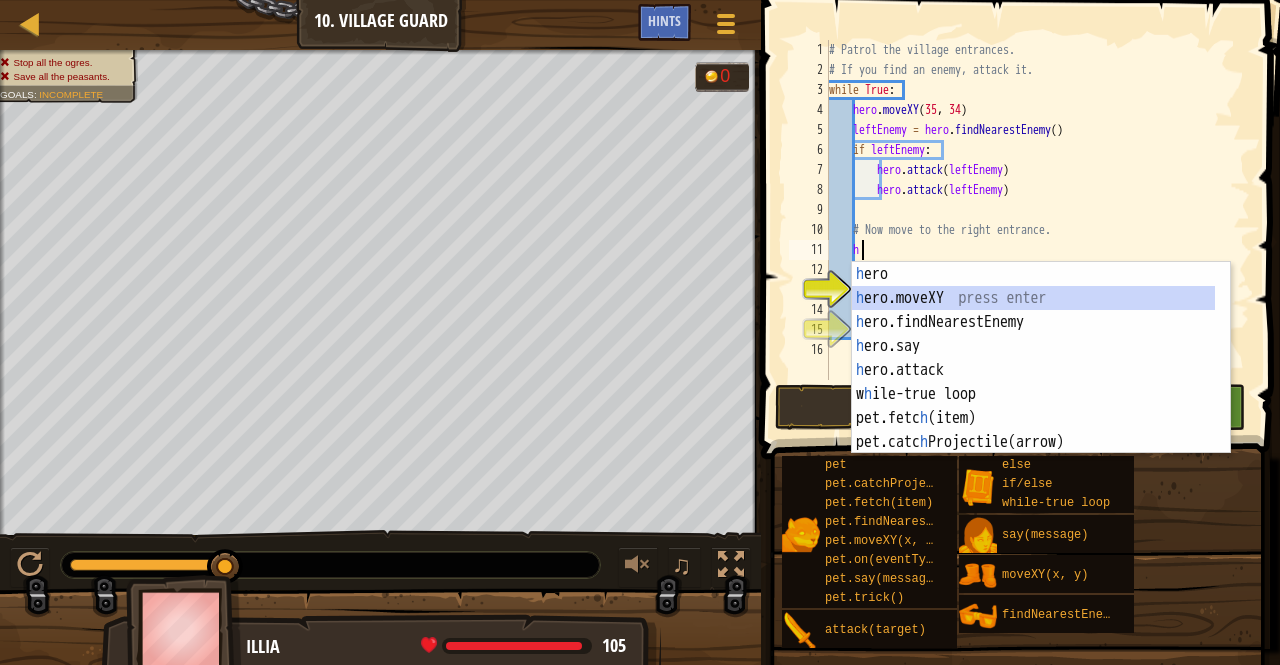 click on "h ero press enter h ero.moveXY press enter h ero.findNearestEnemy press enter h ero.say press enter h ero.attack press enter w h ile-true loop press enter pet.fetc h (item) press enter pet.catc h Projectile(arrow) press enter pet.on(eventType,  h andler) press enter" at bounding box center (1041, 382) 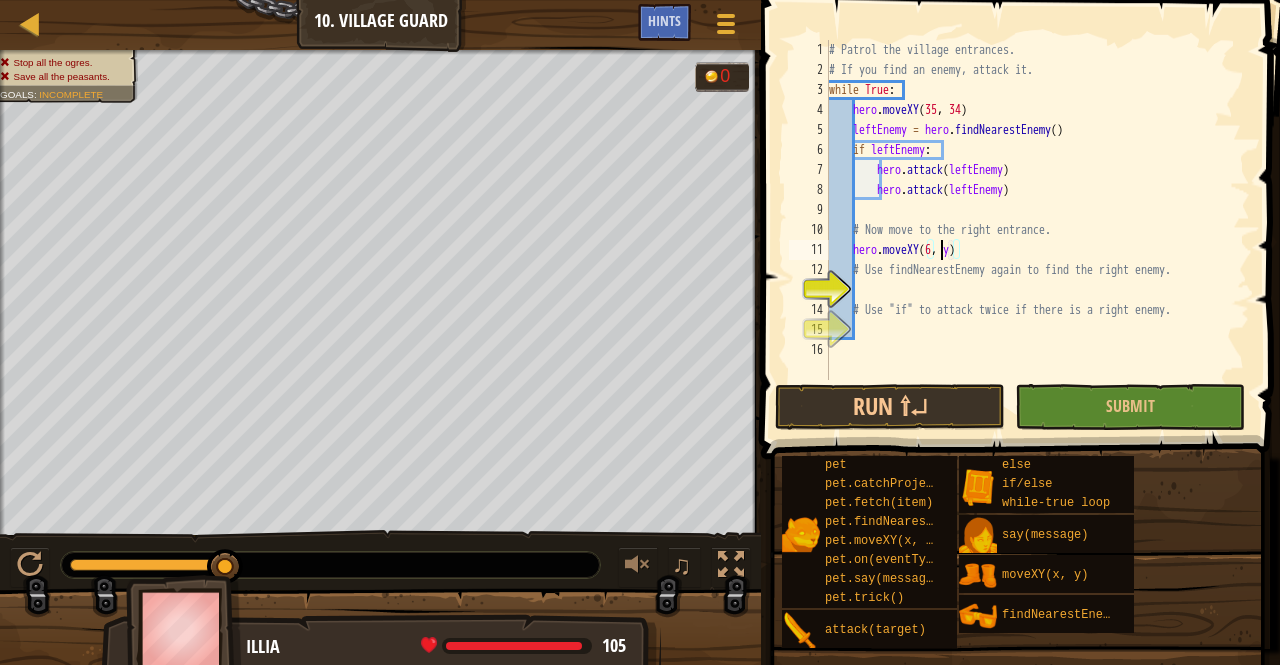 scroll, scrollTop: 9, scrollLeft: 10, axis: both 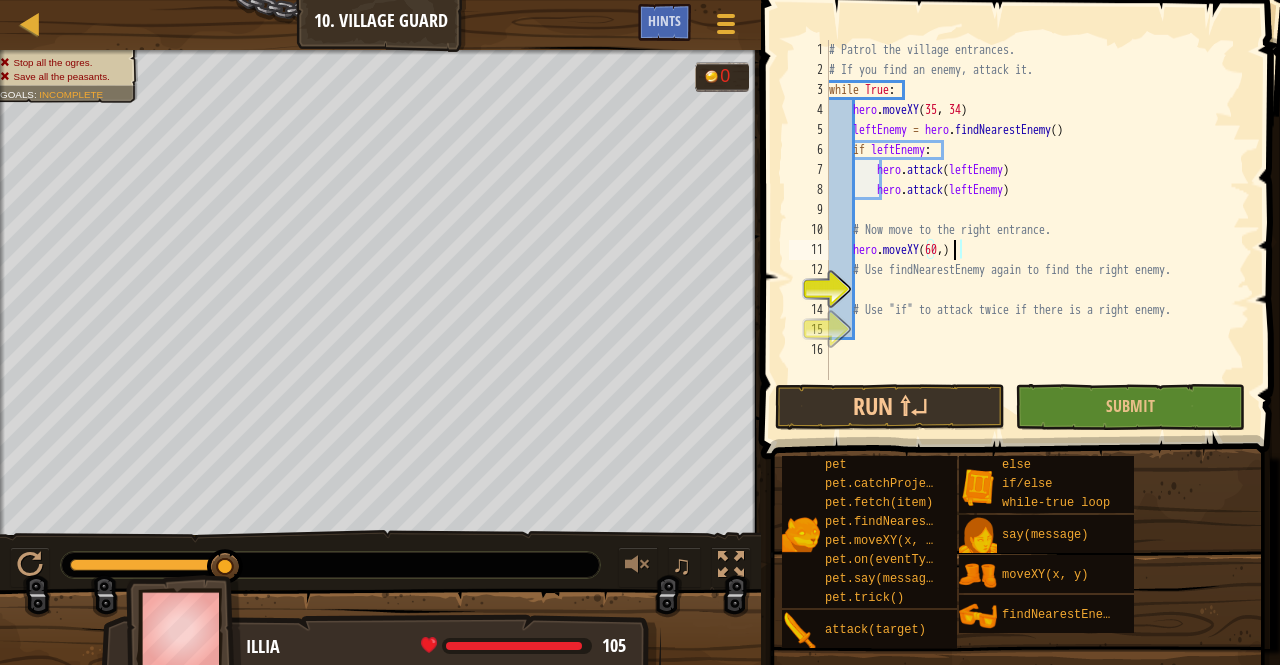 type on "hero.moveXY(60,31)" 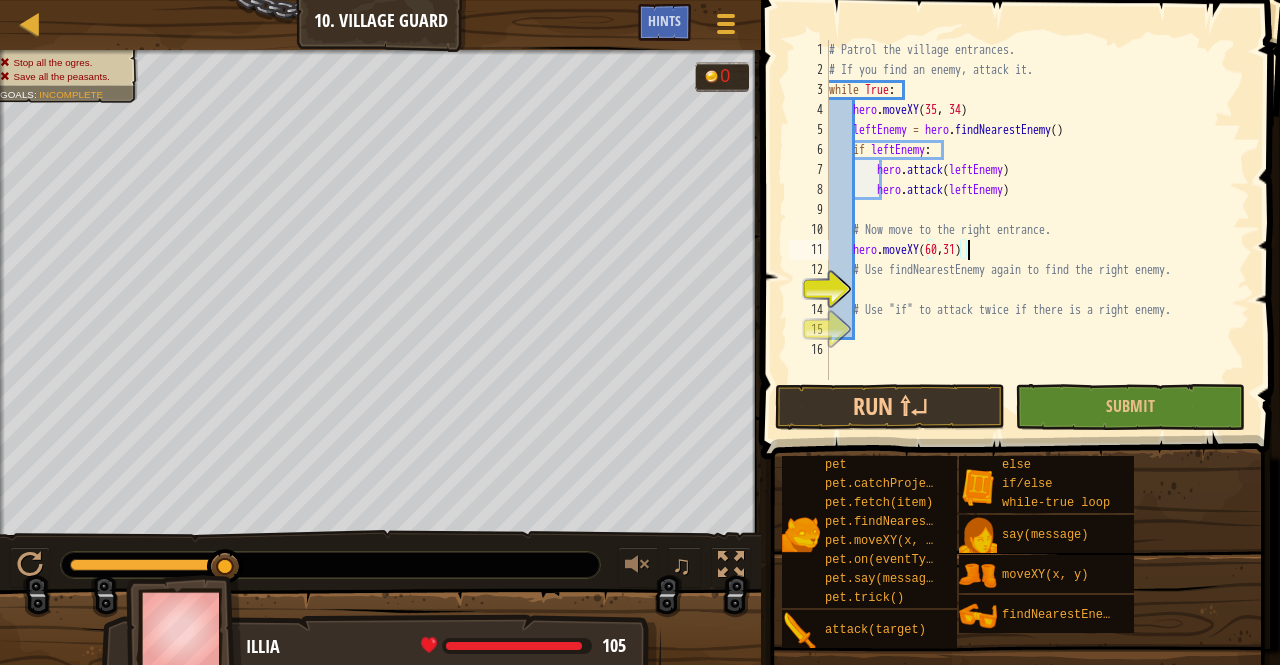 scroll, scrollTop: 9, scrollLeft: 11, axis: both 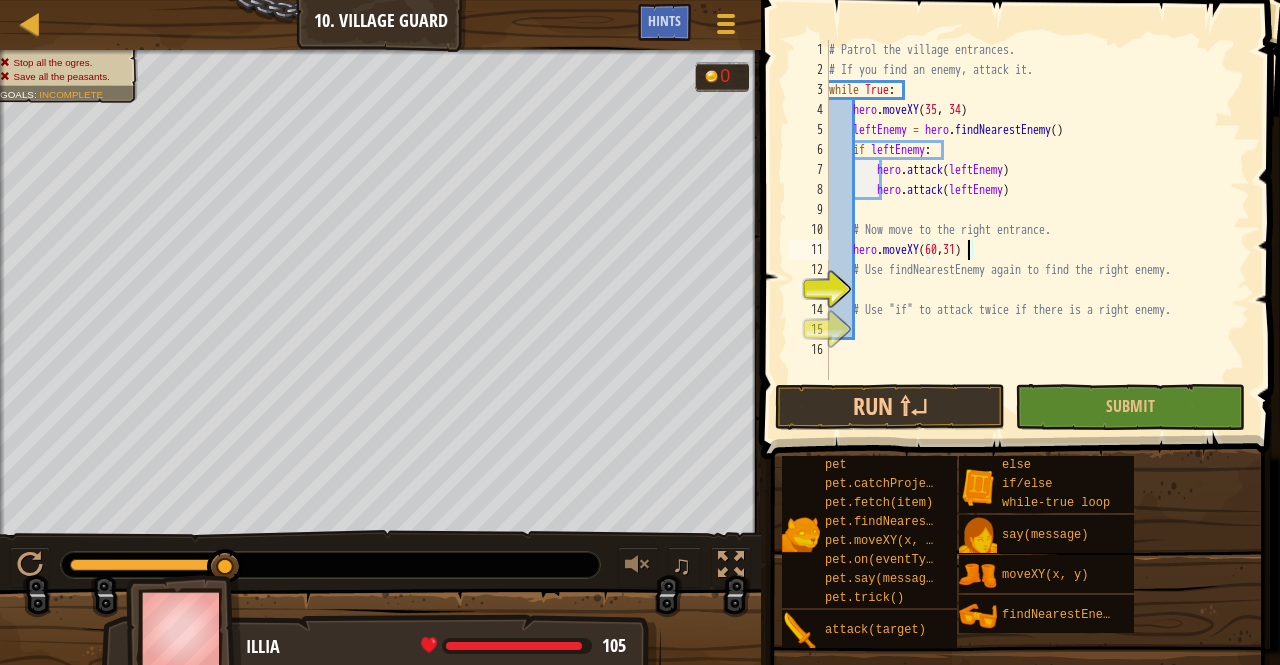 click on "# Patrol the village entrances. # If you find an enemy, attack it. while   True :      hero . moveXY ( 35 ,   34 )      leftEnemy   =   hero . findNearestEnemy ( )      if   leftEnemy :          hero . attack ( leftEnemy )          hero . attack ( leftEnemy )           # Now move to the right entrance.      hero . moveXY ( 60 , 31 )      # Use findNearestEnemy again to find the right enemy.           # Use "if" to attack twice if there is a right enemy." at bounding box center (1037, 230) 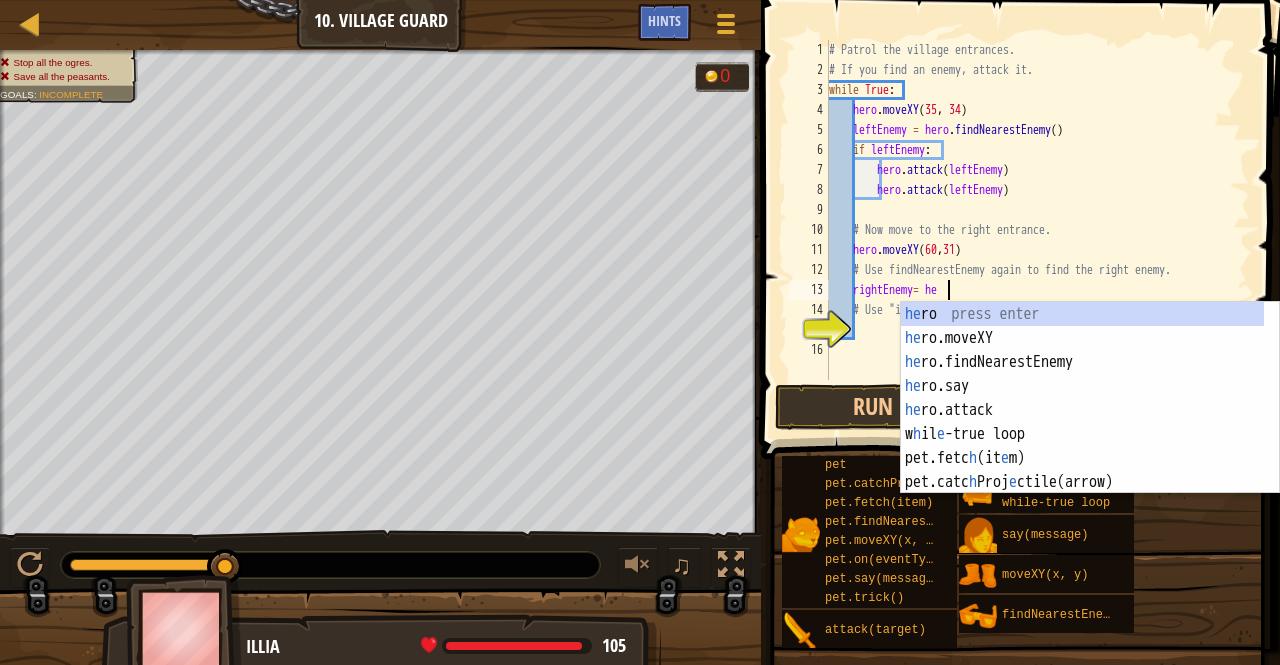 type on "rightEnemy= her" 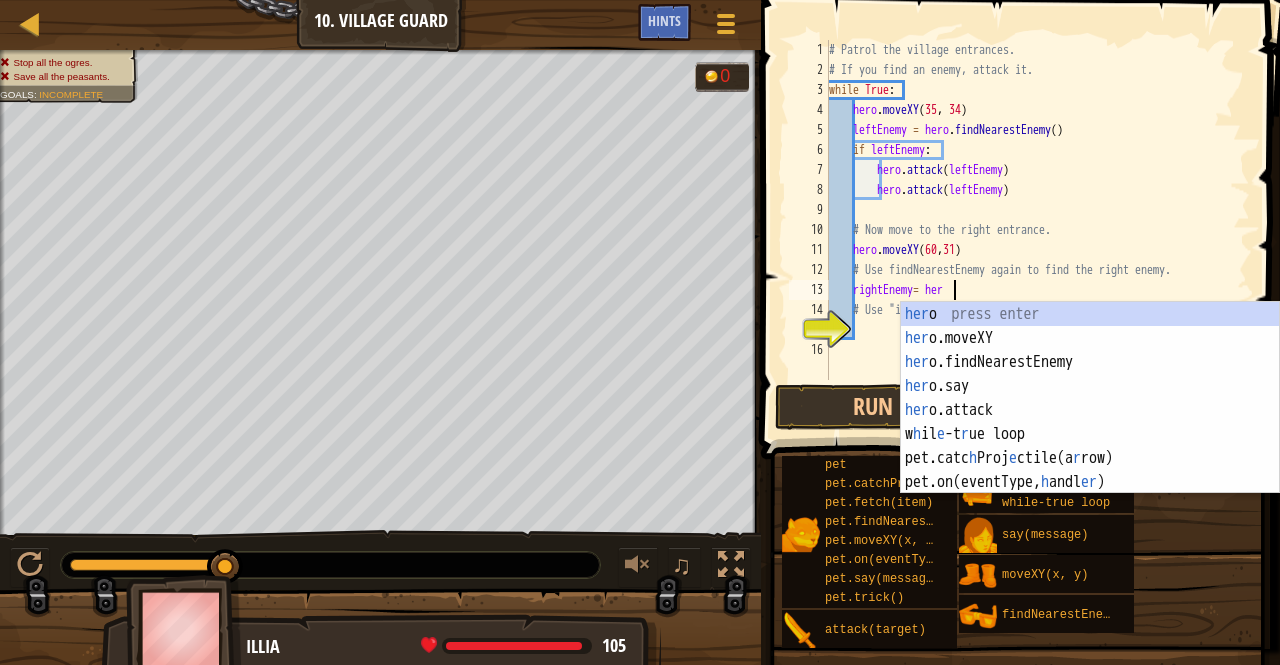 scroll, scrollTop: 9, scrollLeft: 9, axis: both 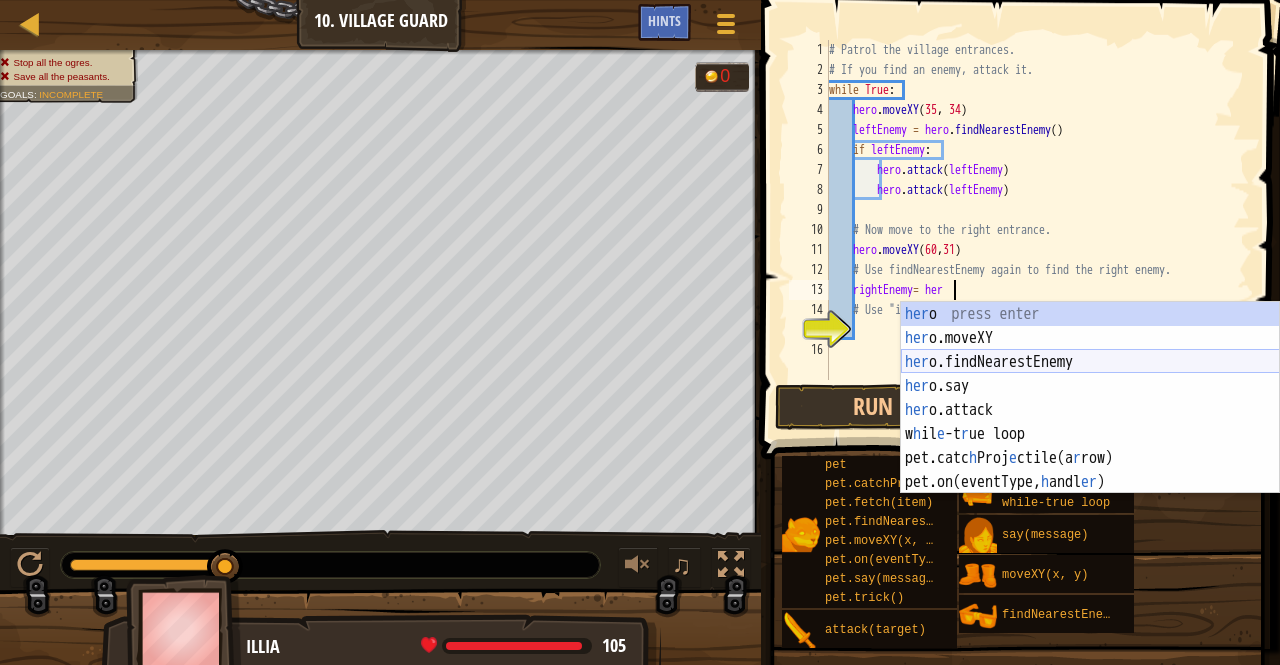 click on "her o press enter her o.moveXY press enter her o.findNearestEnemy press enter her o.say press enter her o.attack press enter w h il e -t r ue loop press enter pet.catc h Proj e ctile(a r row) press enter pet.on(eventType,  h andl er ) press enter" at bounding box center (1090, 422) 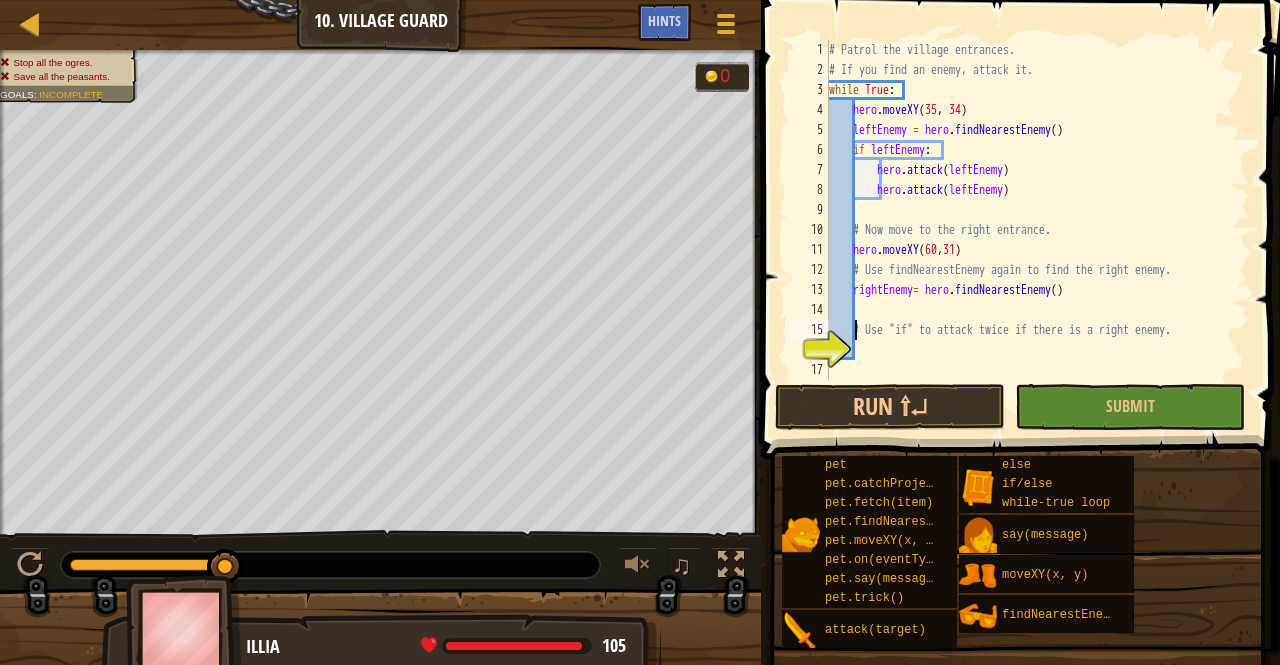 click on "# Patrol the village entrances. # If you find an enemy, attack it. while   True :      hero . moveXY ( 35 ,   34 )      leftEnemy   =   hero . findNearestEnemy ( )      if   leftEnemy :          hero . attack ( leftEnemy )          hero . attack ( leftEnemy )           # Now move to the right entrance.      hero . moveXY ( 60 , 31 )      # Use findNearestEnemy again to find the right enemy.           # Use "if" to attack twice if there is a right enemy." at bounding box center (1037, 230) 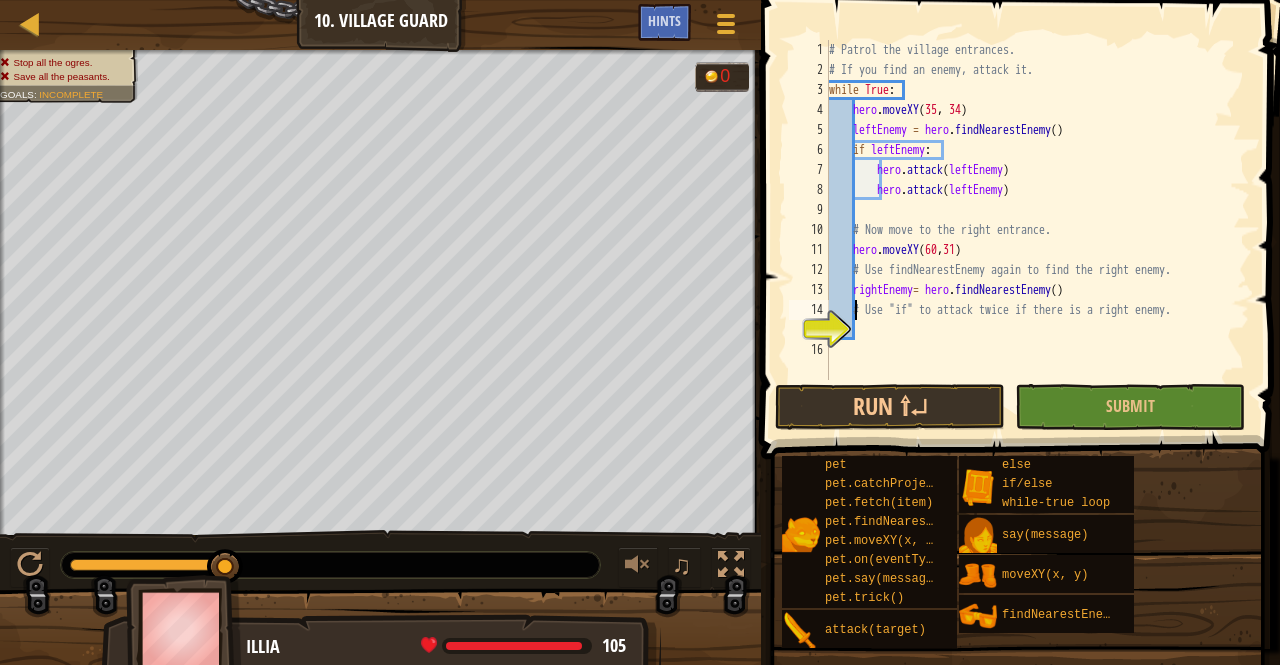 click on "# Patrol the village entrances. # If you find an enemy, attack it. while   True :      hero . moveXY ( 35 ,   34 )      leftEnemy   =   hero . findNearestEnemy ( )      if   leftEnemy :          hero . attack ( leftEnemy )          hero . attack ( leftEnemy )           # Now move to the right entrance.      hero . moveXY ( 60 , 31 )      # Use findNearestEnemy again to find the right enemy.      rightEnemy =   hero . findNearestEnemy ( )      # Use "if" to attack twice if there is a right enemy." at bounding box center [1037, 230] 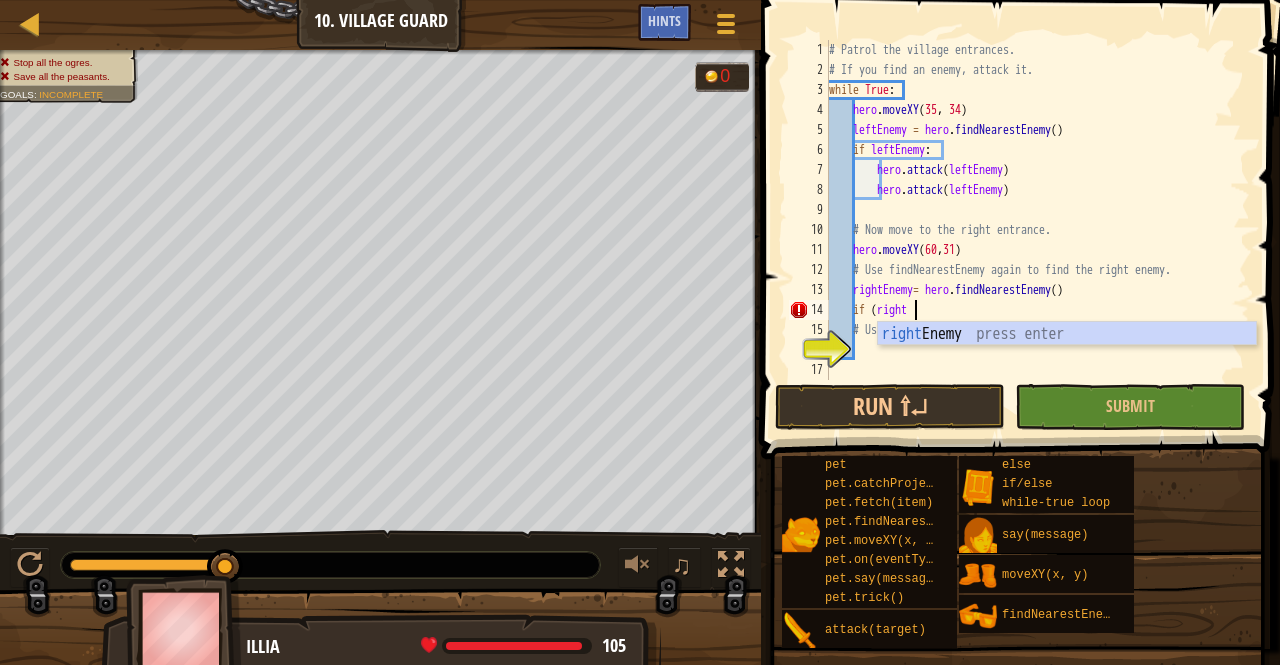 scroll, scrollTop: 9, scrollLeft: 6, axis: both 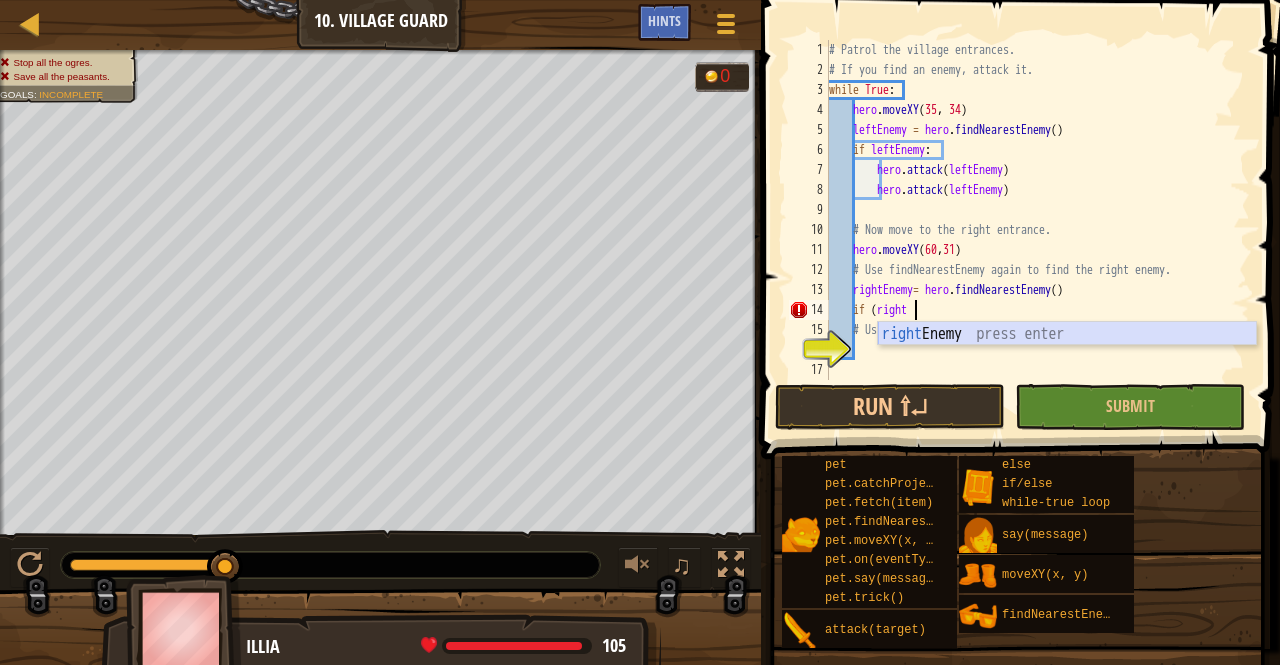 click on "right Enemy press enter" at bounding box center [1067, 358] 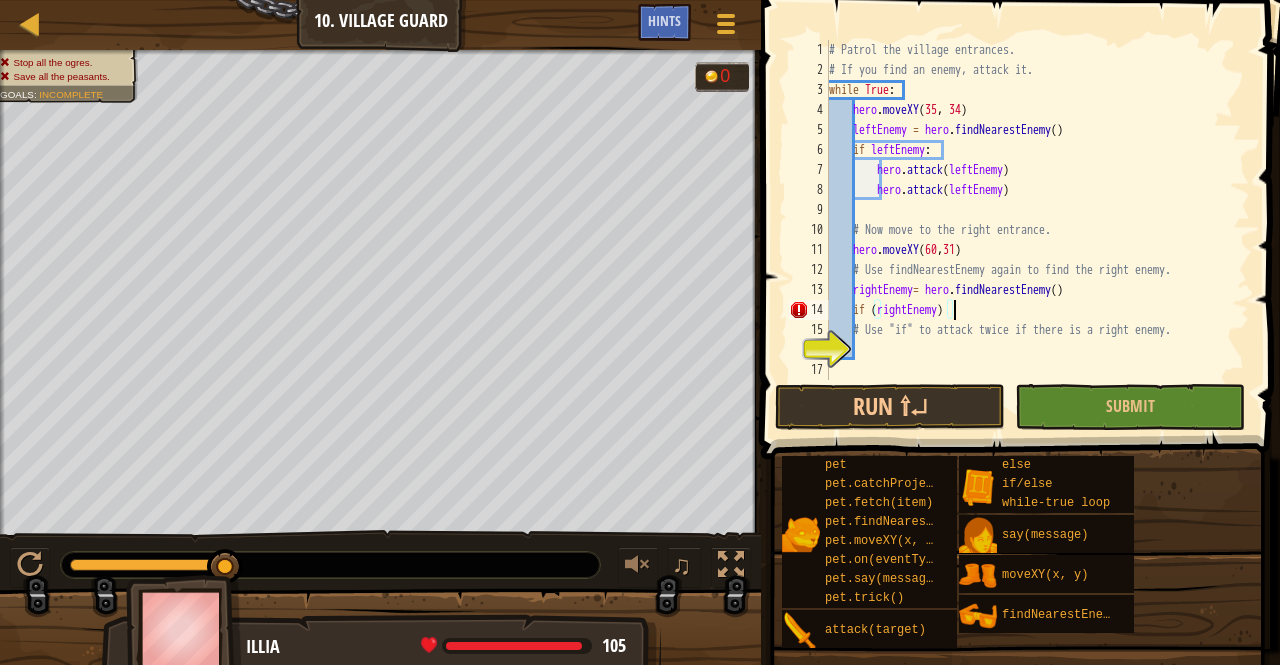 type on "if (rightEnemy):" 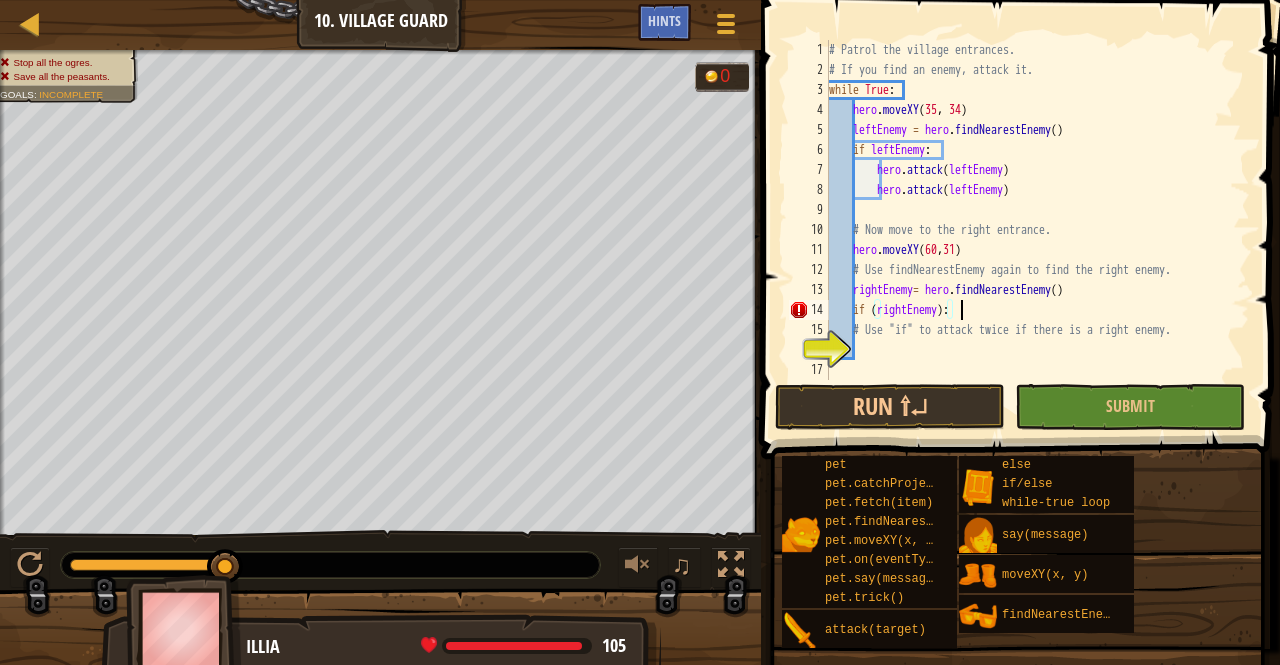 scroll, scrollTop: 9, scrollLeft: 10, axis: both 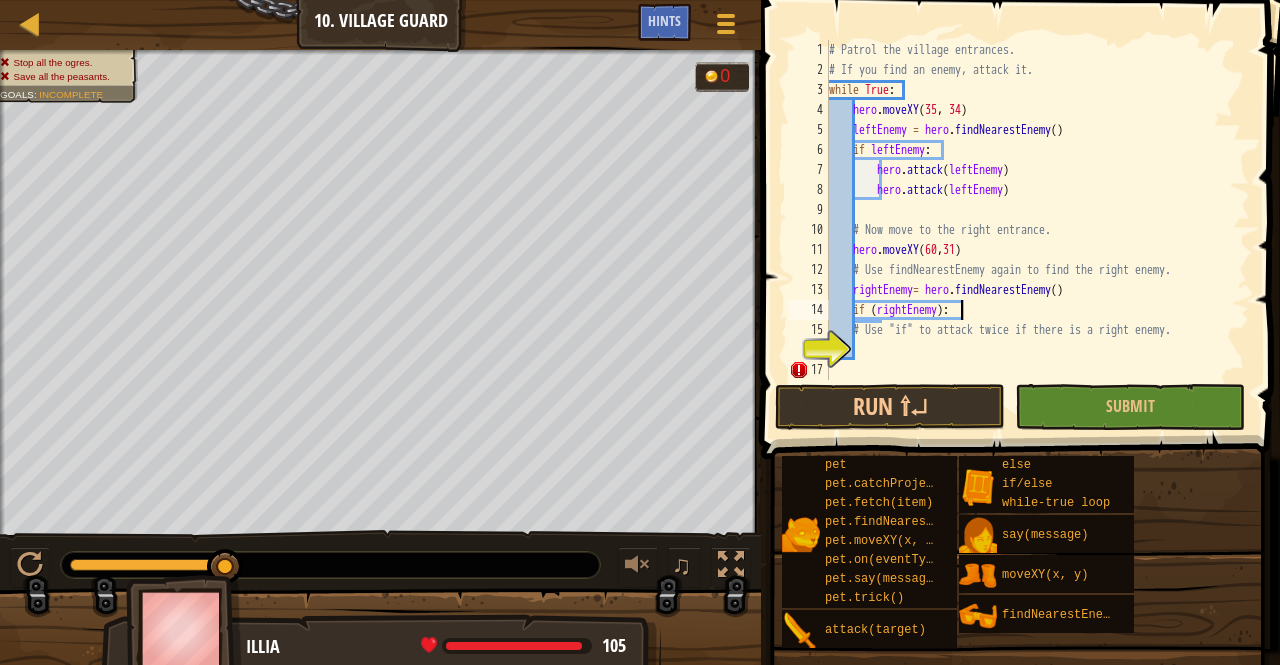 click on "# Patrol the village entrances. # If you find an enemy, attack it. while   True :      hero . moveXY ( 35 ,   34 )      leftEnemy   =   hero . findNearestEnemy ( )      if   leftEnemy :          hero . attack ( leftEnemy )          hero . attack ( leftEnemy )           # Now move to the right entrance.      hero . moveXY ( 60 , 31 )      # Use findNearestEnemy again to find the right enemy.      rightEnemy =   hero . findNearestEnemy ( )      if   ( rightEnemy ) :      # Use "if" to attack twice if there is a right enemy." at bounding box center [1037, 230] 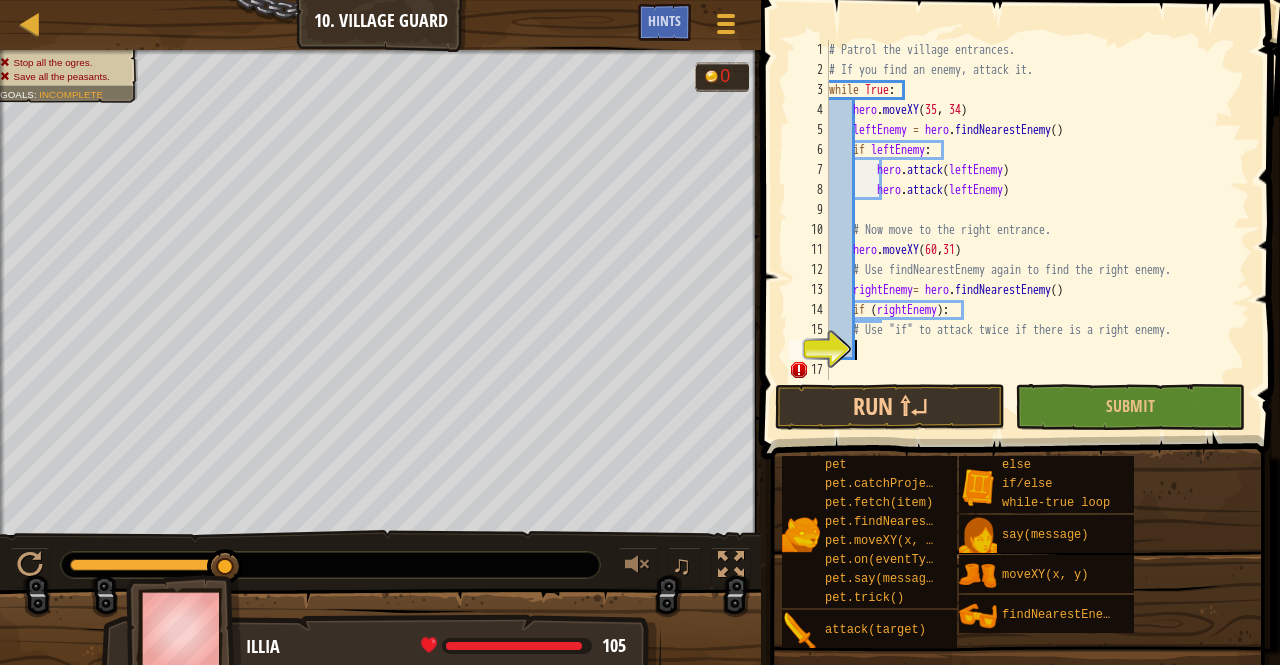 scroll, scrollTop: 9, scrollLeft: 2, axis: both 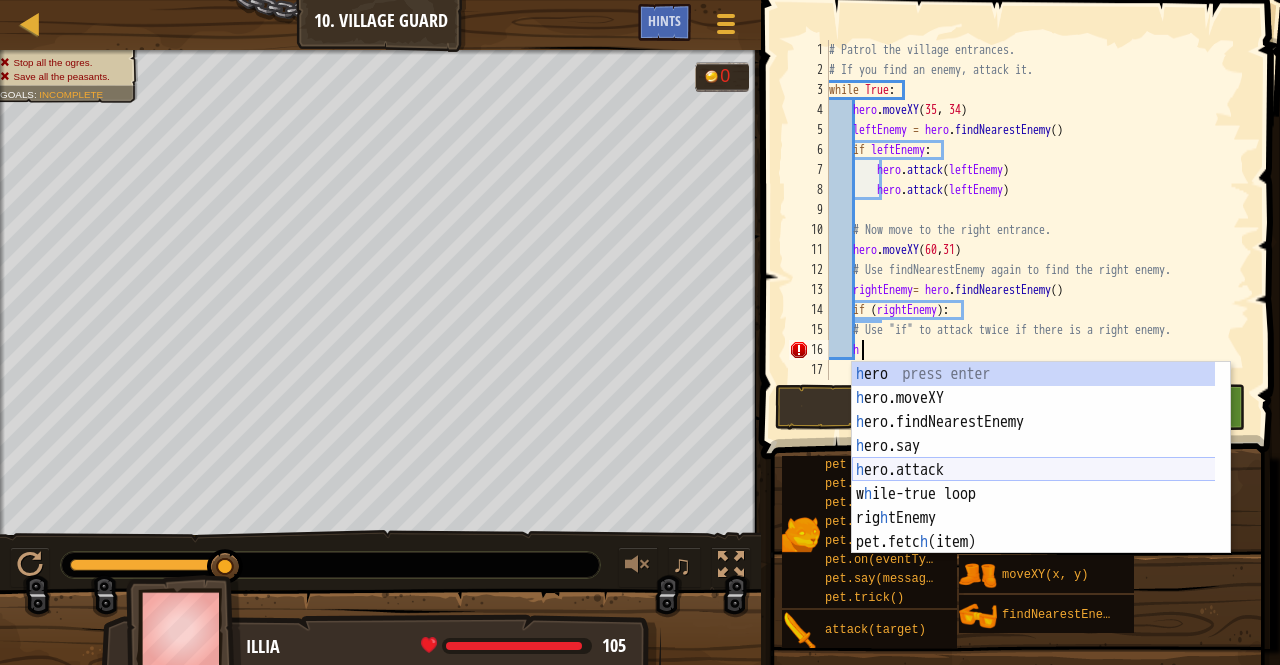 click on "h ero press enter h ero.moveXY press enter h ero.findNearestEnemy press enter h ero.say press enter h ero.attack press enter w h ile-true loop press enter rig h tEnemy press enter pet.fetc h (item) press enter pet.catc h Projectile(arrow) press enter" at bounding box center [1041, 482] 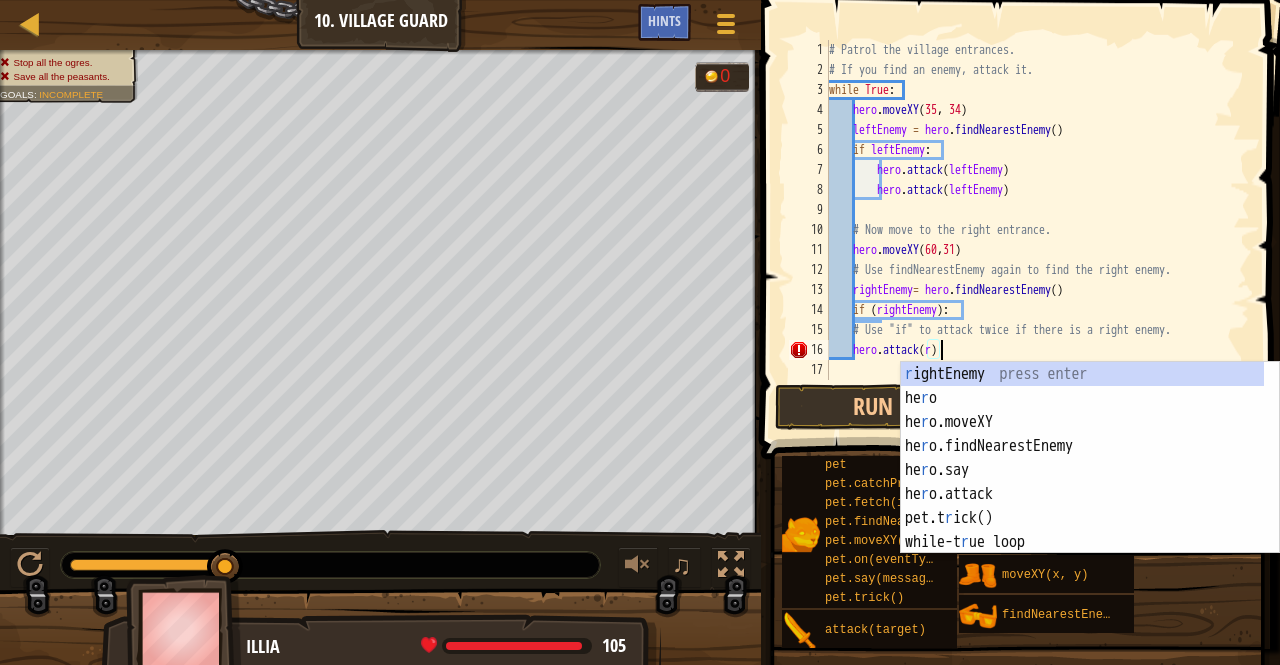 scroll, scrollTop: 9, scrollLeft: 9, axis: both 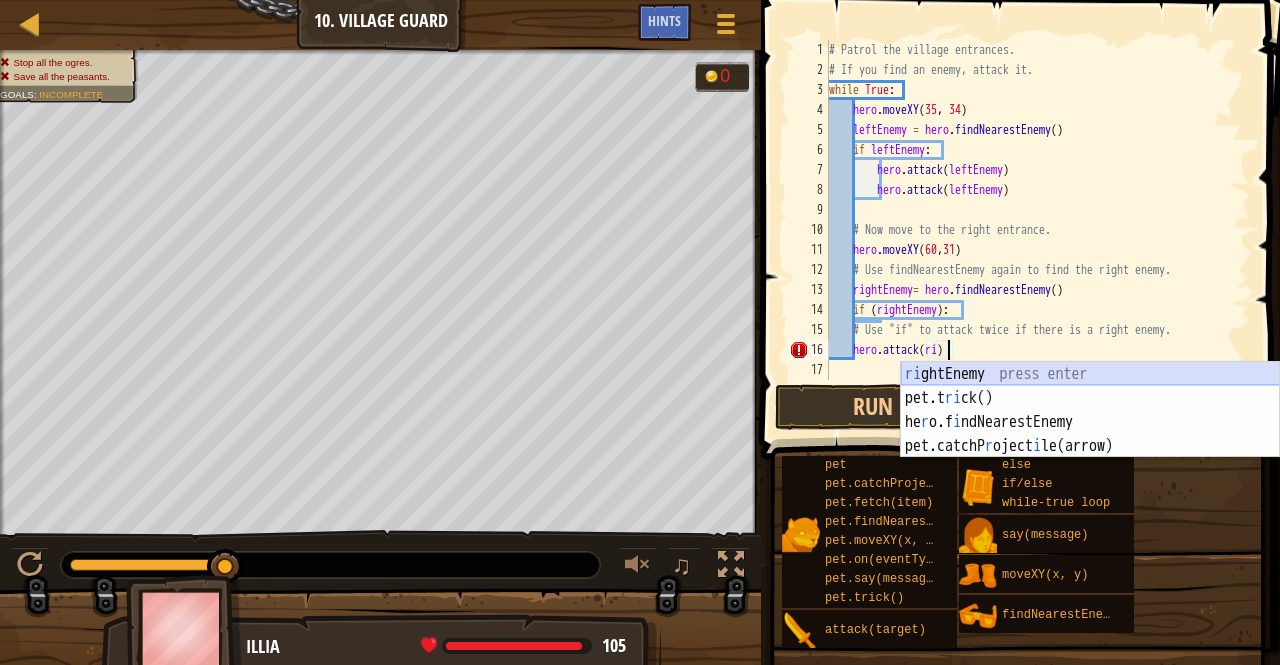 click on "ri ghtEnemy press enter pet.t ri ck() press enter he r o.f i ndNearestEnemy press enter pet.catchP r oject i le(arrow) press enter" at bounding box center [1090, 434] 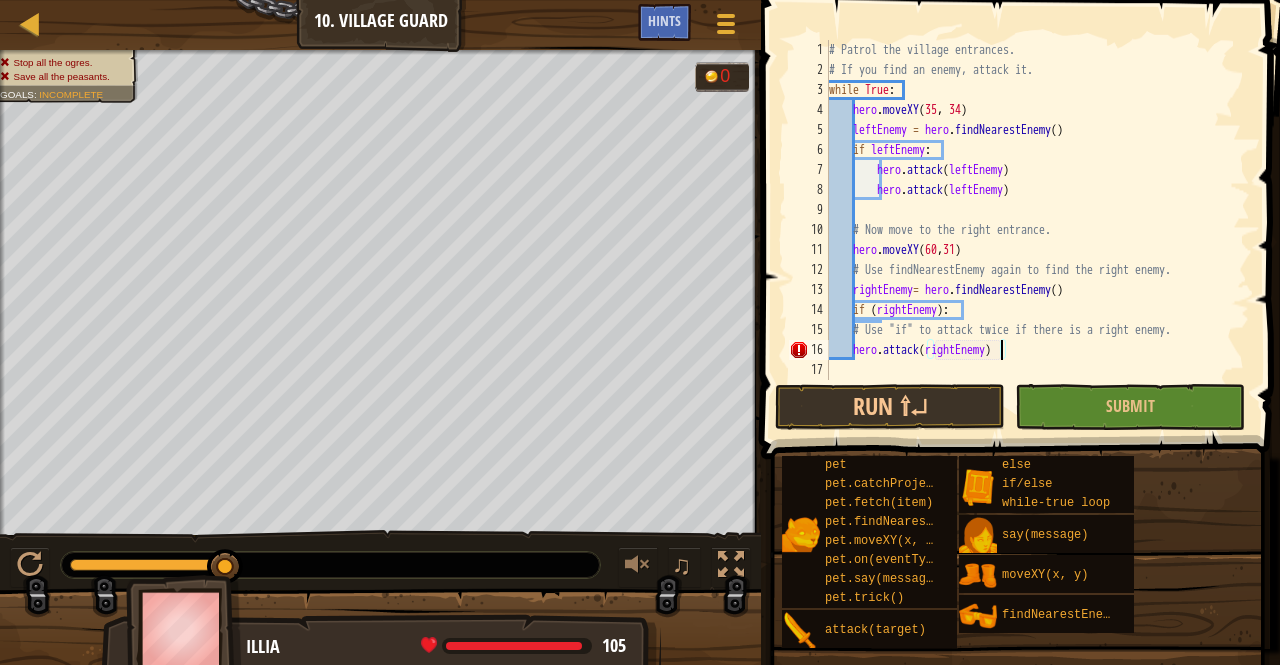 click on "# Patrol the village entrances. # If you find an enemy, attack it. while   True :      hero . moveXY ( 35 ,   34 )      leftEnemy   =   hero . findNearestEnemy ( )      if   leftEnemy :          hero . attack ( leftEnemy )          hero . attack ( leftEnemy )           # Now move to the right entrance.      hero . moveXY ( 60 , 31 )      # Use findNearestEnemy again to find the right enemy.      rightEnemy =   hero . findNearestEnemy ( )      if   ( rightEnemy ) :      # Use "if" to attack twice if there is a right enemy.      hero . attack ( rightEnemy )" at bounding box center (1037, 230) 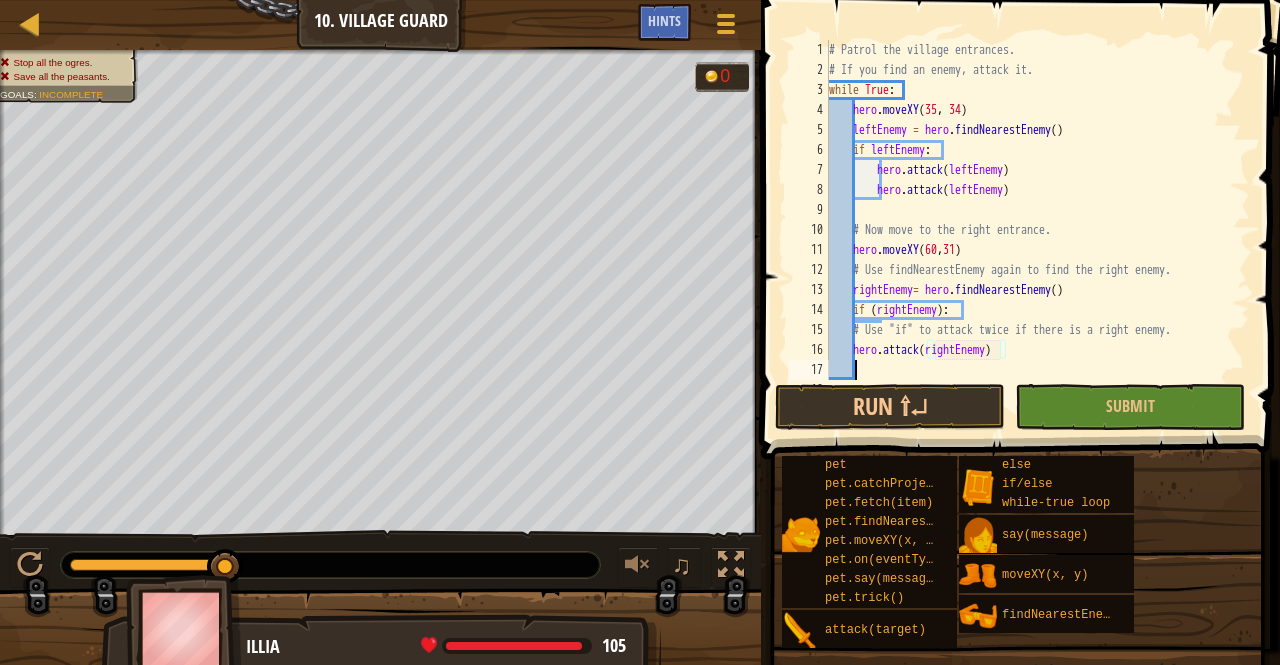 scroll, scrollTop: 9, scrollLeft: 1, axis: both 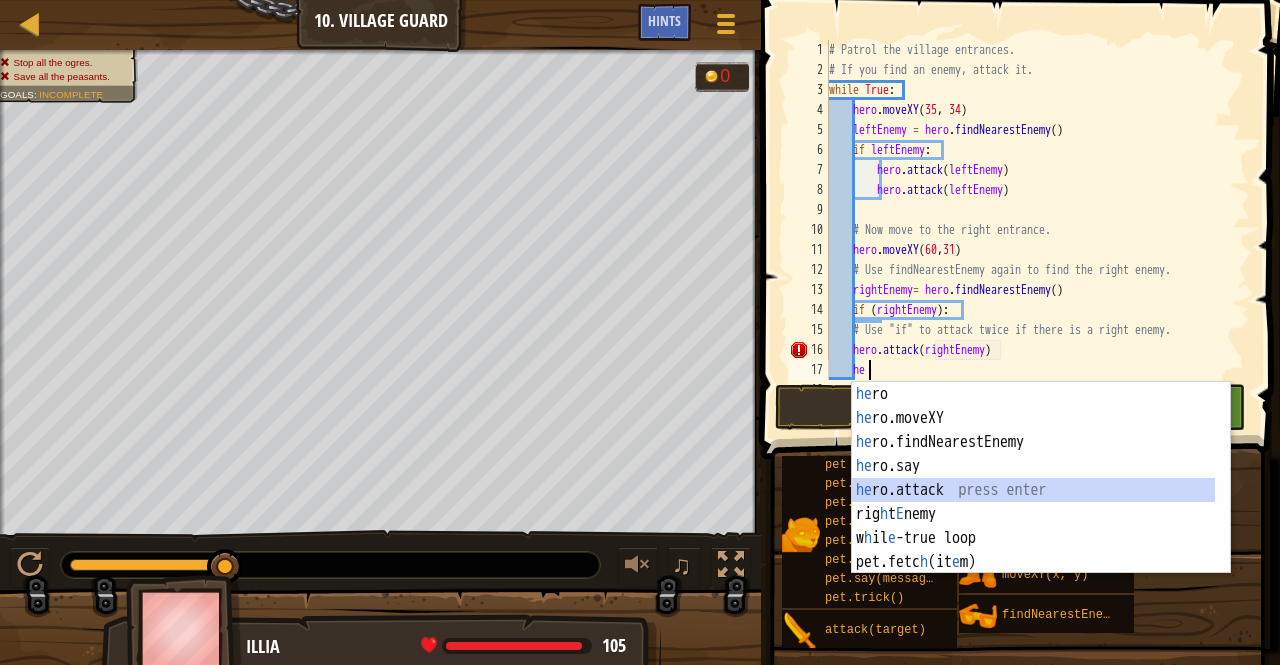 click on "he ro press enter he ro.moveXY press enter he ro.findNearestEnemy press enter he ro.say press enter he ro.attack press enter rig h t E nemy press enter w h il e -true loop press enter pet.fetc h (it e m) press enter pet.catc h Proj e ctile(arrow) press enter" at bounding box center (1034, 502) 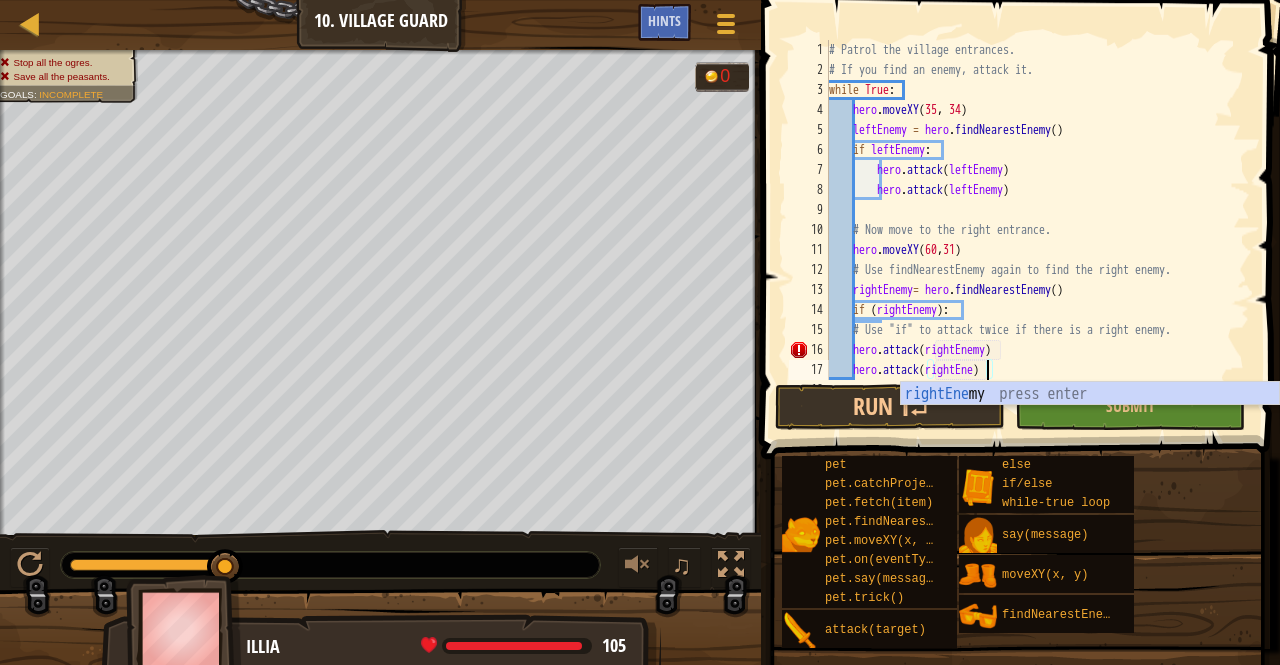 scroll, scrollTop: 9, scrollLeft: 13, axis: both 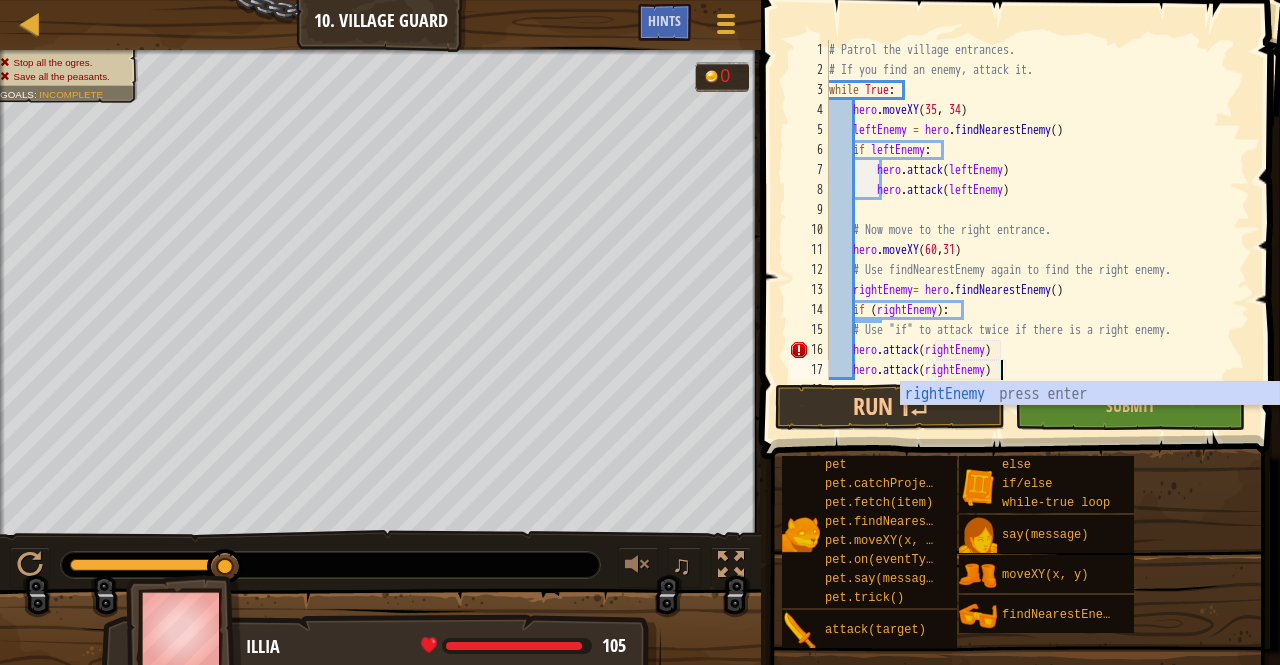 click on "# Patrol the village entrances. # If you find an enemy, attack it. while   True :      hero . moveXY ( 35 ,   34 )      leftEnemy   =   hero . findNearestEnemy ( )      if   leftEnemy :          hero . attack ( leftEnemy )          hero . attack ( leftEnemy )           # Now move to the right entrance.      hero . moveXY ( 60 , 31 )      # Use findNearestEnemy again to find the right enemy.      rightEnemy =   hero . findNearestEnemy ( )      if   ( rightEnemy ) :      # Use "if" to attack twice if there is a right enemy.      hero . attack ( rightEnemy )      hero . attack ( rightEnemy )" at bounding box center [1030, 230] 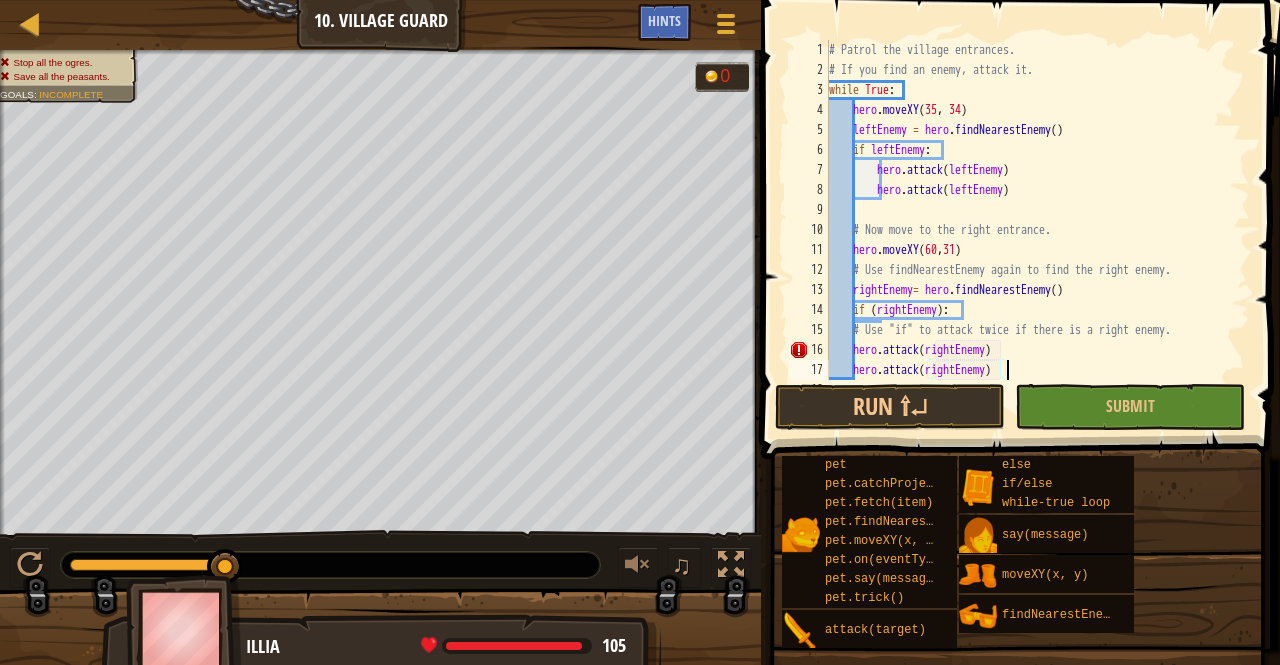 click on "# Patrol the village entrances. # If you find an enemy, attack it. while   True :      hero . moveXY ( 35 ,   34 )      leftEnemy   =   hero . findNearestEnemy ( )      if   leftEnemy :          hero . attack ( leftEnemy )          hero . attack ( leftEnemy )           # Now move to the right entrance.      hero . moveXY ( 60 , 31 )      # Use findNearestEnemy again to find the right enemy.      rightEnemy =   hero . findNearestEnemy ( )      if   ( rightEnemy ) :      # Use "if" to attack twice if there is a right enemy.      hero . attack ( rightEnemy )      hero . attack ( rightEnemy )" at bounding box center [1030, 230] 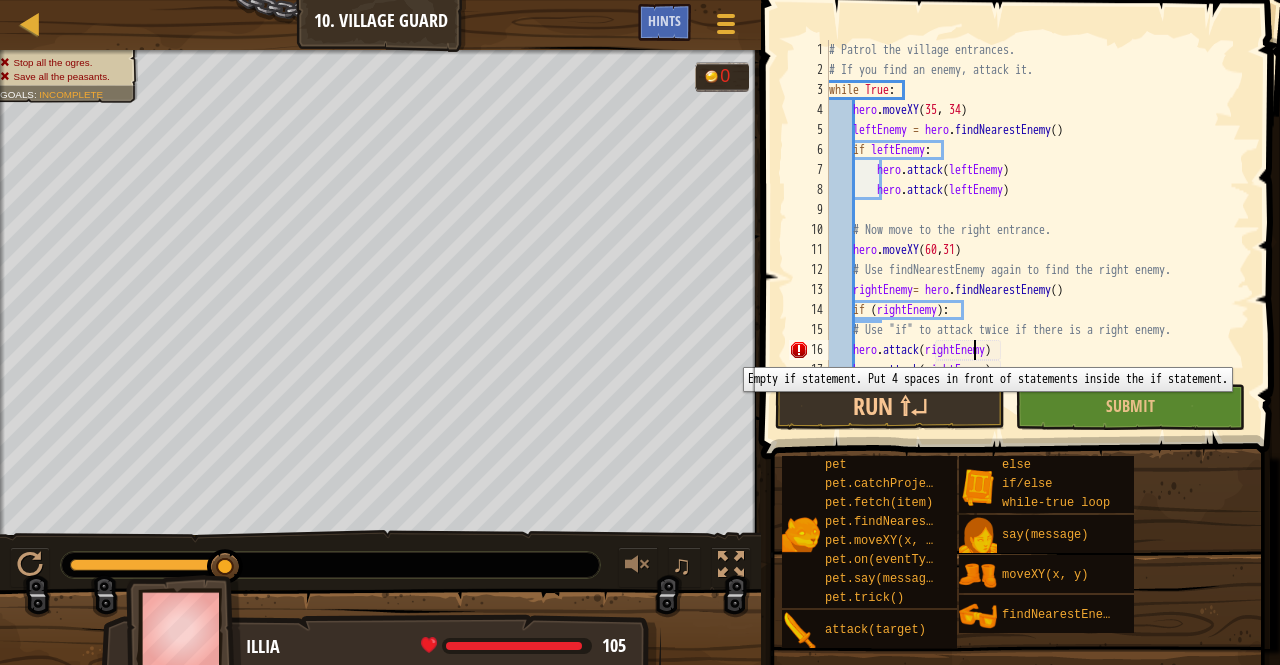 click on "16" at bounding box center [809, 350] 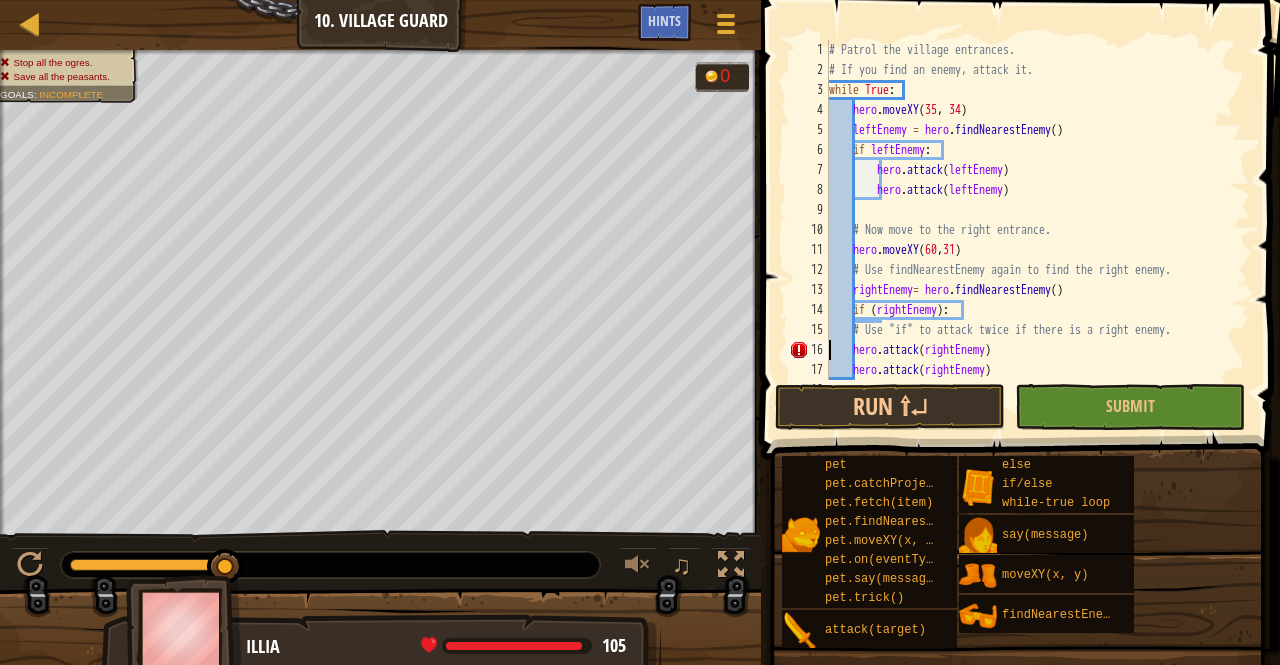 click on "# Patrol the village entrances. # If you find an enemy, attack it. while   True :      hero . moveXY ( 35 ,   34 )      leftEnemy   =   hero . findNearestEnemy ( )      if   leftEnemy :          hero . attack ( leftEnemy )          hero . attack ( leftEnemy )           # Now move to the right entrance.      hero . moveXY ( 60 , 31 )      # Use findNearestEnemy again to find the right enemy.      rightEnemy =   hero . findNearestEnemy ( )      if   ( rightEnemy ) :      # Use "if" to attack twice if there is a right enemy.      hero . attack ( rightEnemy )      hero . attack ( rightEnemy )" at bounding box center (1030, 230) 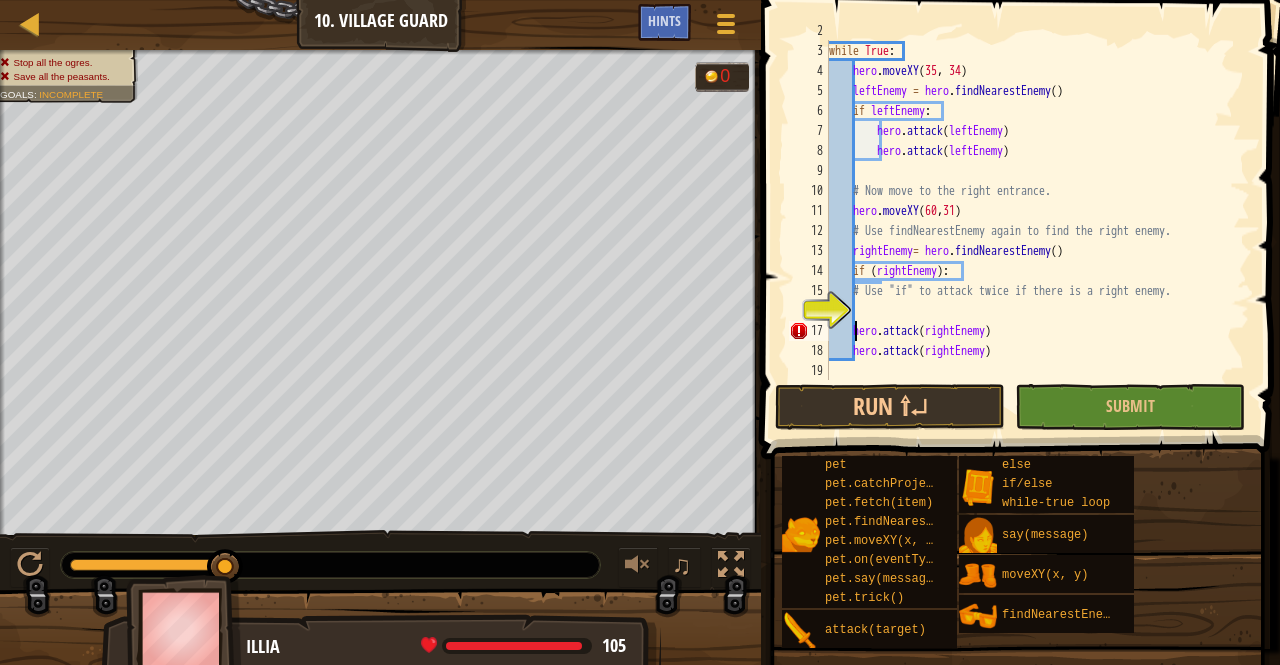 scroll, scrollTop: 40, scrollLeft: 0, axis: vertical 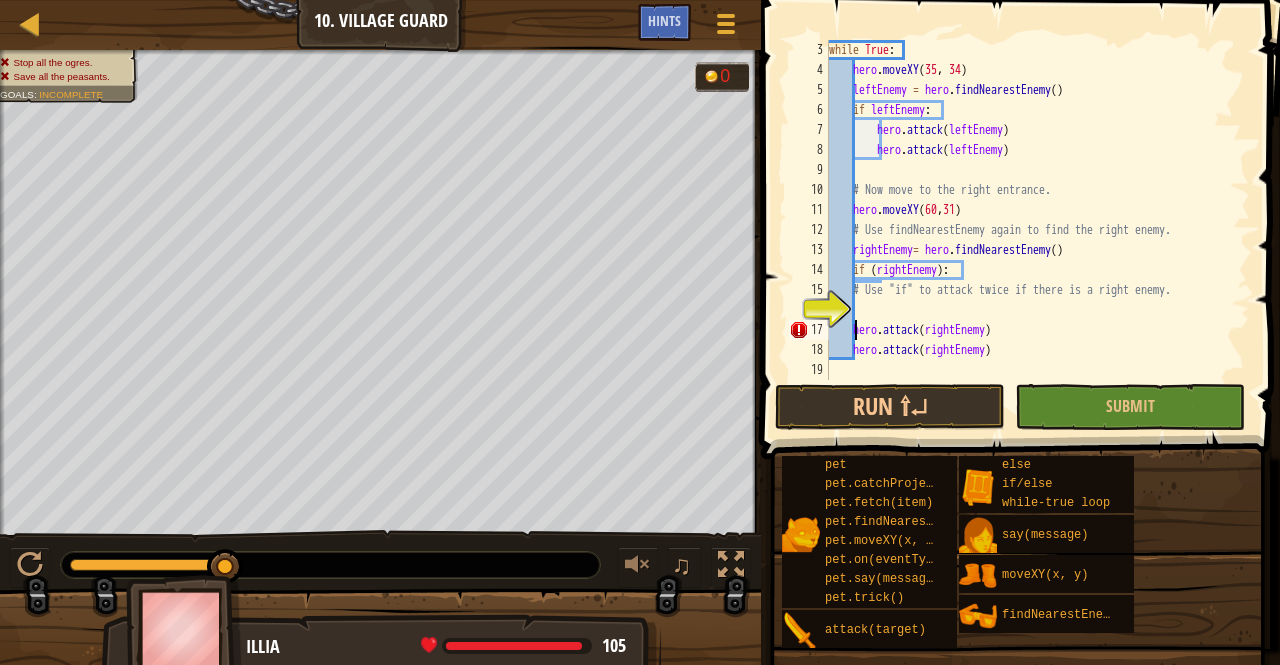 click on "while   True :      hero . moveXY ( 35 ,   34 )      leftEnemy   =   hero . findNearestEnemy ( )      if   leftEnemy :          hero . attack ( leftEnemy )          hero . attack ( leftEnemy )           # Now move to the right entrance.      hero . moveXY ( 60 , 31 )      # Use findNearestEnemy again to find the right enemy.      rightEnemy =   hero . findNearestEnemy ( )      if   ( rightEnemy ) :      # Use "if" to attack twice if there is a right enemy.           hero . attack ( rightEnemy )      hero . attack ( rightEnemy )" at bounding box center (1030, 230) 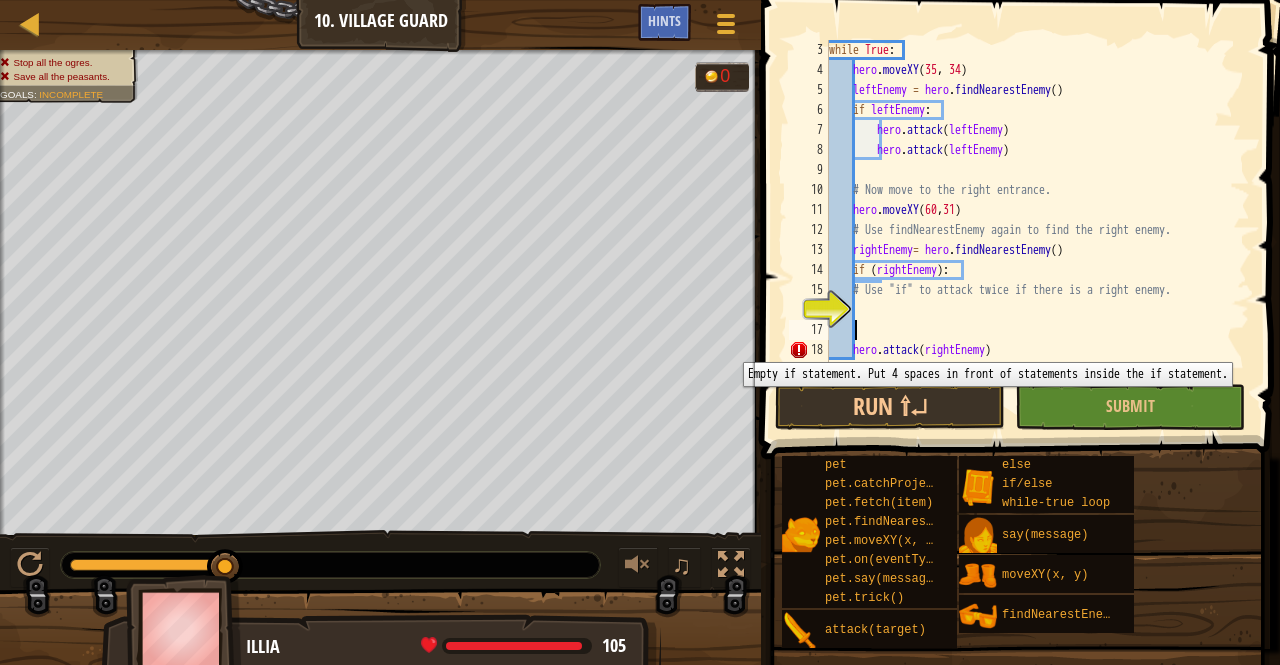 scroll, scrollTop: 60, scrollLeft: 0, axis: vertical 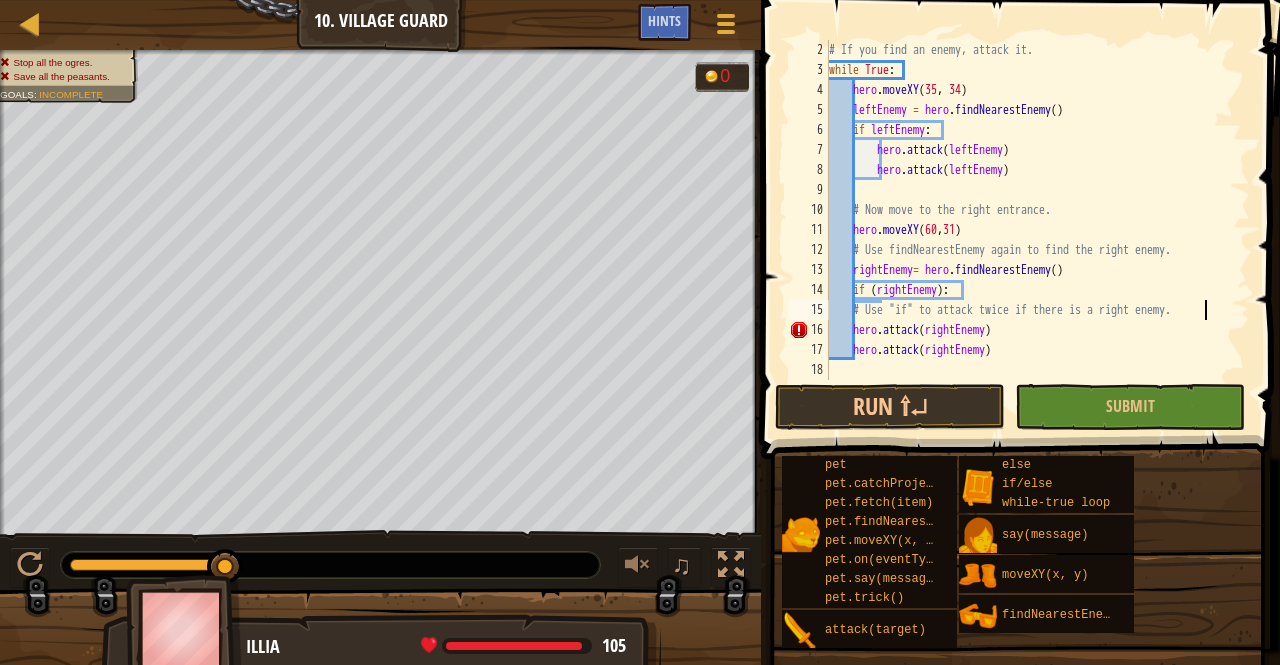 click on "# If you find an enemy, attack it. while   True :      hero . moveXY ( 35 ,   34 )      leftEnemy   =   hero . findNearestEnemy ( )      if   leftEnemy :          hero . attack ( leftEnemy )          hero . attack ( leftEnemy )           # Now move to the right entrance.      hero . moveXY ( 60 , 31 )      # Use findNearestEnemy again to find the right enemy.      rightEnemy =   hero . findNearestEnemy ( )      if   ( rightEnemy ) :      # Use "if" to attack twice if there is a right enemy.      hero . attack ( rightEnemy )      hero . attack ( rightEnemy )" at bounding box center [1030, 230] 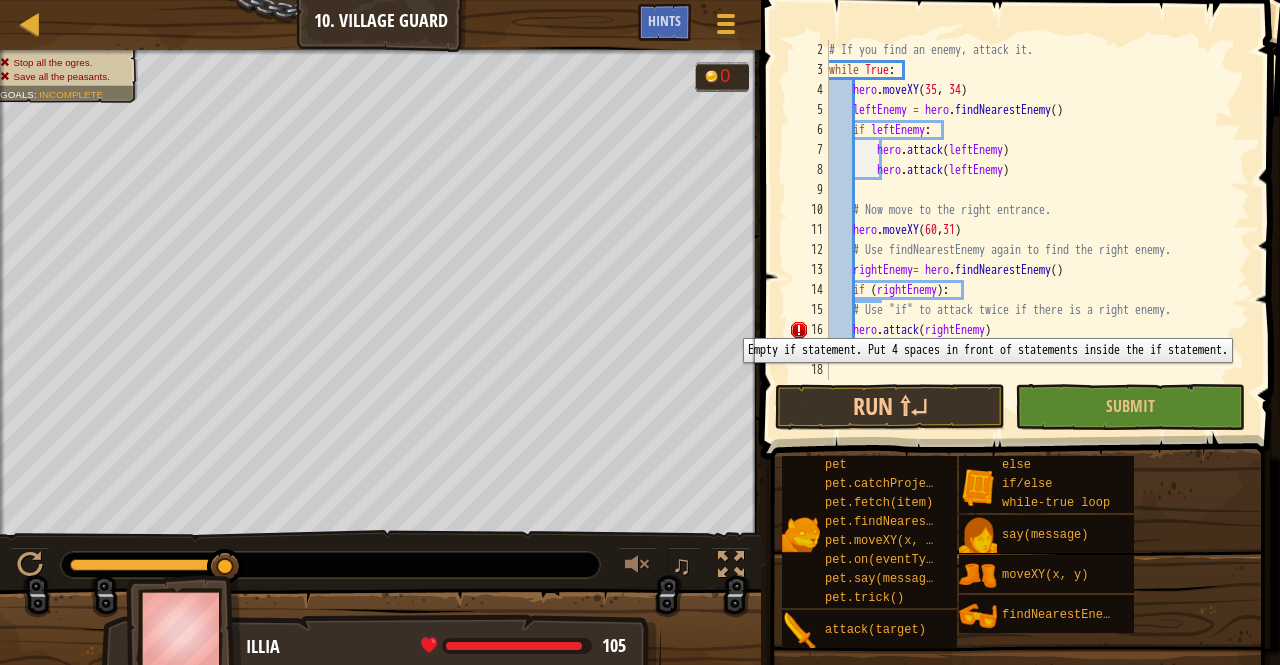 click on "16" at bounding box center (809, 330) 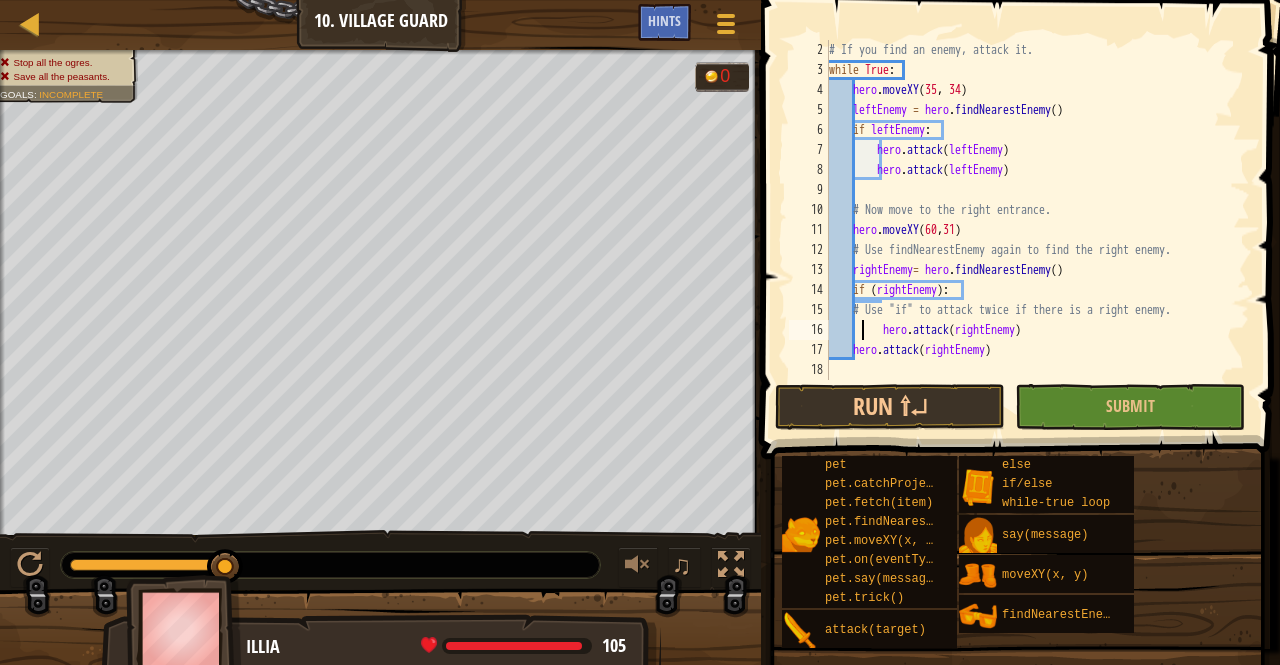 scroll, scrollTop: 9, scrollLeft: 2, axis: both 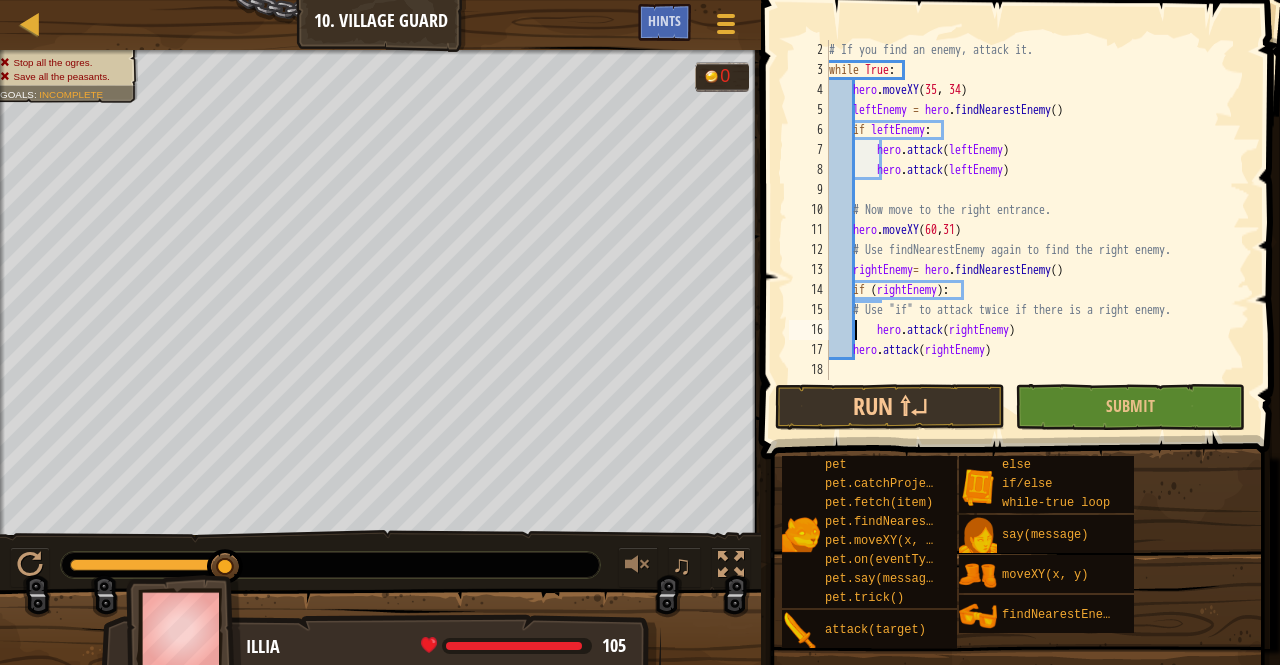click on "# If you find an enemy, attack it. while   True :      hero . moveXY ( 35 ,   34 )      leftEnemy   =   hero . findNearestEnemy ( )      if   leftEnemy :          hero . attack ( leftEnemy )          hero . attack ( leftEnemy )           # Now move to the right entrance.      hero . moveXY ( 60 , 31 )      # Use findNearestEnemy again to find the right enemy.      rightEnemy =   hero . findNearestEnemy ( )      if   ( rightEnemy ) :      # Use "if" to attack twice if there is a right enemy.          hero . attack ( rightEnemy )      hero . attack ( rightEnemy )" at bounding box center (1030, 230) 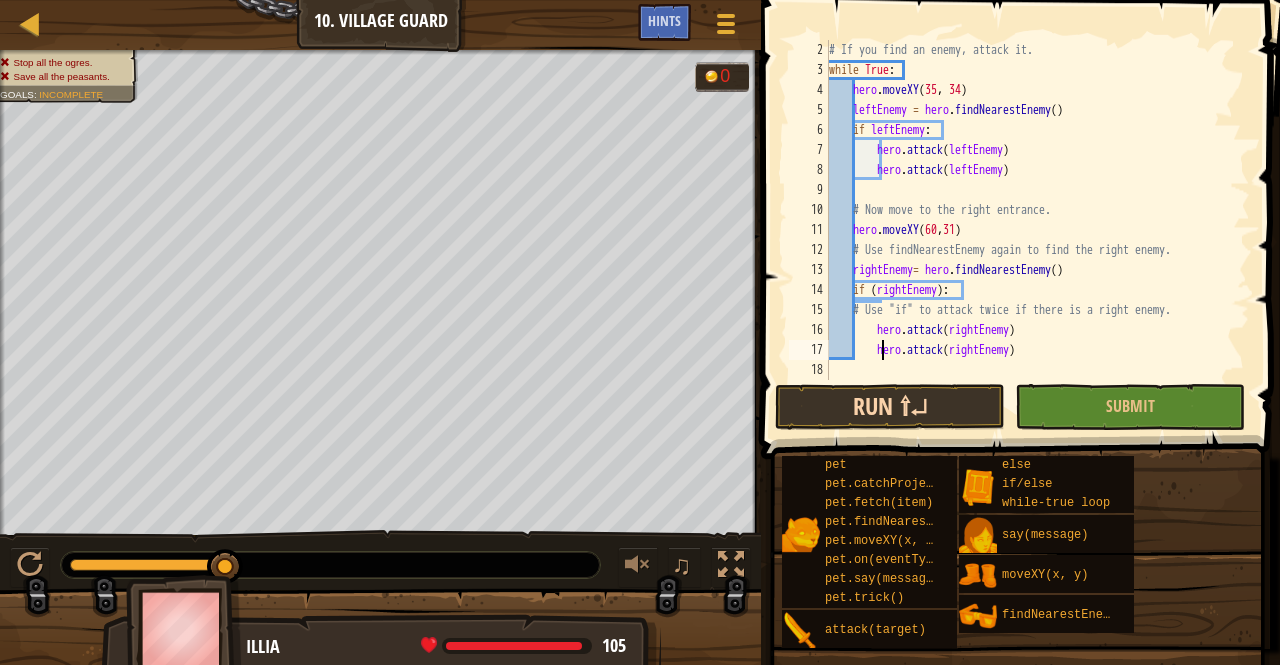 type on "hero.attack(rightEnemy)" 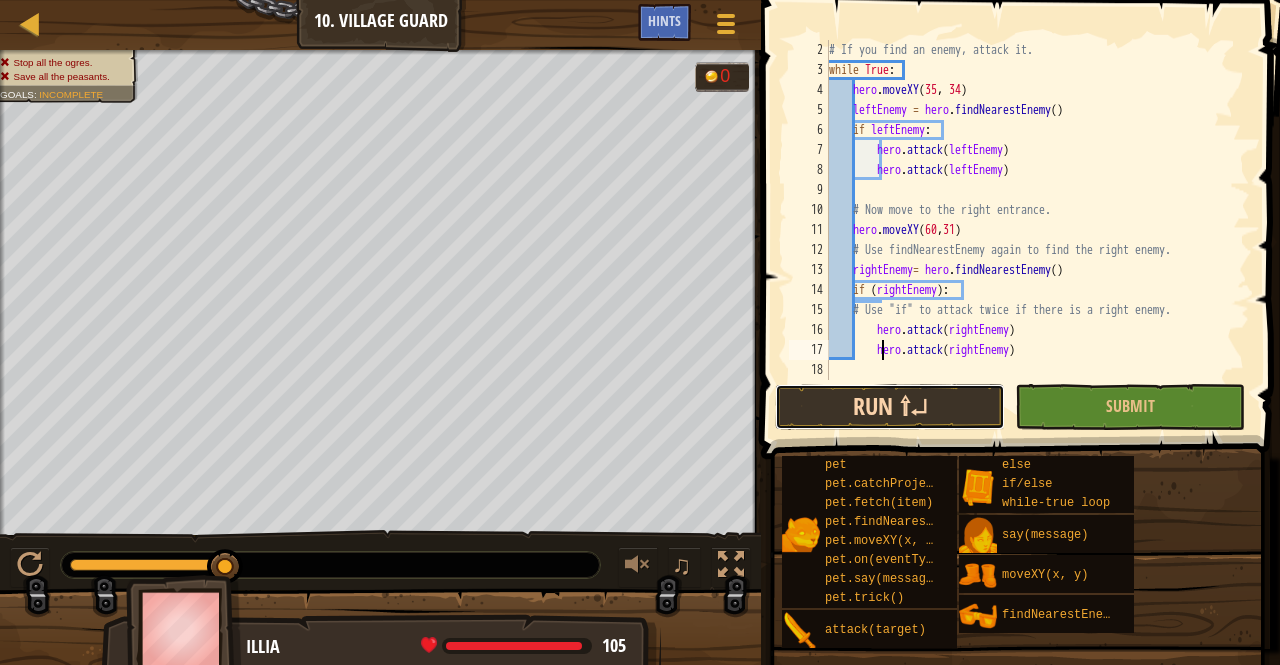 click on "Run ⇧↵" at bounding box center [890, 407] 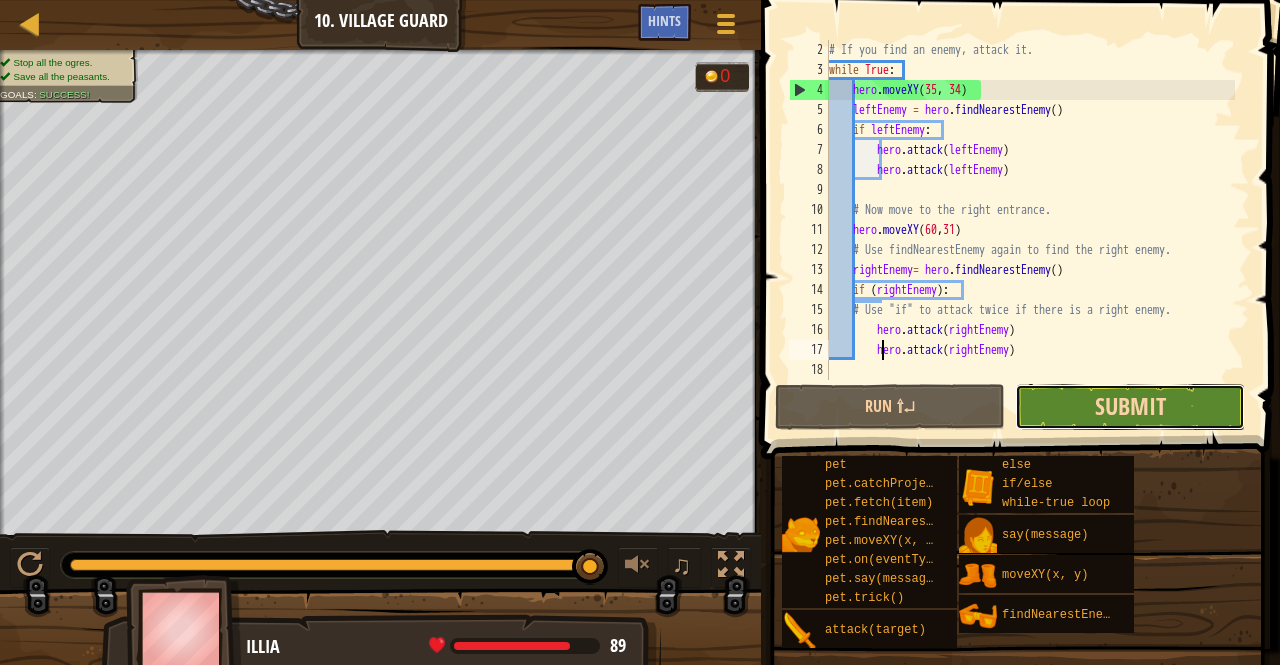 click on "Submit" at bounding box center (1130, 406) 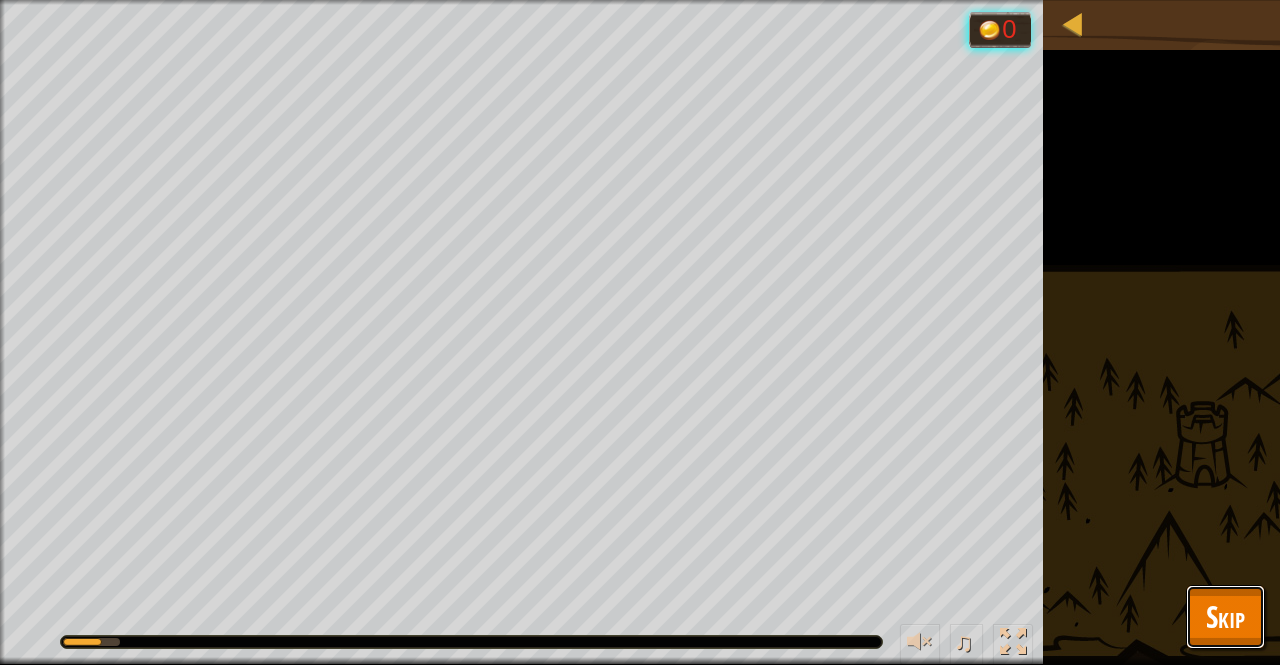click on "Skip" at bounding box center (1225, 616) 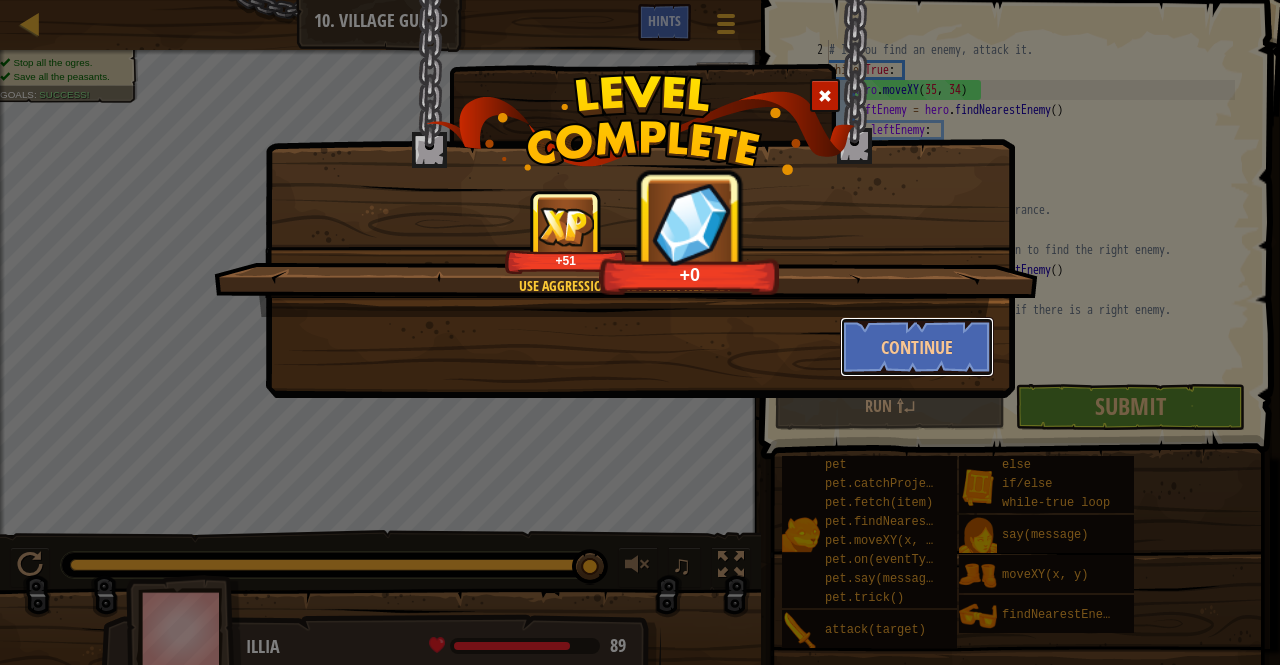click on "Continue" at bounding box center (917, 347) 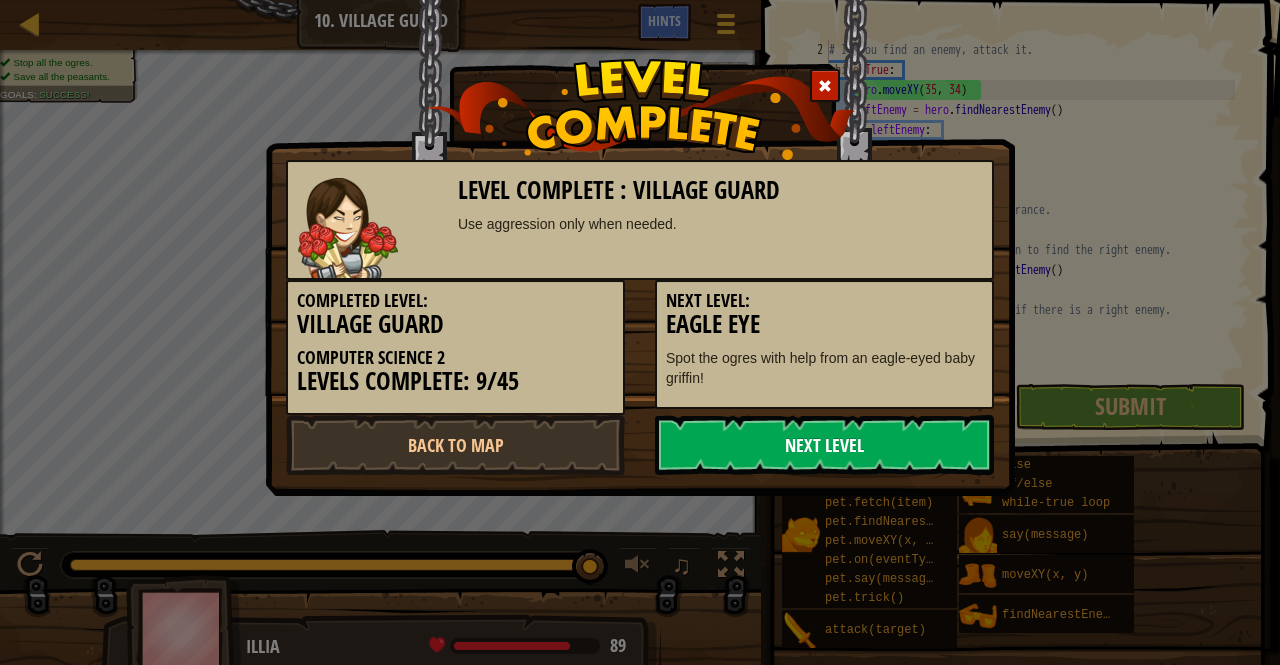click on "Next Level" at bounding box center (824, 445) 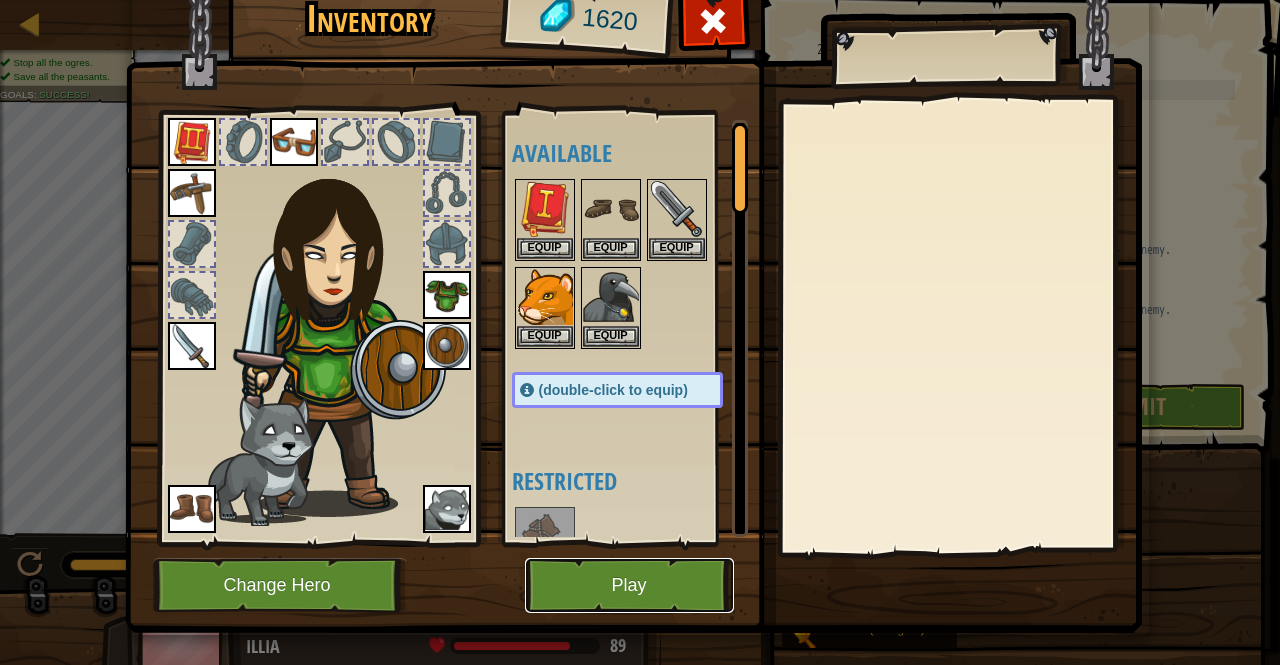 click on "Play" at bounding box center (629, 585) 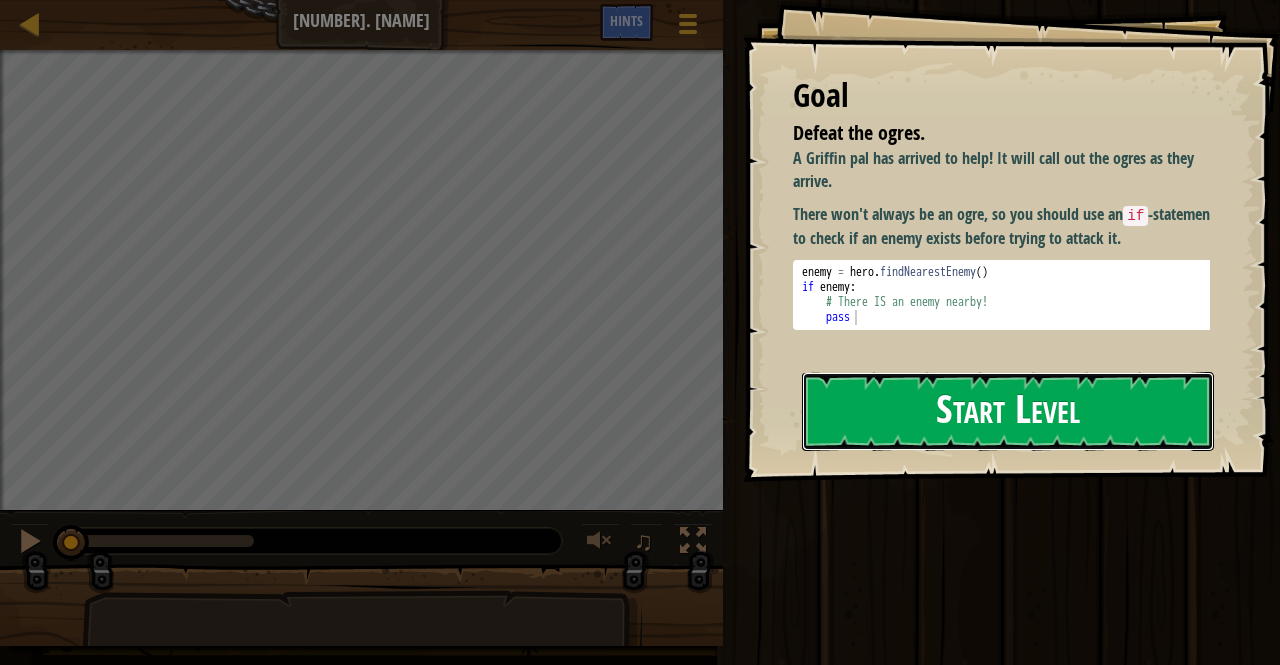 click on "Start Level" at bounding box center [1008, 411] 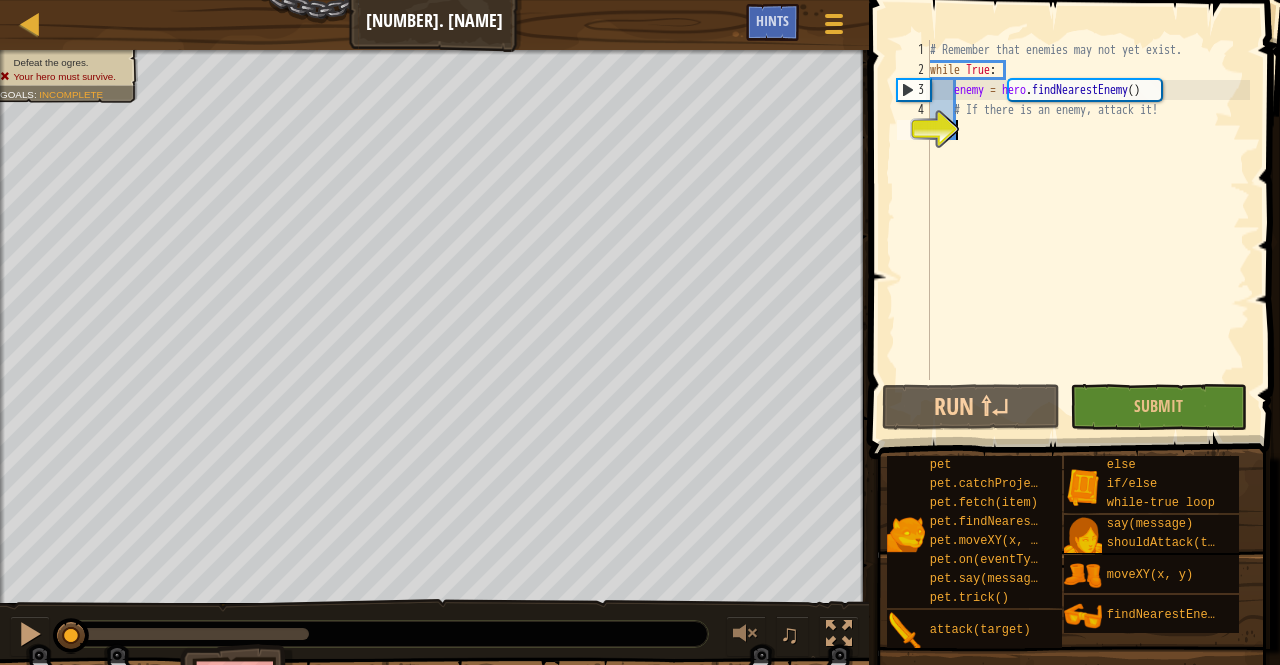 scroll, scrollTop: 9, scrollLeft: 2, axis: both 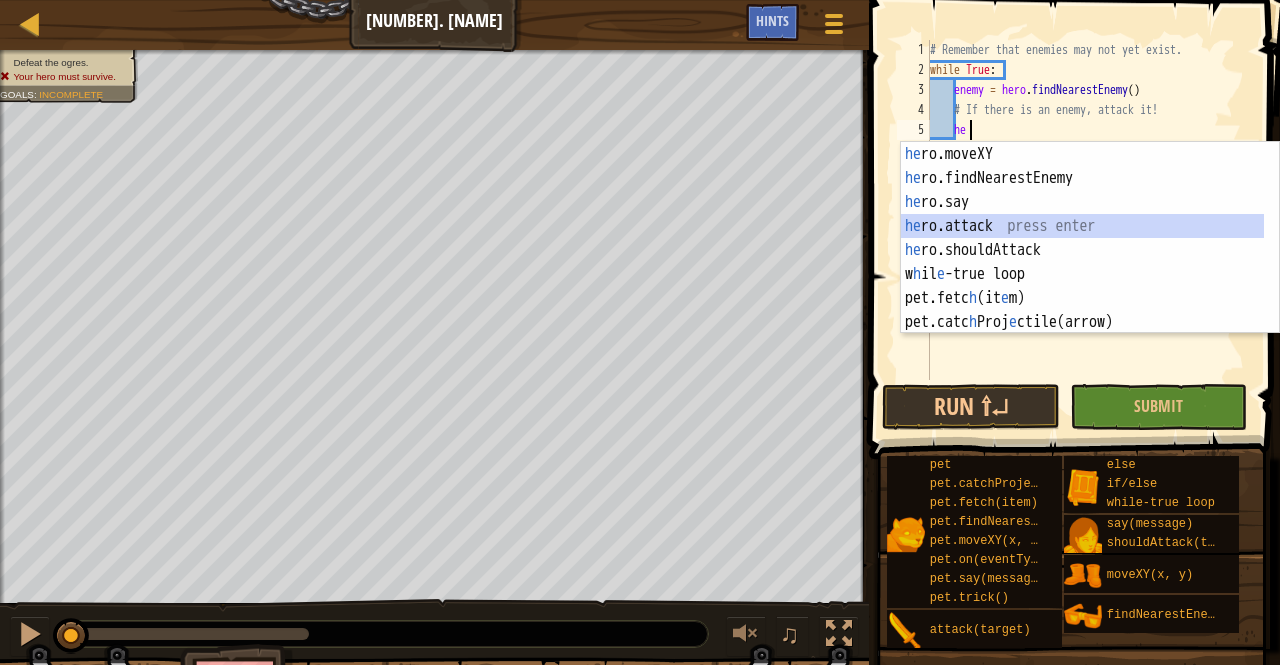 click on "he ro.moveXY press enter he ro.findNearestEnemy press enter he ro.say press enter he ro.attack press enter he ro.shouldAttack press enter w h il e -true loop press enter pet.fetc h (it e m) press enter pet.catc h Proj e ctile(arrow) press enter pet.on(eventType,  h andl e r) press enter" at bounding box center [1083, 262] 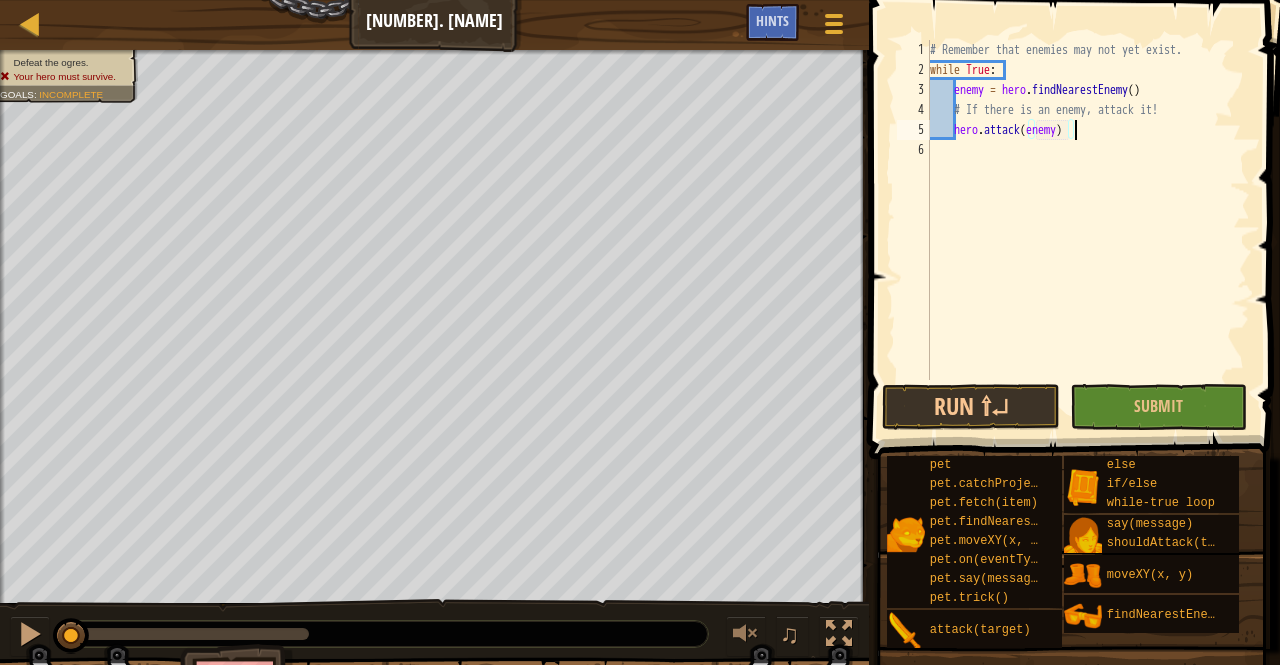 click on "# Remember that enemies may not yet exist. while   True :      enemy   =   hero . findNearestEnemy ( )      # If there is an enemy, attack it!      hero . attack ( enemy )" at bounding box center [1088, 230] 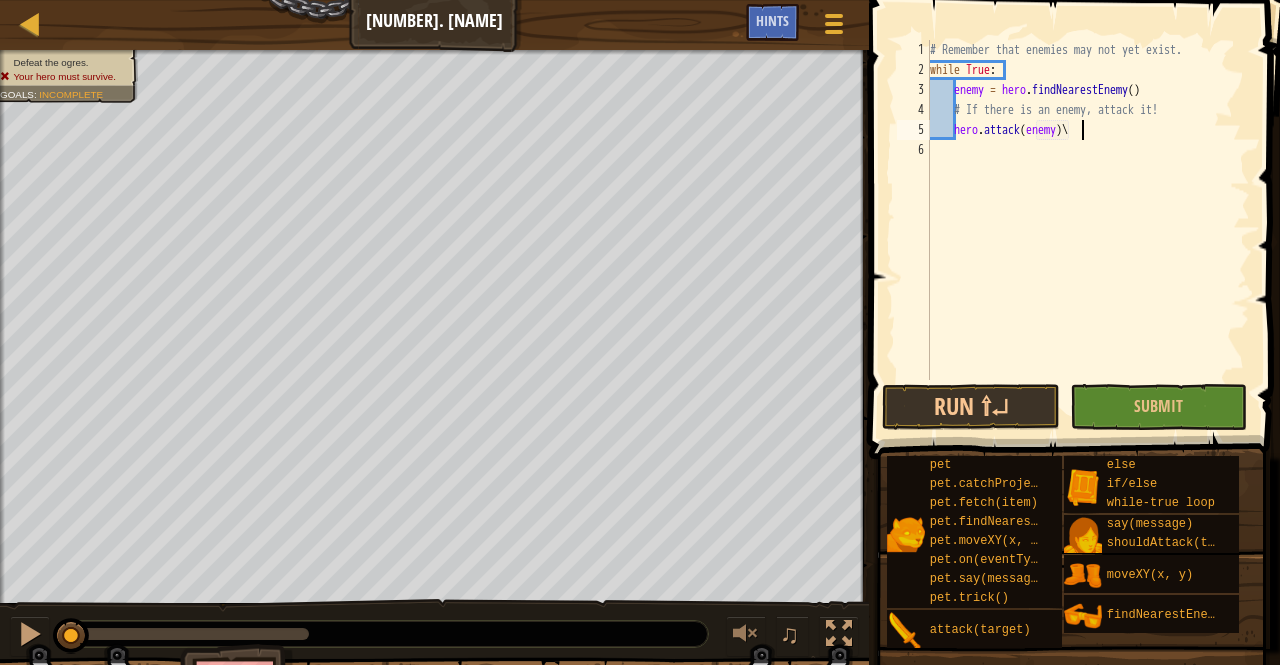 type on "hero.attack(enemy)" 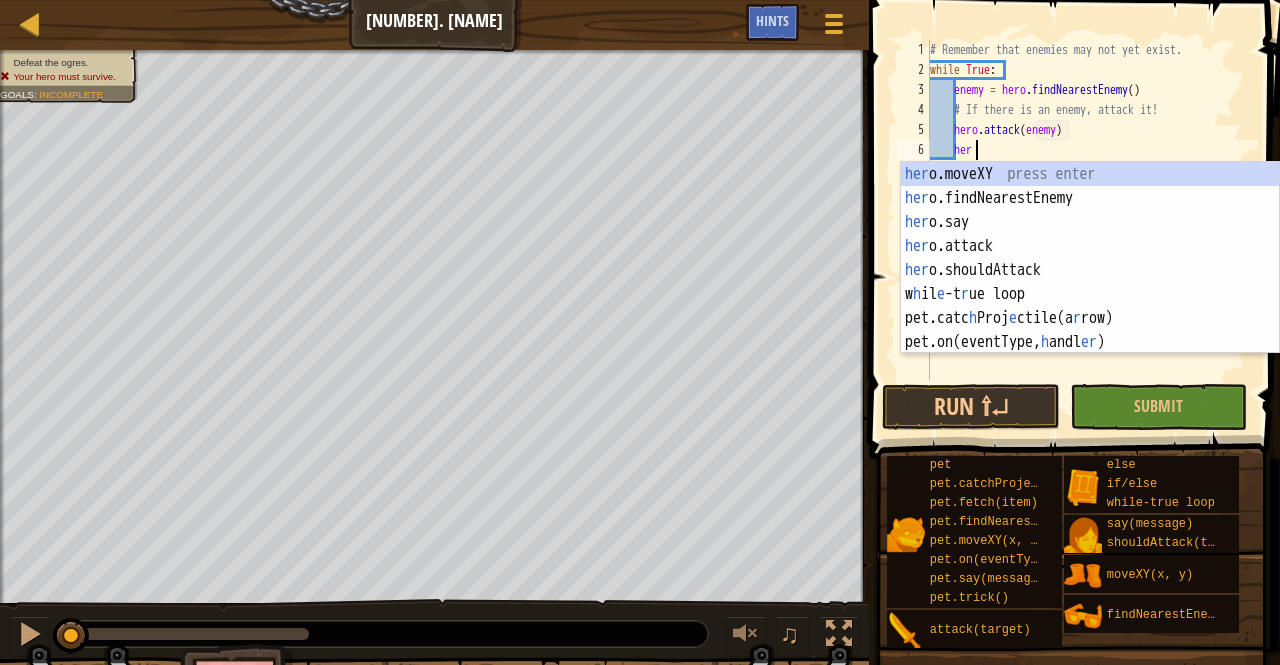 scroll, scrollTop: 9, scrollLeft: 2, axis: both 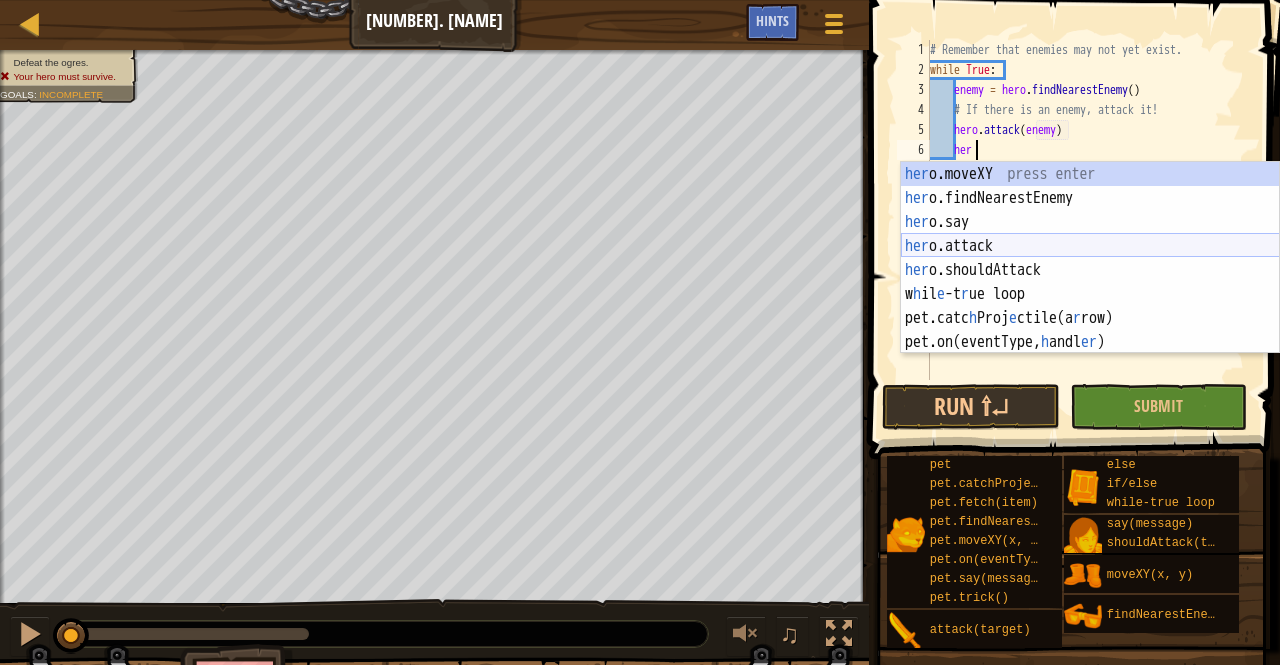 click on "her o.moveXY press enter her o.findNearestEnemy press enter her o.say press enter her o.attack press enter her o.shouldAttack press enter w h il e -t r ue loop press enter pet.catc h Proj e ctile(a r row) press enter pet.on(eventType,  h andl er ) press enter" at bounding box center (1090, 282) 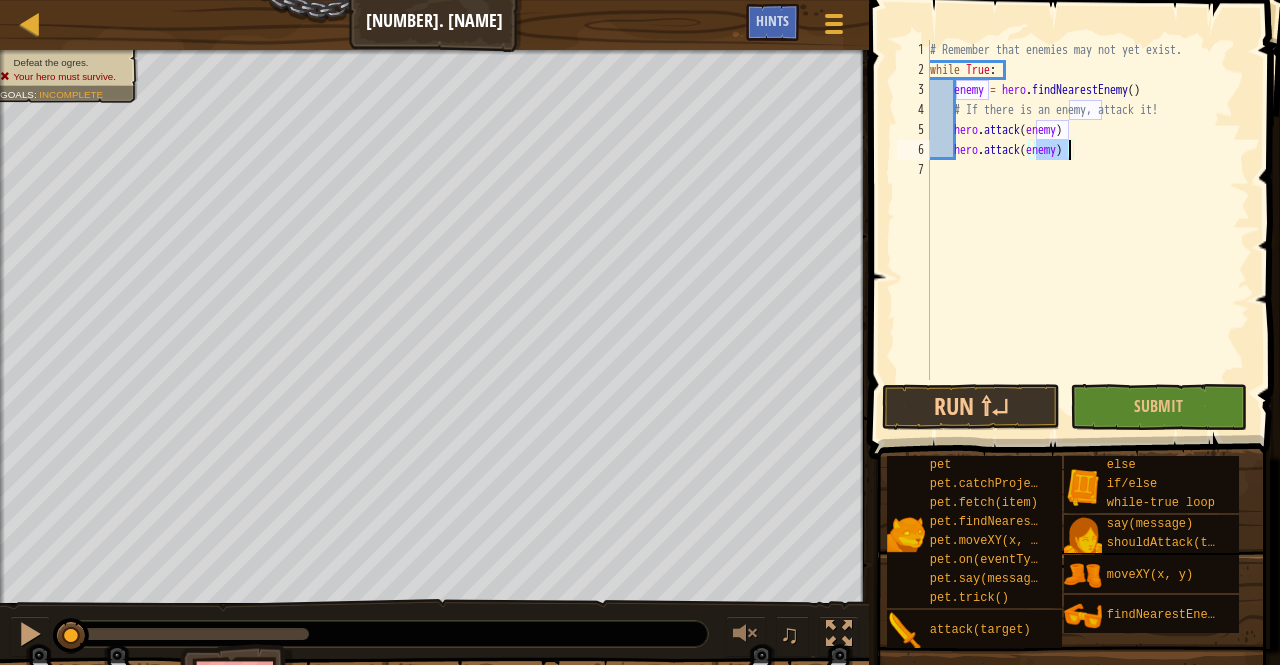 click on "# Remember that enemies may not yet exist. while   True :      enemy   =   hero . findNearestEnemy ( )      # If there is an enemy, attack it!      hero . attack ( enemy )      hero . attack ( enemy )" at bounding box center [1088, 230] 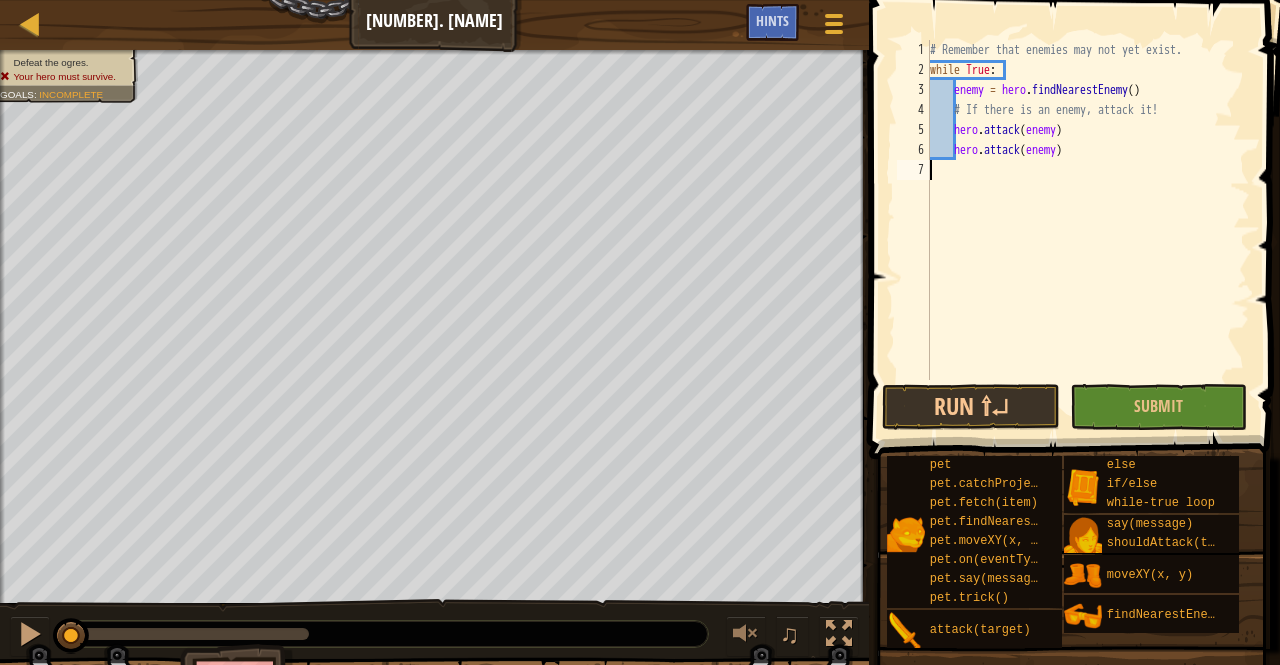scroll, scrollTop: 9, scrollLeft: 0, axis: vertical 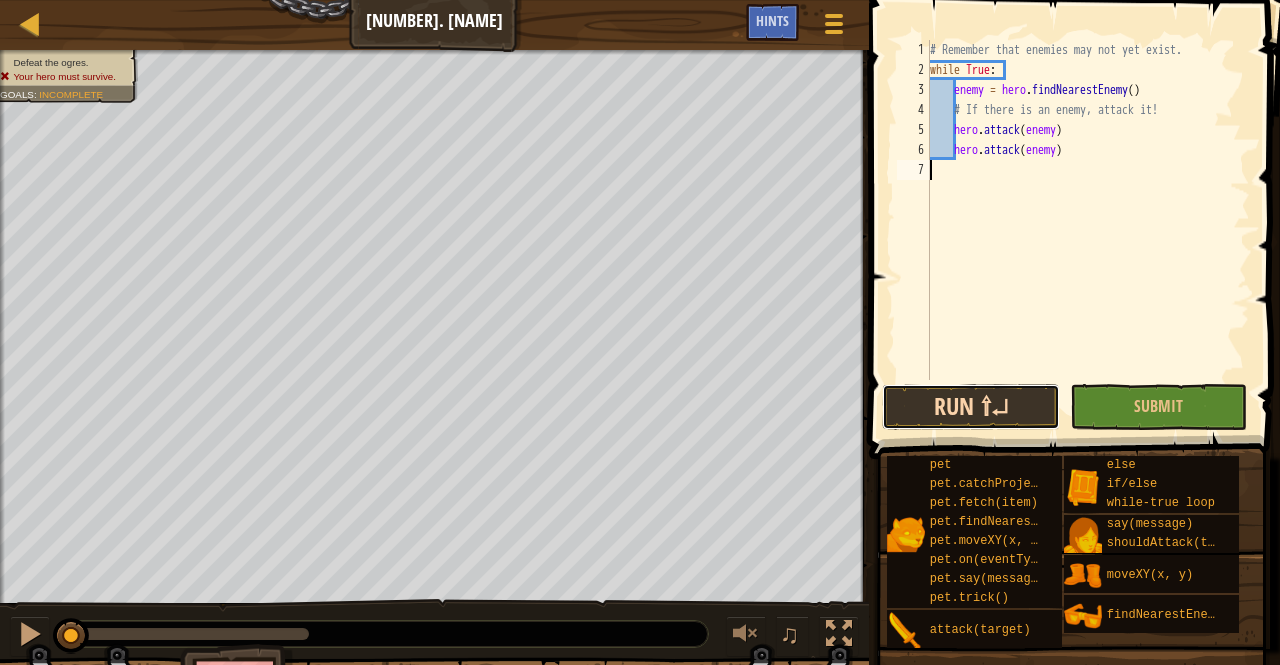 click on "Run ⇧↵" at bounding box center [971, 407] 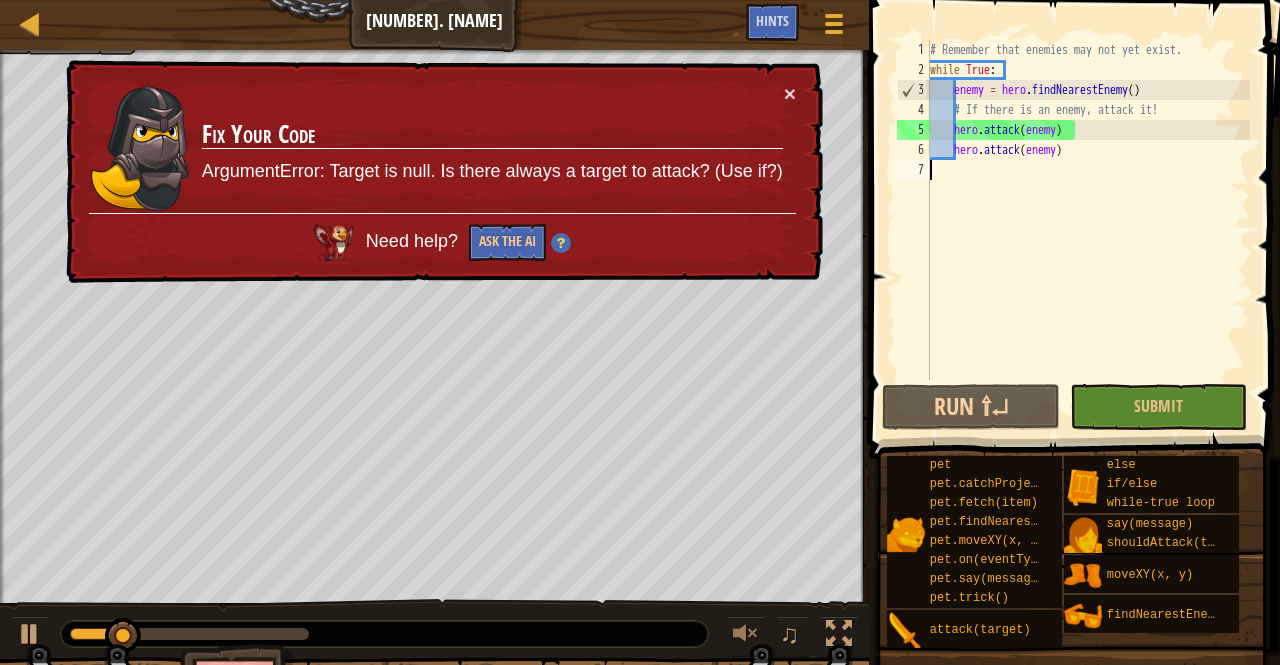 click on "Fix Your Code ArgumentError: Target is null. Is there always a target to attack? (Use if?)" at bounding box center (492, 148) 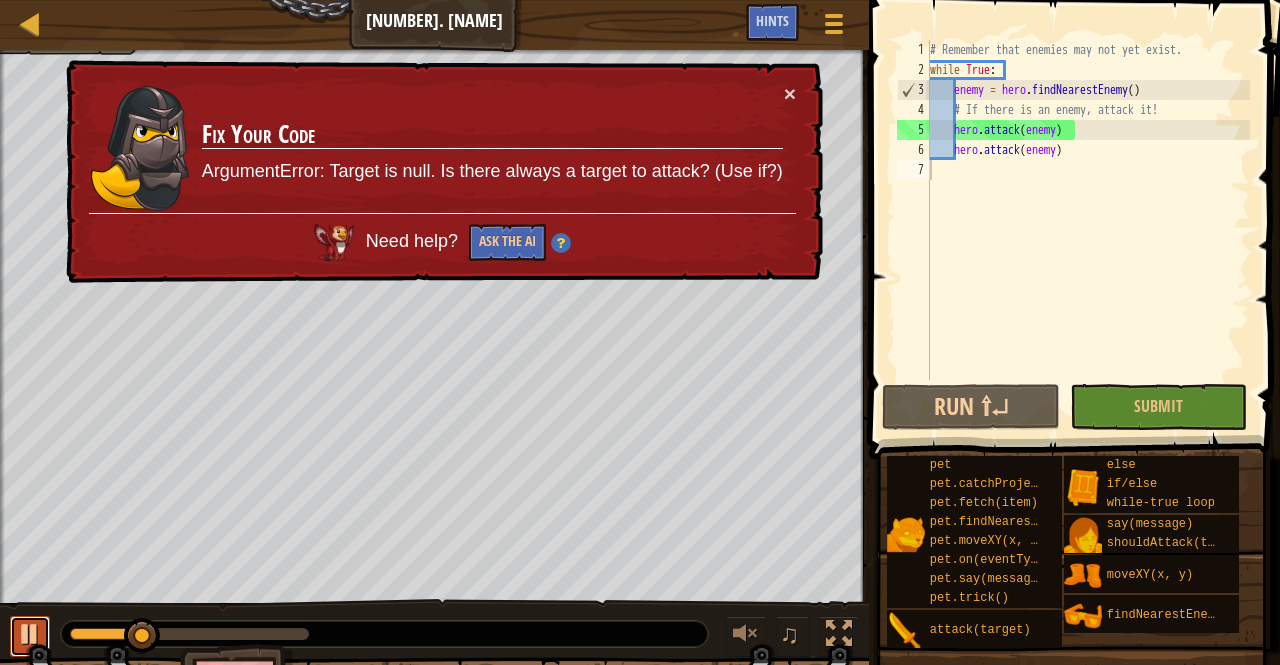 click at bounding box center [30, 634] 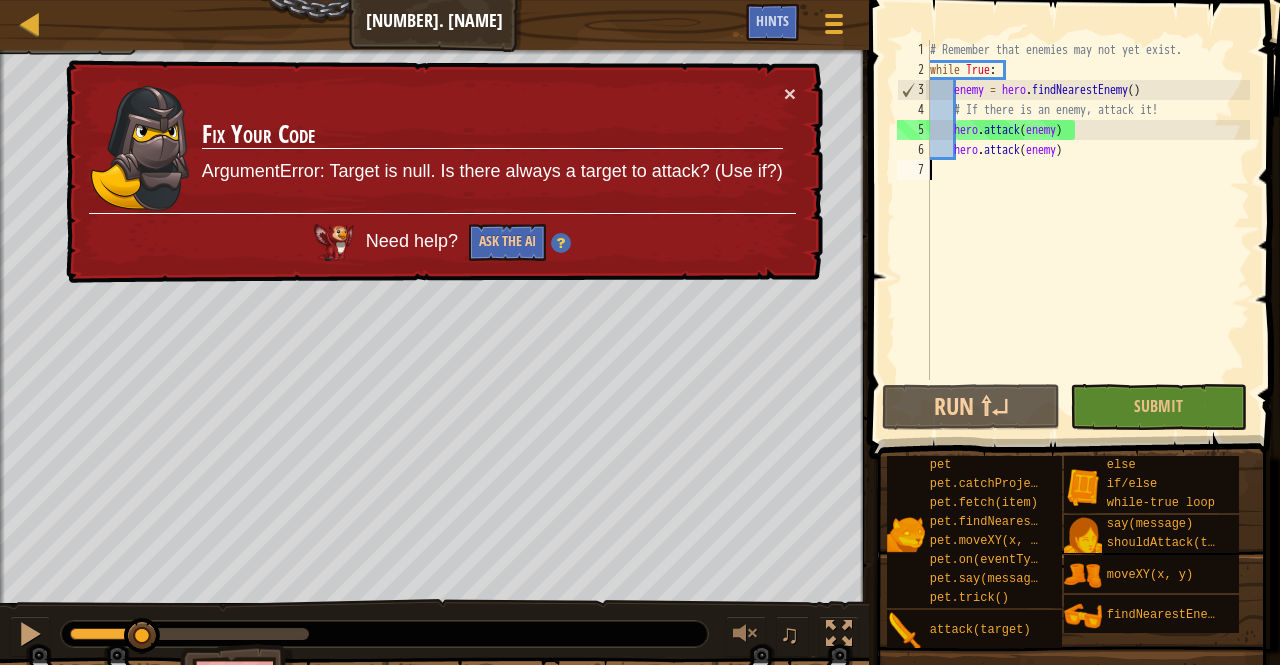 click on "# Remember that enemies may not yet exist. while   True :      enemy   =   hero . findNearestEnemy ( )      # If there is an enemy, attack it!      hero . attack ( enemy )      hero . attack ( enemy )" at bounding box center (1088, 230) 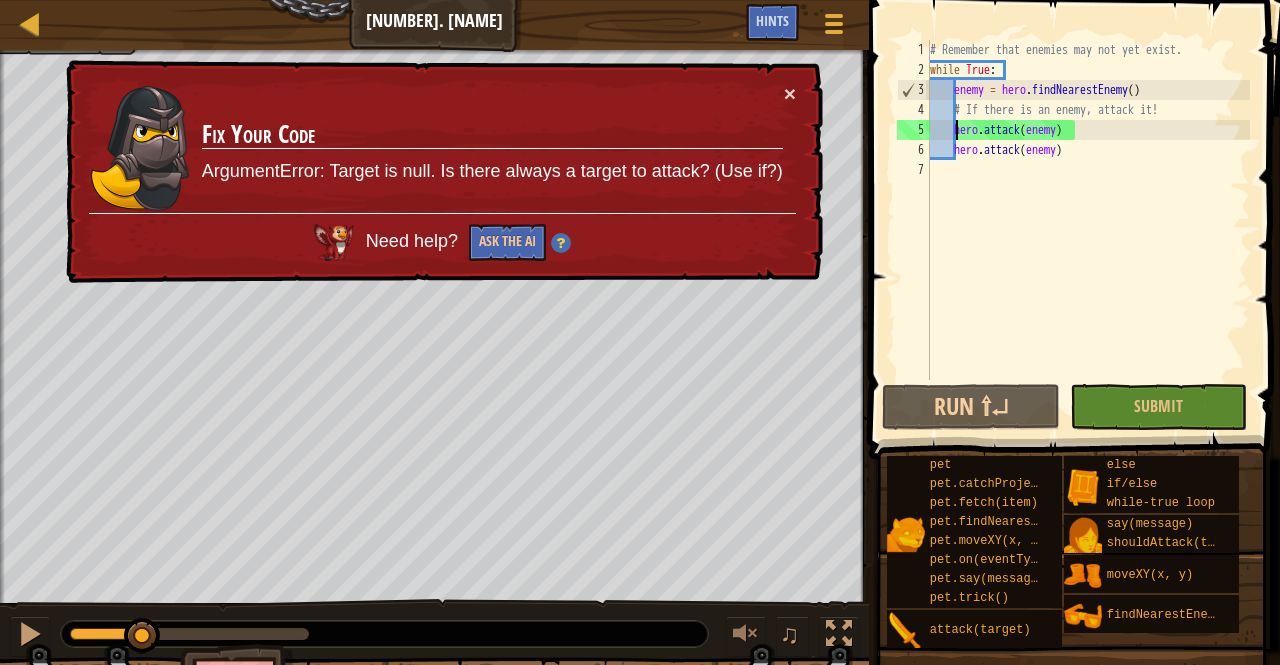 scroll, scrollTop: 9, scrollLeft: 2, axis: both 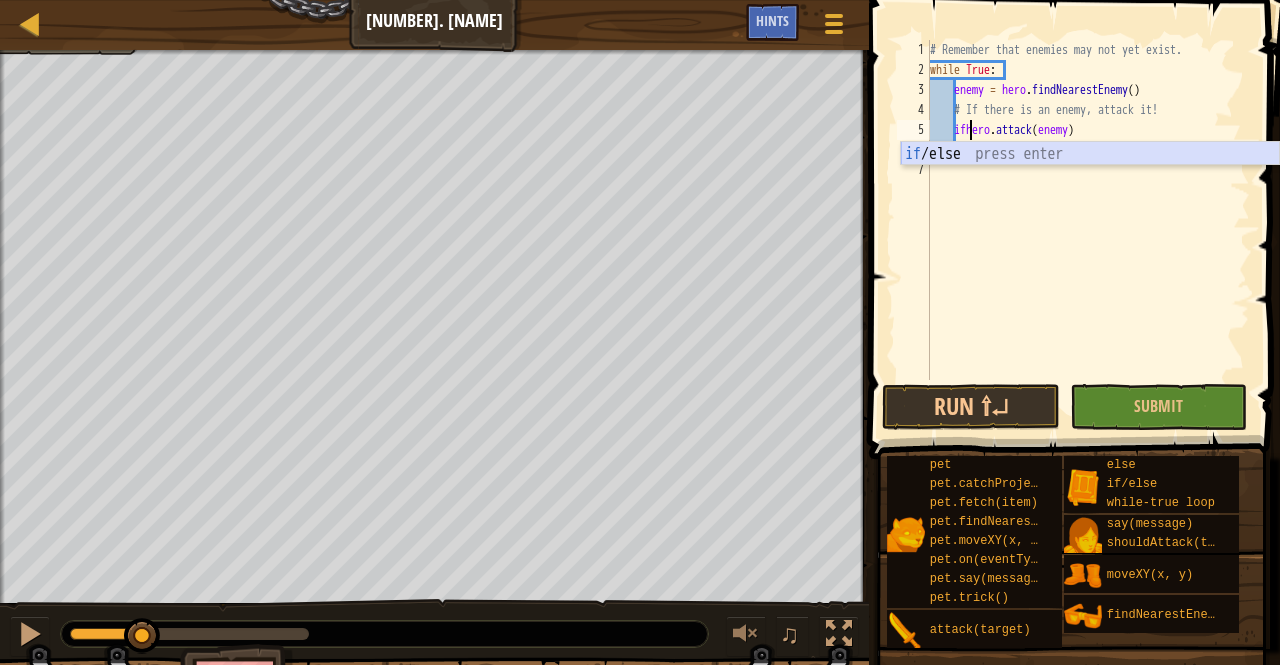 click on "if /else press enter" at bounding box center (1090, 178) 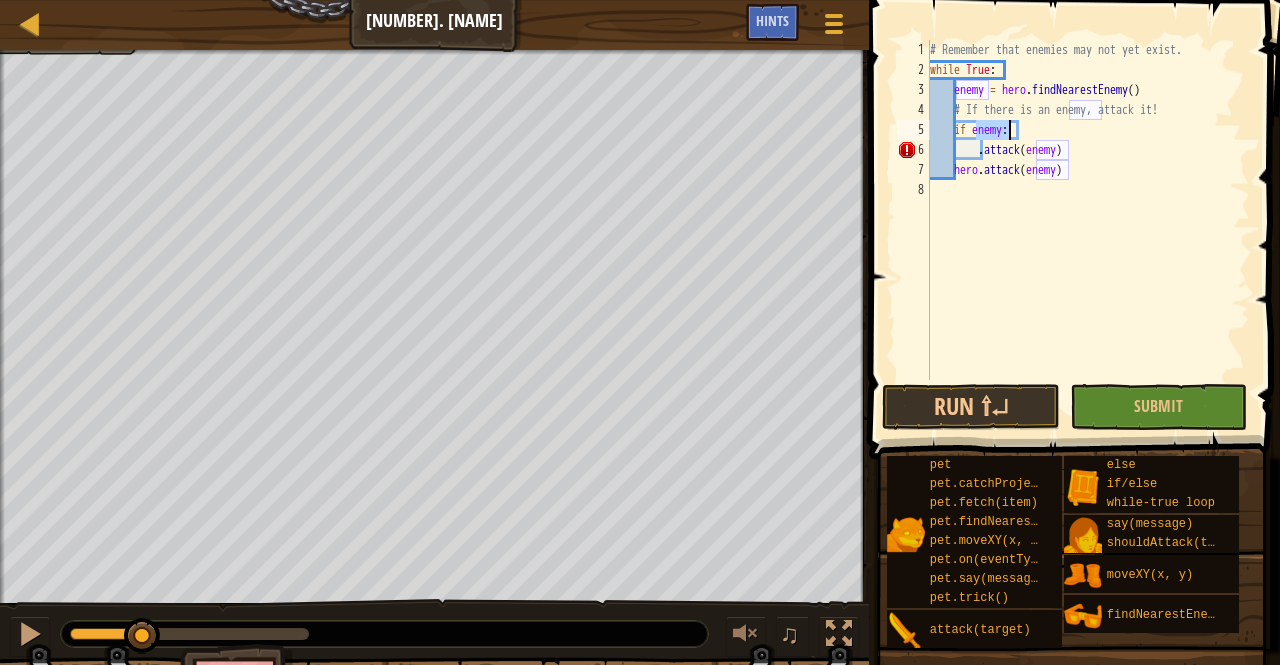 click on "# Remember that enemies may not yet exist. while   True :      enemy   =   hero . findNearestEnemy ( )      # If there is an enemy, attack it!      if   enemy :          . attack ( enemy )      hero . attack ( enemy )" at bounding box center (1088, 230) 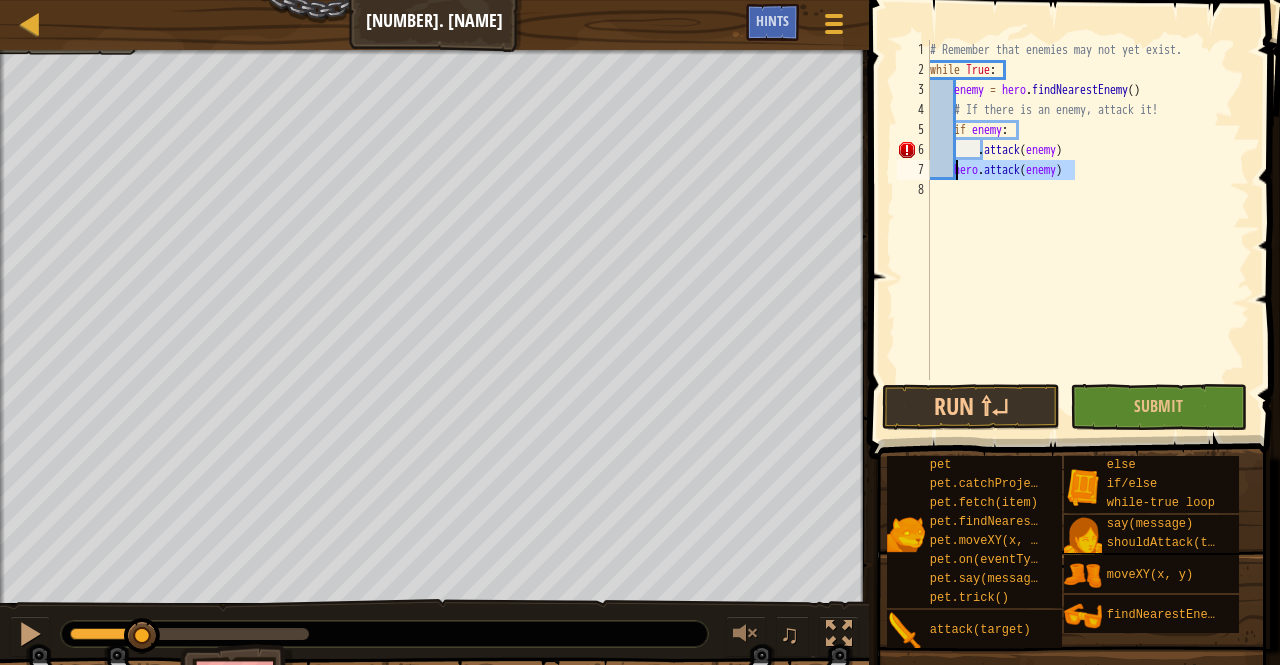 drag, startPoint x: 1093, startPoint y: 175, endPoint x: 958, endPoint y: 174, distance: 135.00371 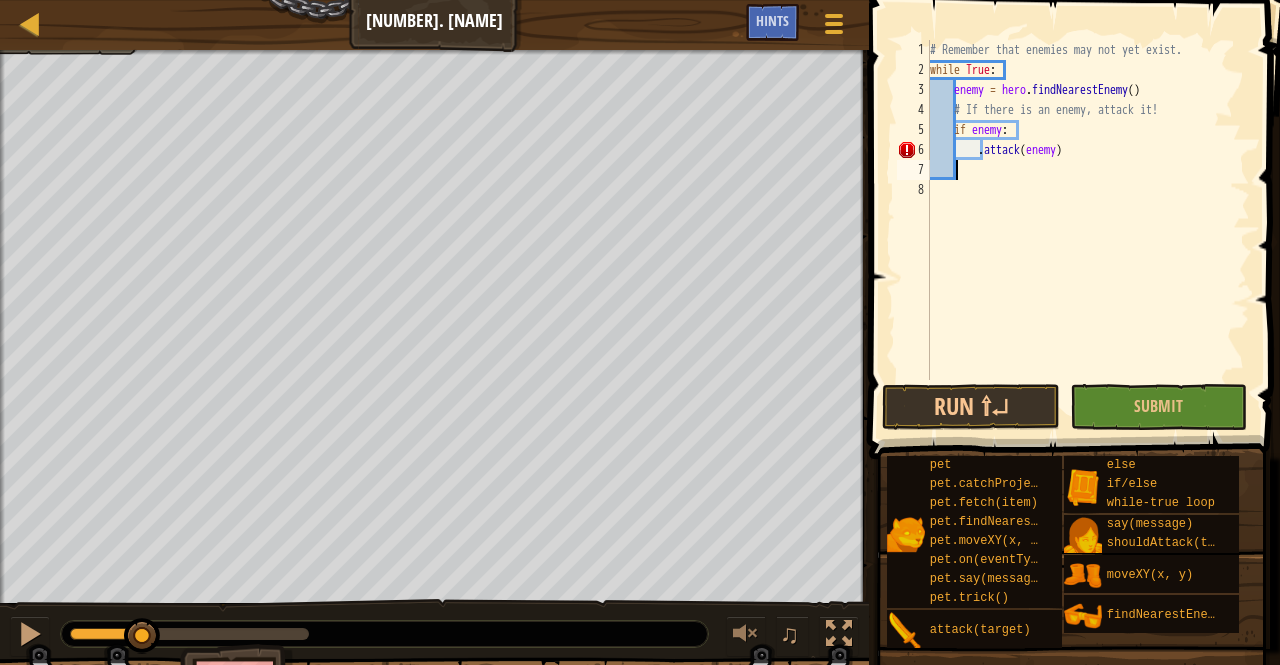 scroll, scrollTop: 9, scrollLeft: 1, axis: both 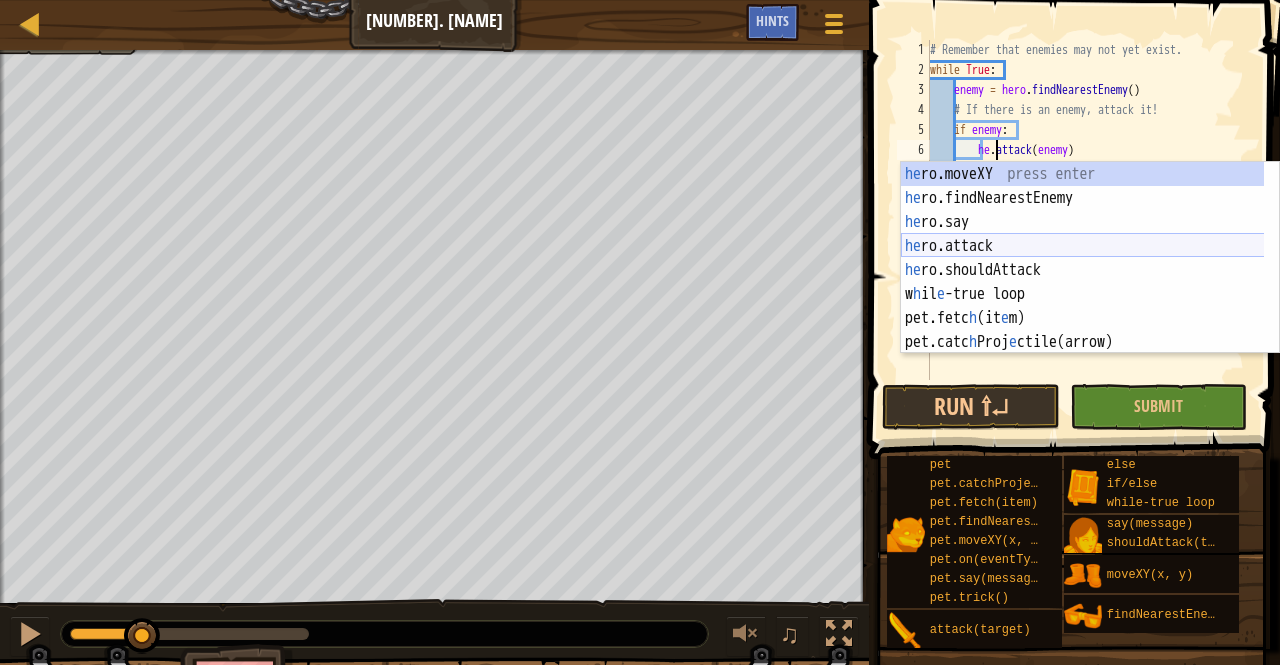 click on "he ro.moveXY press enter he ro.findNearestEnemy press enter he ro.say press enter he ro.attack press enter he ro.shouldAttack press enter w h il e -true loop press enter pet.fetc h (it e m) press enter pet.catc h Proj e ctile(arrow) press enter pet.on(eventType,  h andl e r) press enter" at bounding box center (1083, 282) 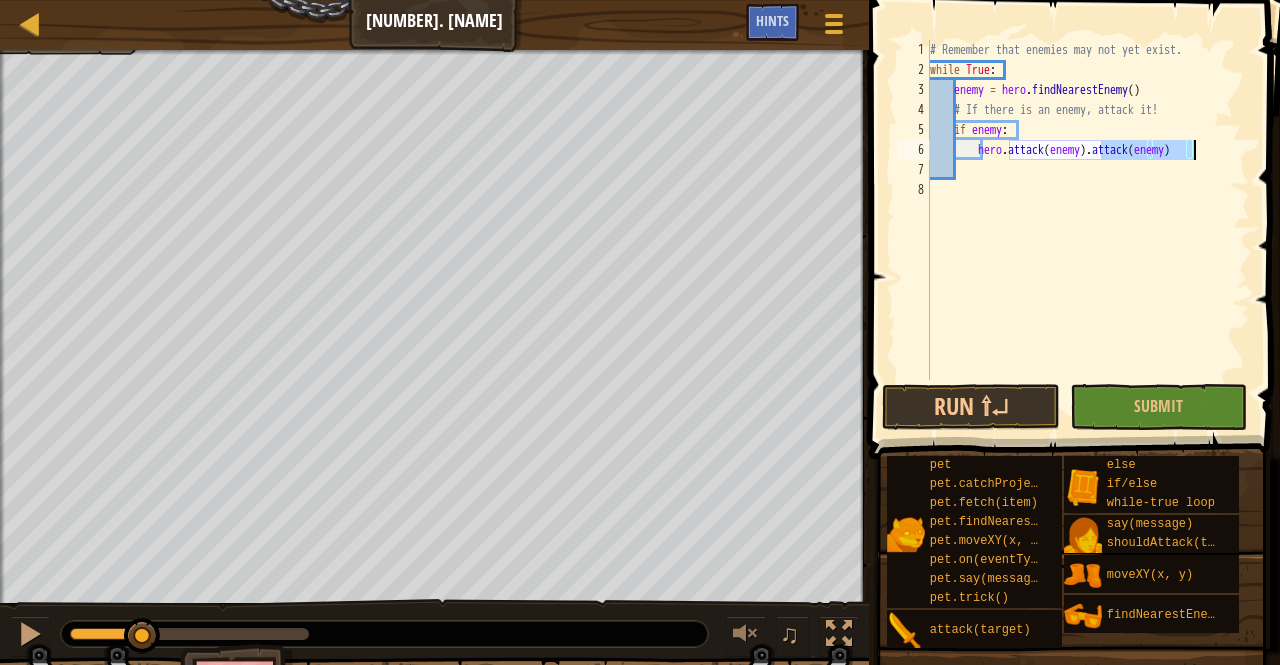 drag, startPoint x: 1105, startPoint y: 150, endPoint x: 1198, endPoint y: 149, distance: 93.00538 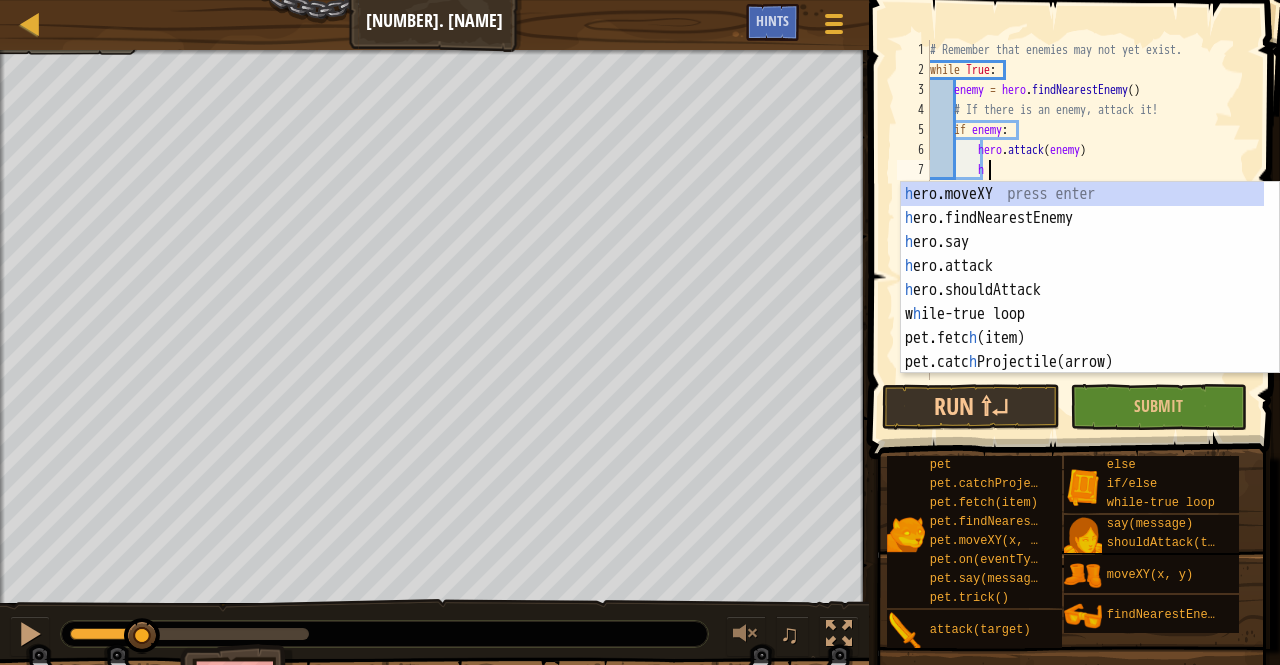 scroll, scrollTop: 9, scrollLeft: 5, axis: both 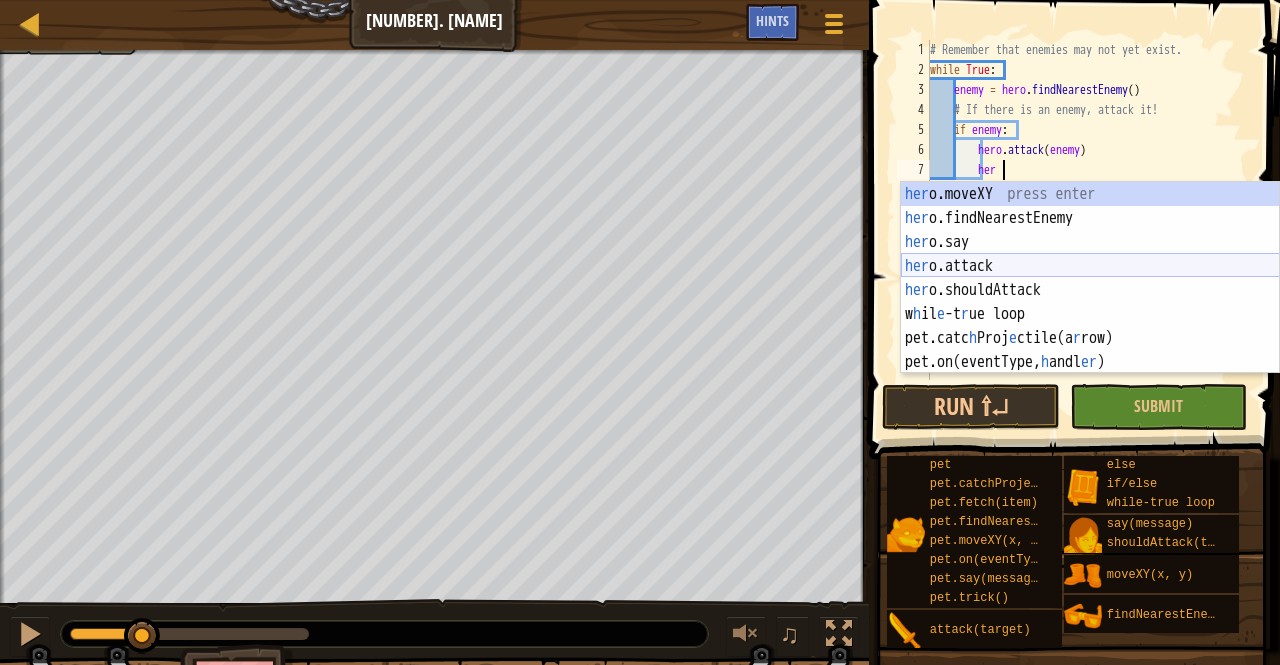 click on "her o.moveXY press enter her o.findNearestEnemy press enter her o.say press enter her o.attack press enter her o.shouldAttack press enter w h il e -t r ue loop press enter pet.catc h Proj e ctile(a r row) press enter pet.on(eventType,  h andl er ) press enter" at bounding box center [1090, 302] 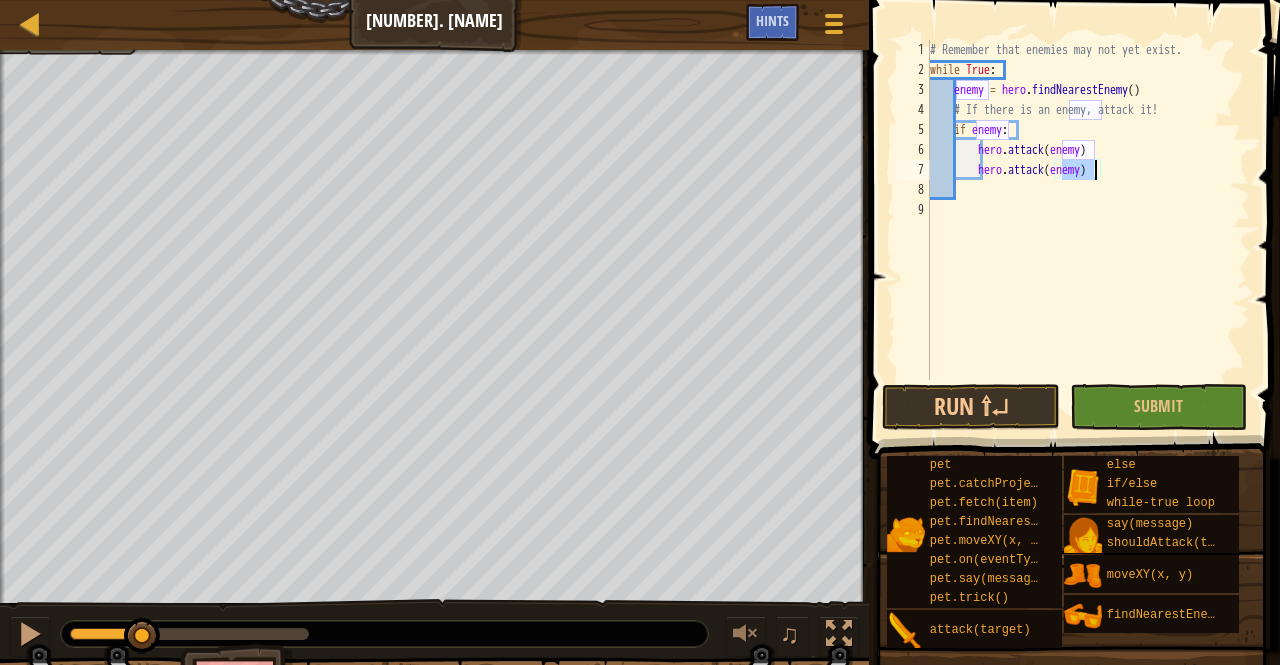 click on "# Remember that enemies may not yet exist. while   True :      enemy   =   hero . findNearestEnemy ( )      # If there is an enemy, attack it!      if   enemy :          hero . attack ( enemy )          hero . attack ( enemy )" at bounding box center [1088, 230] 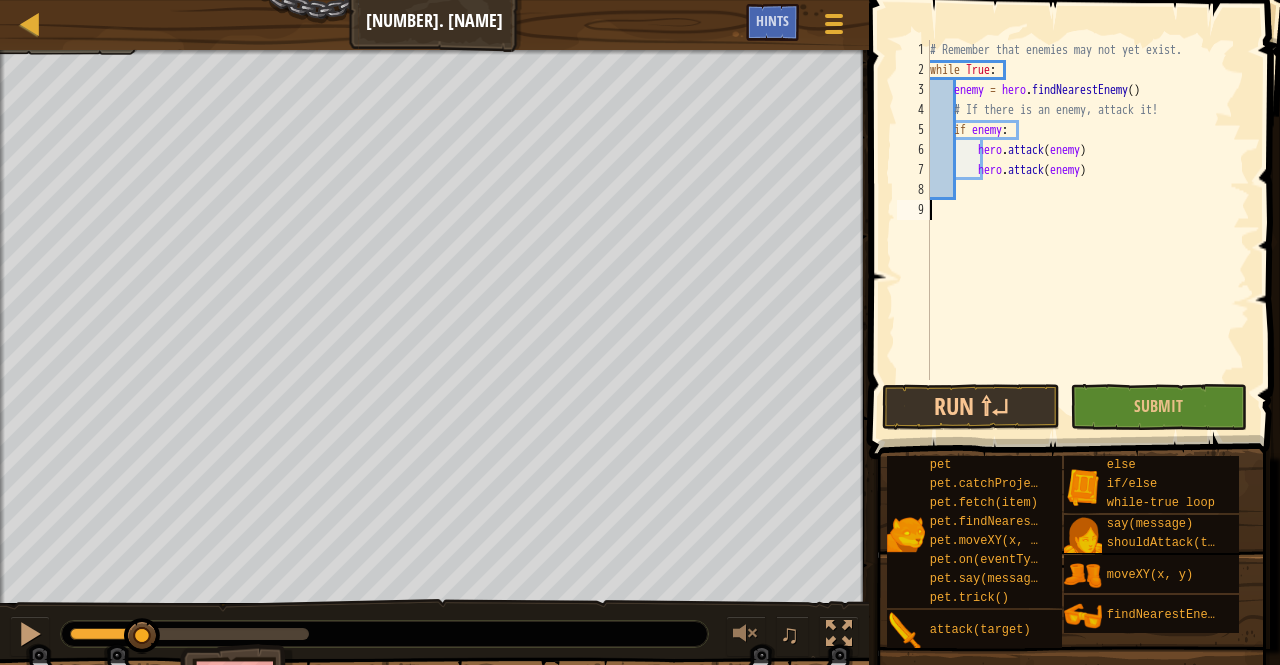 scroll, scrollTop: 9, scrollLeft: 0, axis: vertical 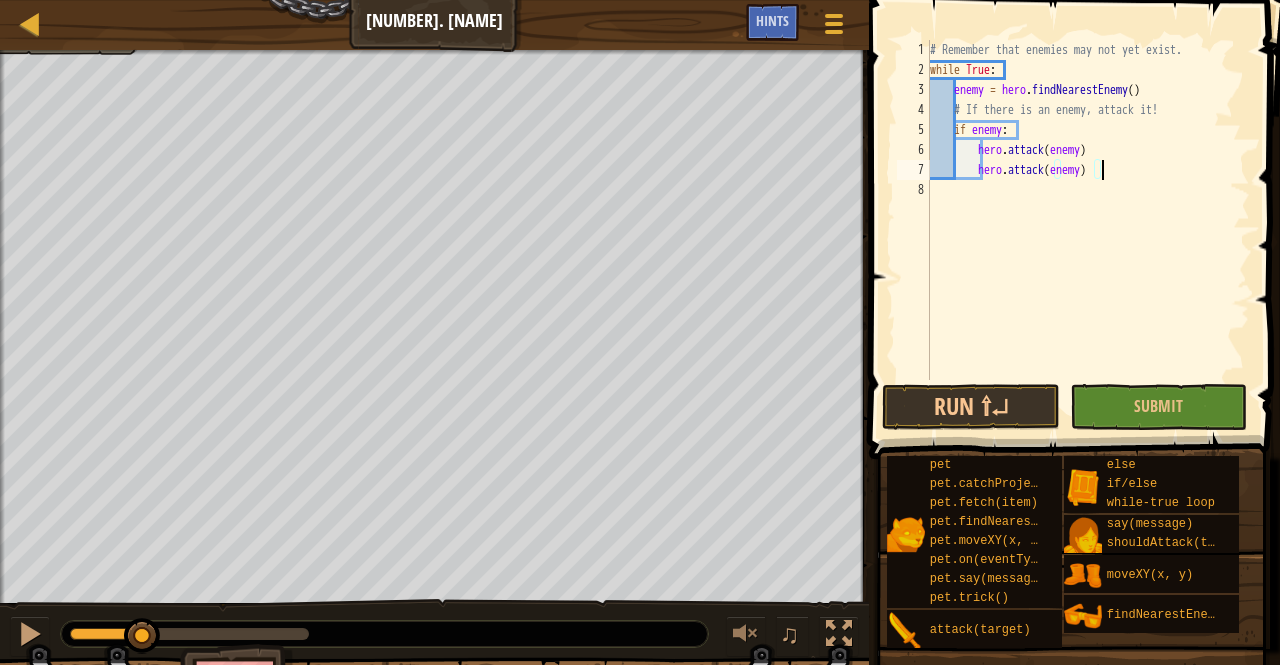 type on "hero.attack(enemy)" 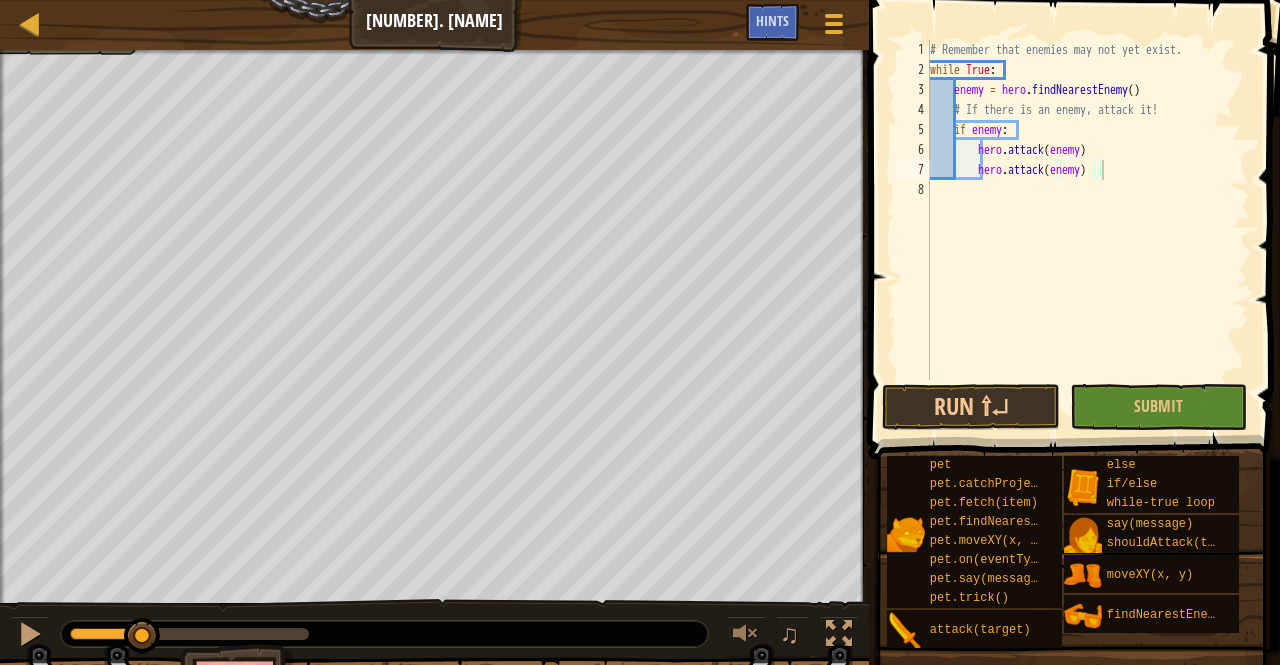 click at bounding box center [1071, 731] 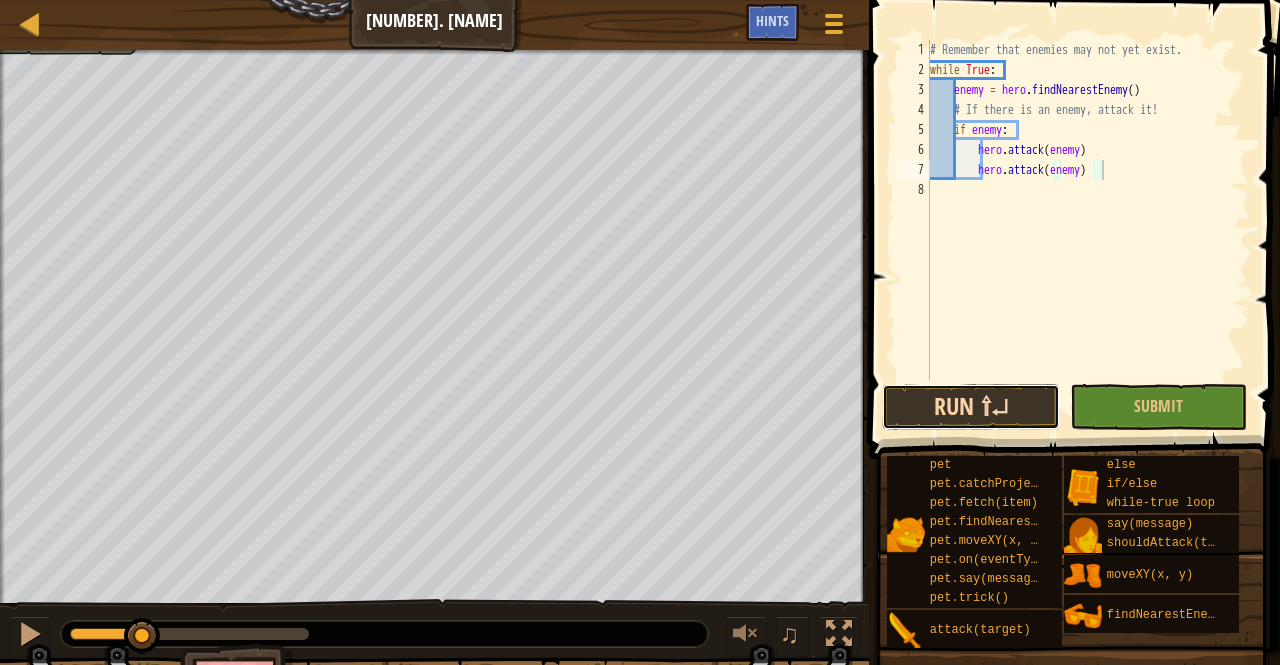 click on "Run ⇧↵" at bounding box center [971, 407] 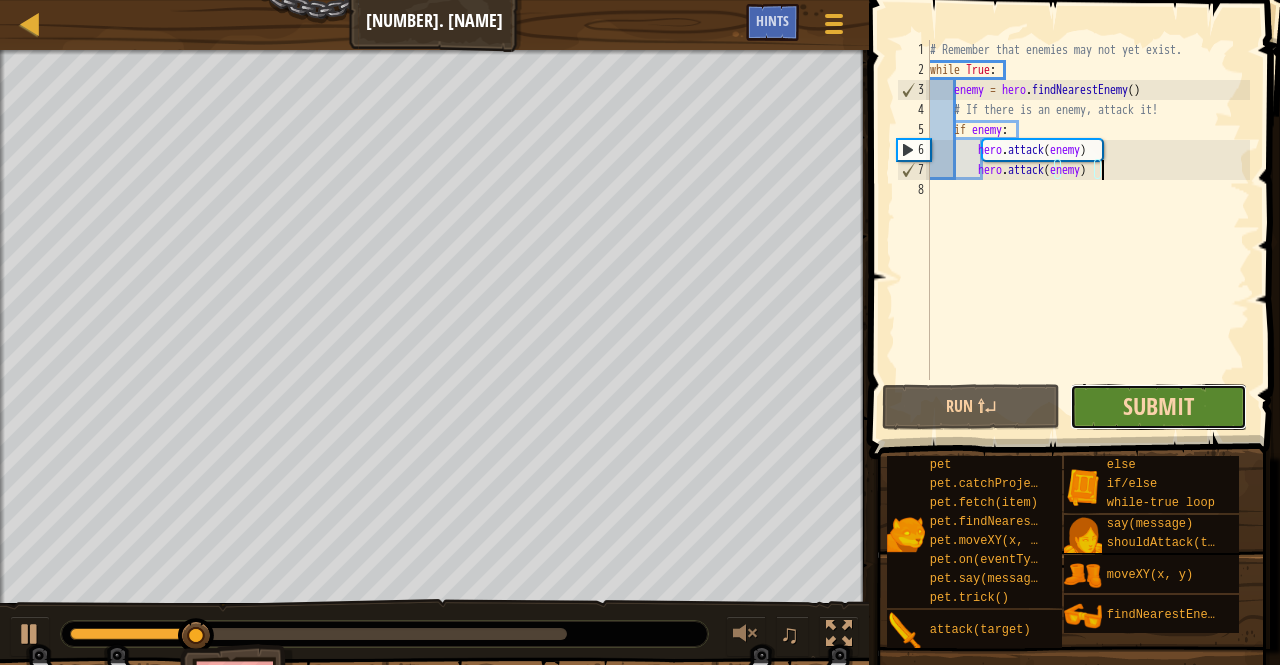 click on "Submit" at bounding box center [1158, 406] 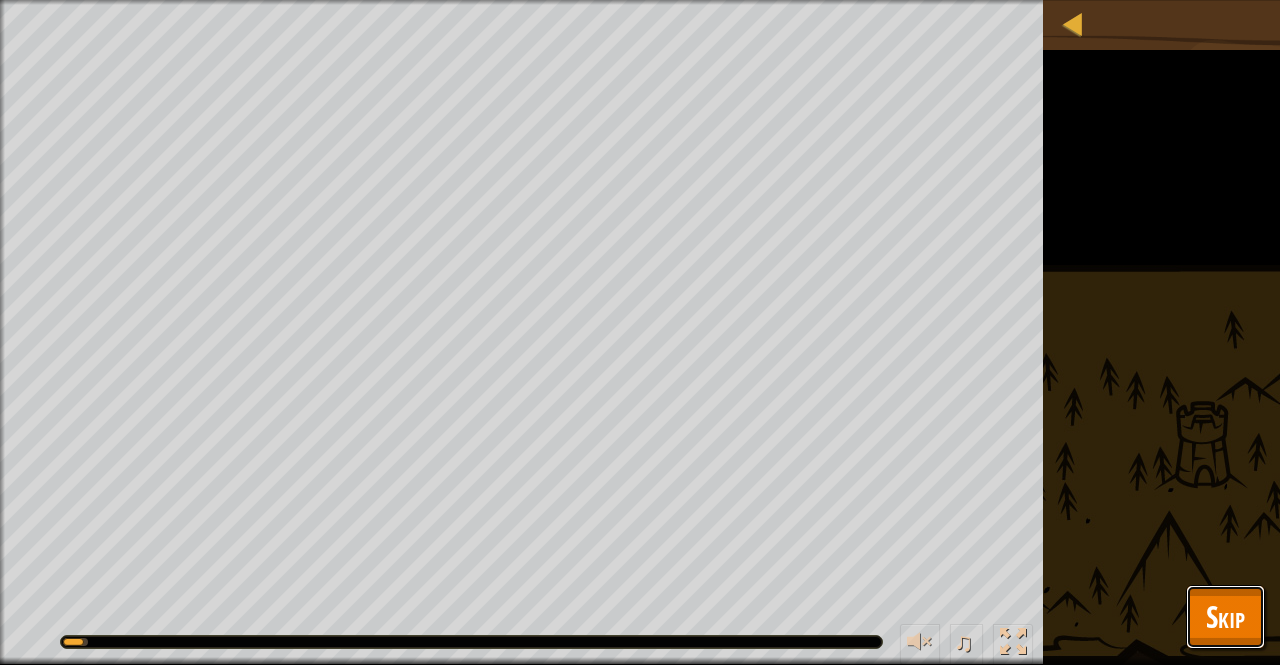 click on "Skip" at bounding box center (1225, 617) 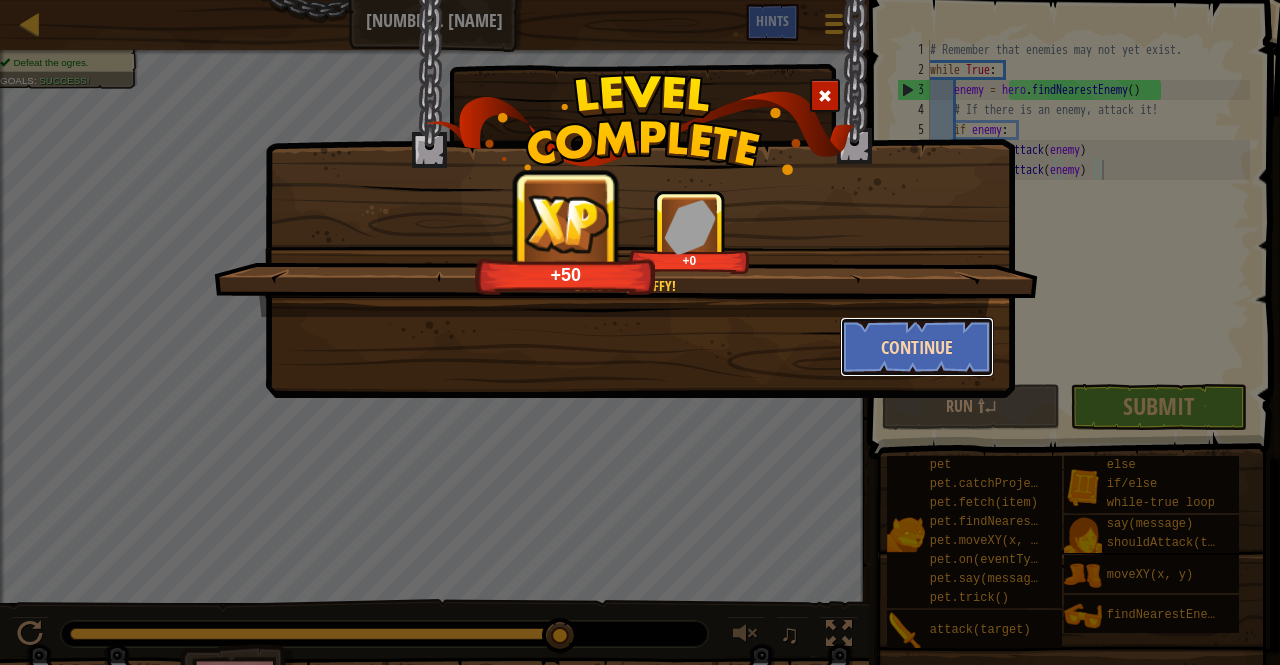 click on "Continue" at bounding box center (917, 347) 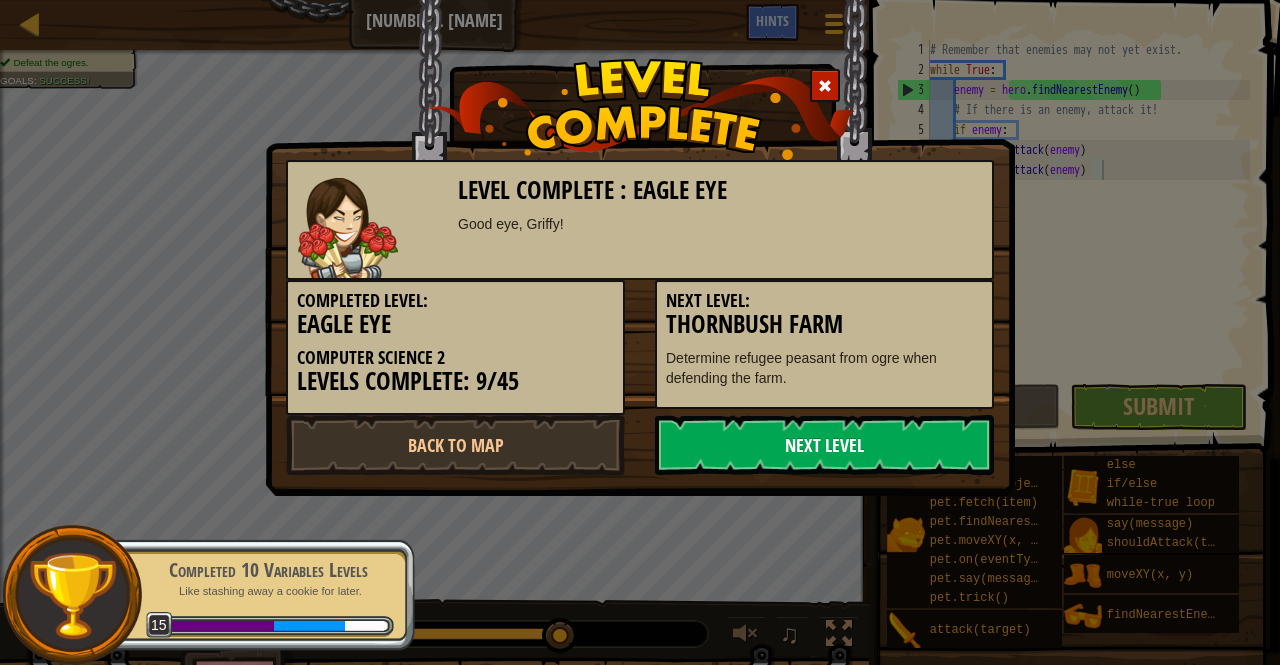 click on "Next Level" at bounding box center [824, 445] 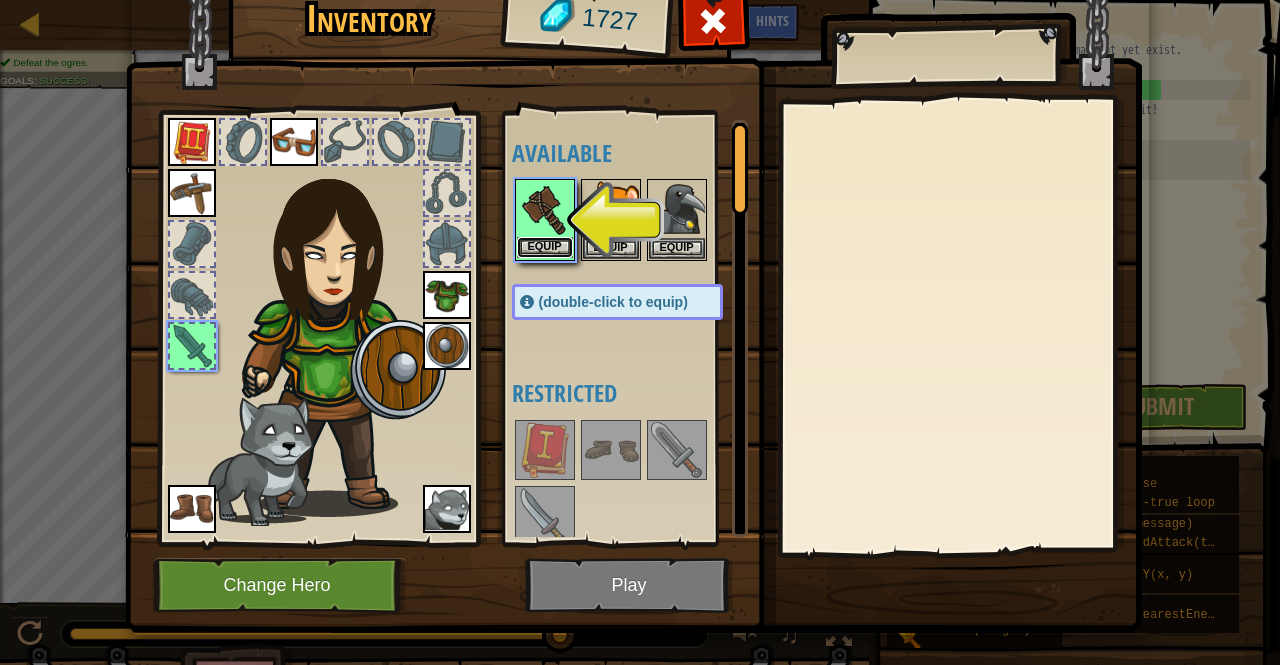 click on "Equip" at bounding box center [545, 247] 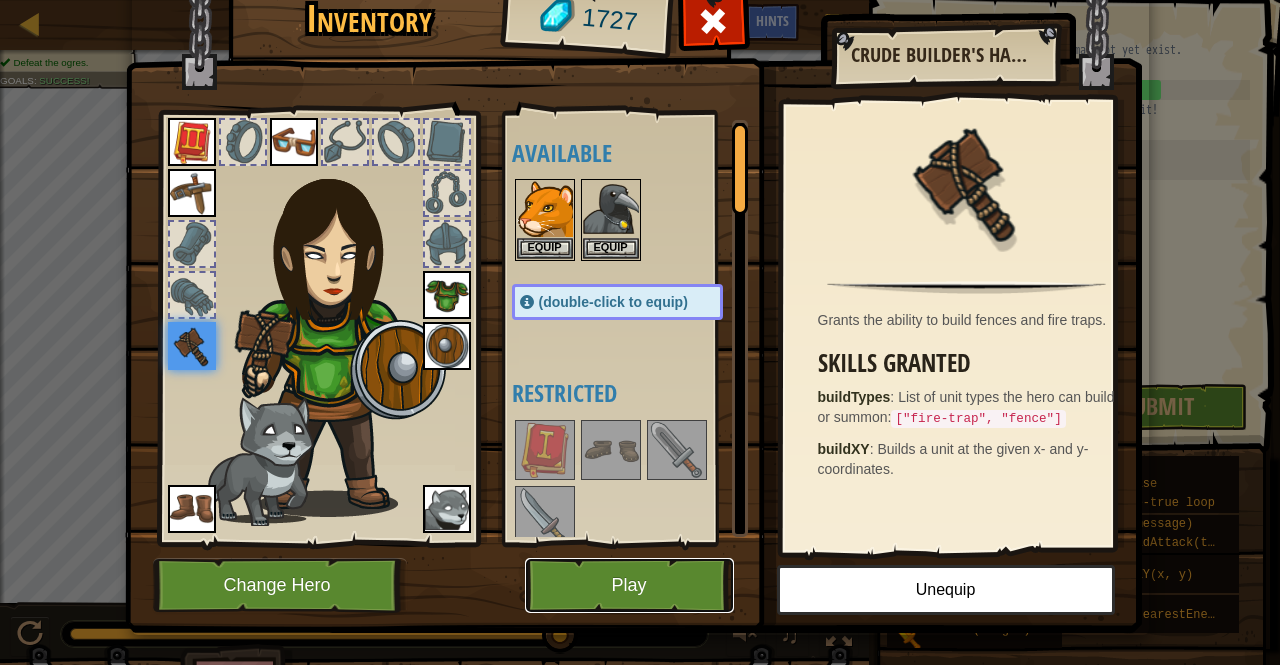 click on "Play" at bounding box center [629, 585] 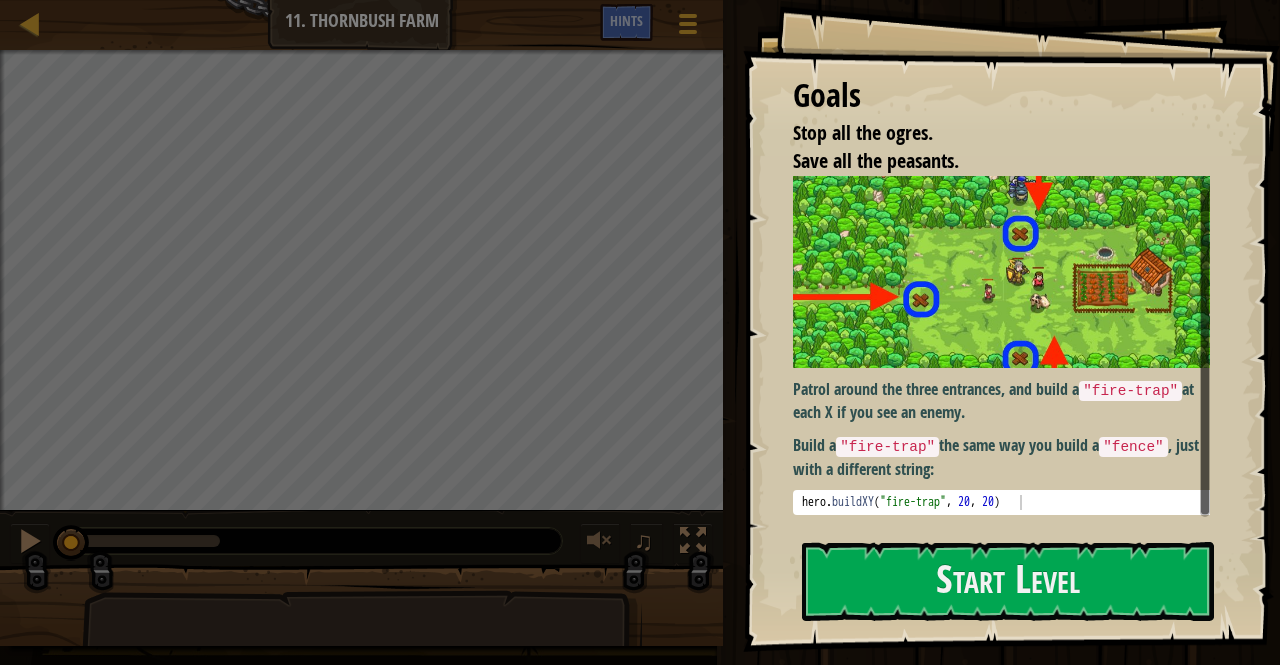 scroll, scrollTop: 3, scrollLeft: 0, axis: vertical 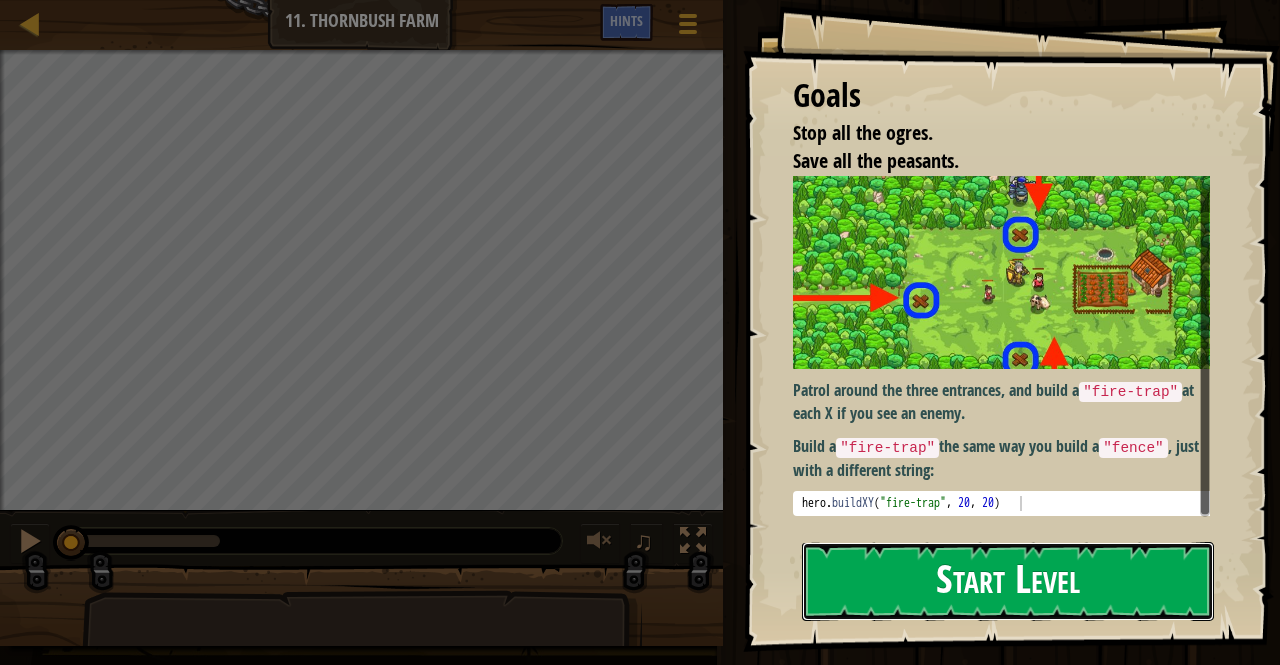 click on "Start Level" at bounding box center [1008, 581] 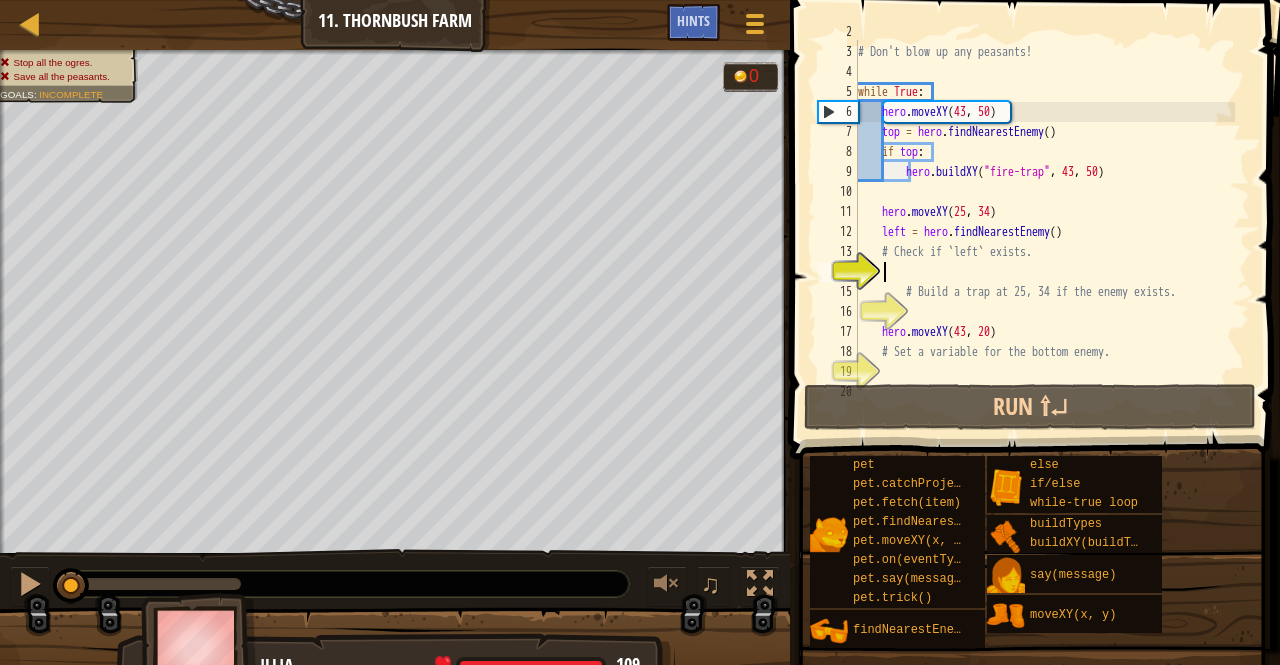 scroll, scrollTop: 82, scrollLeft: 0, axis: vertical 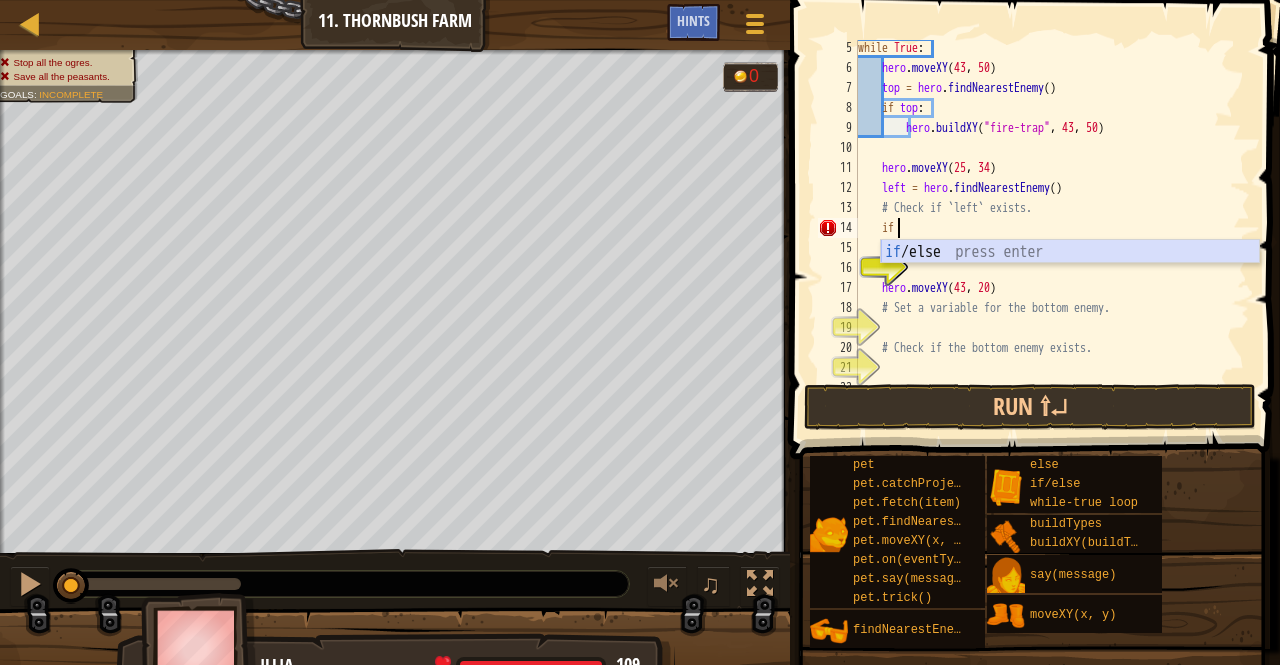 click on "if /else press enter" at bounding box center (1070, 276) 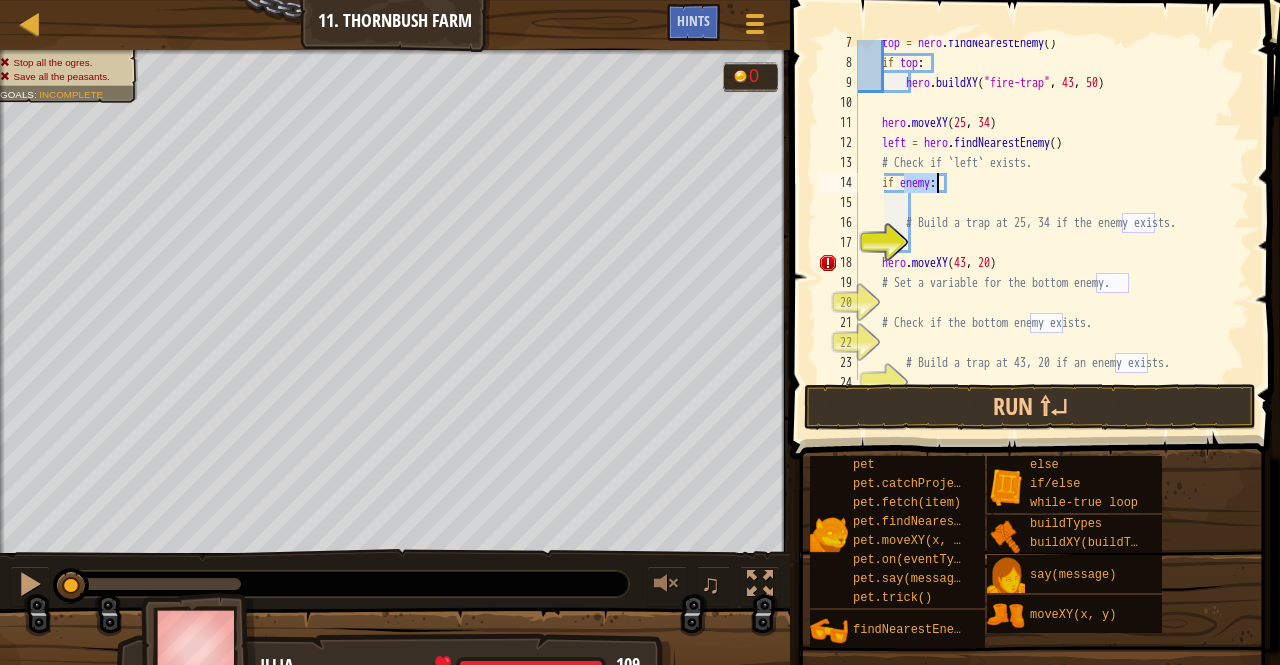 scroll, scrollTop: 127, scrollLeft: 0, axis: vertical 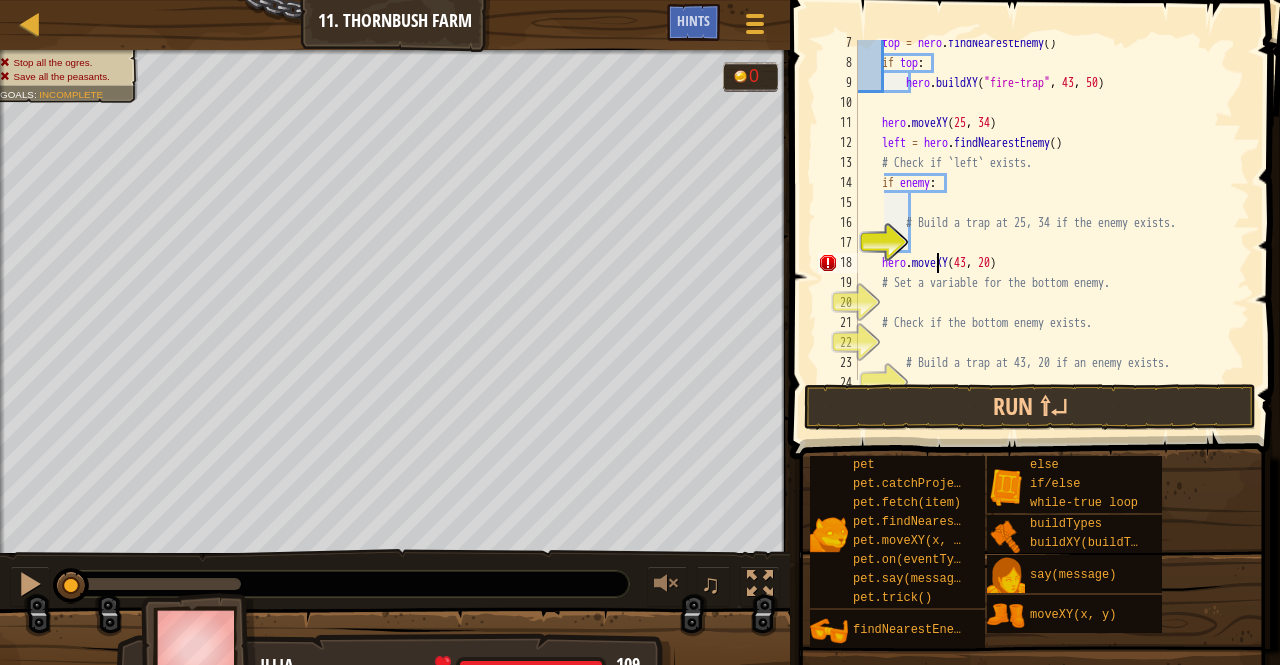 click on "top   =   hero . findNearestEnemy ( )      if   top :          hero . buildXY ( "fire-trap" ,   43 ,   50 )      hero . moveXY ( 25 ,   34 )      left   =   hero . findNearestEnemy ( )      # Check if `left` exists.      if   enemy :                   # Build a trap at 25, 34 if the enemy exists.               hero . moveXY ( 43 ,   20 )      # Set a variable for the bottom enemy.           # Check if the bottom enemy exists.               # Build a trap at 43, 20 if an enemy exists." at bounding box center [1044, 223] 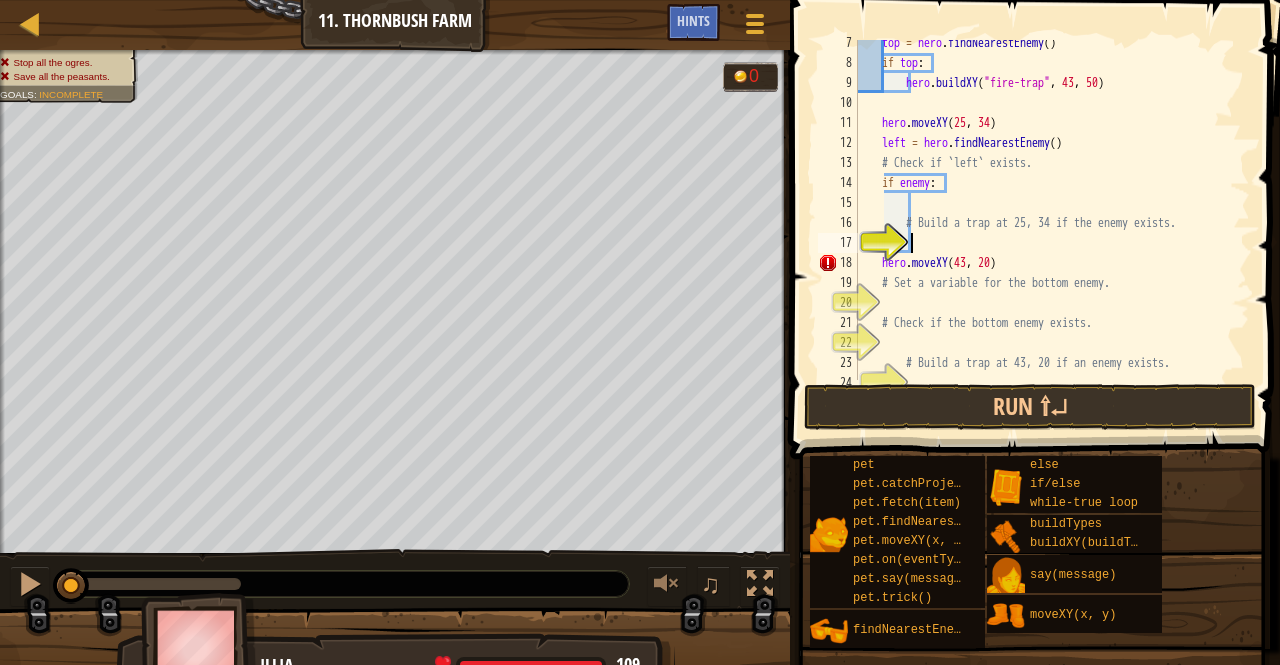 click on "top   =   hero . findNearestEnemy ( )      if   top :          hero . buildXY ( "fire-trap" ,   43 ,   50 )      hero . moveXY ( 25 ,   34 )      left   =   hero . findNearestEnemy ( )      # Check if `left` exists.      if   enemy :                   # Build a trap at 25, 34 if the enemy exists.               hero . moveXY ( 43 ,   20 )      # Set a variable for the bottom enemy.           # Check if the bottom enemy exists.               # Build a trap at 43, 20 if an enemy exists." at bounding box center [1044, 223] 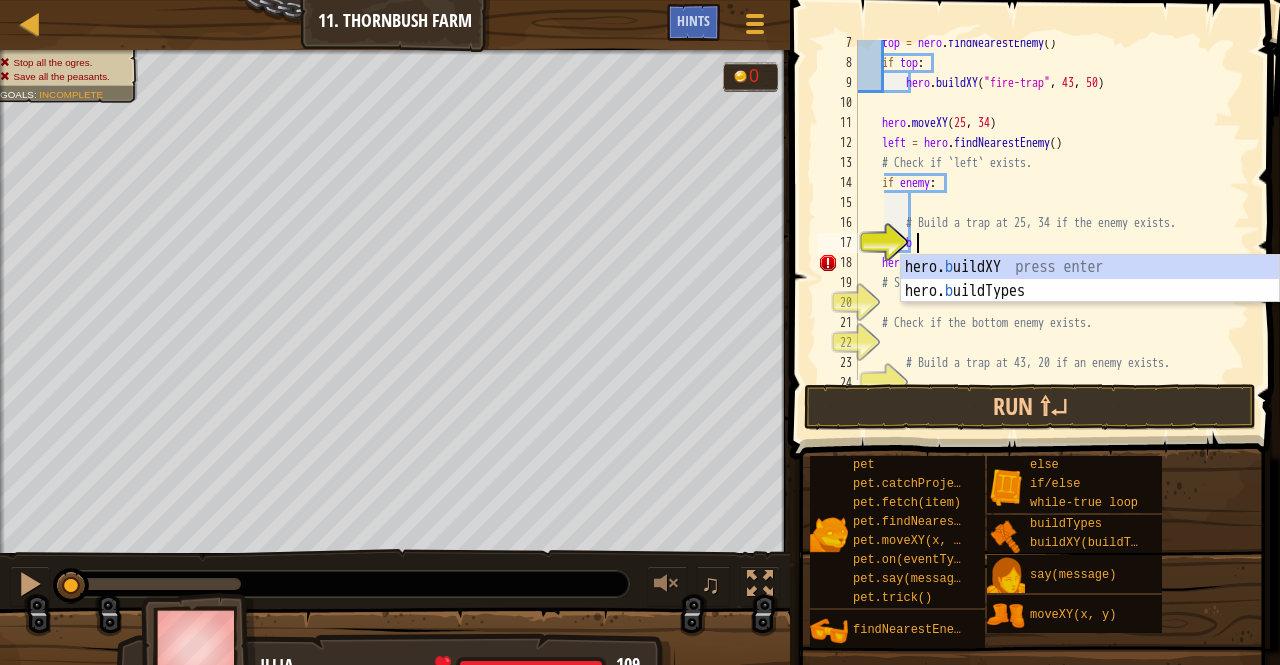 scroll, scrollTop: 9, scrollLeft: 4, axis: both 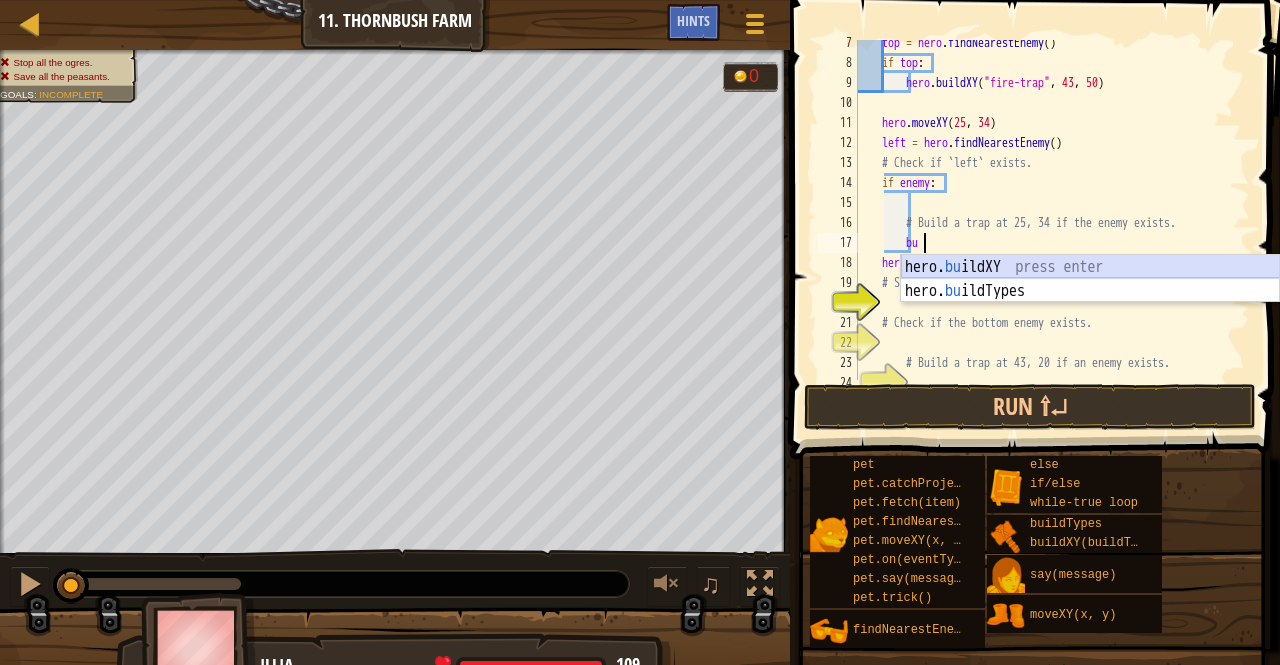 click on "hero. bu ildXY press enter hero. bu ildTypes press enter" at bounding box center (1090, 303) 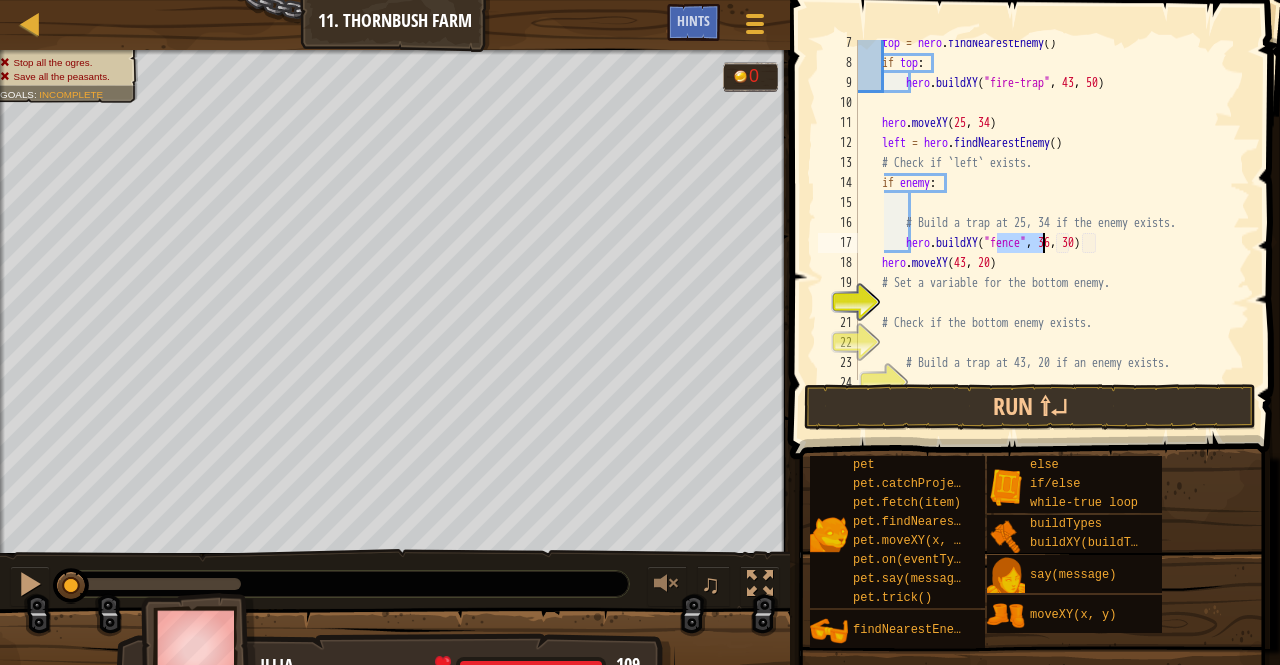 click on "top   =   hero . findNearestEnemy ( )      if   top :          hero . buildXY ( "fire-trap" ,   43 ,   50 )      hero . moveXY ( 25 ,   34 )      left   =   hero . findNearestEnemy ( )      # Check if `left` exists.      if   enemy :                   # Build a trap at 25, 34 if the enemy exists.          hero . buildXY ( "fence" ,   36 ,   30 )      hero . moveXY ( 43 ,   20 )      # Set a variable for the bottom enemy.           # Check if the bottom enemy exists.               # Build a trap at 43, 20 if an enemy exists." at bounding box center [1044, 210] 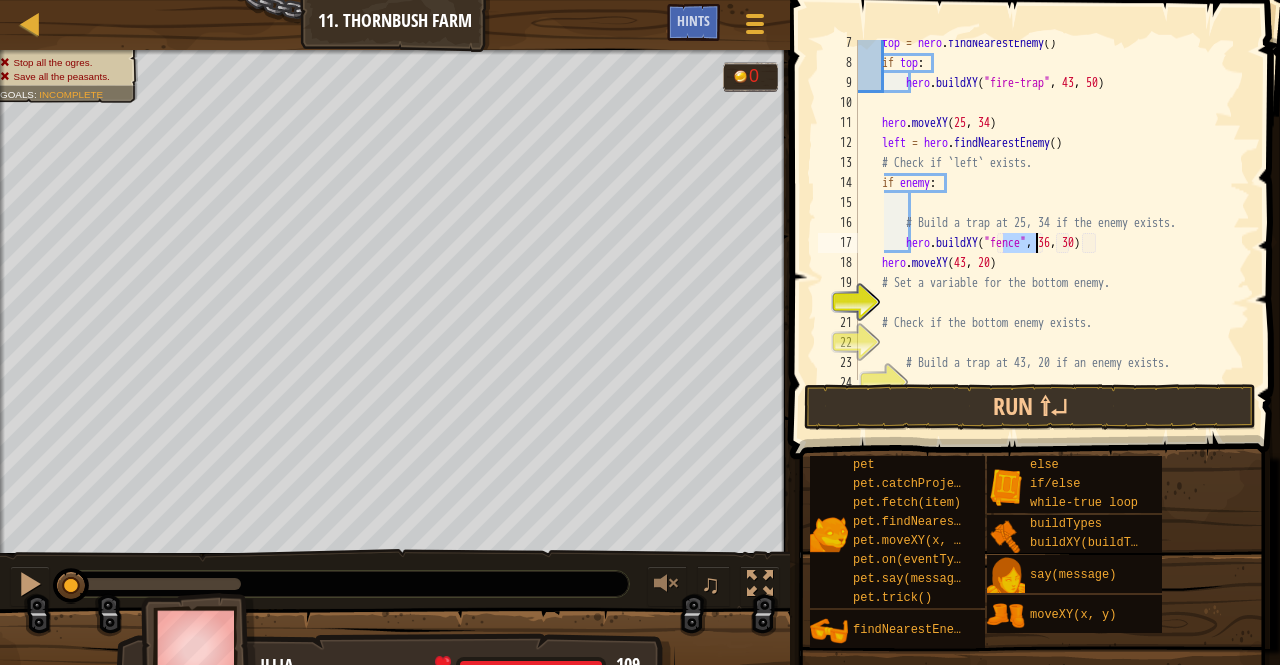 drag, startPoint x: 1004, startPoint y: 239, endPoint x: 1034, endPoint y: 245, distance: 30.594116 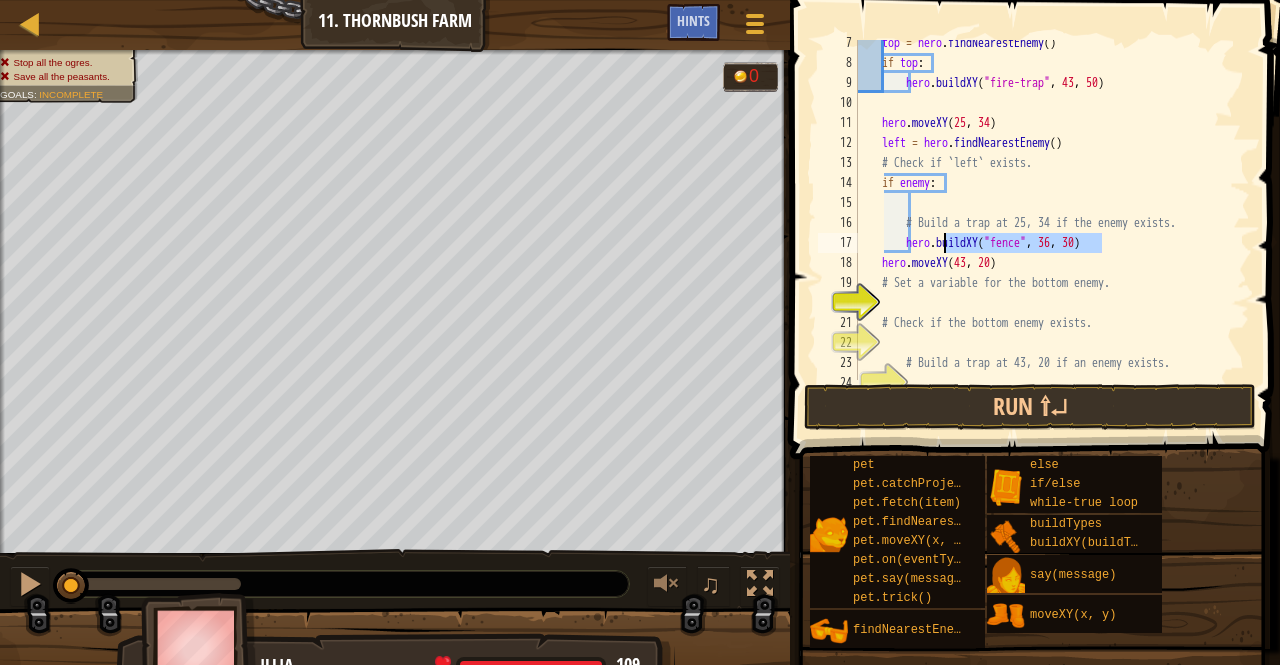drag, startPoint x: 1108, startPoint y: 243, endPoint x: 946, endPoint y: 251, distance: 162.19742 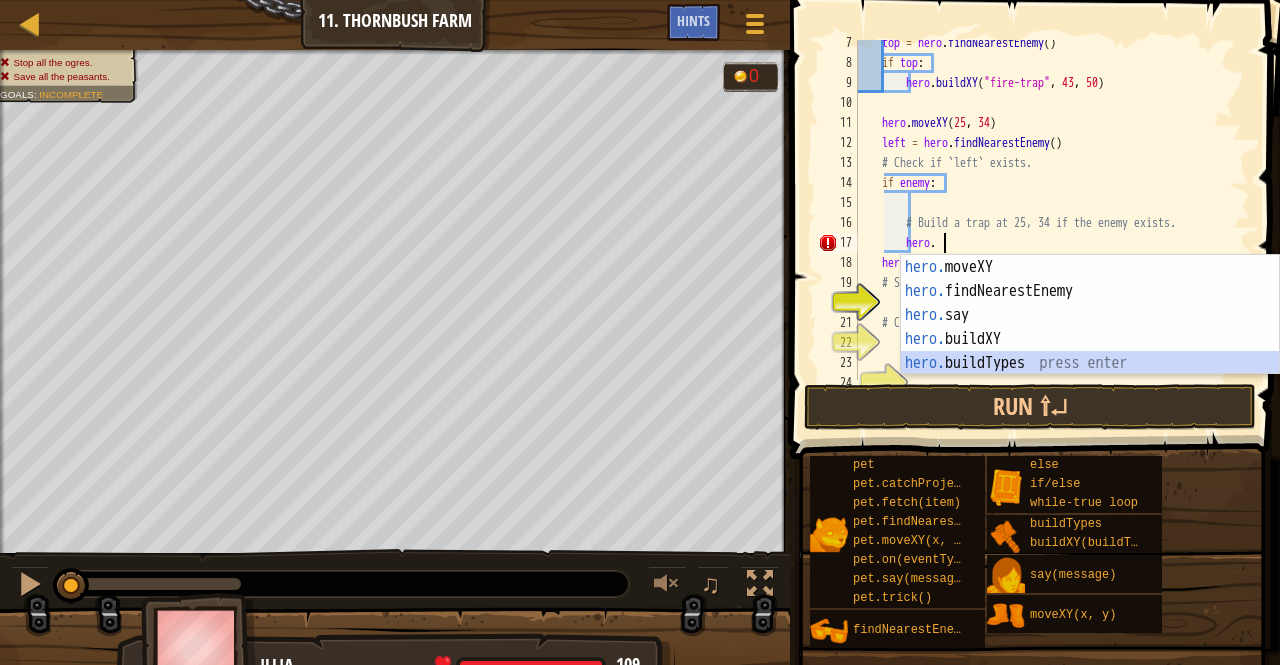 click on "hero. moveXY press enter hero. findNearestEnemy press enter hero. say press enter hero. buildXY press enter hero. buildTypes press enter" at bounding box center [1090, 339] 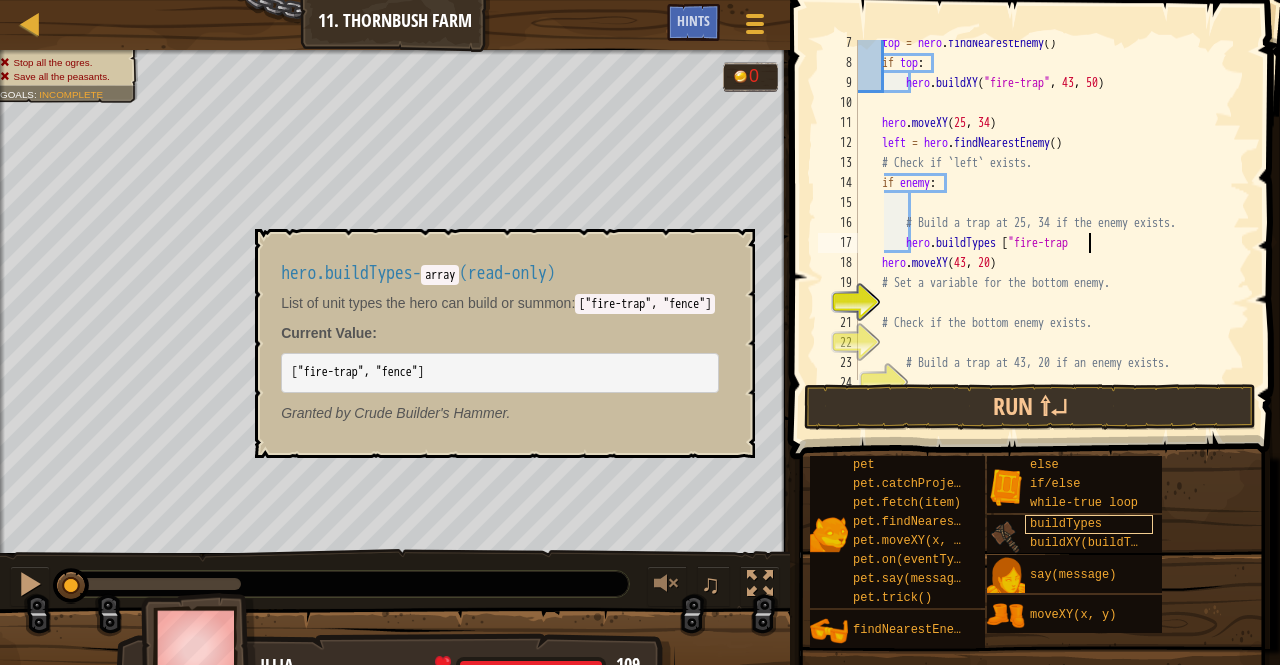 scroll, scrollTop: 9, scrollLeft: 18, axis: both 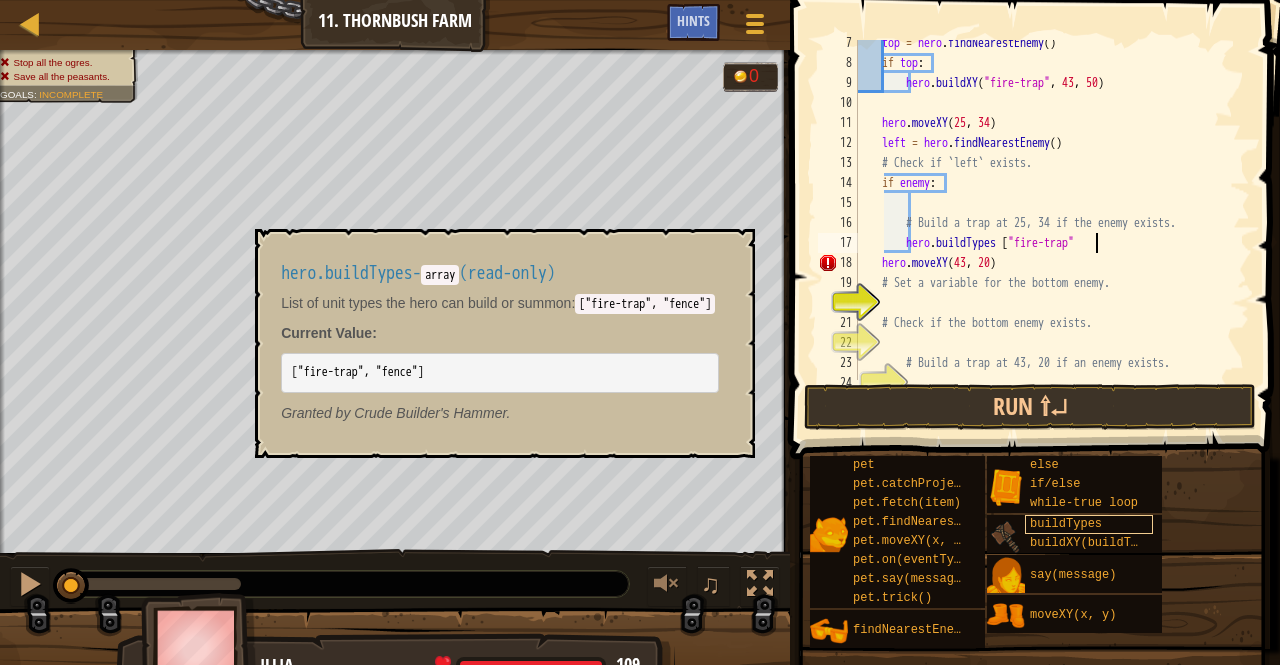 type on "hero.buildTypes ["fire-trap"]" 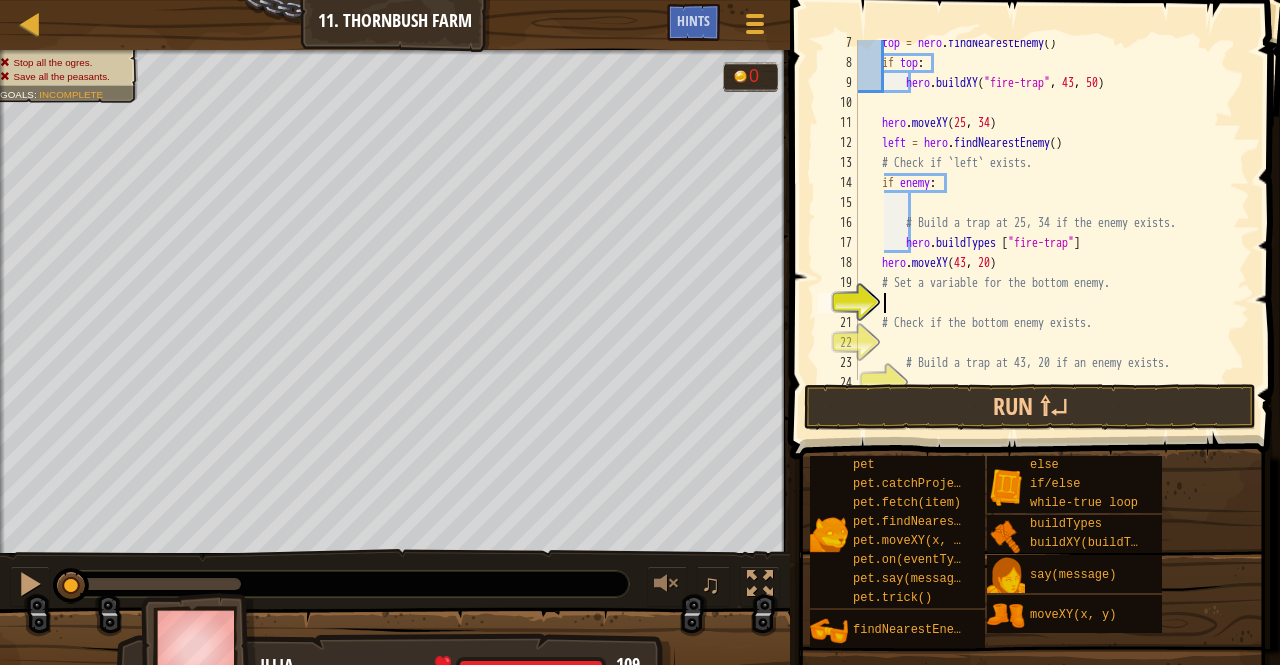 click on "top   =   hero . findNearestEnemy ( )      if   top :          hero . buildXY ( "fire-trap" ,   43 ,   50 )      hero . moveXY ( 25 ,   34 )      left   =   hero . findNearestEnemy ( )      # Check if `left` exists.      if   enemy :                   # Build a trap at 25, 34 if the enemy exists.          hero . buildTypes   [ "fire-trap" ]      hero . moveXY ( 43 ,   20 )      # Set a variable for the bottom enemy.           # Check if the bottom enemy exists." at bounding box center (1044, 223) 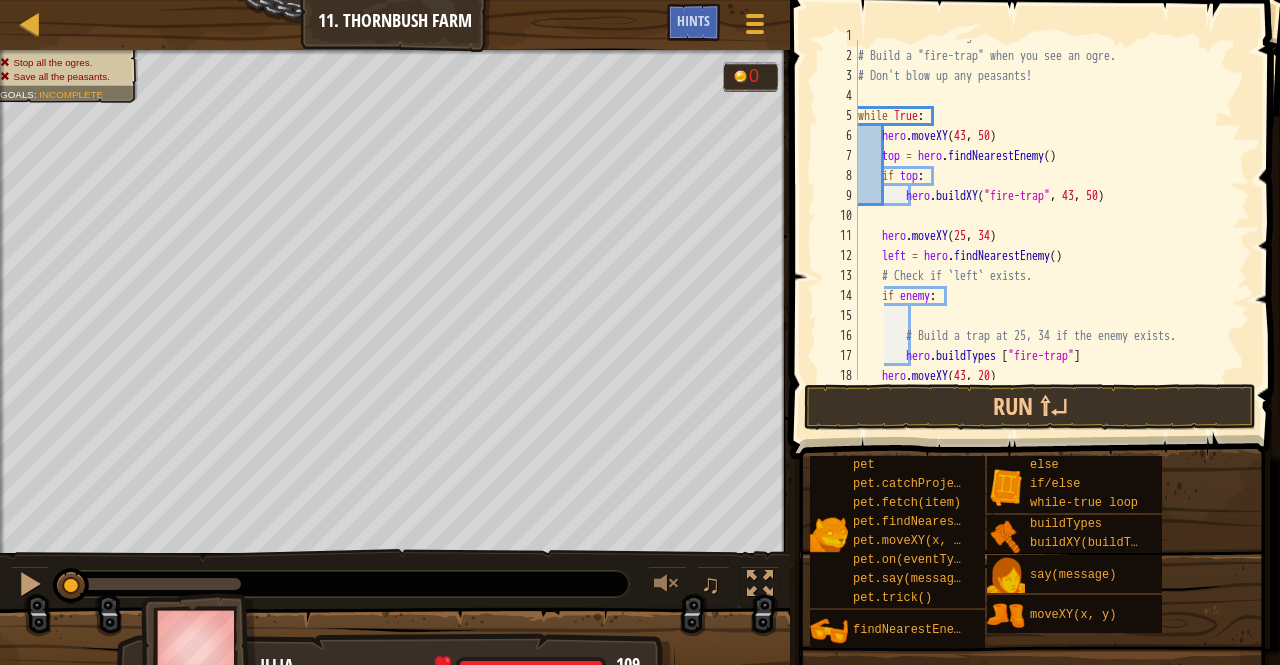 scroll, scrollTop: 15, scrollLeft: 0, axis: vertical 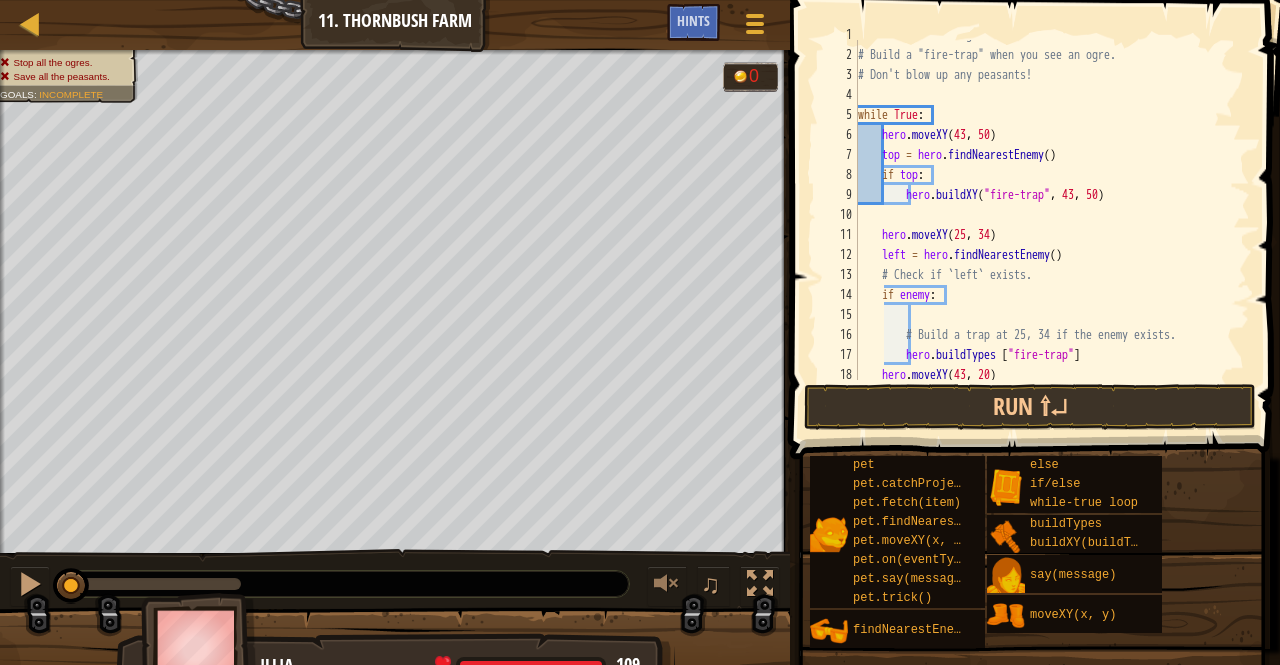 type 